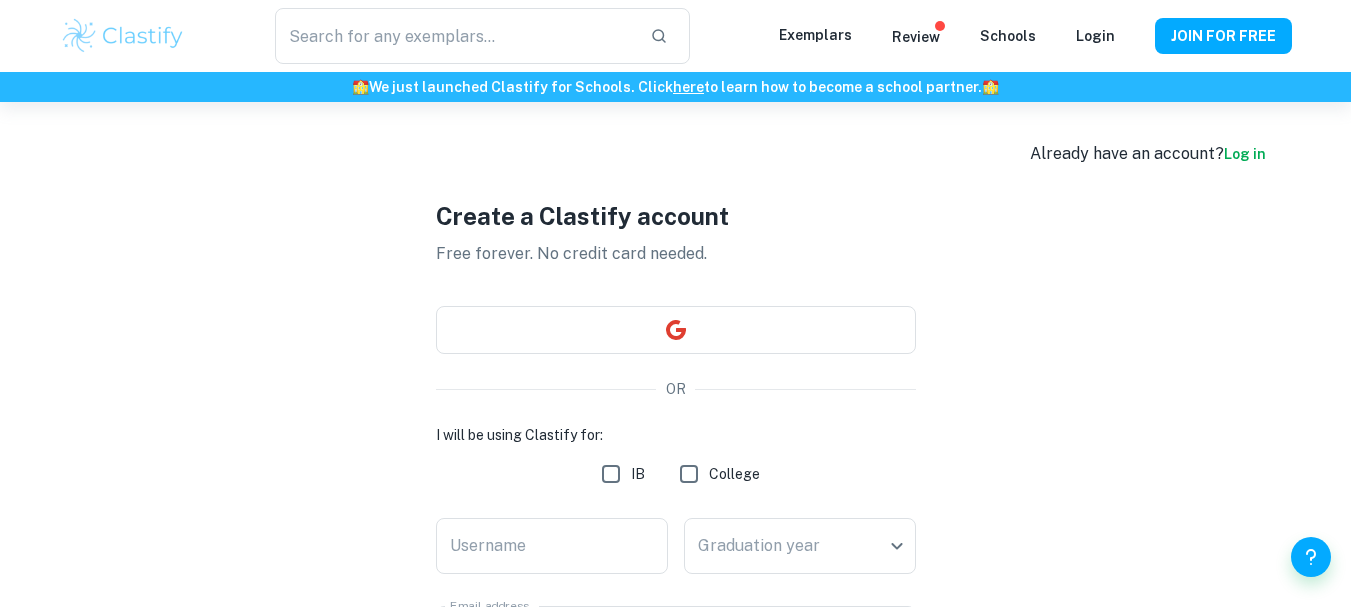 scroll, scrollTop: 40, scrollLeft: 0, axis: vertical 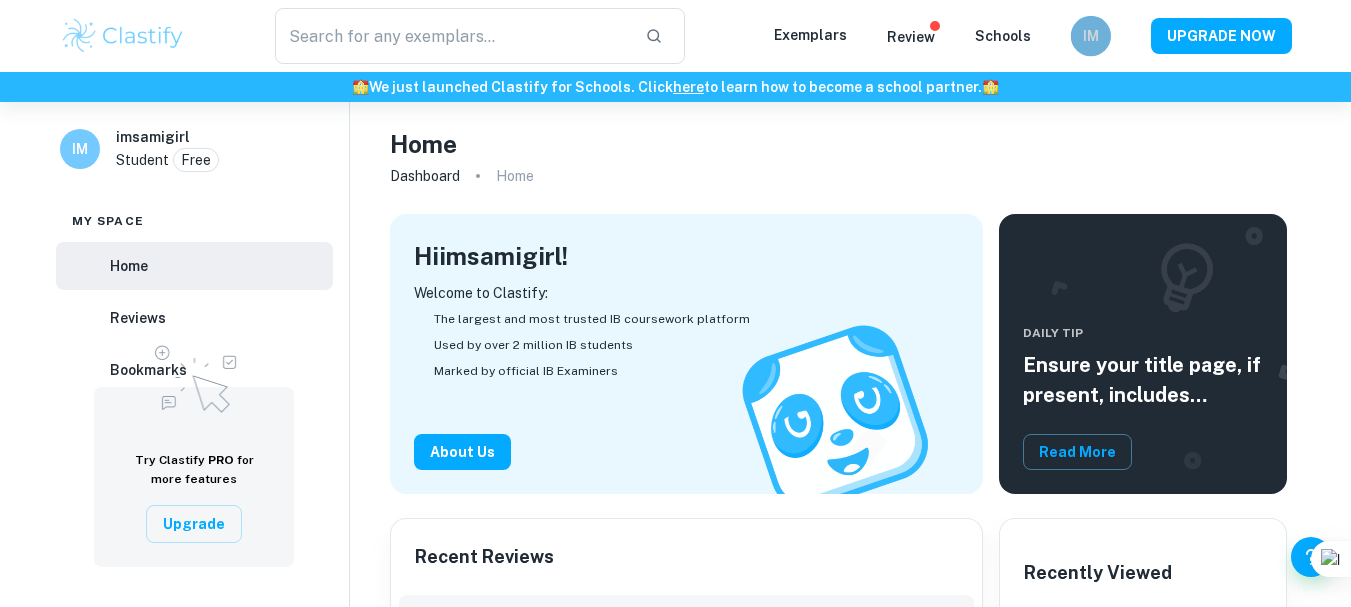 click on "IM" at bounding box center (1090, 36) 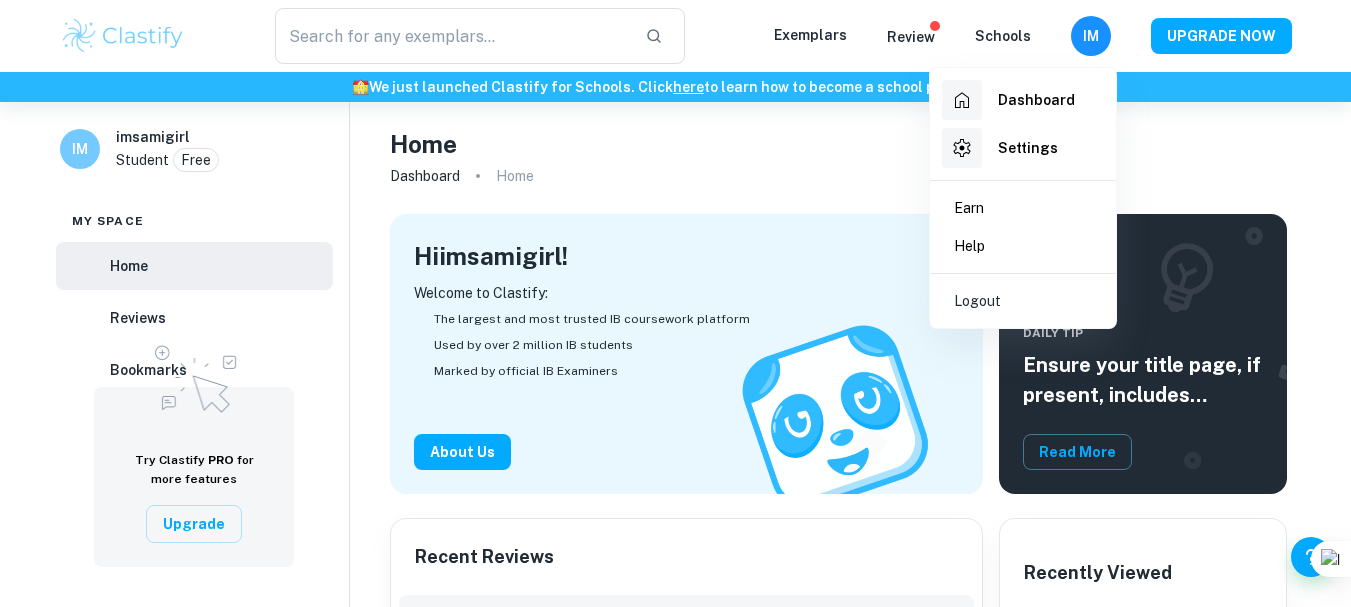 click on "Settings" at bounding box center [1028, 148] 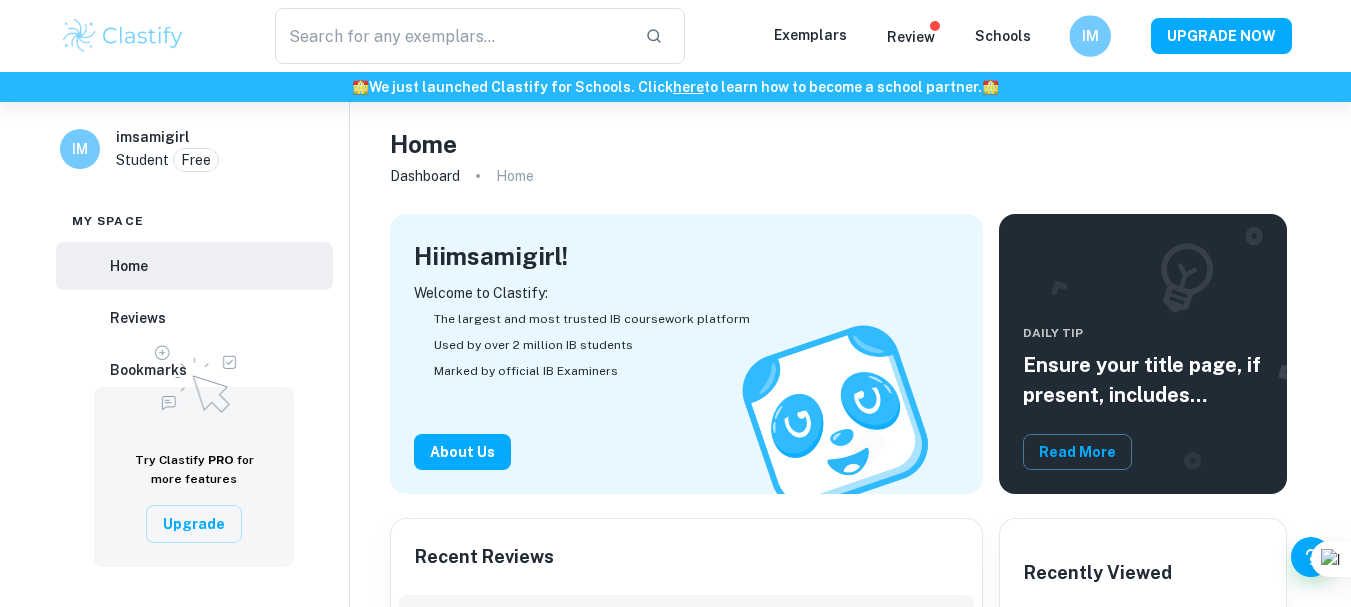 click on "IM" at bounding box center (1090, 36) 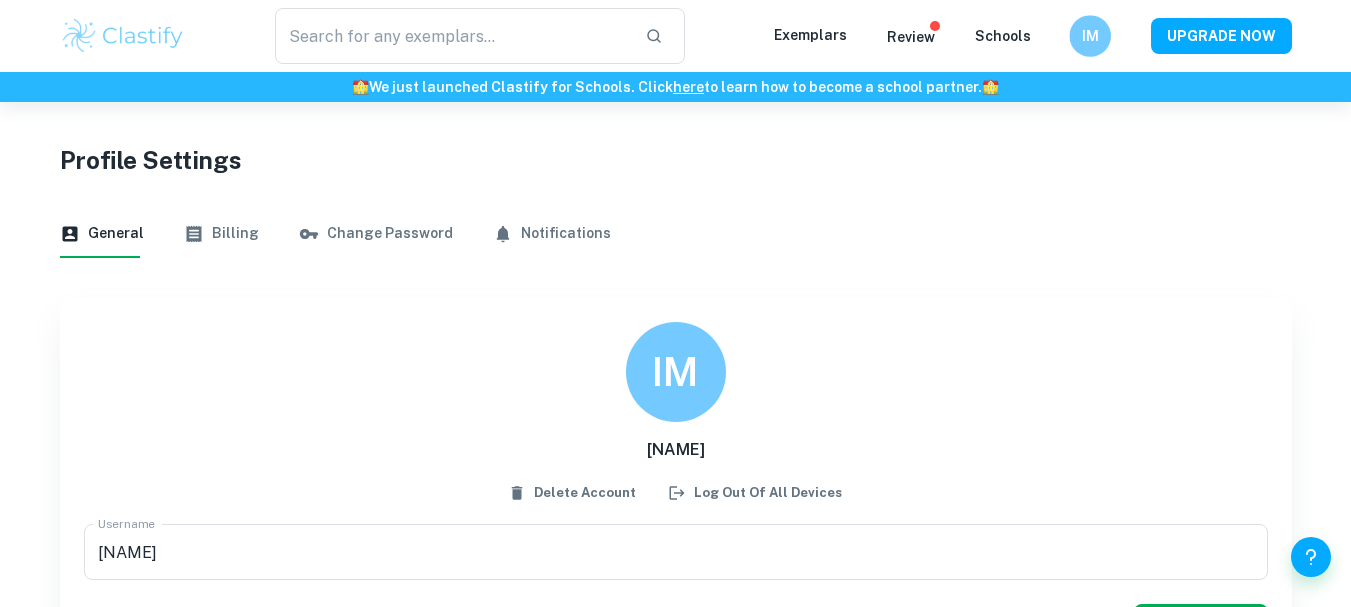 scroll, scrollTop: 0, scrollLeft: 0, axis: both 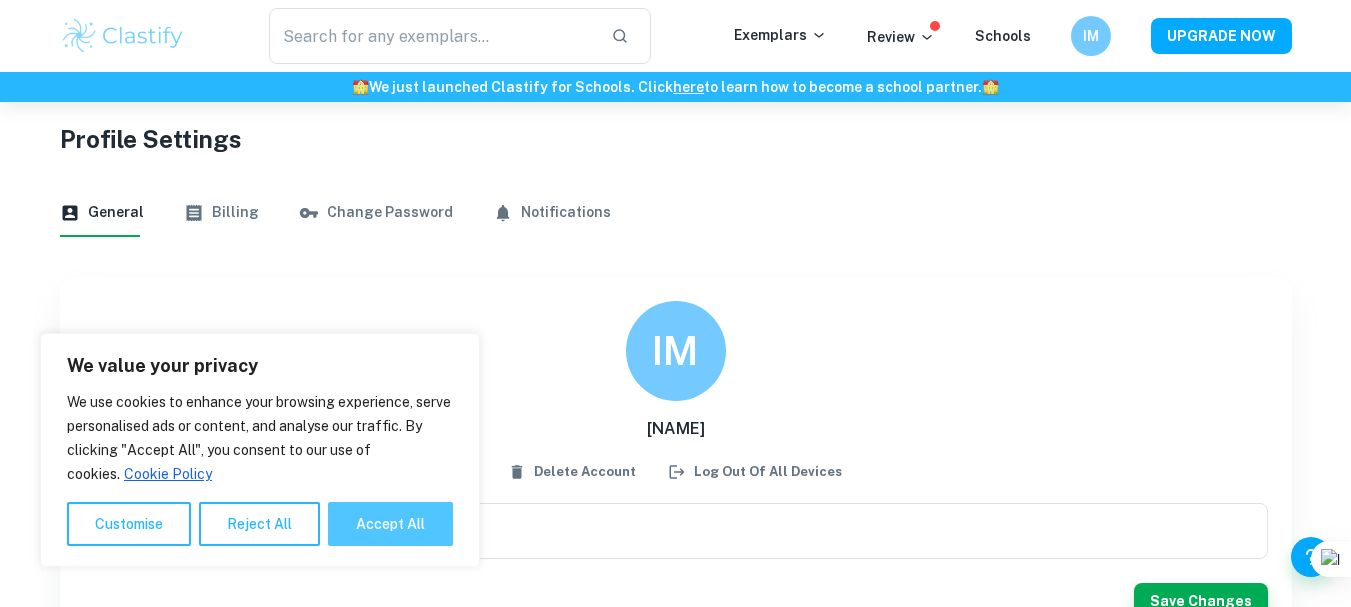 click on "Accept All" at bounding box center [390, 524] 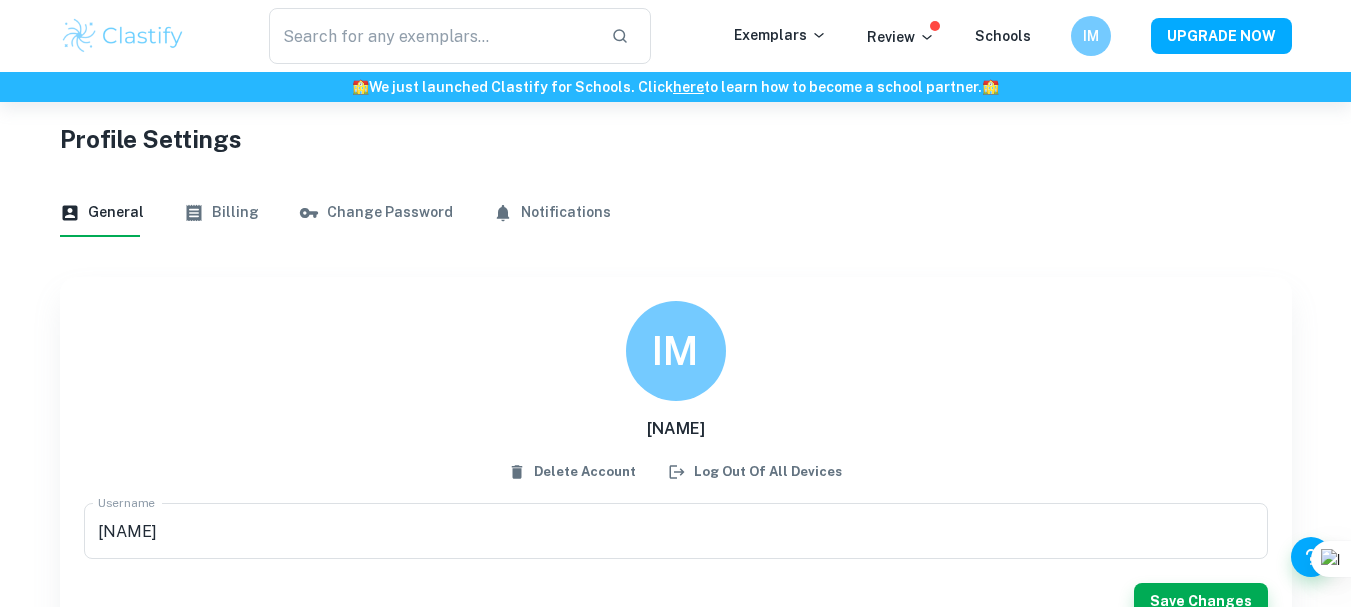 checkbox on "true" 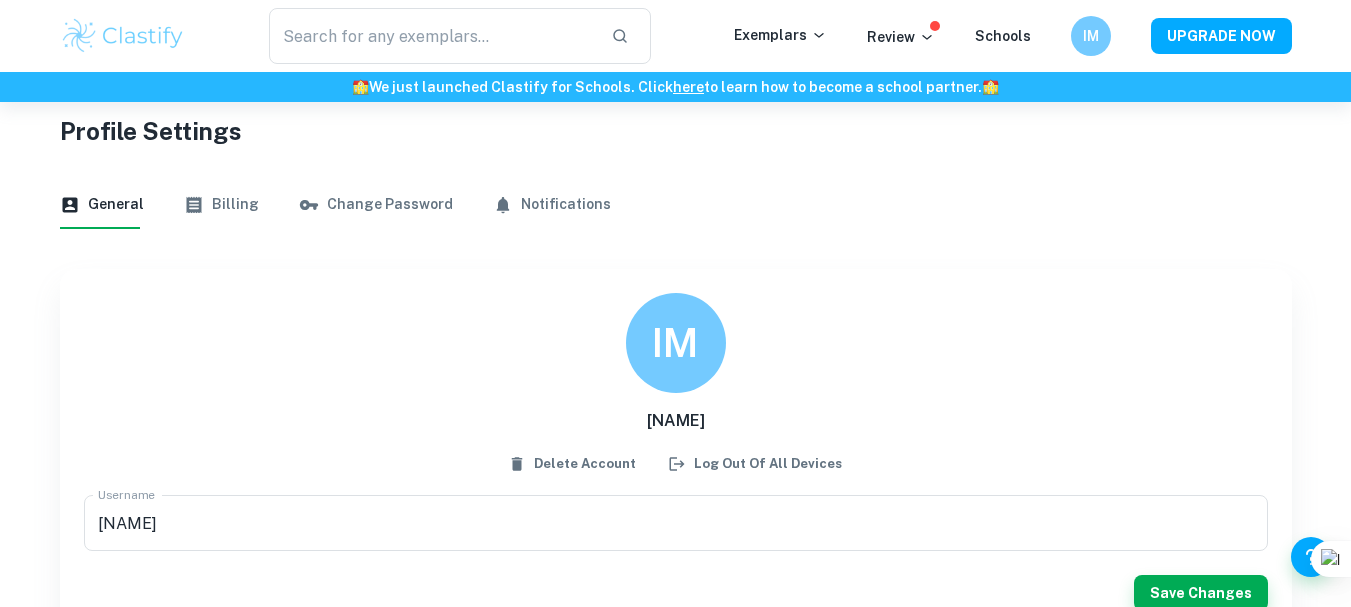scroll, scrollTop: 102, scrollLeft: 0, axis: vertical 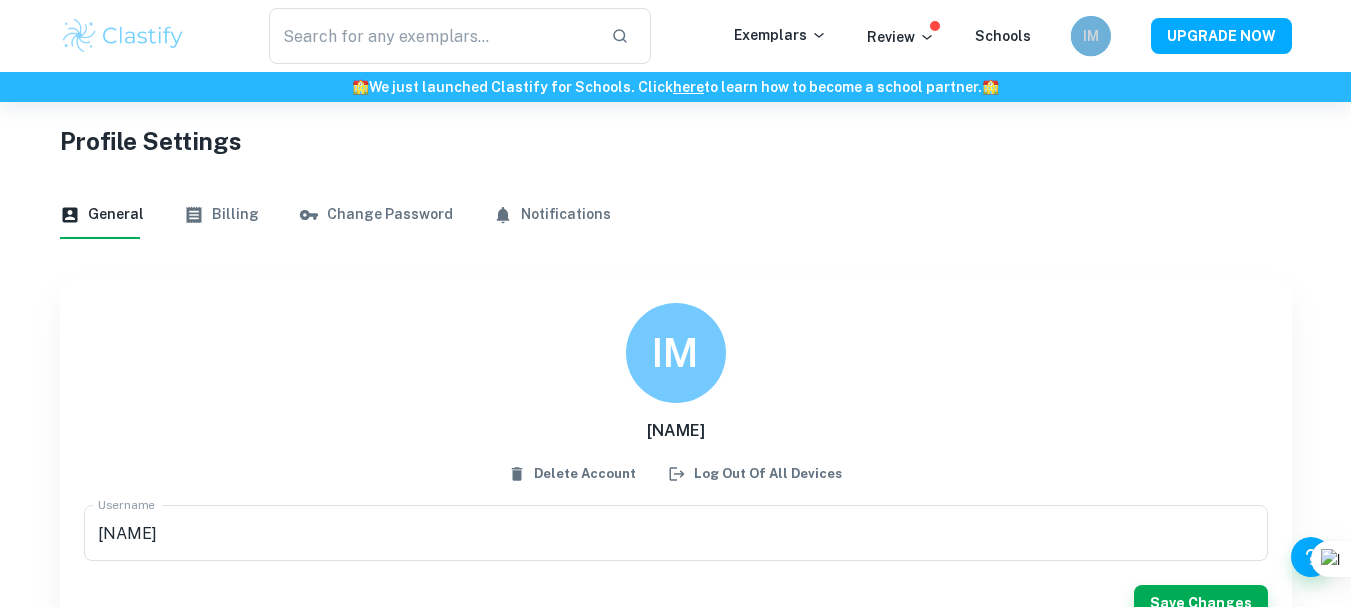 click on "IM" at bounding box center (1090, 36) 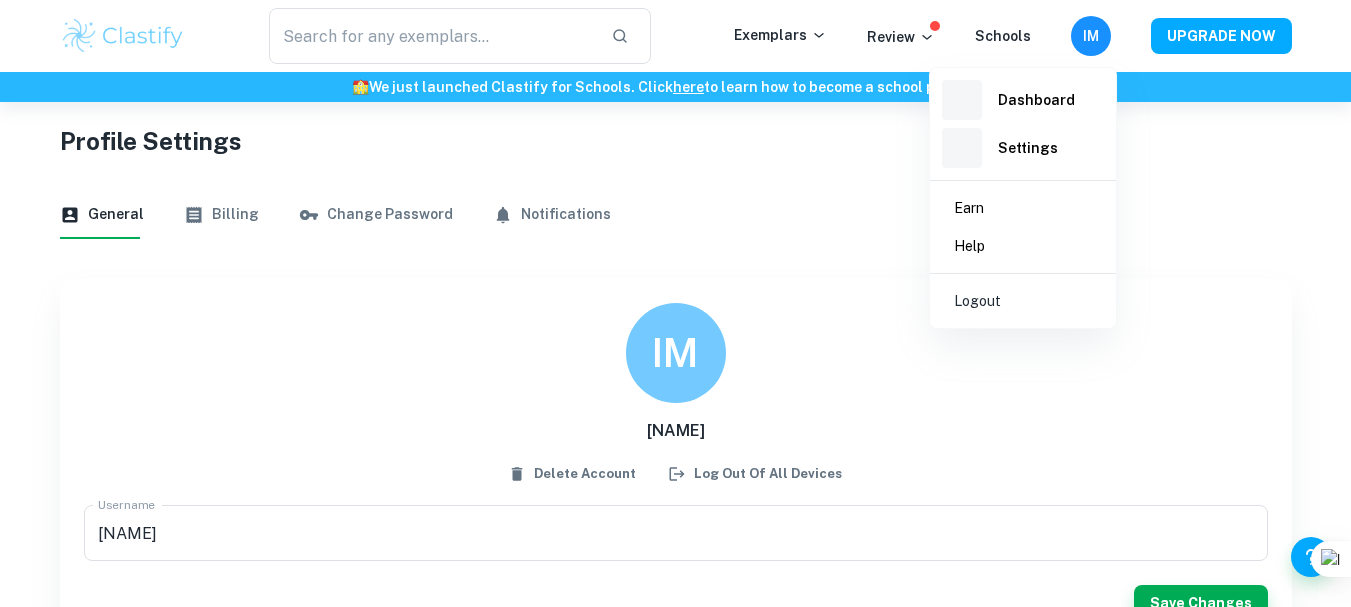 click on "Earn" at bounding box center (1023, 208) 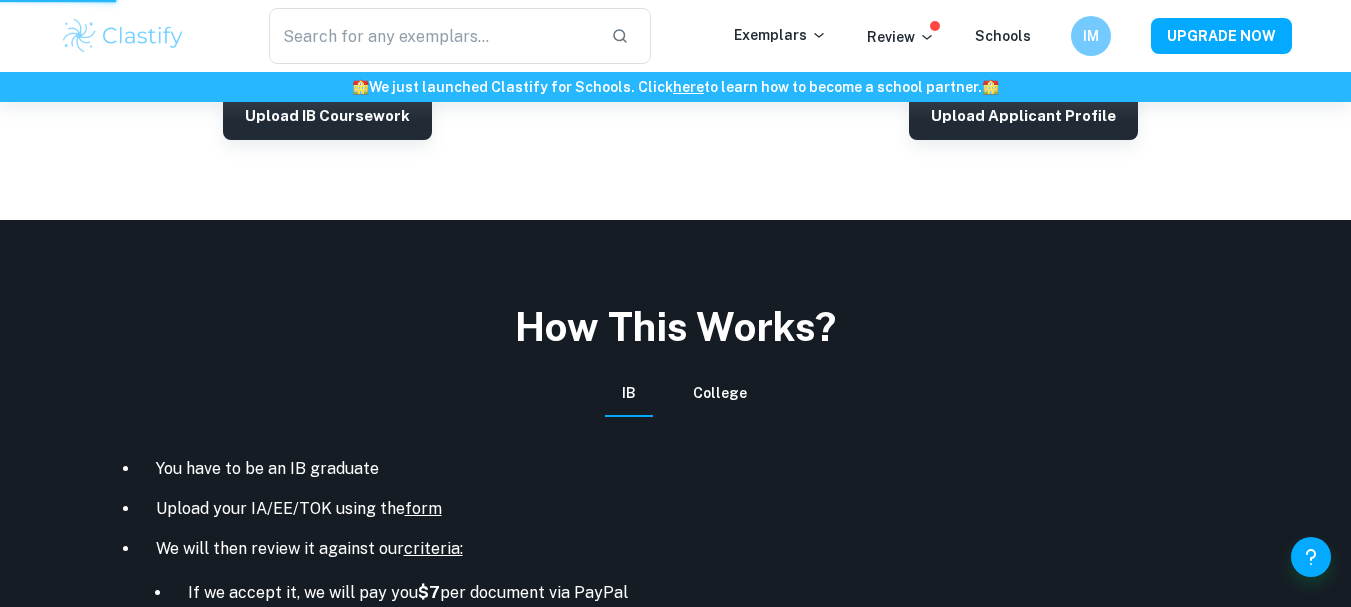 scroll, scrollTop: 593, scrollLeft: 0, axis: vertical 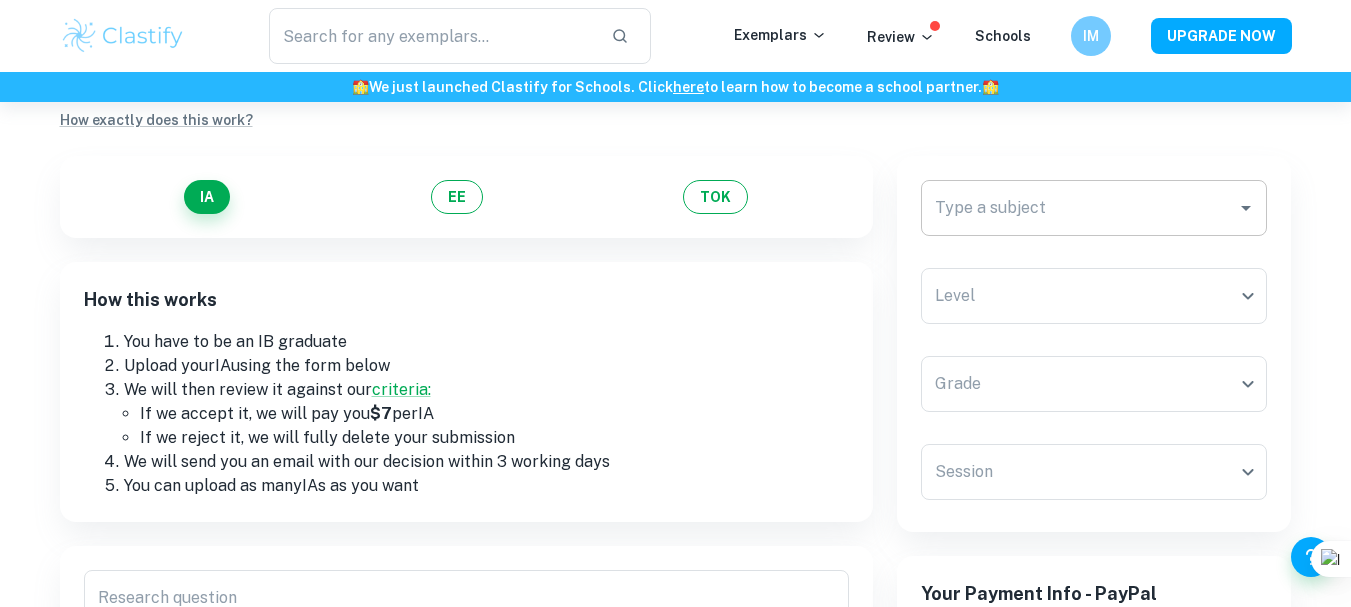 click on "Type a subject Type a subject" at bounding box center [1094, 208] 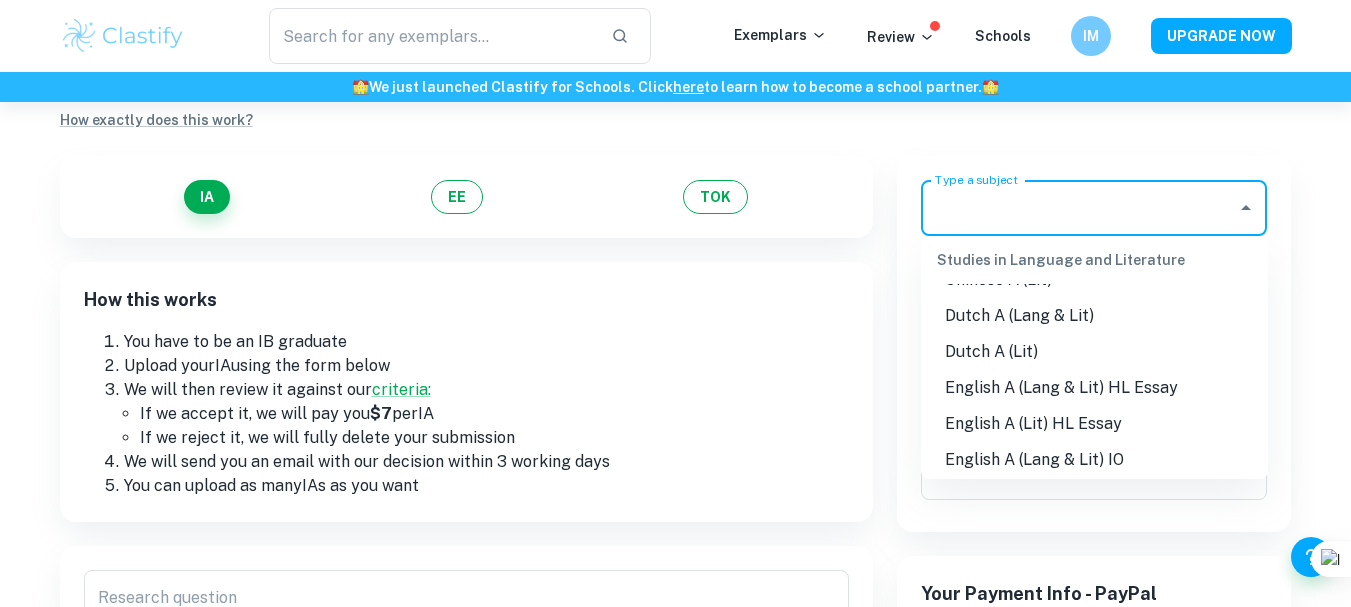 scroll, scrollTop: 154, scrollLeft: 0, axis: vertical 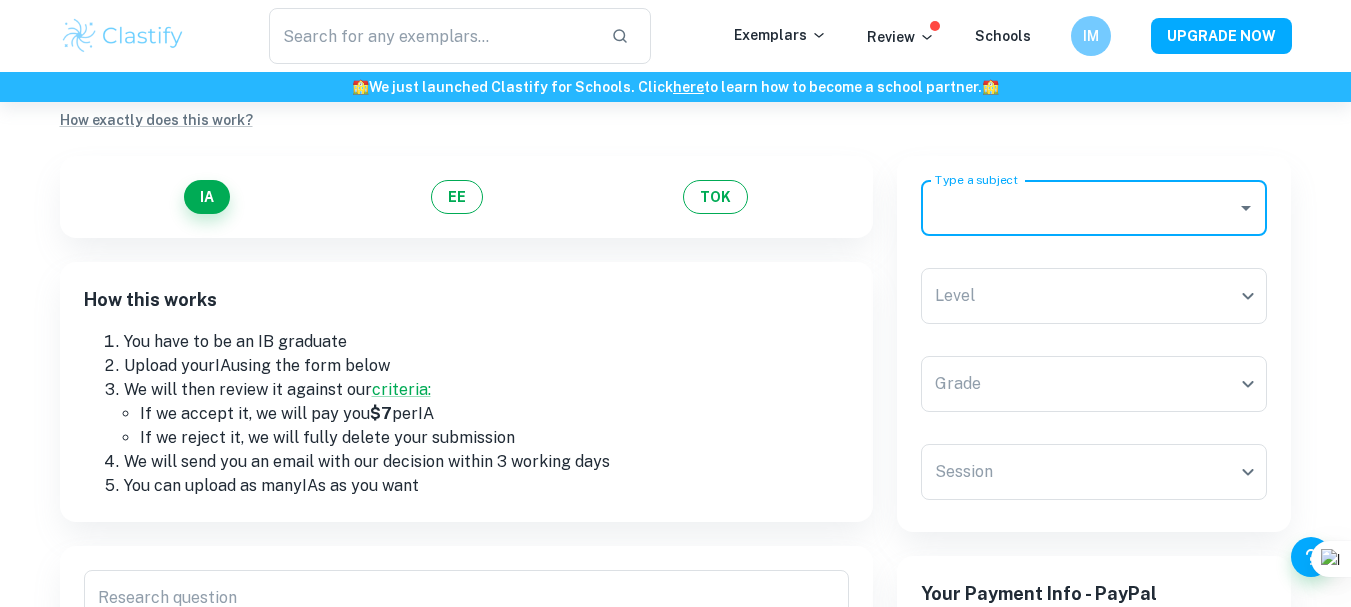 click on "Type a subject" at bounding box center (1079, 208) 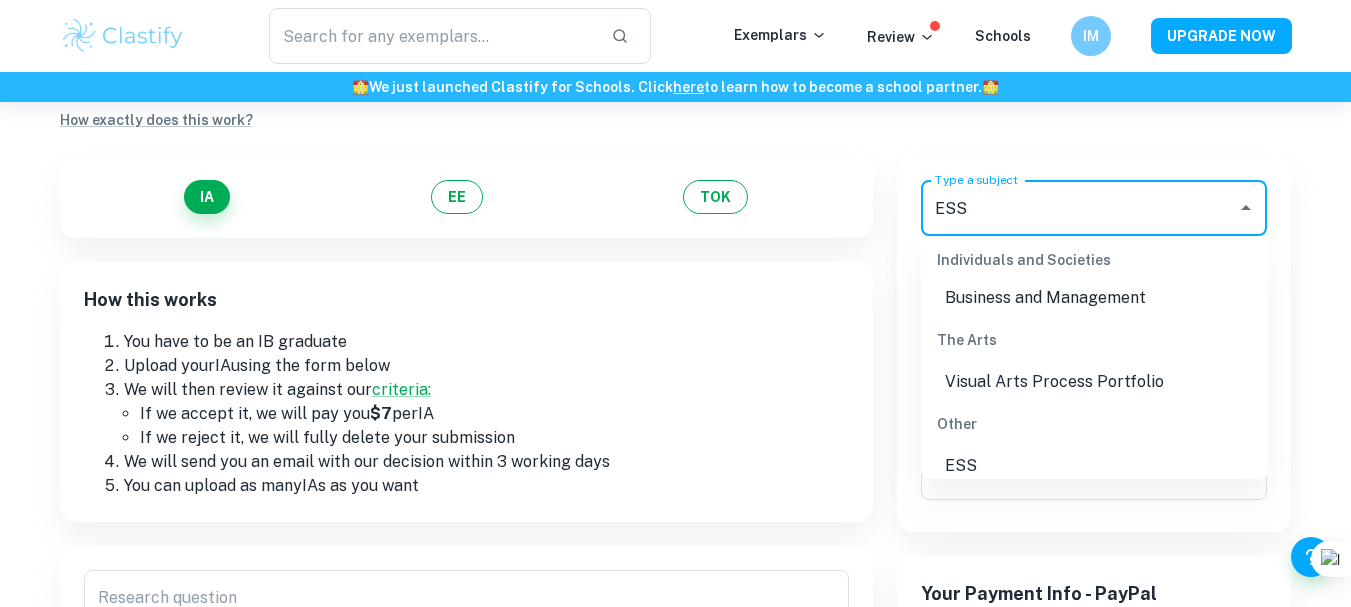 scroll, scrollTop: 145, scrollLeft: 0, axis: vertical 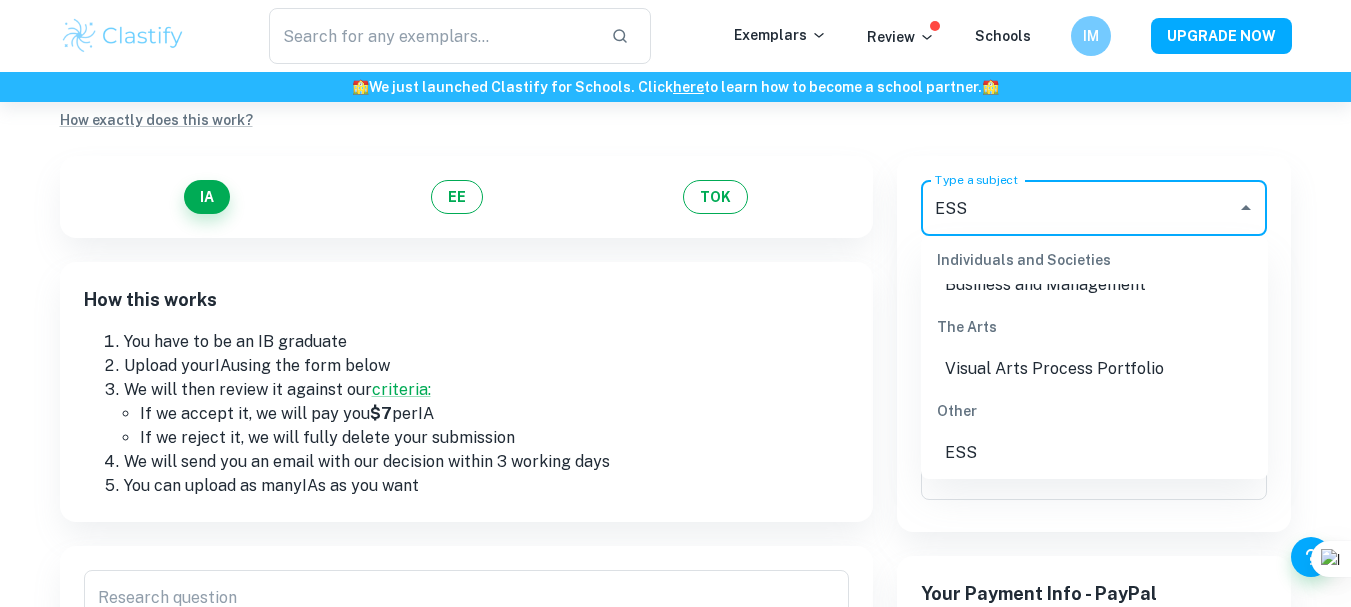click on "ESS" at bounding box center (1094, 453) 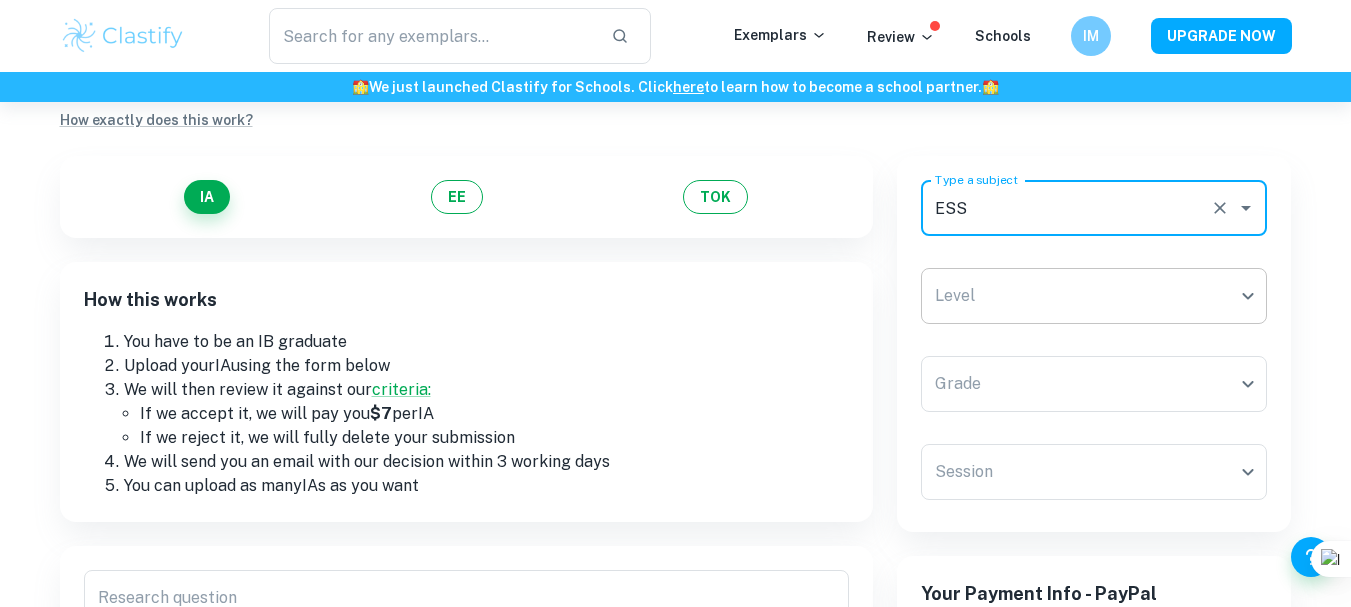 type on "ESS" 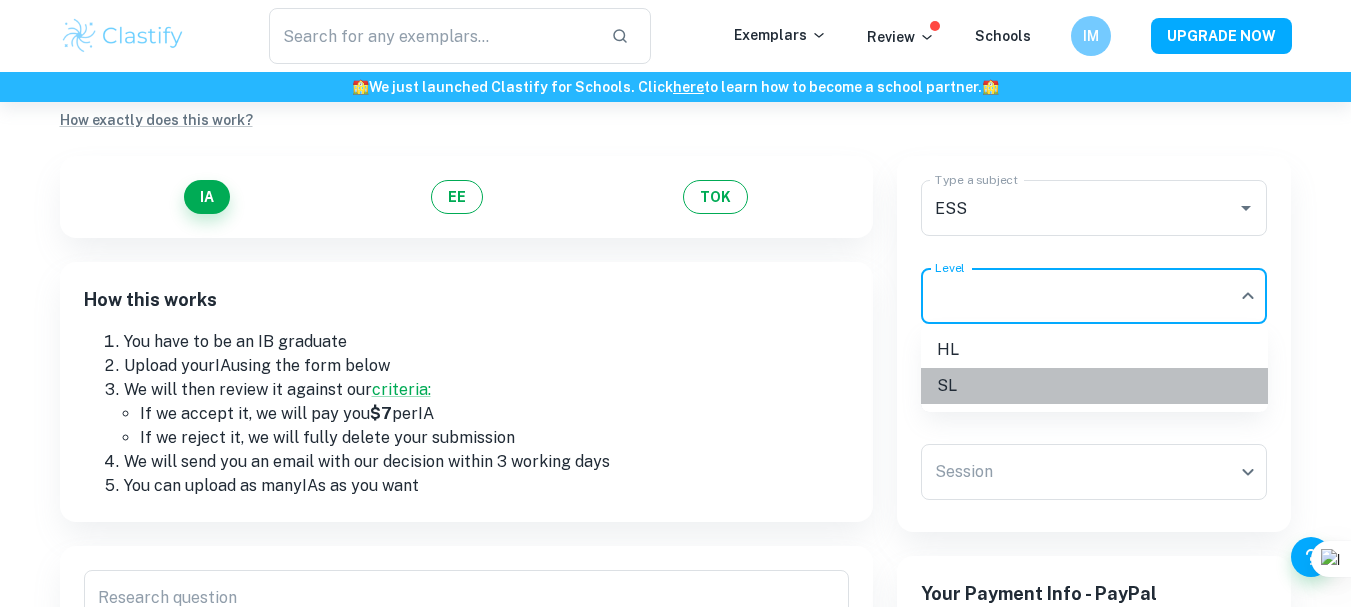 click on "SL" at bounding box center [1094, 386] 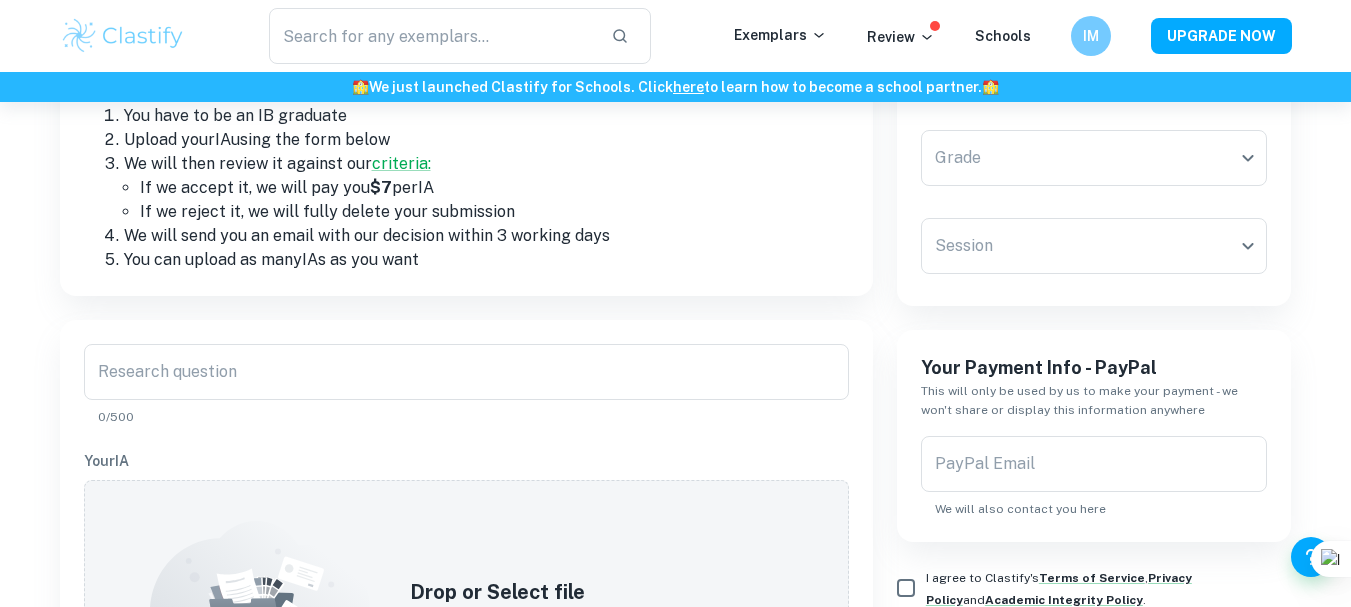scroll, scrollTop: 393, scrollLeft: 0, axis: vertical 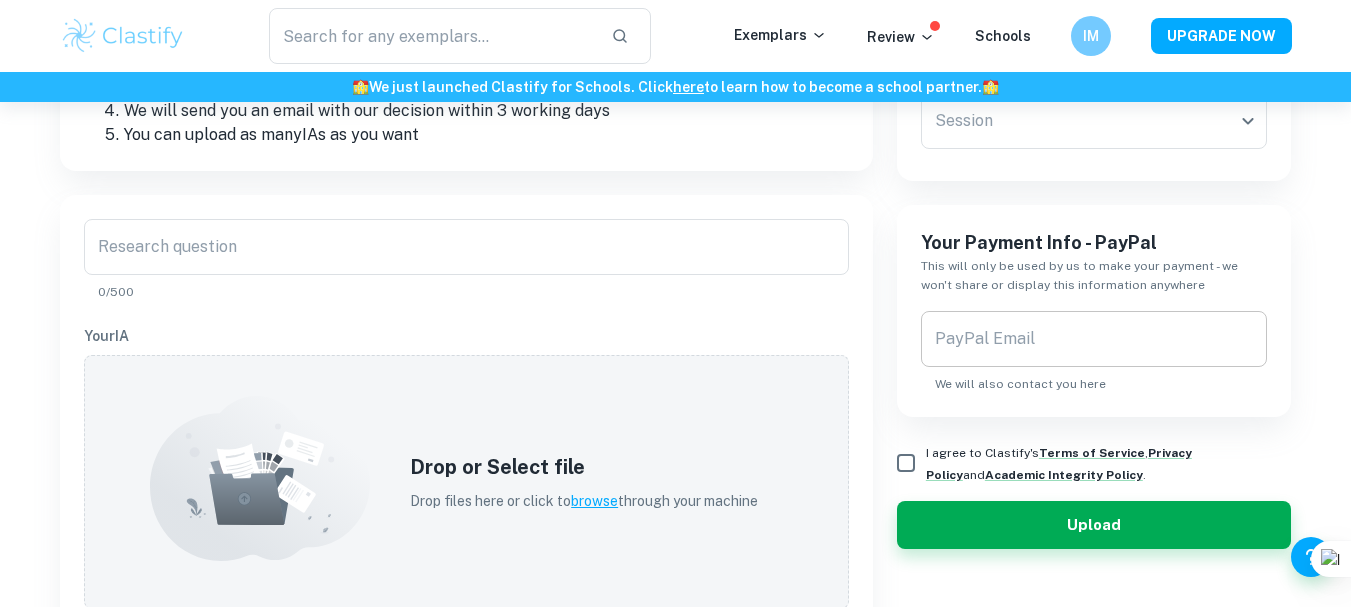 click on "PayPal Email" at bounding box center [1094, 339] 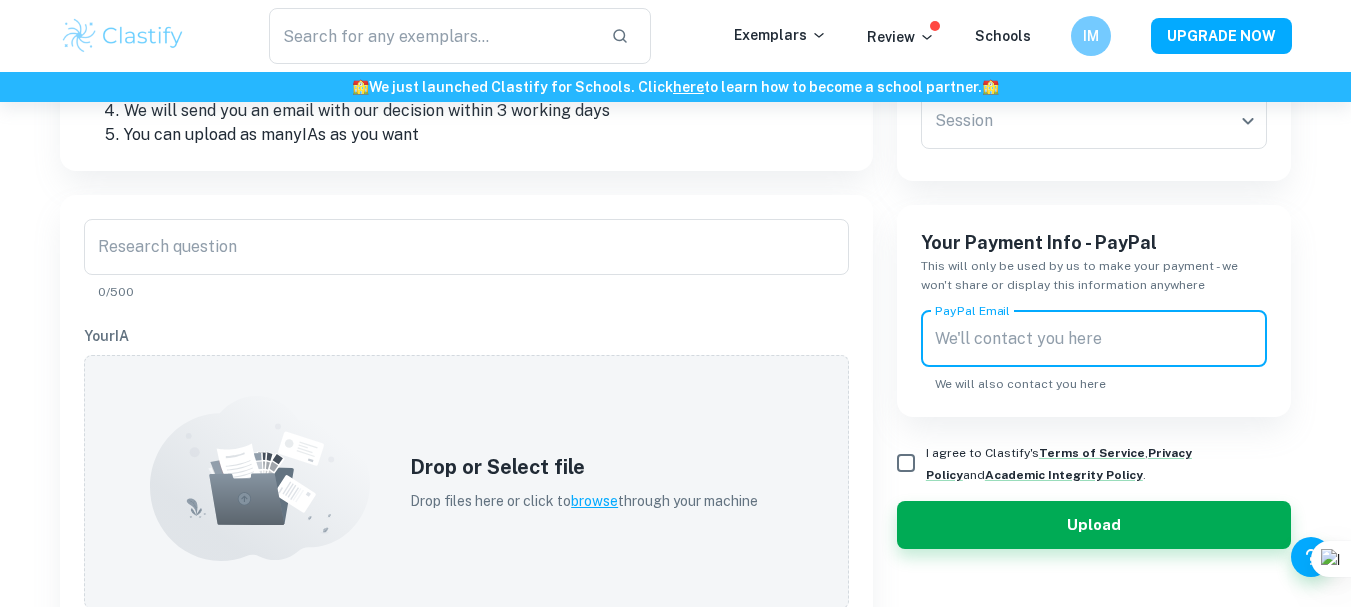 click on "PayPal Email" at bounding box center (1094, 339) 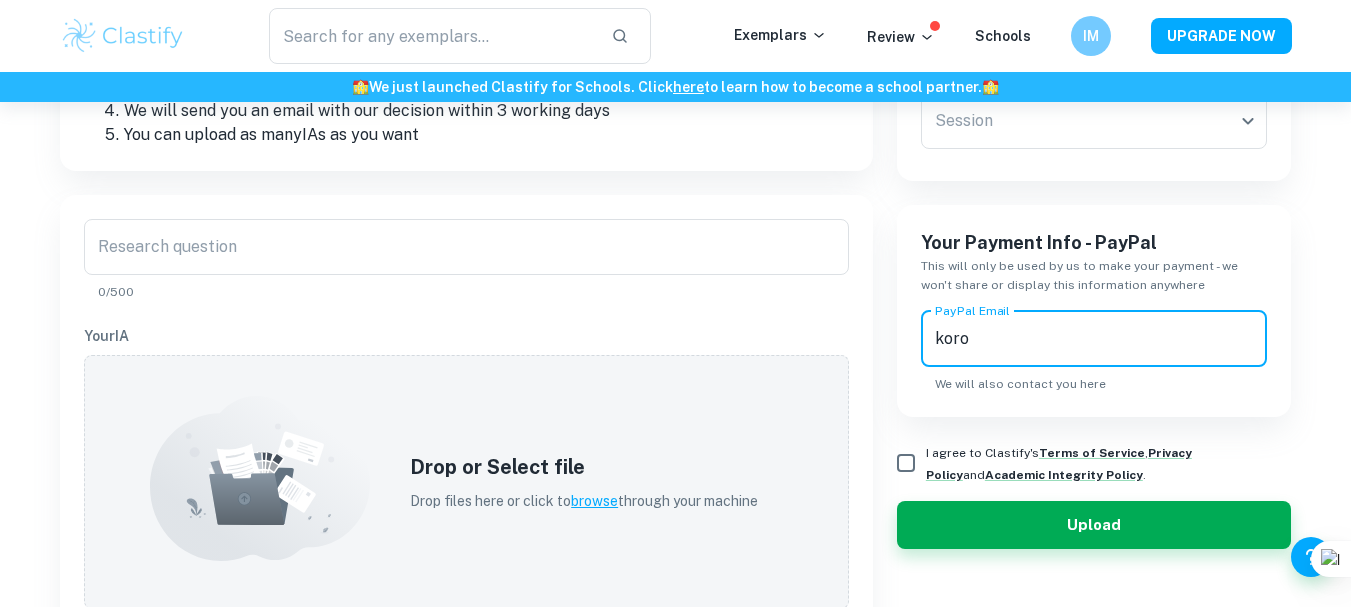 click on "koro" at bounding box center (1094, 339) 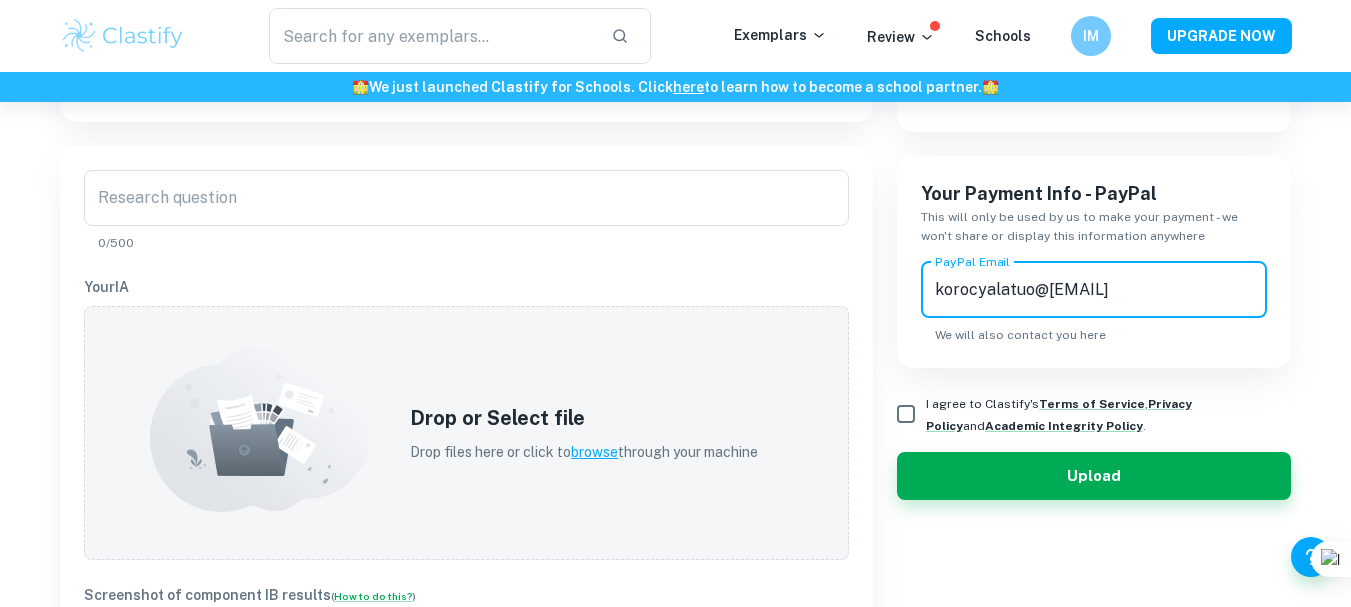 scroll, scrollTop: 497, scrollLeft: 0, axis: vertical 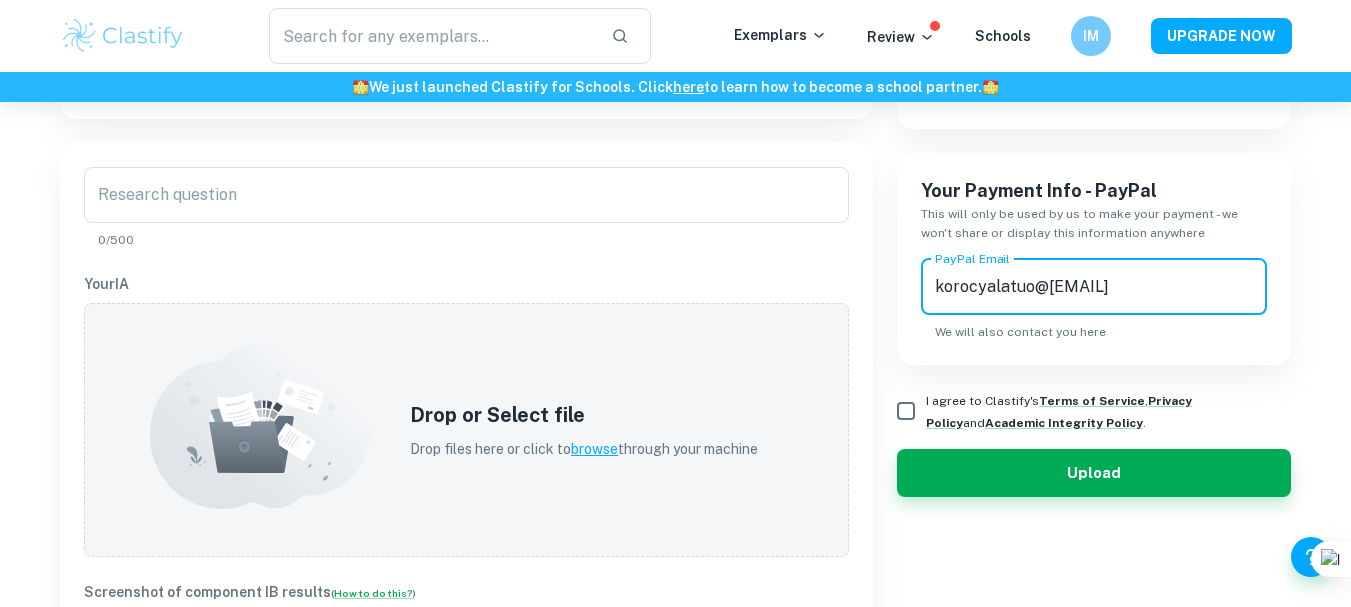 type on "korocyalatuo@[EMAIL]" 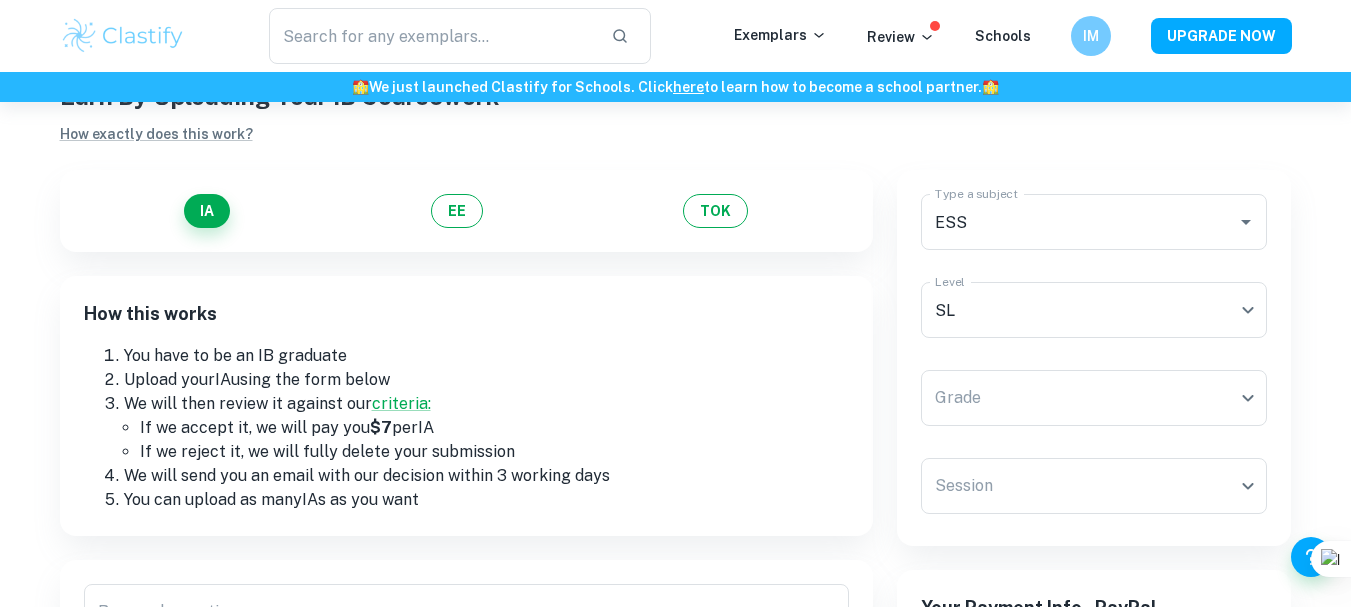scroll, scrollTop: 0, scrollLeft: 0, axis: both 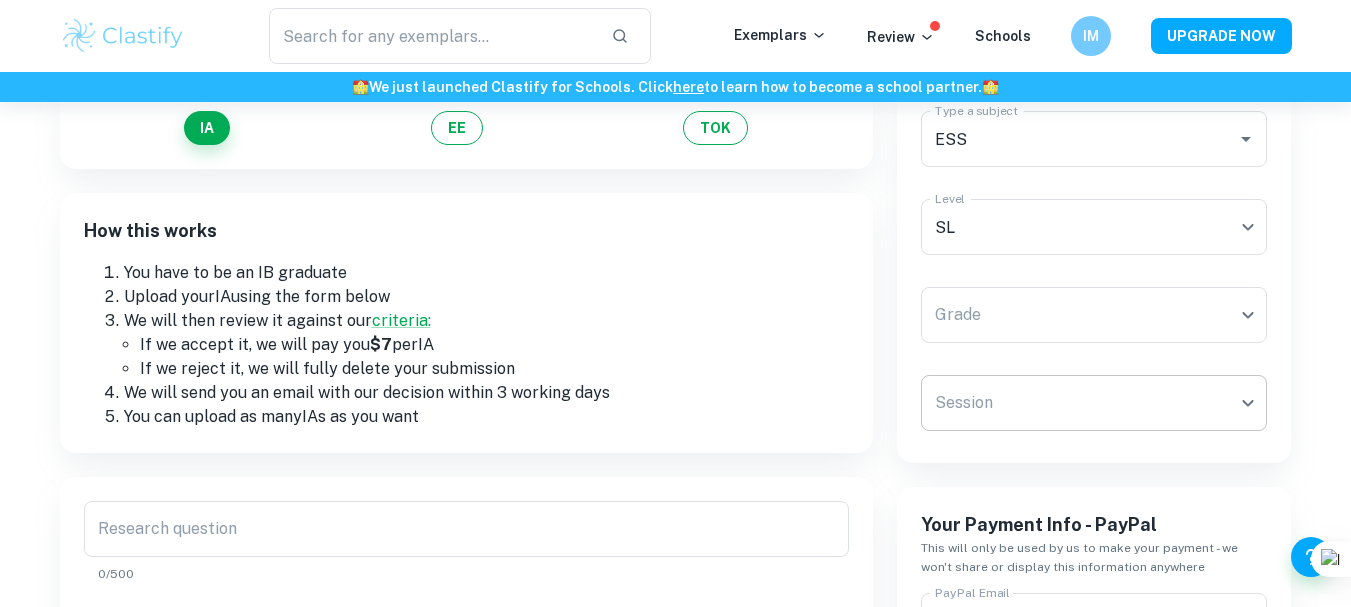 click on "We value your privacy We use cookies to enhance your browsing experience, serve personalised ads or content, and analyse our traffic. By clicking "Accept All", you consent to our use of cookies.   Cookie Policy Customise   Reject All   Accept All   Customise Consent Preferences   We use cookies to help you navigate efficiently and perform certain functions. You will find detailed information about all cookies under each consent category below. The cookies that are categorised as "Necessary" are stored on your browser as they are essential for enabling the basic functionalities of the site. ...  Show more For more information on how Google's third-party cookies operate and handle your data, see:   Google Privacy Policy Necessary Always Active Necessary cookies are required to enable the basic features of this site, such as providing secure log-in or adjusting your consent preferences. These cookies do not store any personally identifiable data. Functional Analytics Performance Advertisement Uncategorised" at bounding box center [675, 242] 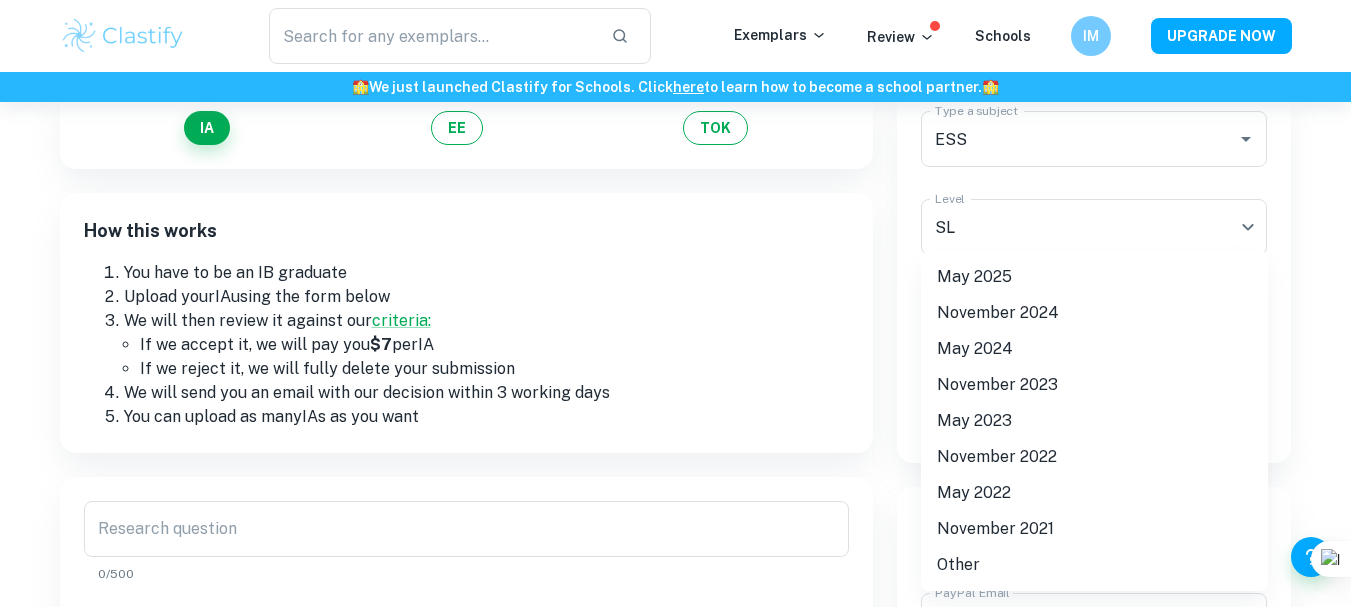 click on "May 2025" at bounding box center (1094, 277) 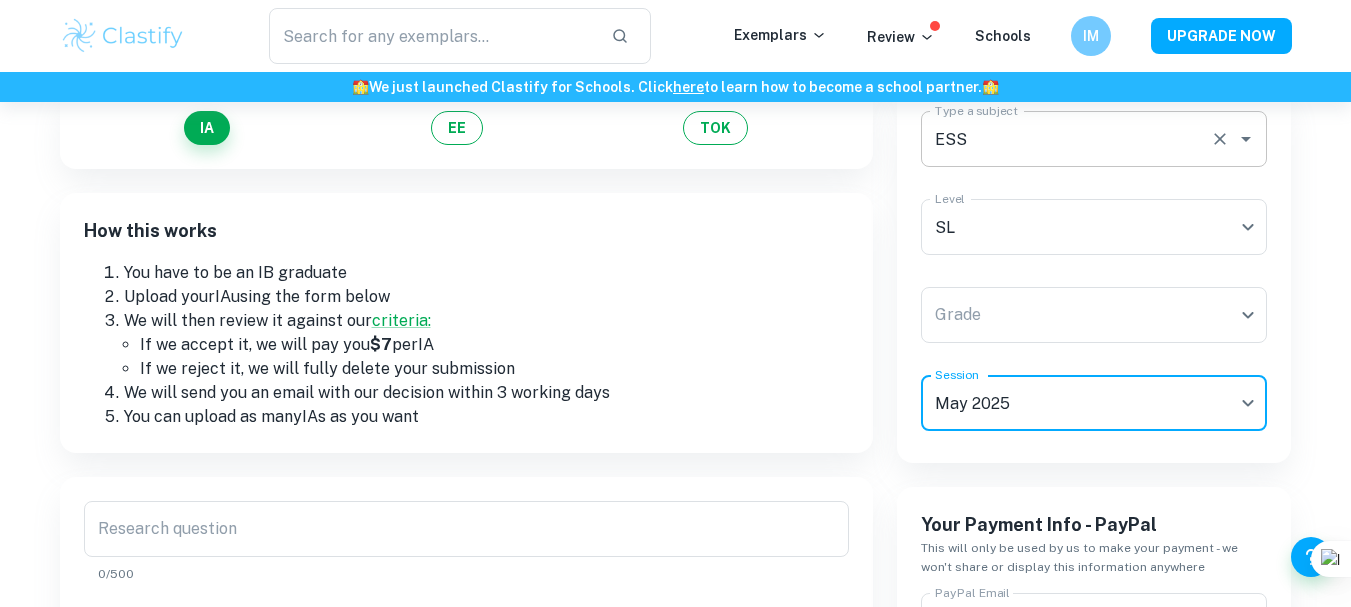click on "ESS" at bounding box center (1066, 139) 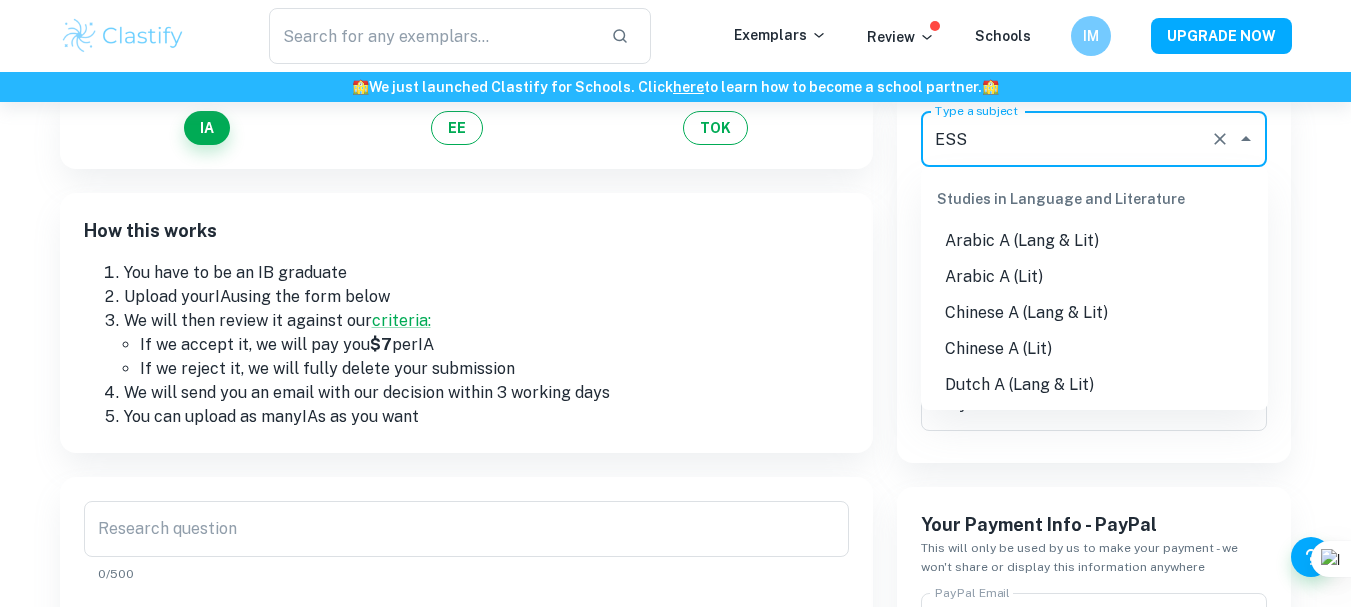 scroll, scrollTop: 2873, scrollLeft: 0, axis: vertical 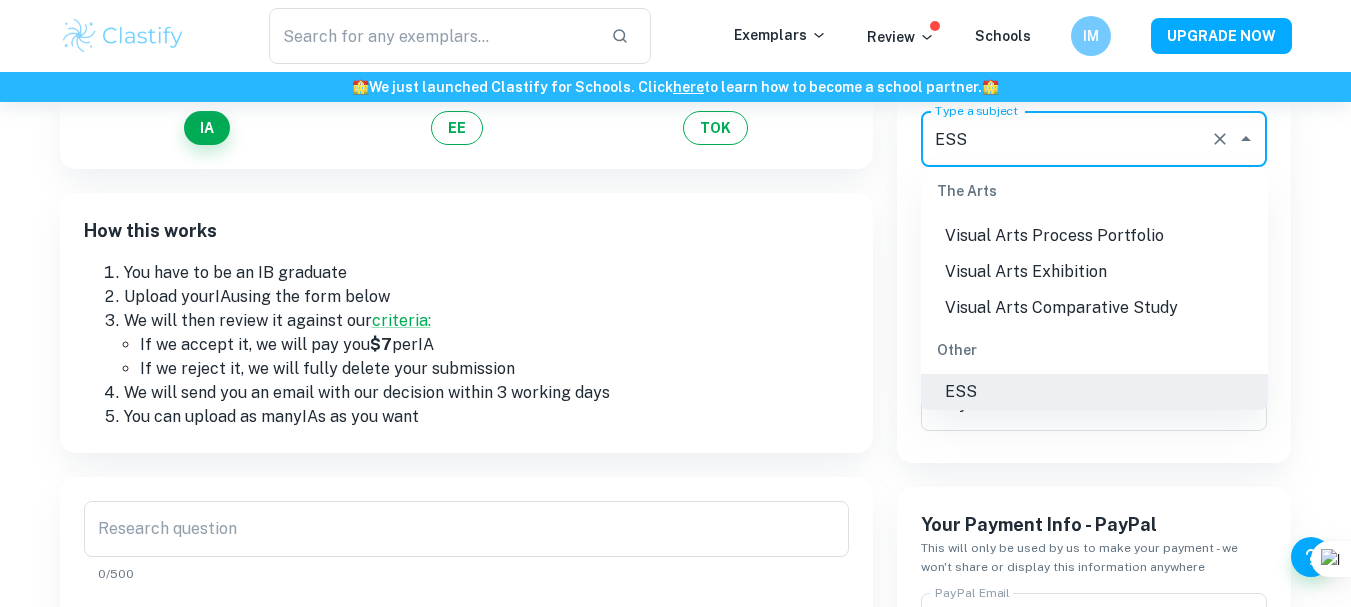 click on "ESS" at bounding box center (1066, 139) 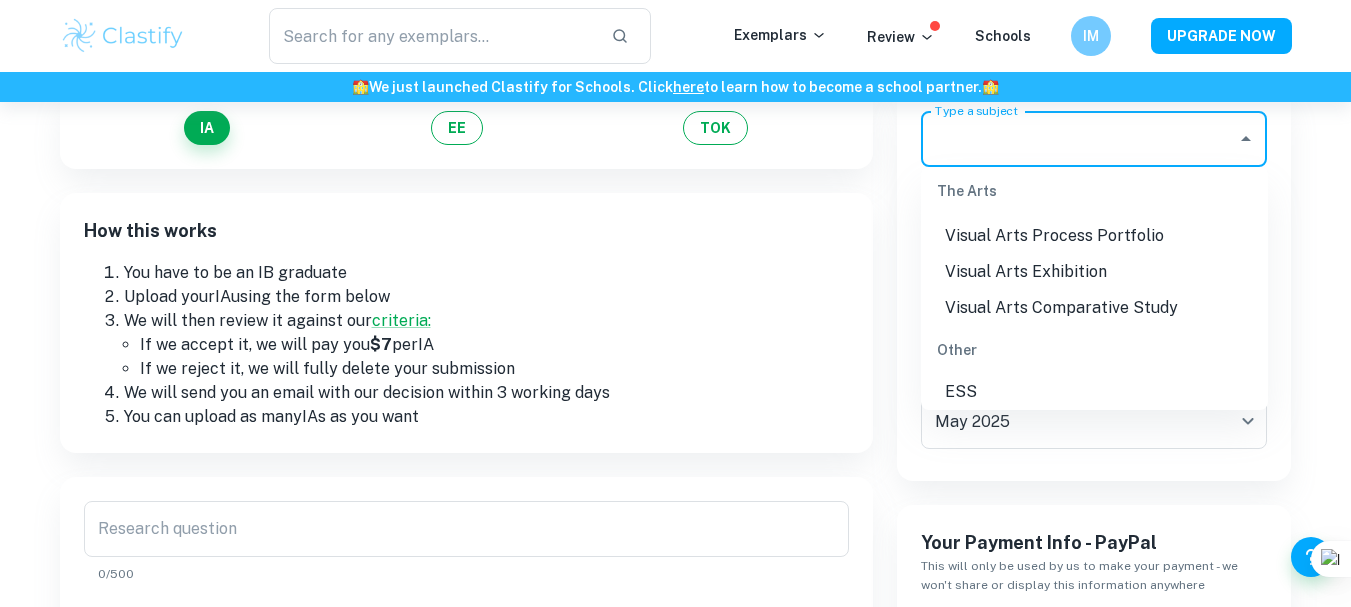 scroll, scrollTop: 0, scrollLeft: 0, axis: both 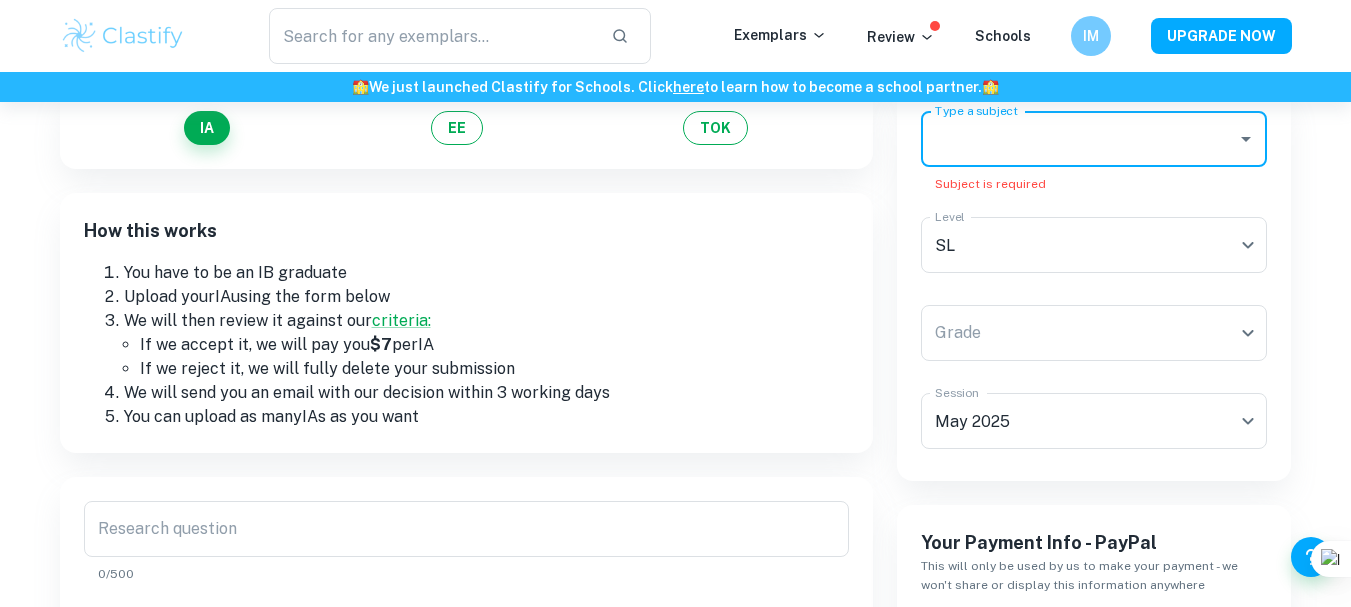 click on "Type a subject" at bounding box center (1079, 139) 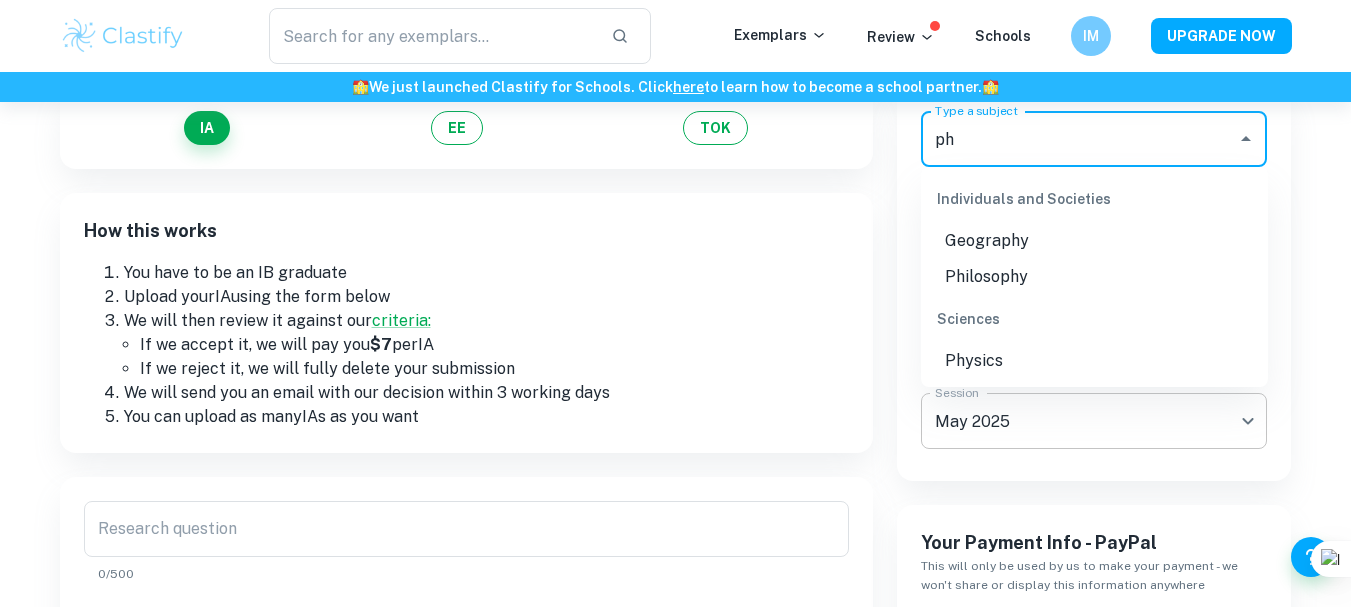 scroll, scrollTop: 246, scrollLeft: 0, axis: vertical 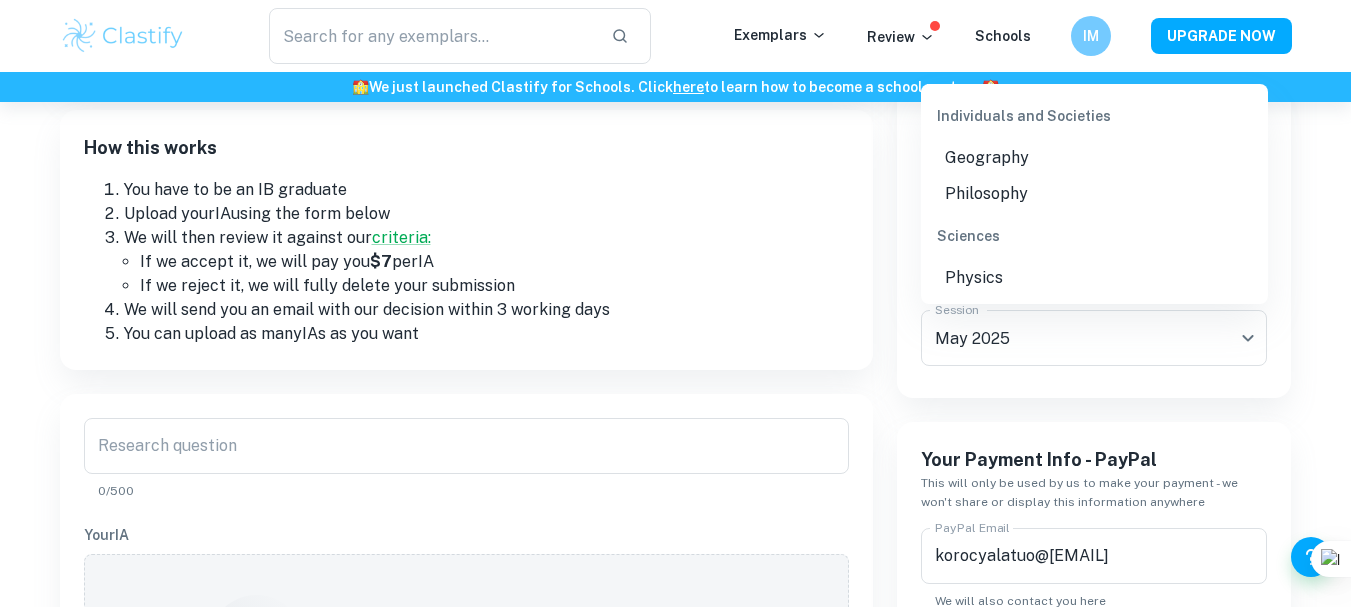 click on "Physics" at bounding box center (1094, 278) 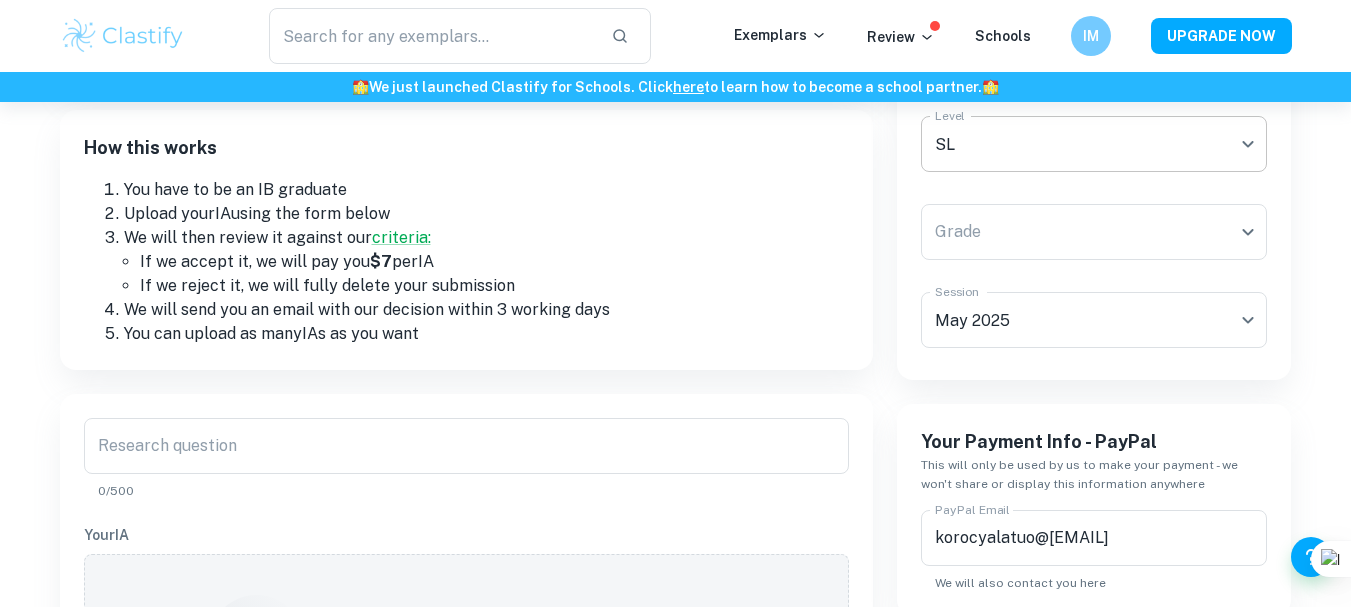 type on "Physics" 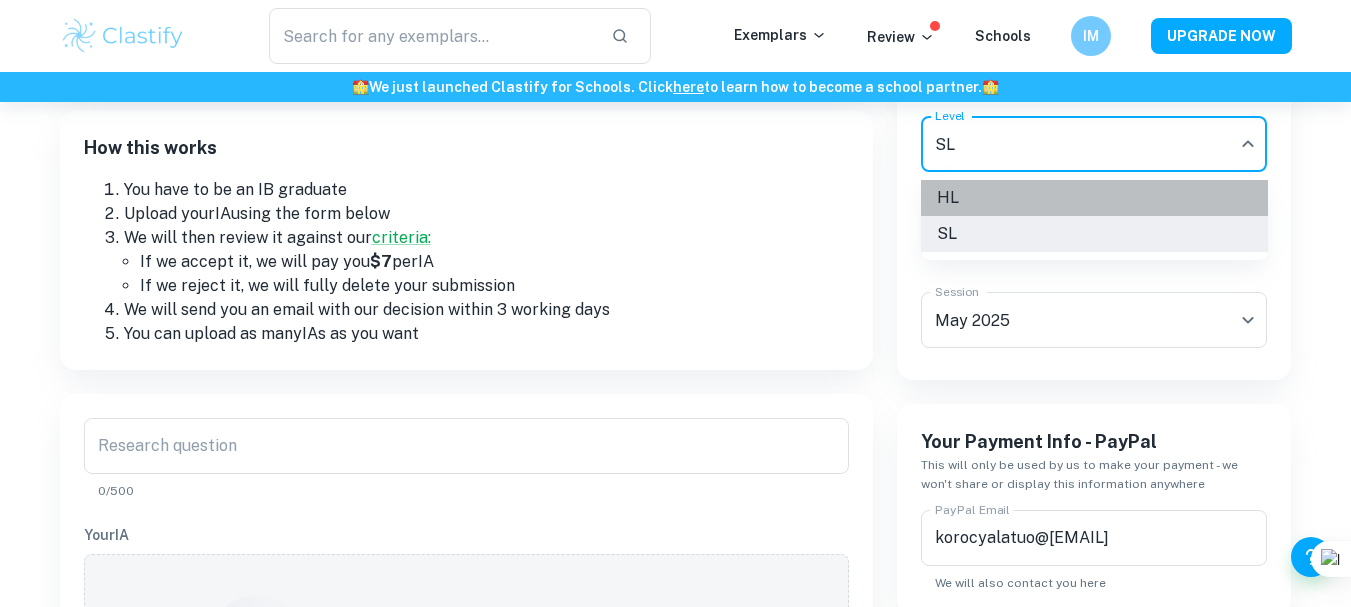 click on "HL" at bounding box center (1094, 198) 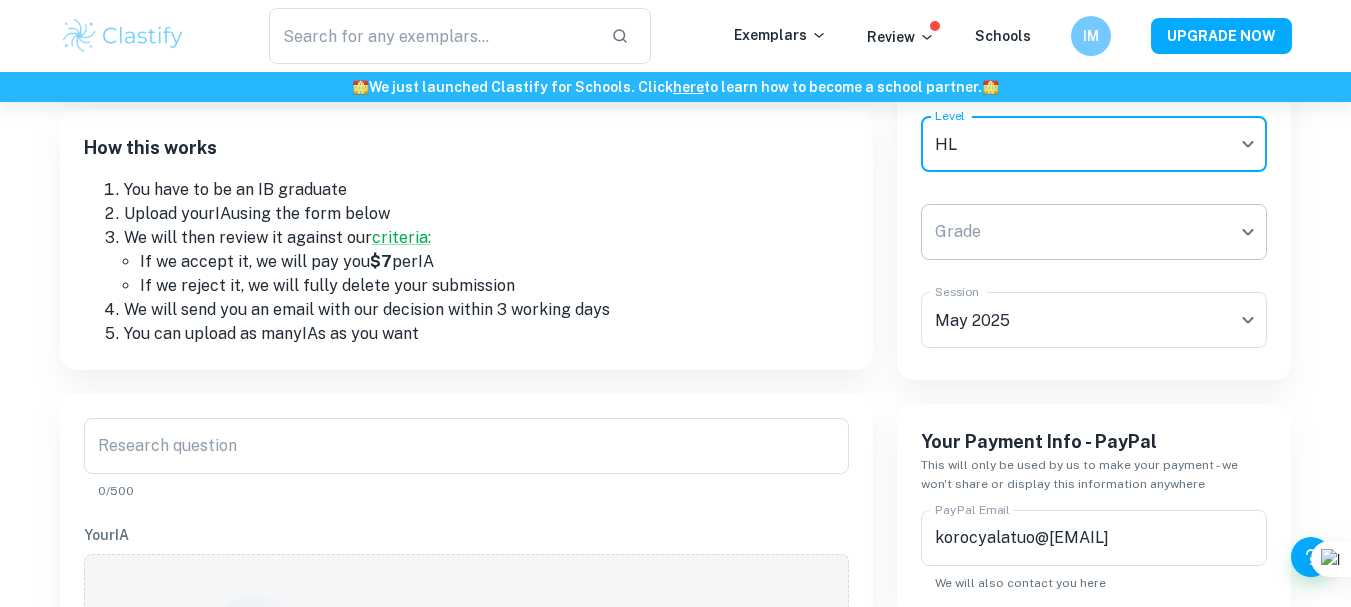 click on "We value your privacy We use cookies to enhance your browsing experience, serve personalised ads or content, and analyse our traffic. By clicking "Accept All", you consent to our use of cookies.   Cookie Policy Customise   Reject All   Accept All   Customise Consent Preferences   We use cookies to help you navigate efficiently and perform certain functions. You will find detailed information about all cookies under each consent category below. The cookies that are categorised as "Necessary" are stored on your browser as they are essential for enabling the basic functionalities of the site. ...  Show more For more information on how Google's third-party cookies operate and handle your data, see:   Google Privacy Policy Necessary Always Active Necessary cookies are required to enable the basic features of this site, such as providing secure log-in or adjusting your consent preferences. These cookies do not store any personally identifiable data. Functional Analytics Performance Advertisement Uncategorised" at bounding box center (675, 159) 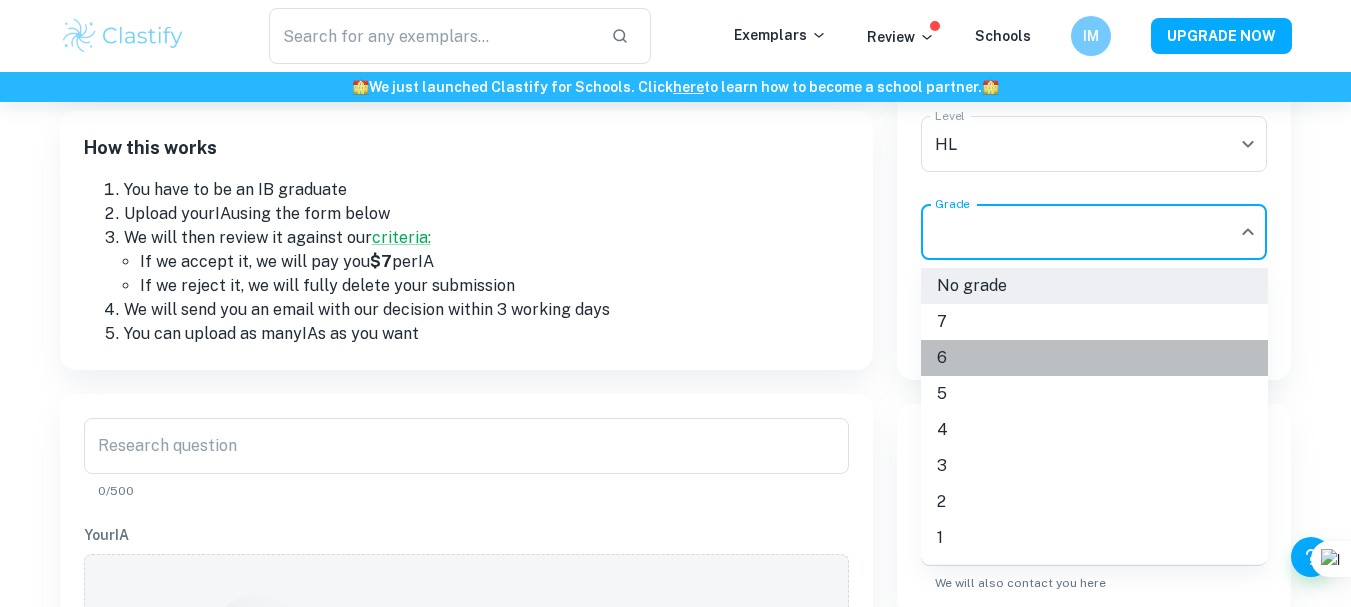 click on "6" at bounding box center [1094, 358] 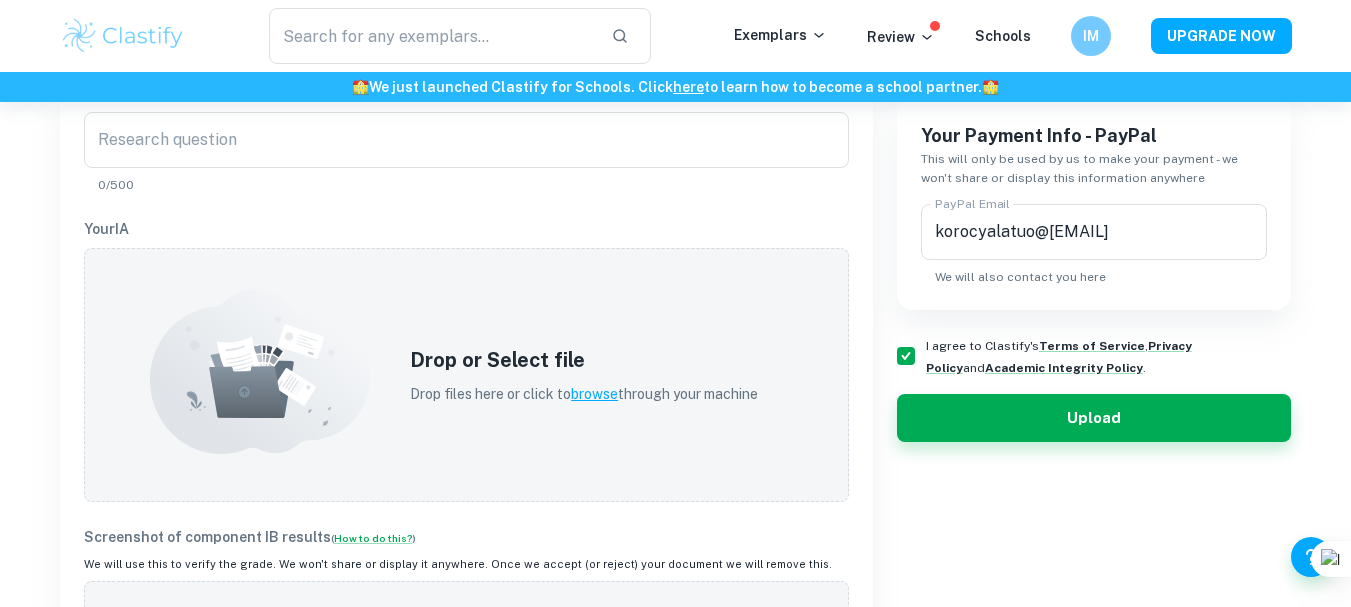 scroll, scrollTop: 545, scrollLeft: 0, axis: vertical 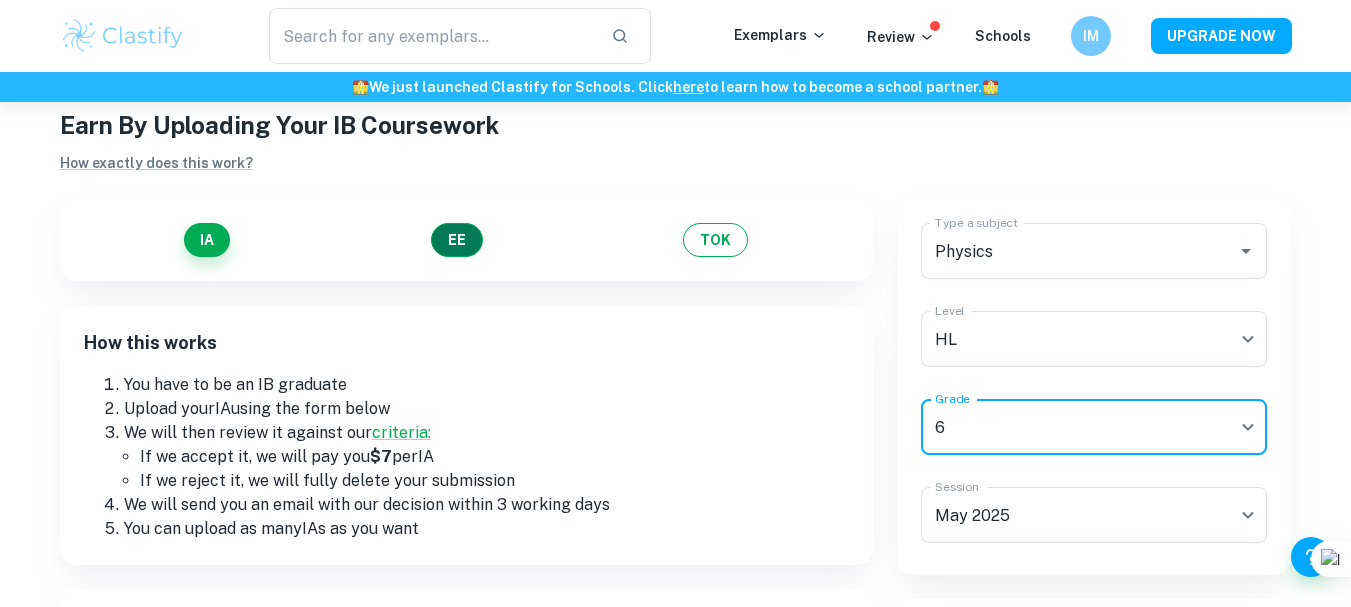 click on "EE" at bounding box center [457, 240] 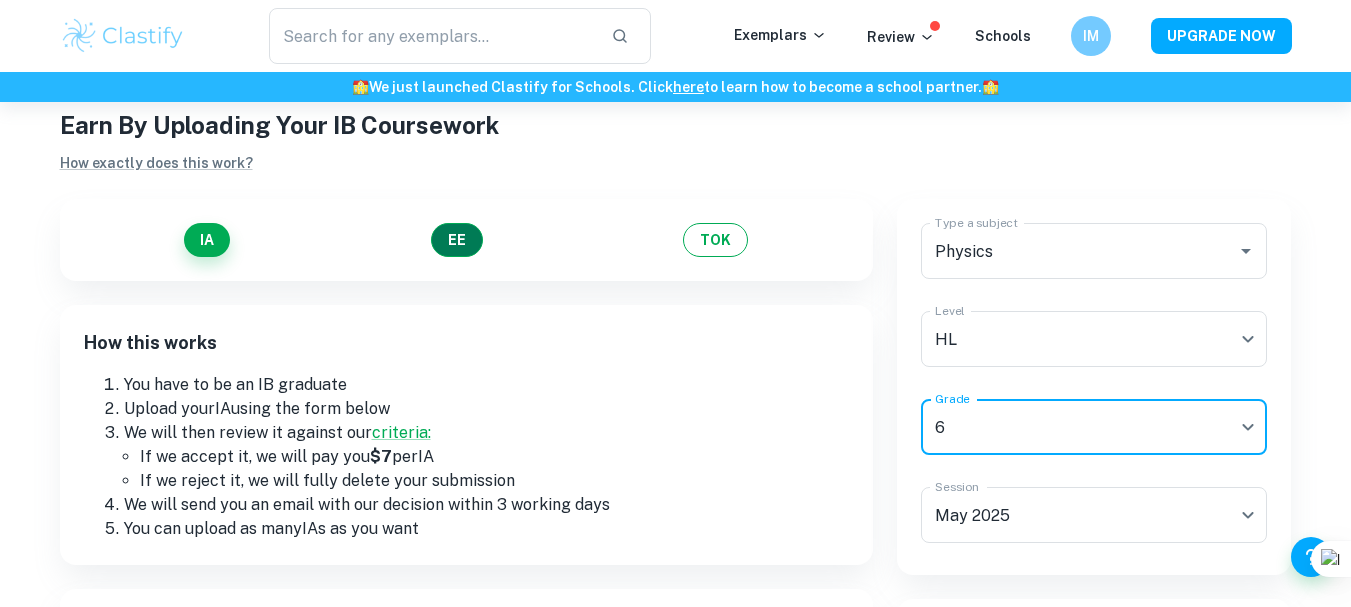 type 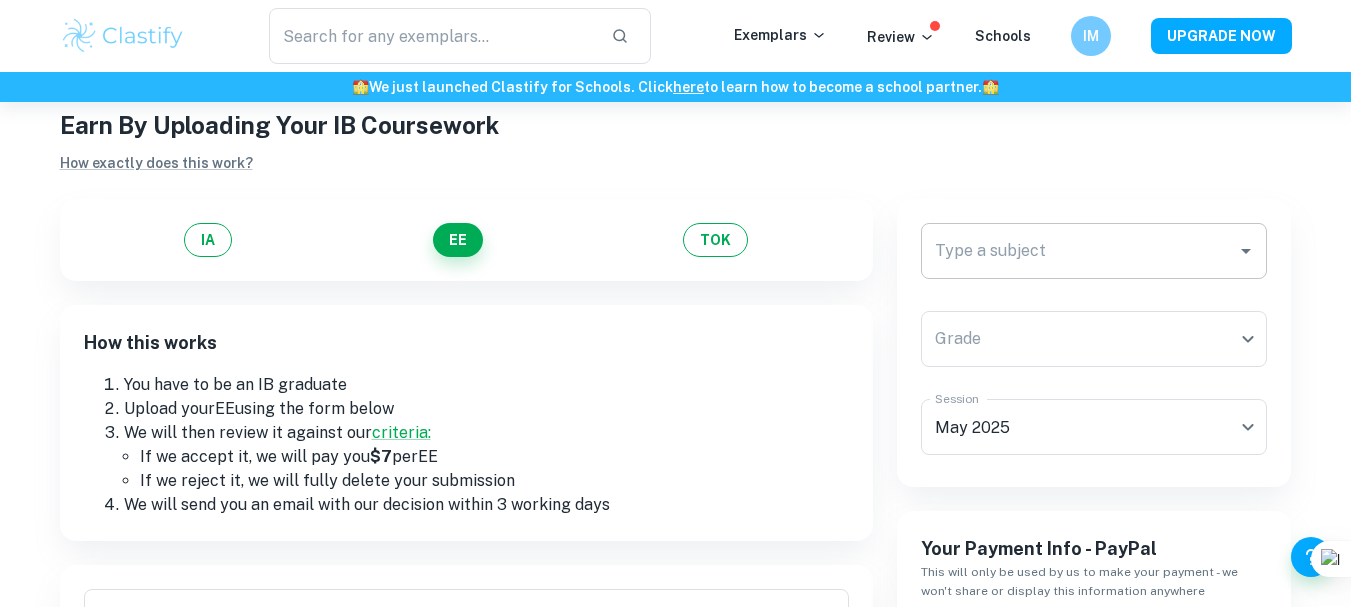 click on "Type a subject" at bounding box center (1079, 251) 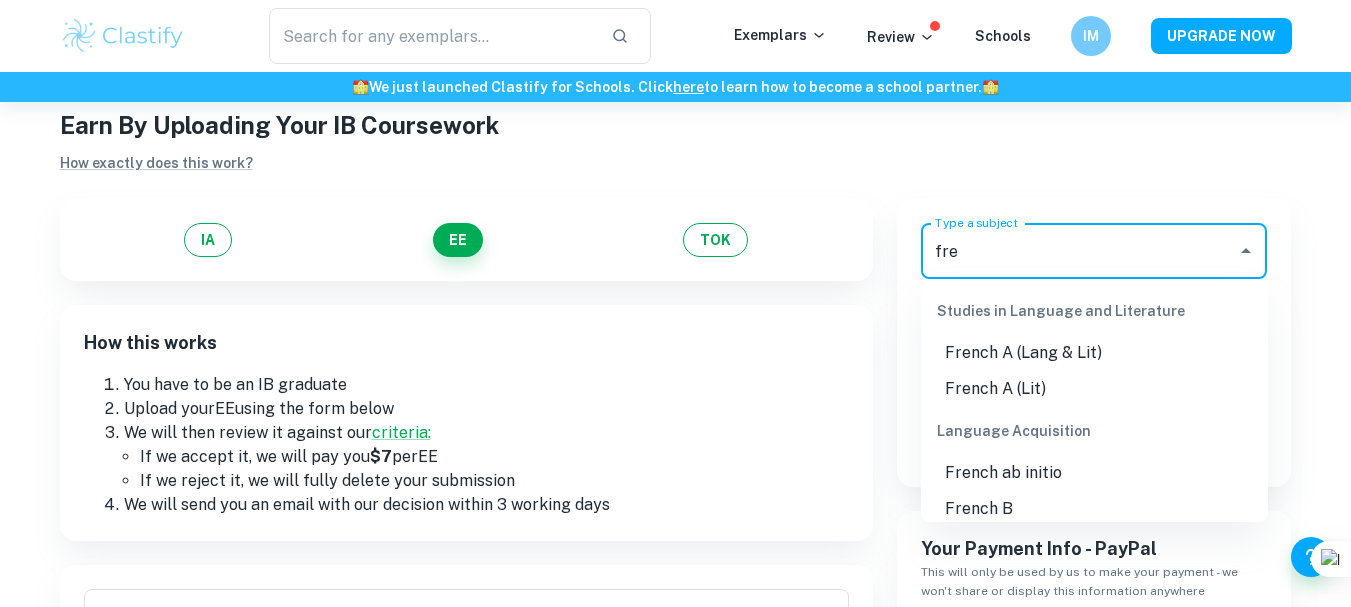 click on "French A (Lit)" at bounding box center (1094, 389) 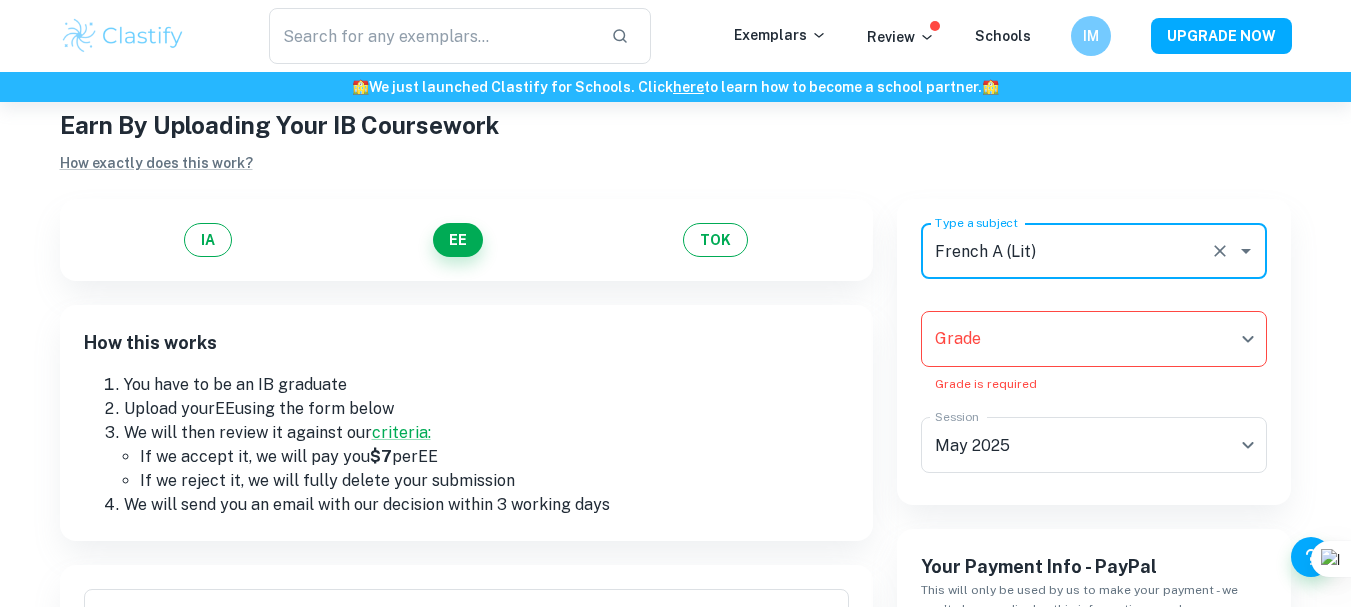 type on "French A (Lit)" 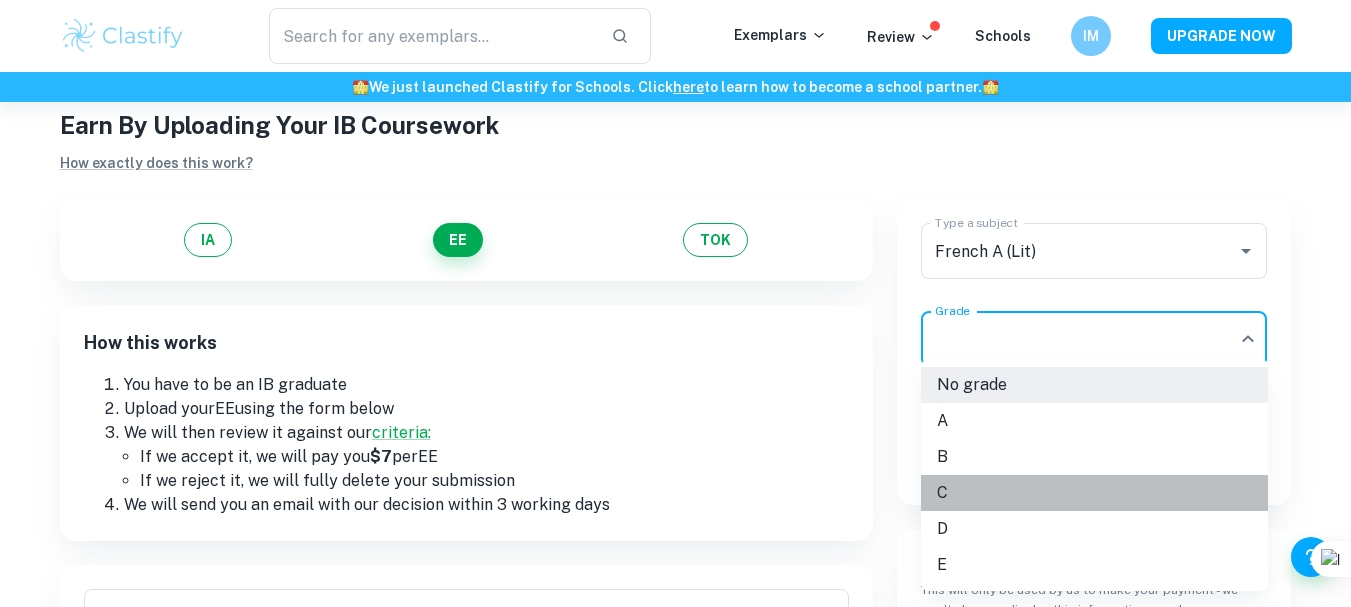 click on "C" at bounding box center [1094, 493] 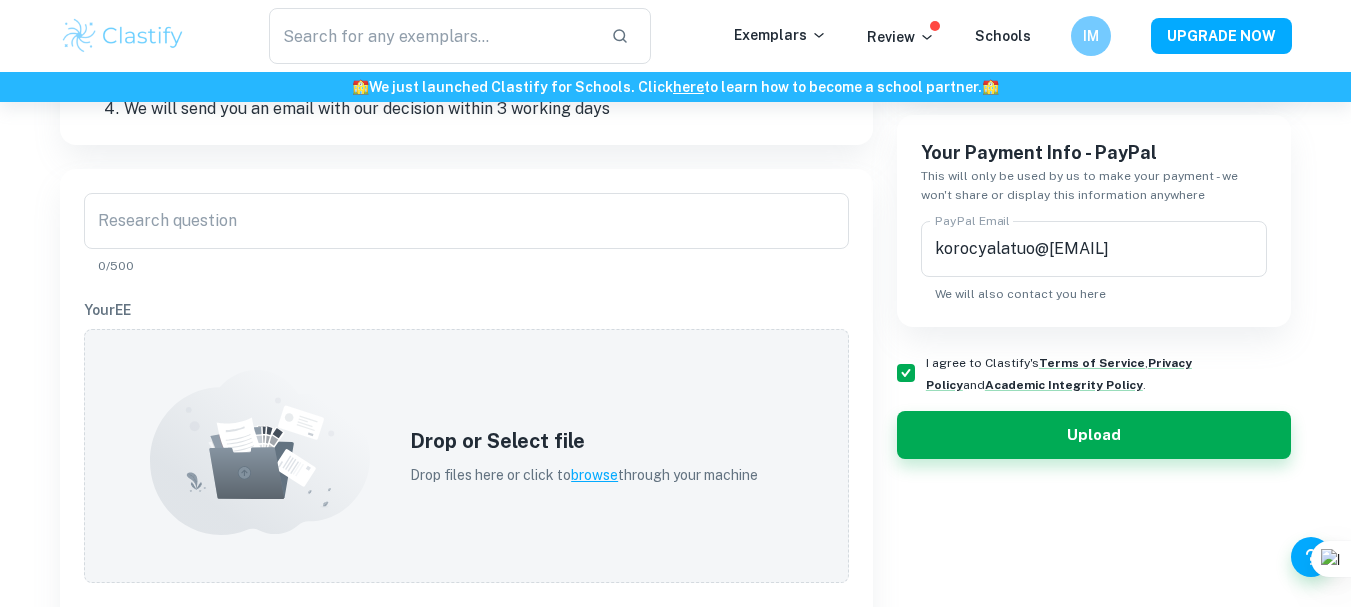 scroll, scrollTop: 443, scrollLeft: 0, axis: vertical 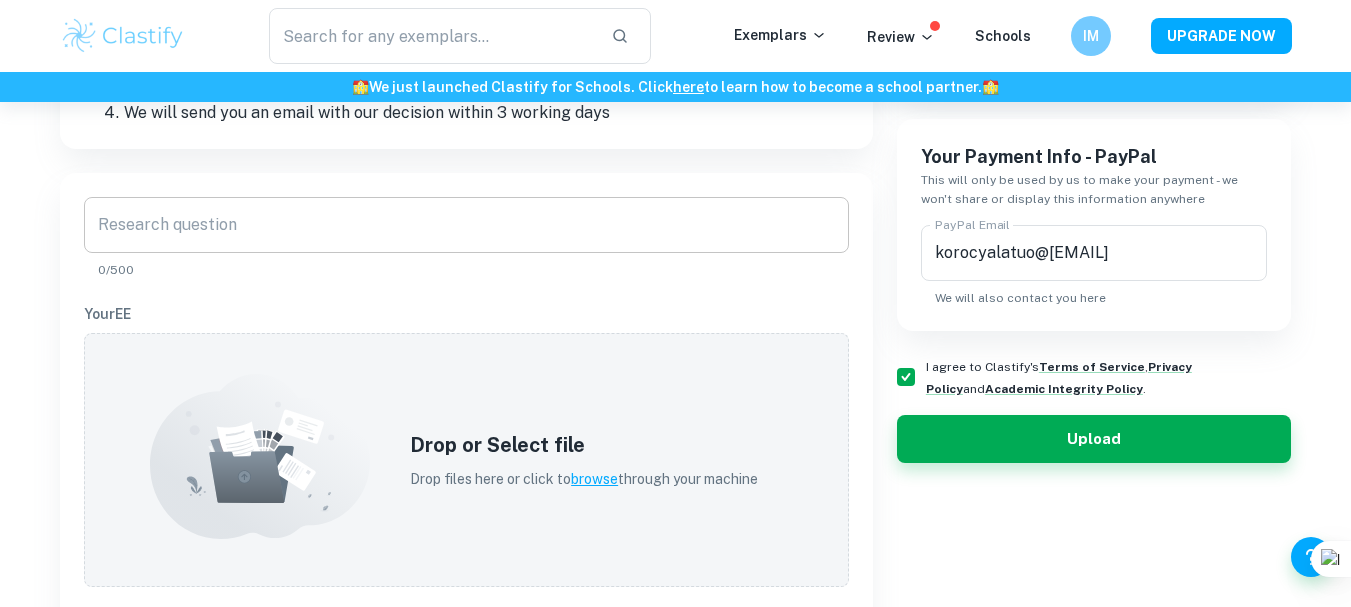 click on "Research question" at bounding box center [466, 225] 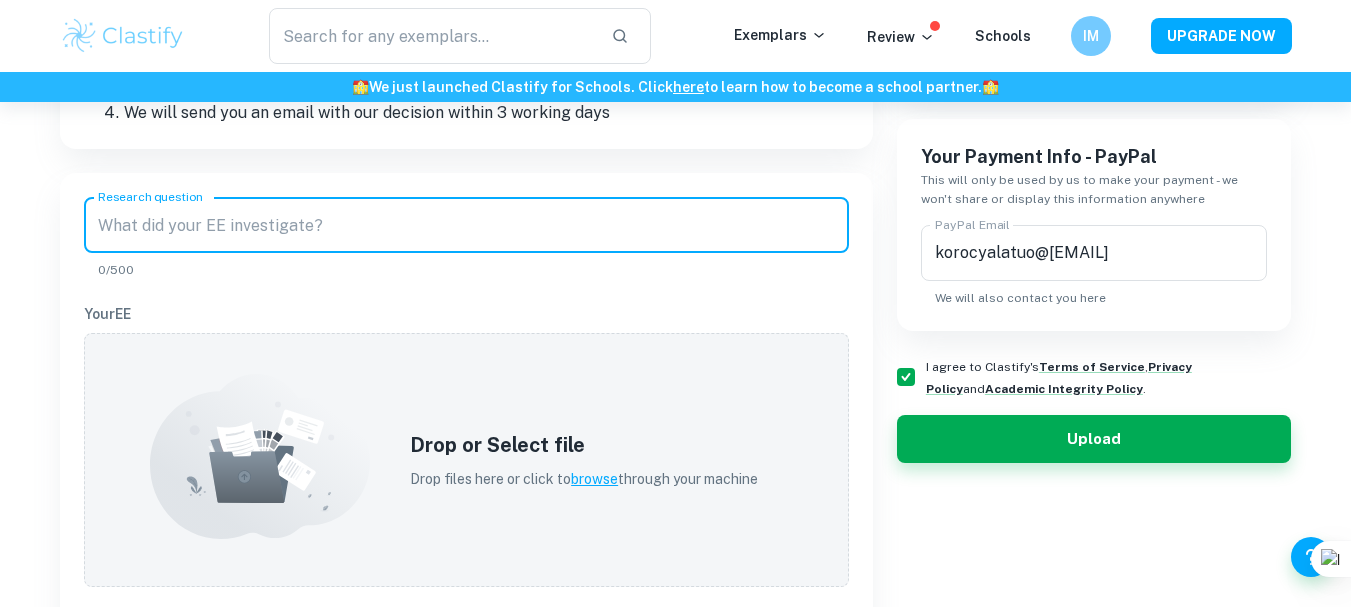 click on "Research question" at bounding box center (466, 225) 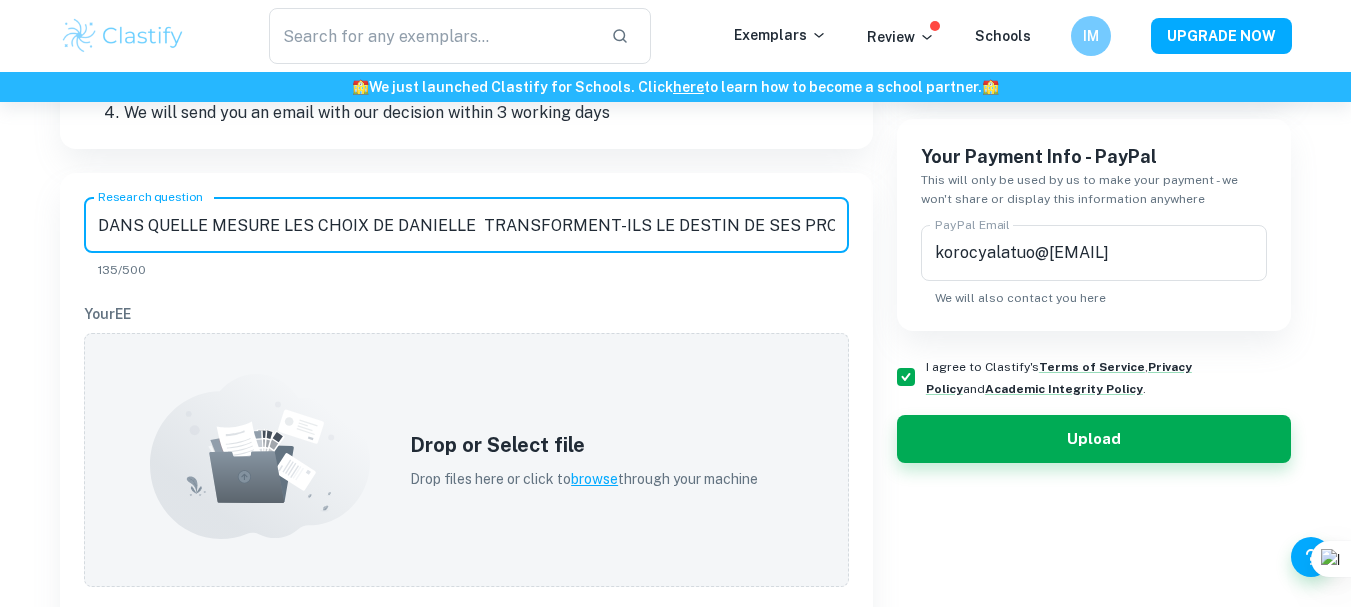scroll, scrollTop: 0, scrollLeft: 488, axis: horizontal 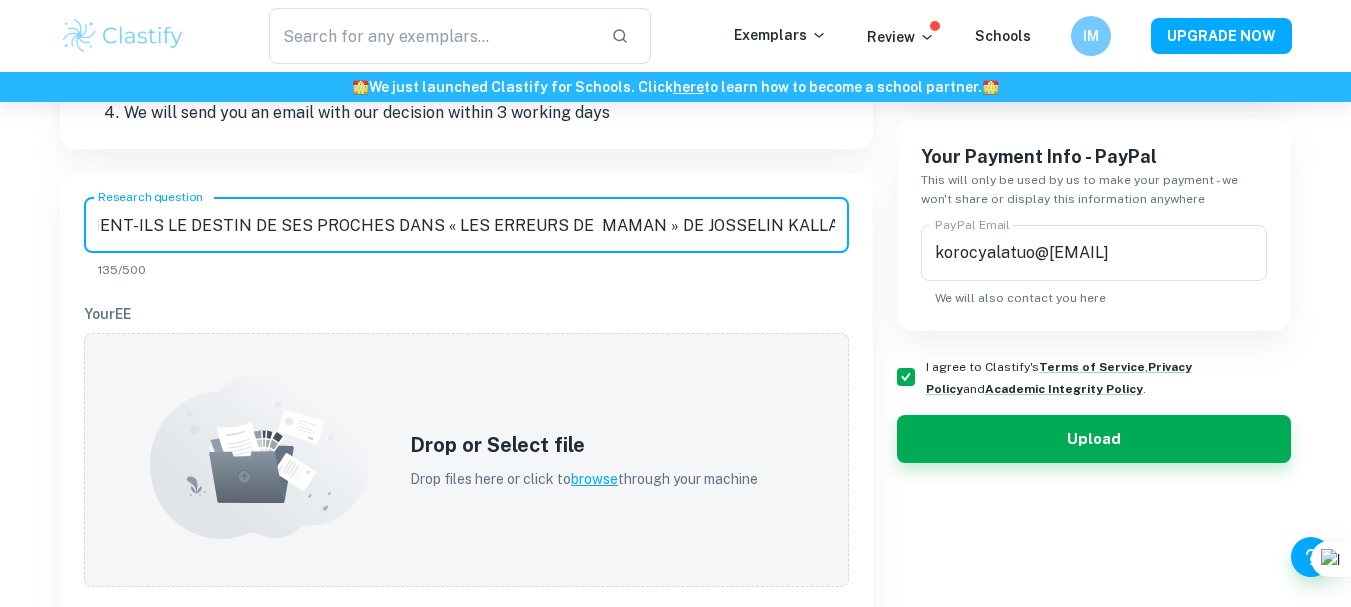 type on "DANS QUELLE MESURE LES CHOIX DE DANIELLE  TRANSFORMENT-ILS LE DESTIN DE SES PROCHES DANS « LES ERREURS DE  MAMAN » DE JOSSELIN KALLA ?" 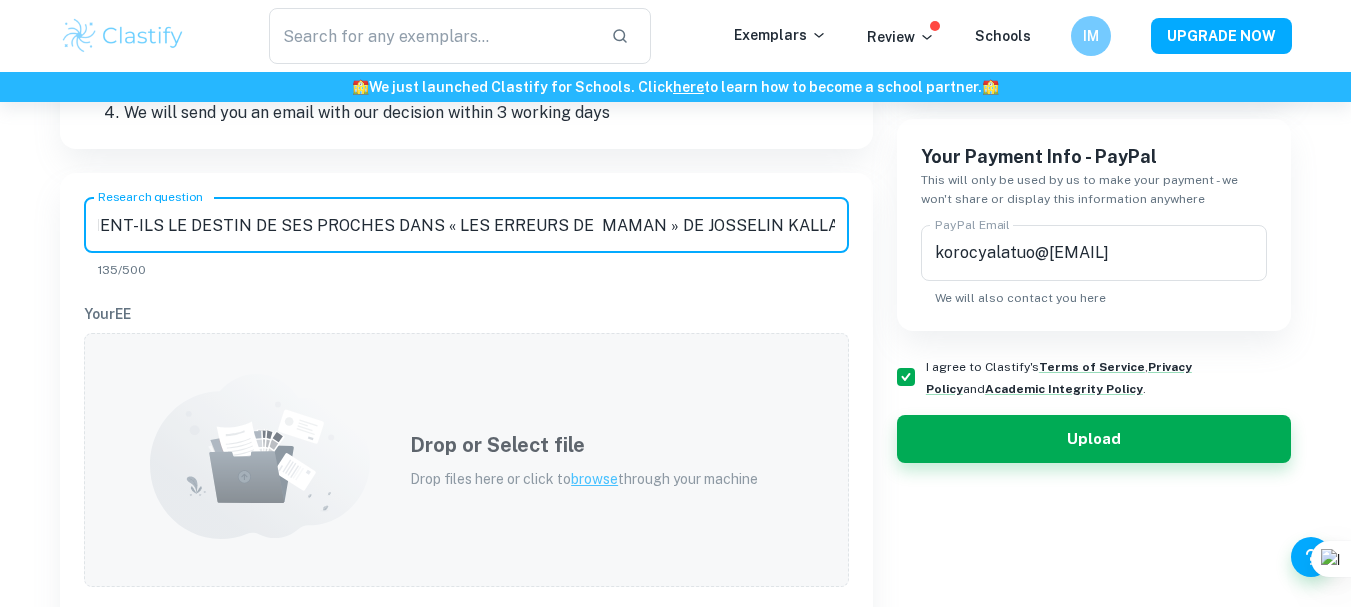 scroll, scrollTop: 0, scrollLeft: 0, axis: both 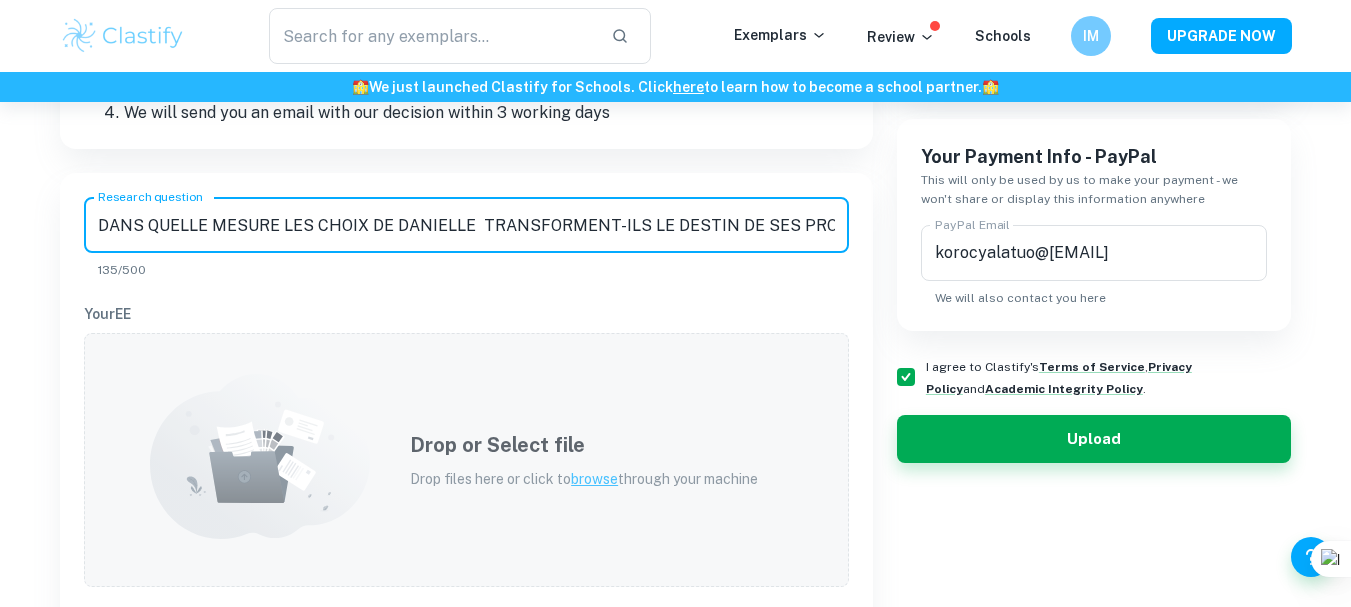 click on "Drop or Select file" at bounding box center (584, 445) 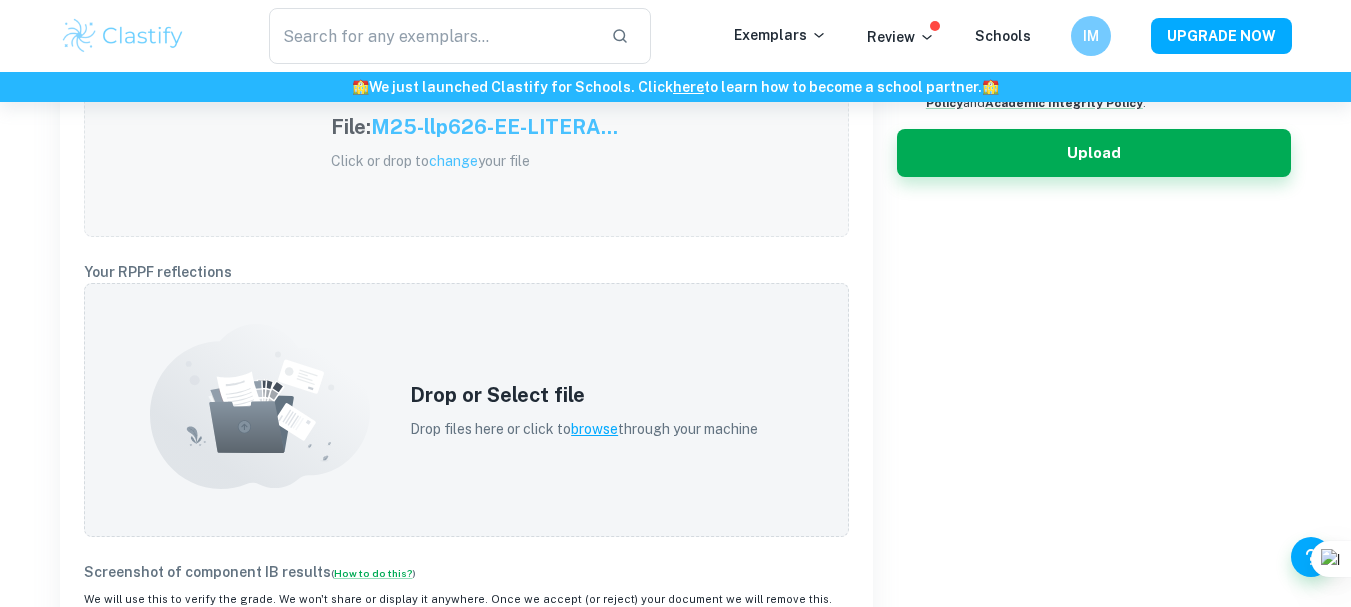 scroll, scrollTop: 825, scrollLeft: 0, axis: vertical 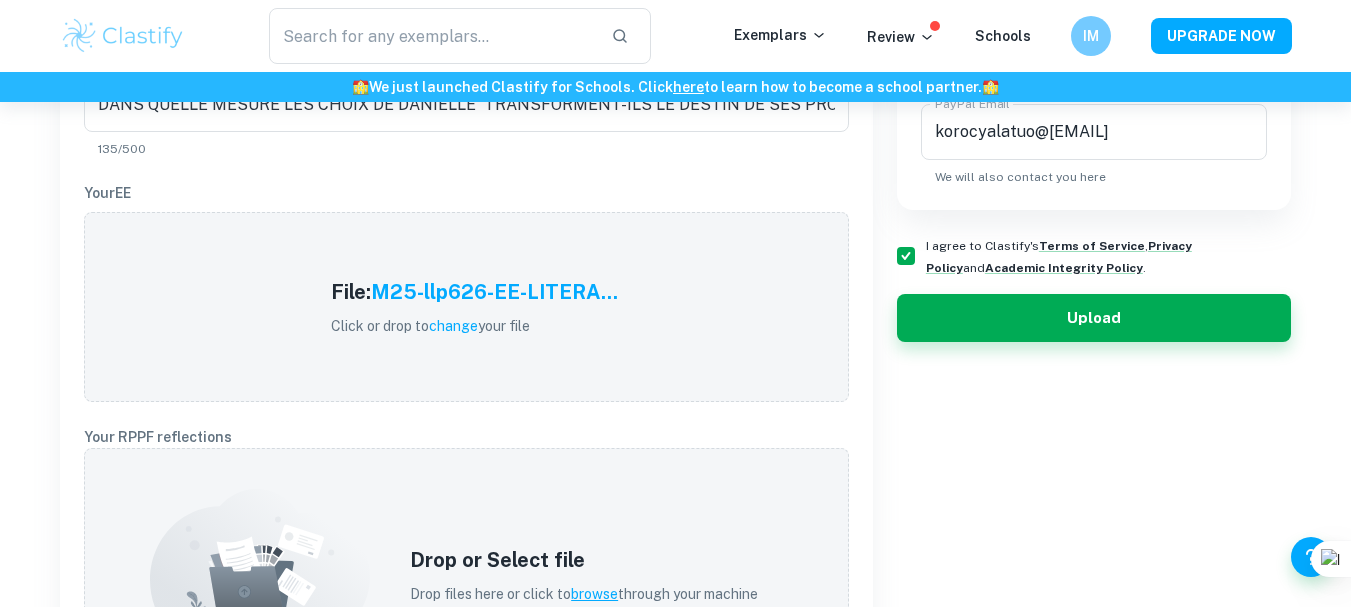 drag, startPoint x: 763, startPoint y: 219, endPoint x: 1206, endPoint y: 218, distance: 443.00113 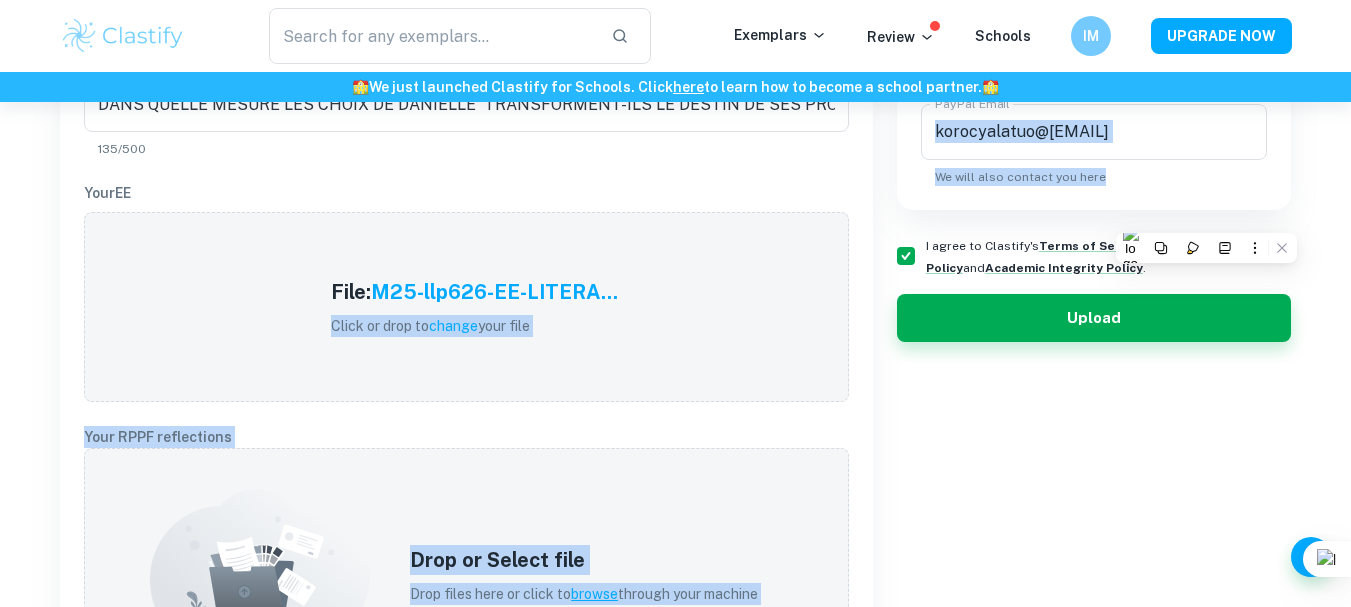 scroll, scrollTop: 360, scrollLeft: 0, axis: vertical 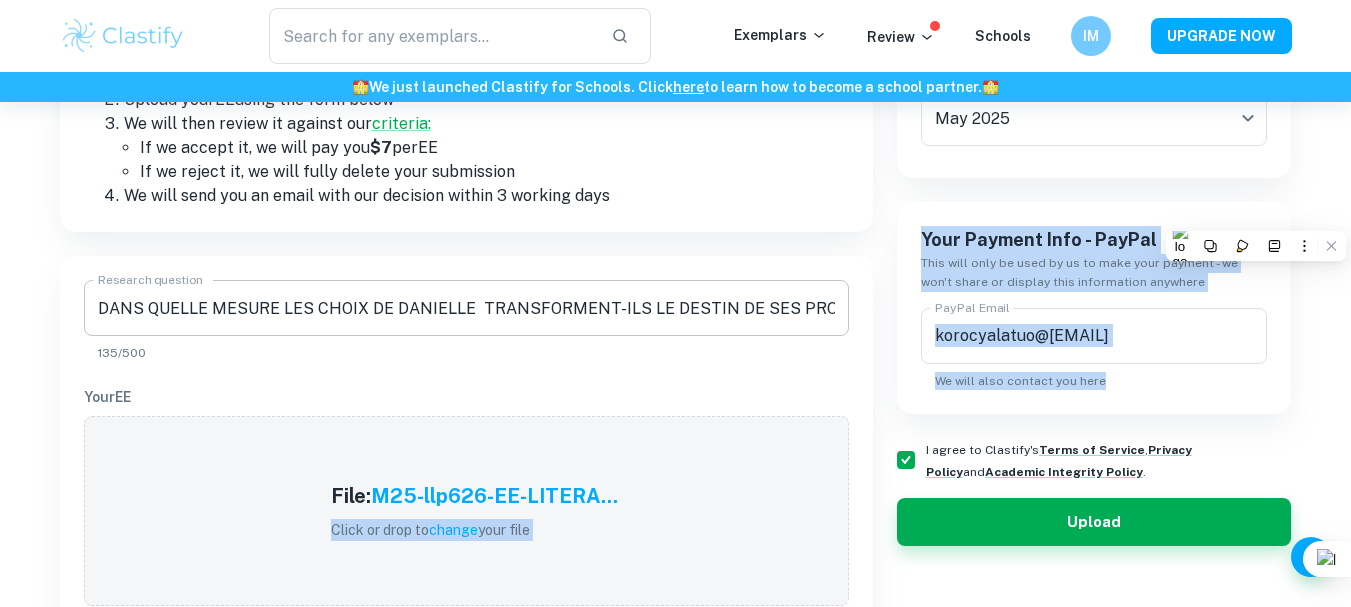 click on "DANS QUELLE MESURE LES CHOIX DE DANIELLE  TRANSFORMENT-ILS LE DESTIN DE SES PROCHES DANS « LES ERREURS DE  MAMAN » DE JOSSELIN KALLA ?" at bounding box center [466, 308] 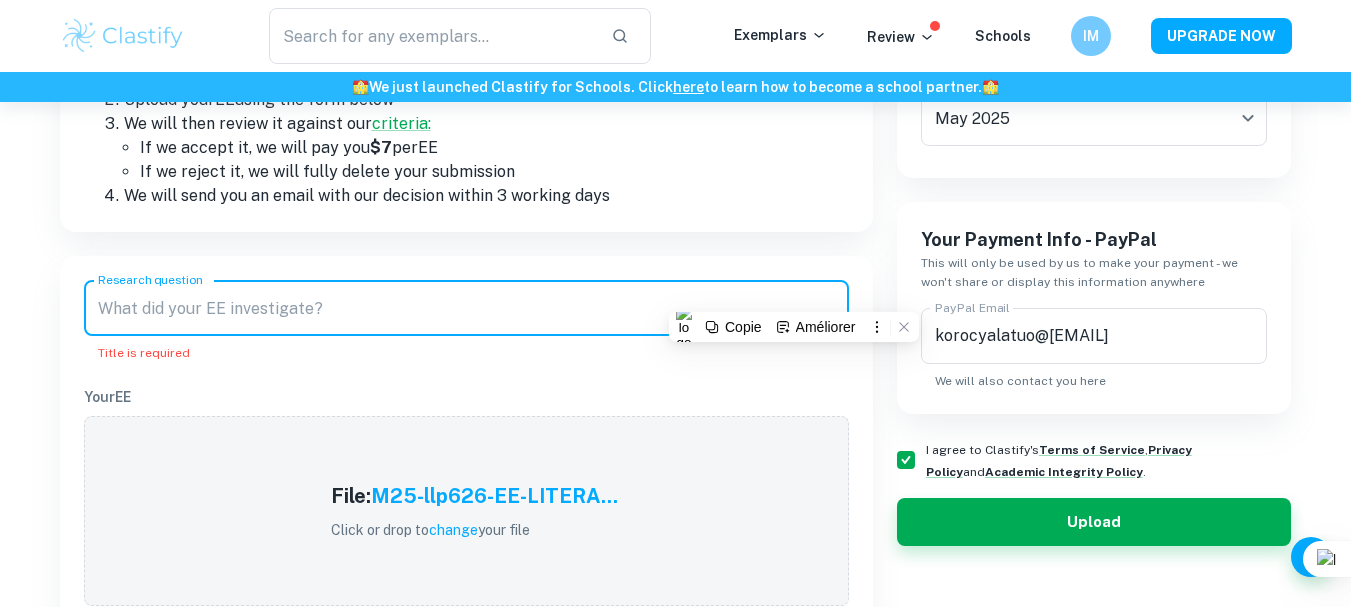 paste on "DANS QUELLE MESURE LES CHOIX DE DANIELLE TRANSFORMENT-ILS LE DESTIN DE SES PROCHES DANS « LES ERREURS DE MAMAN » DE JOSSELIN KALLA ?" 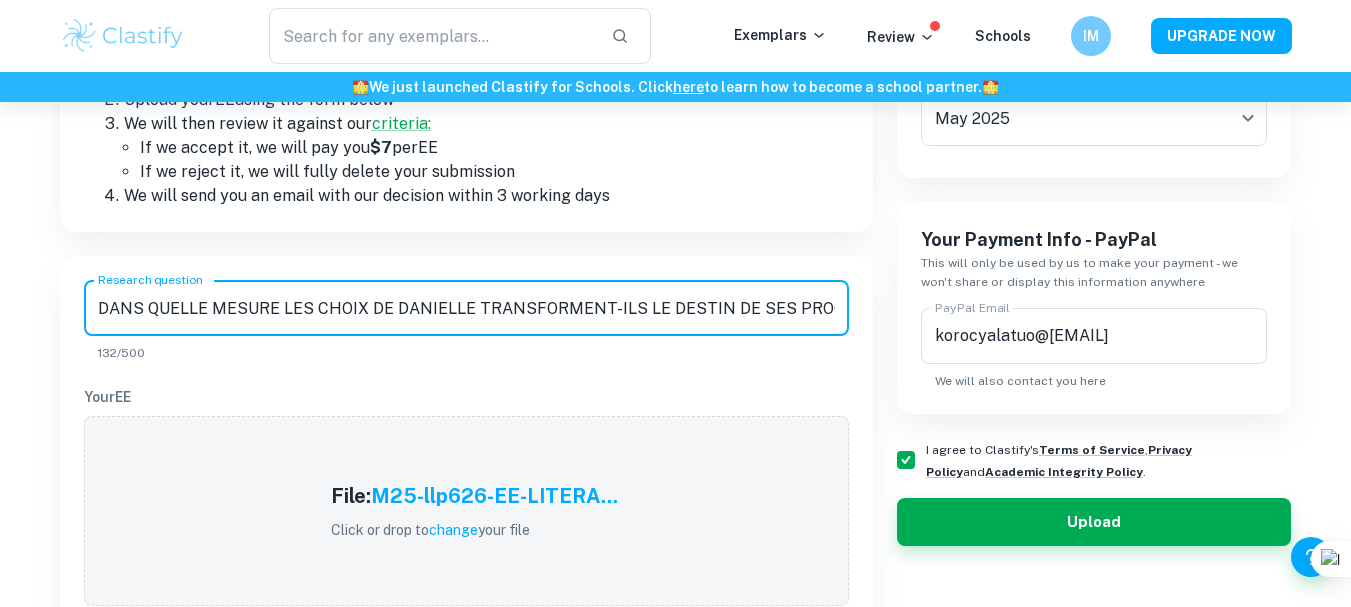 scroll, scrollTop: 0, scrollLeft: 476, axis: horizontal 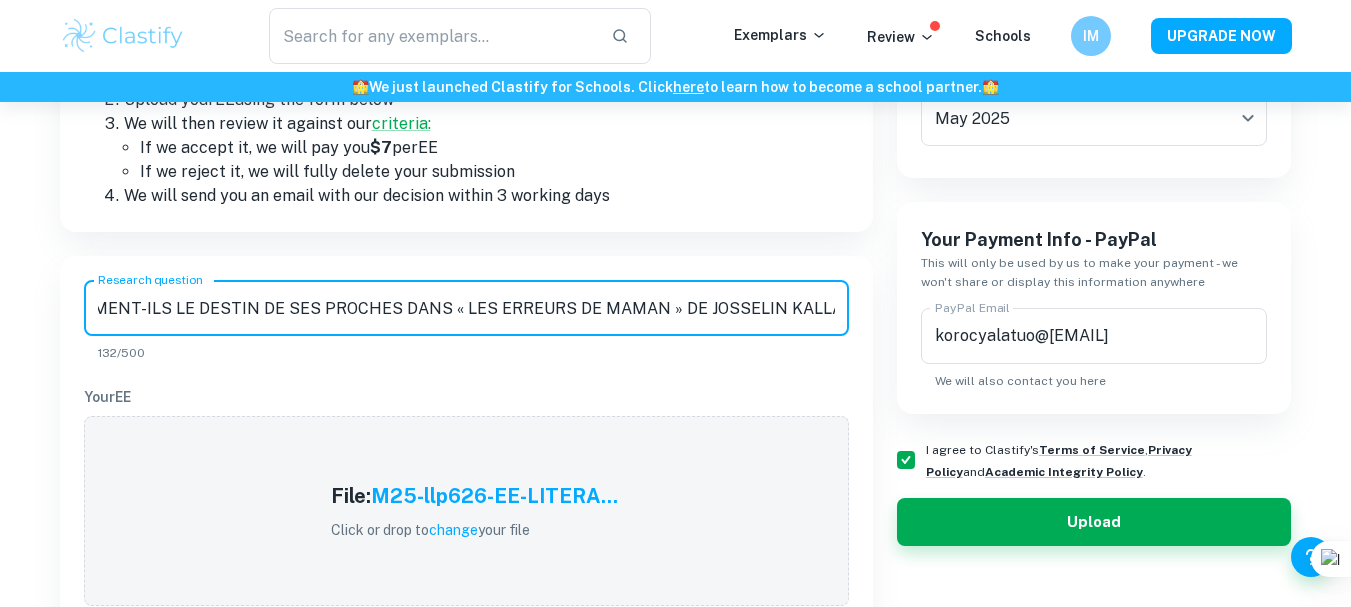 type on "DANS QUELLE MESURE LES CHOIX DE DANIELLE TRANSFORMENT-ILS LE DESTIN DE SES PROCHES DANS « LES ERREURS DE MAMAN » DE JOSSELIN KALLA ?" 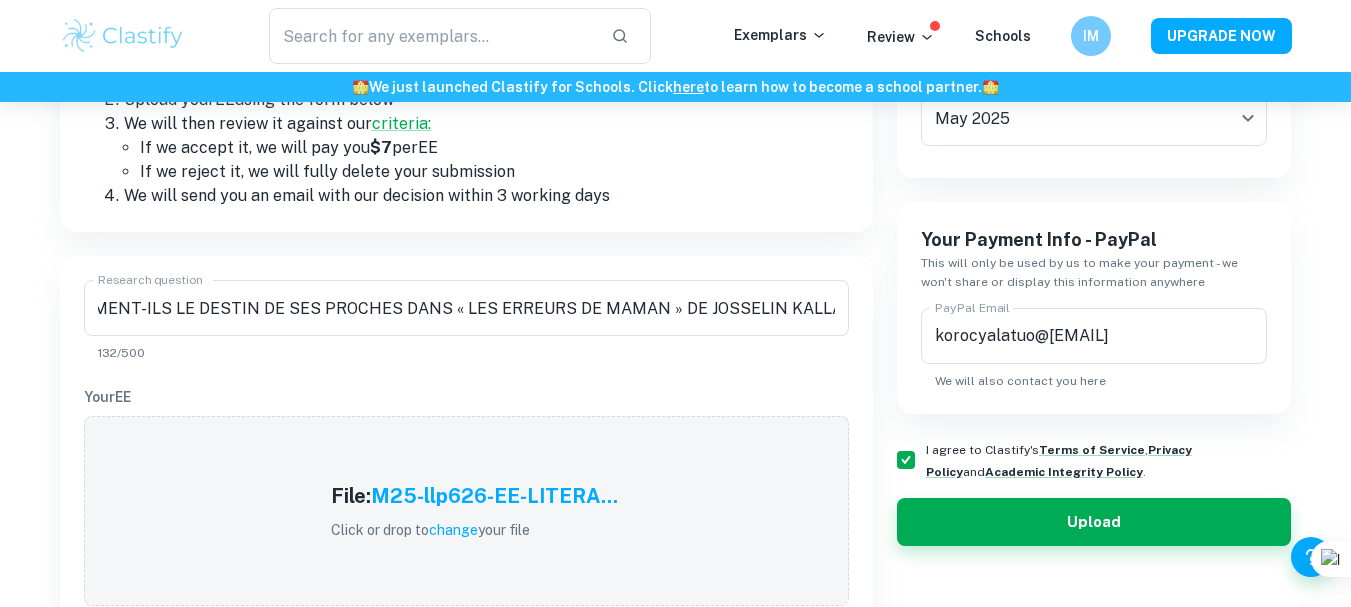scroll, scrollTop: 0, scrollLeft: 0, axis: both 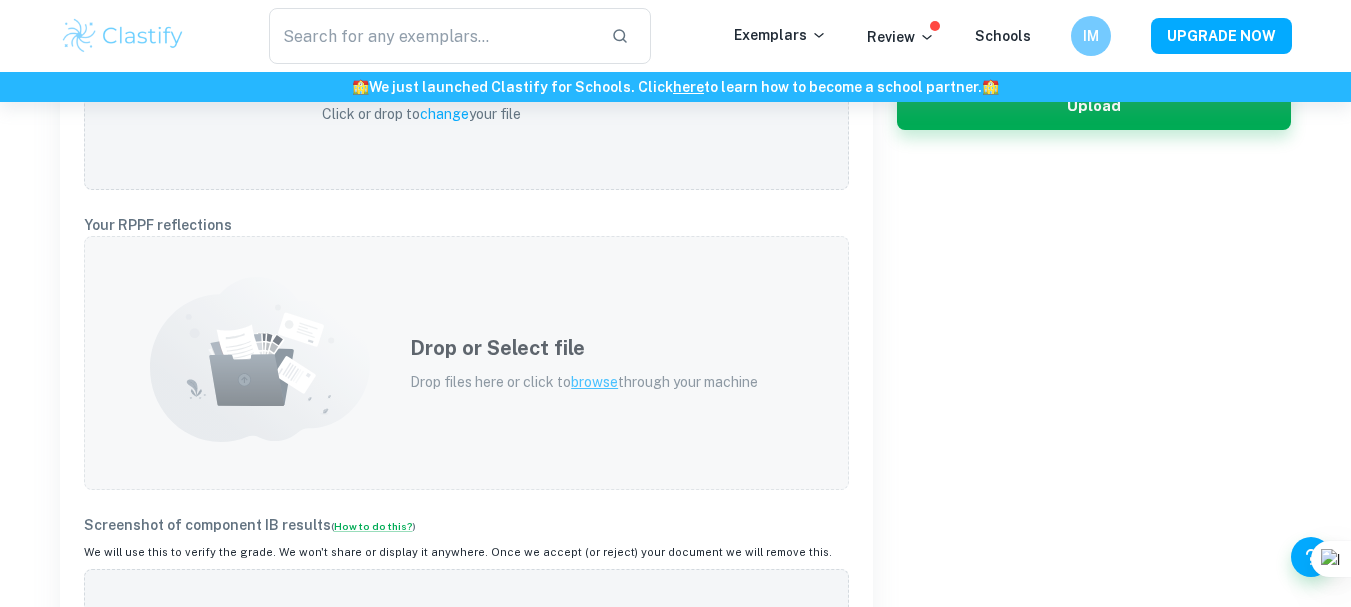 click on "Drop files here or click to  browse  through your machine" at bounding box center (584, 382) 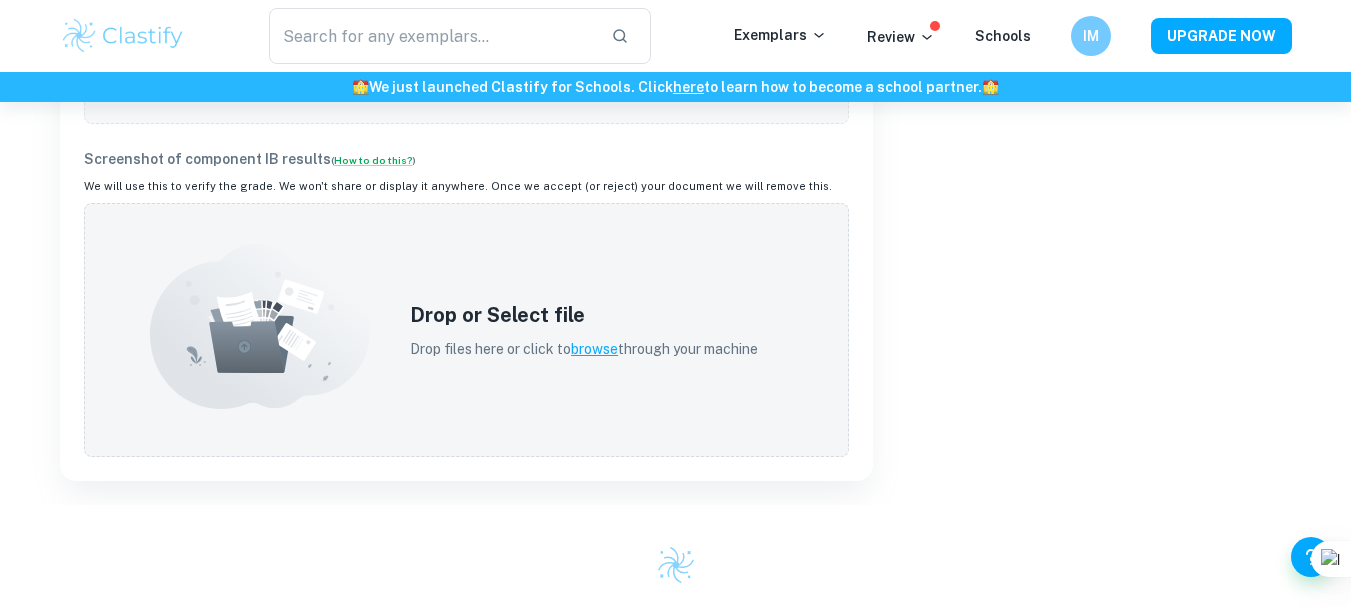 scroll, scrollTop: 1179, scrollLeft: 0, axis: vertical 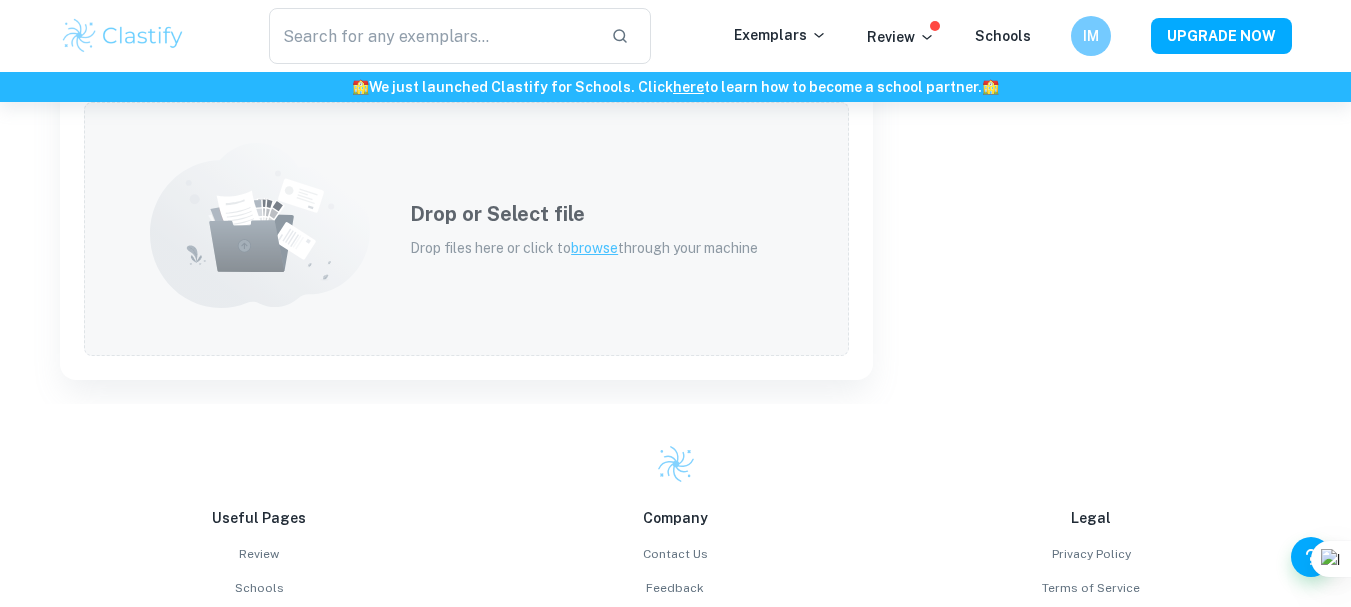 click on "browse" at bounding box center (594, 248) 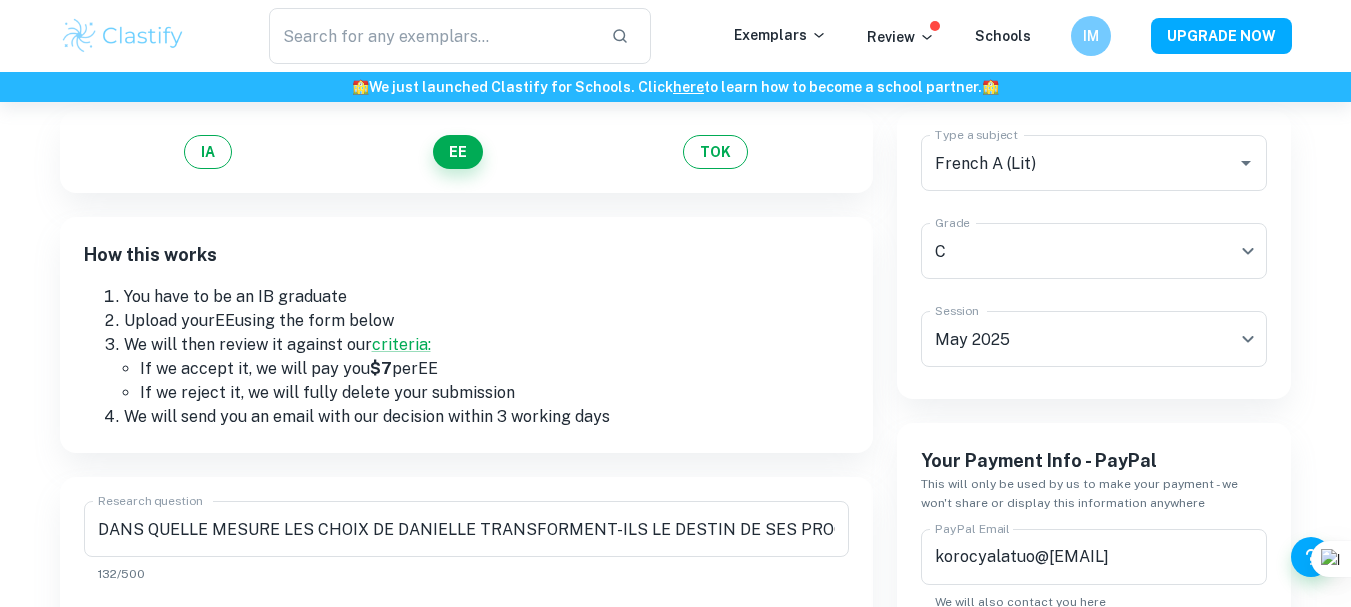 scroll, scrollTop: 110, scrollLeft: 0, axis: vertical 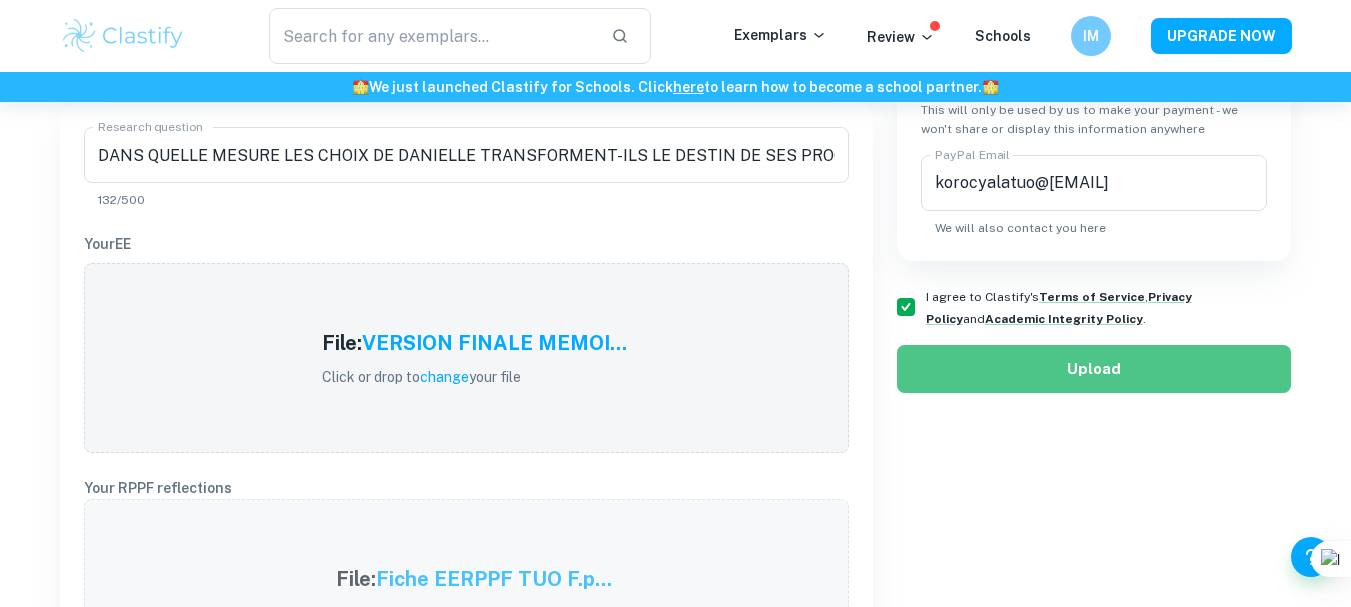 click on "Upload" at bounding box center (1094, 369) 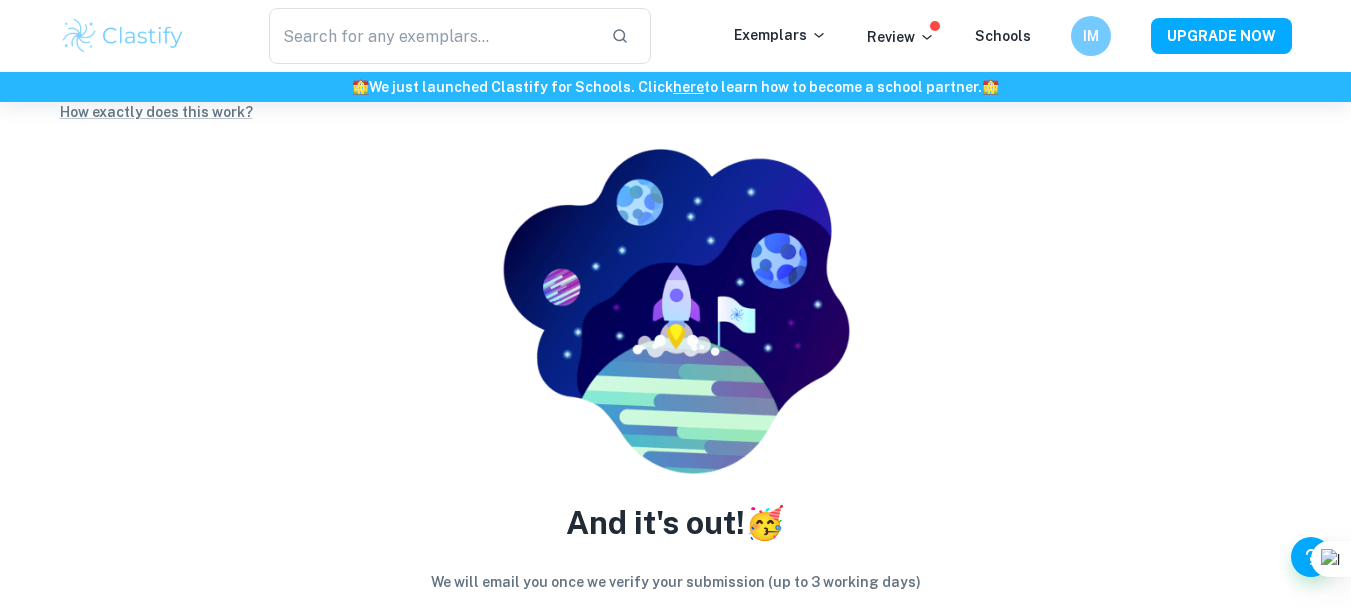 scroll, scrollTop: 185, scrollLeft: 0, axis: vertical 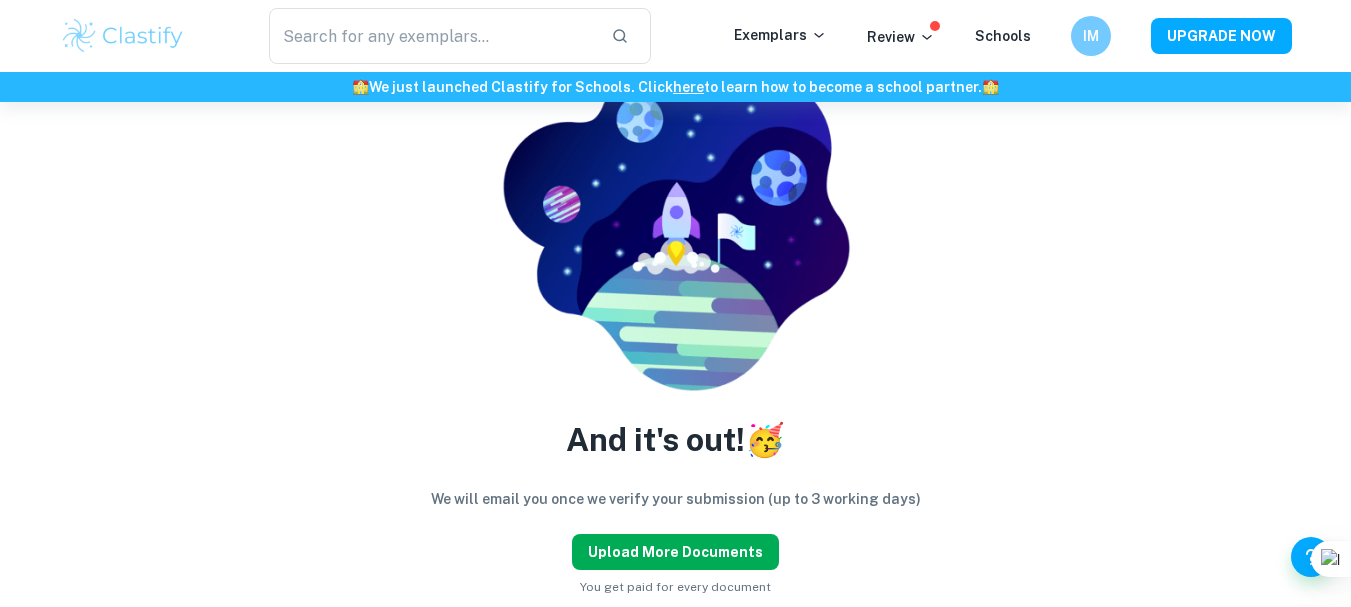 click on "Upload more documents" at bounding box center [675, 552] 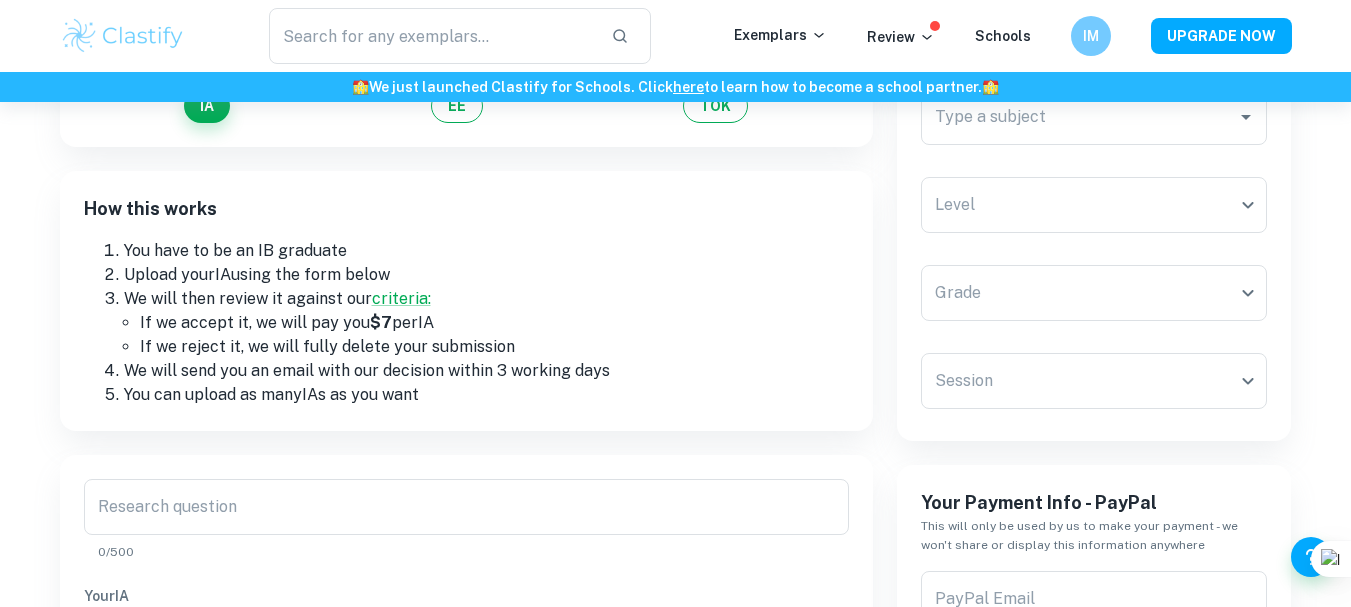scroll, scrollTop: 81, scrollLeft: 0, axis: vertical 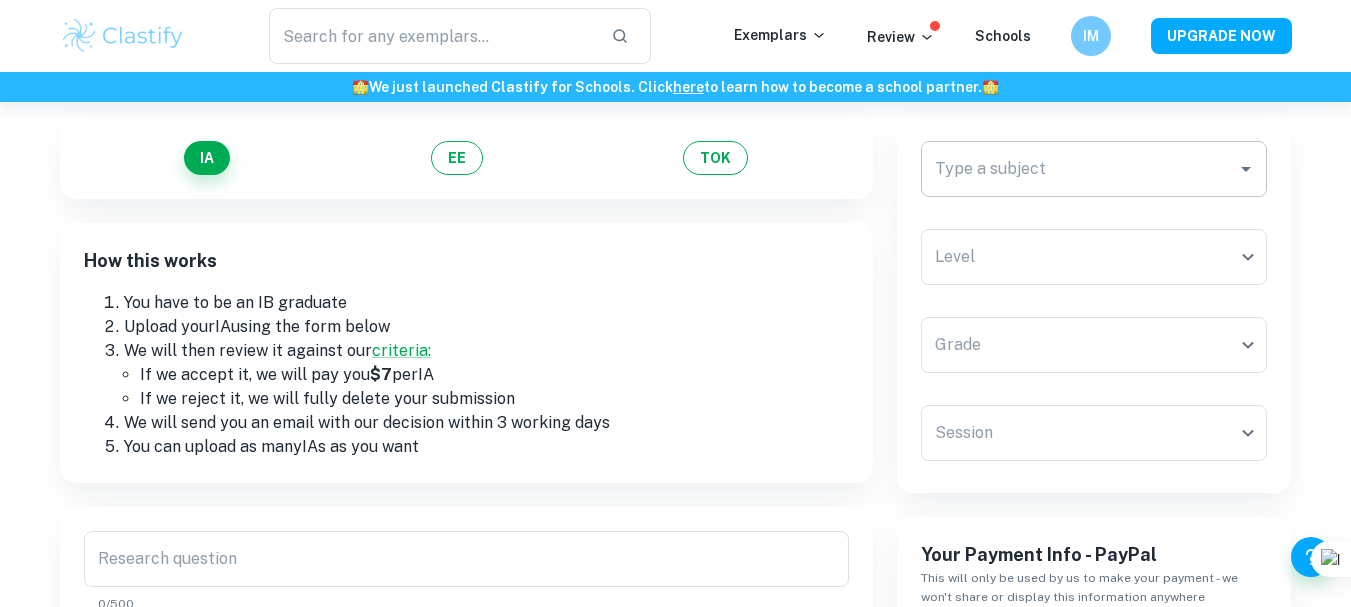 click on "Type a subject" at bounding box center [1079, 169] 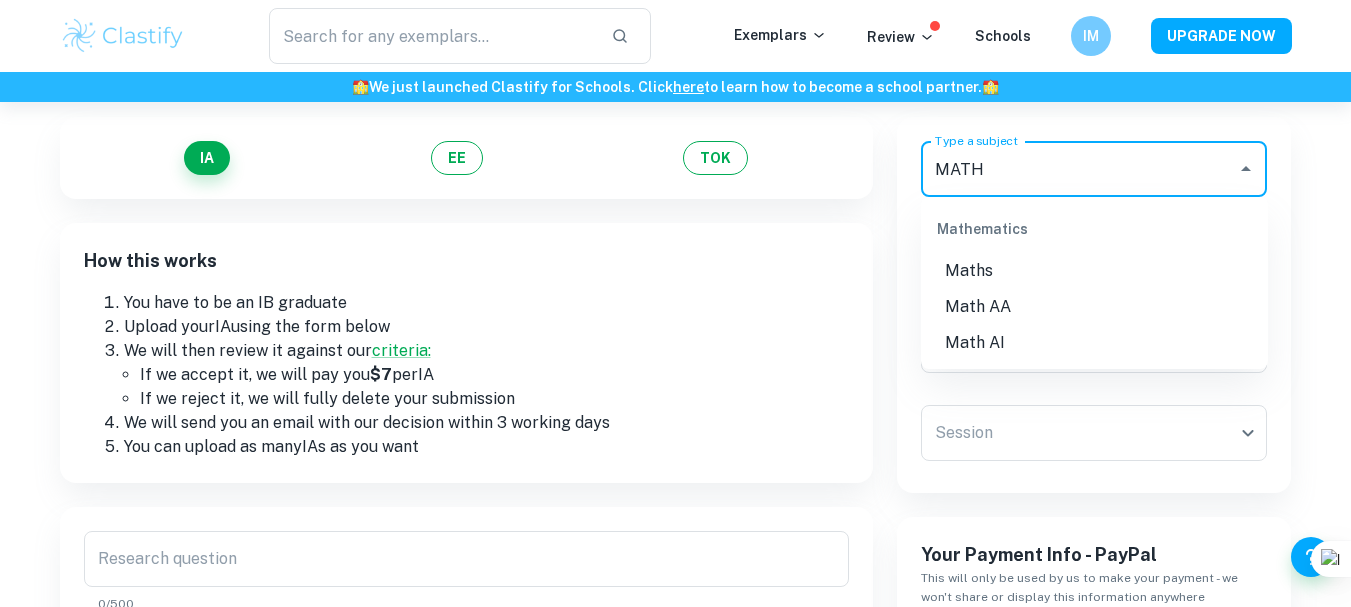click on "Math AA" at bounding box center (1094, 307) 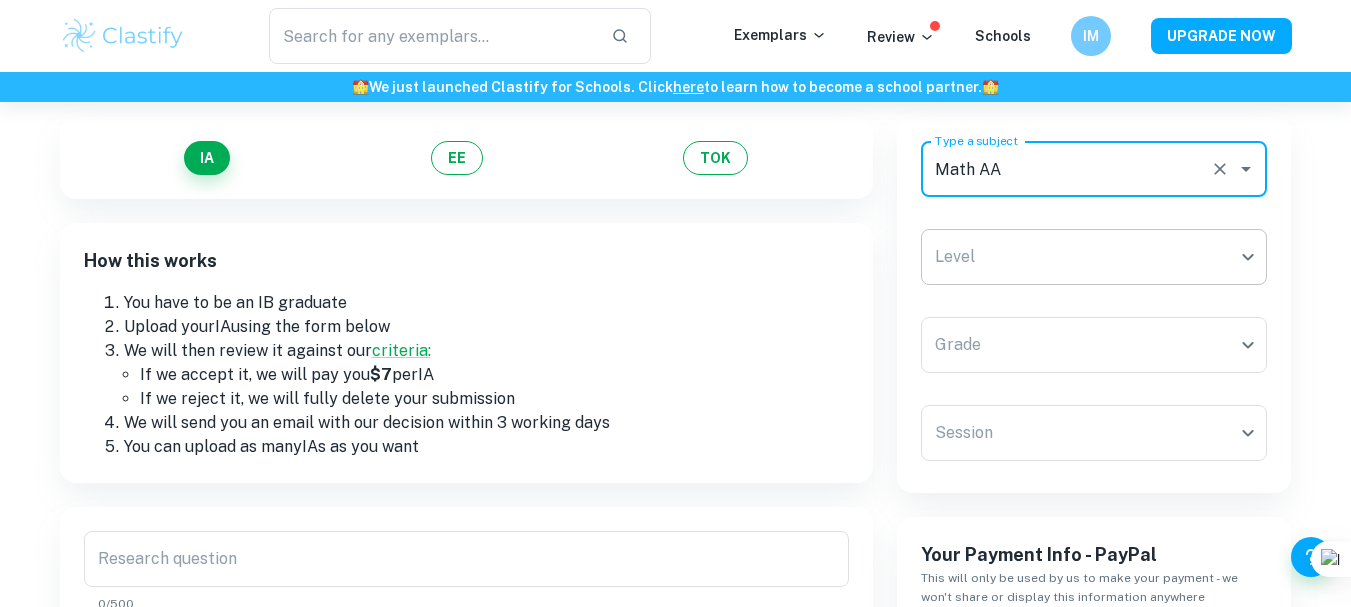 type on "Math AA" 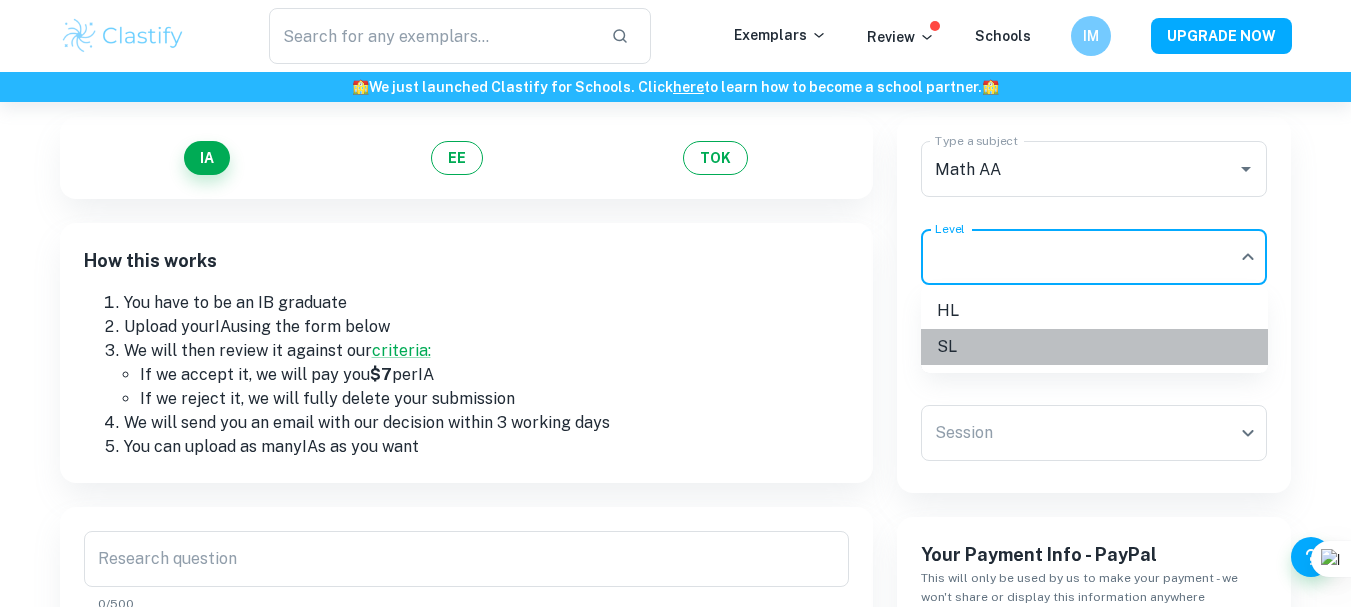 click on "SL" at bounding box center (1094, 347) 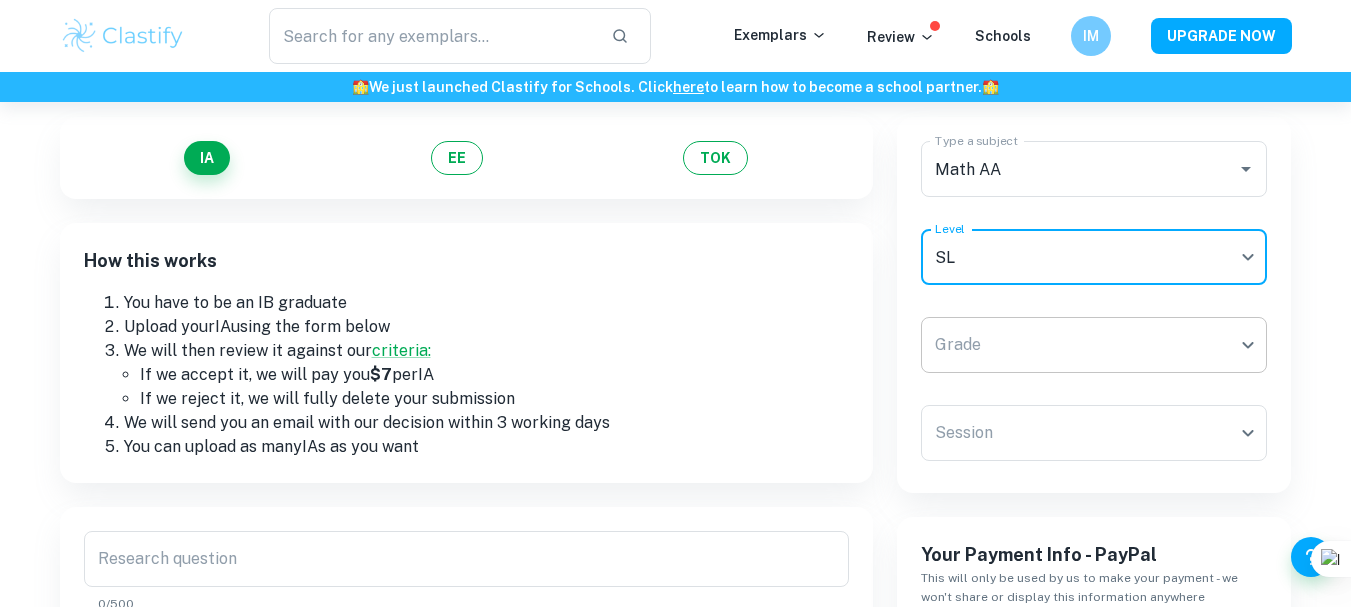 click on "We value your privacy We use cookies to enhance your browsing experience, serve personalised ads or content, and analyse our traffic. By clicking "Accept All", you consent to our use of cookies.   Cookie Policy Customise   Reject All   Accept All   Customise Consent Preferences   We use cookies to help you navigate efficiently and perform certain functions. You will find detailed information about all cookies under each consent category below. The cookies that are categorised as "Necessary" are stored on your browser as they are essential for enabling the basic functionalities of the site. ...  Show more For more information on how Google's third-party cookies operate and handle your data, see:   Google Privacy Policy Necessary Always Active Necessary cookies are required to enable the basic features of this site, such as providing secure log-in or adjusting your consent preferences. These cookies do not store any personally identifiable data. Functional Analytics Performance Advertisement Uncategorised" at bounding box center [675, 272] 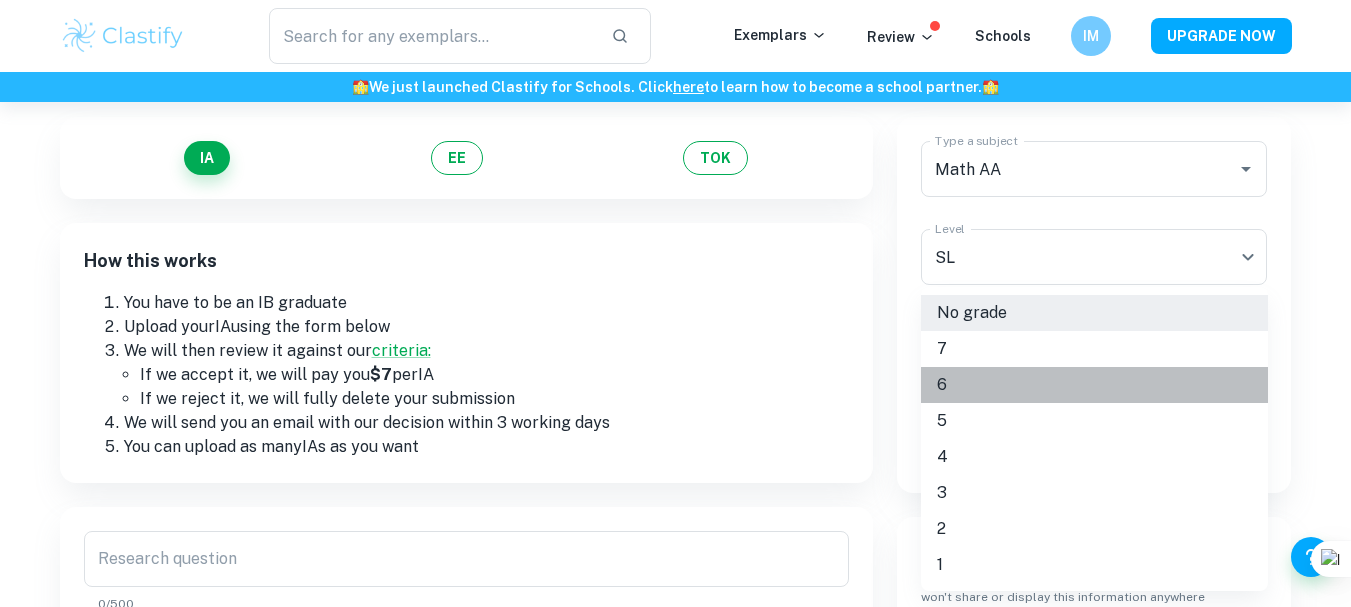 click on "6" at bounding box center [1094, 385] 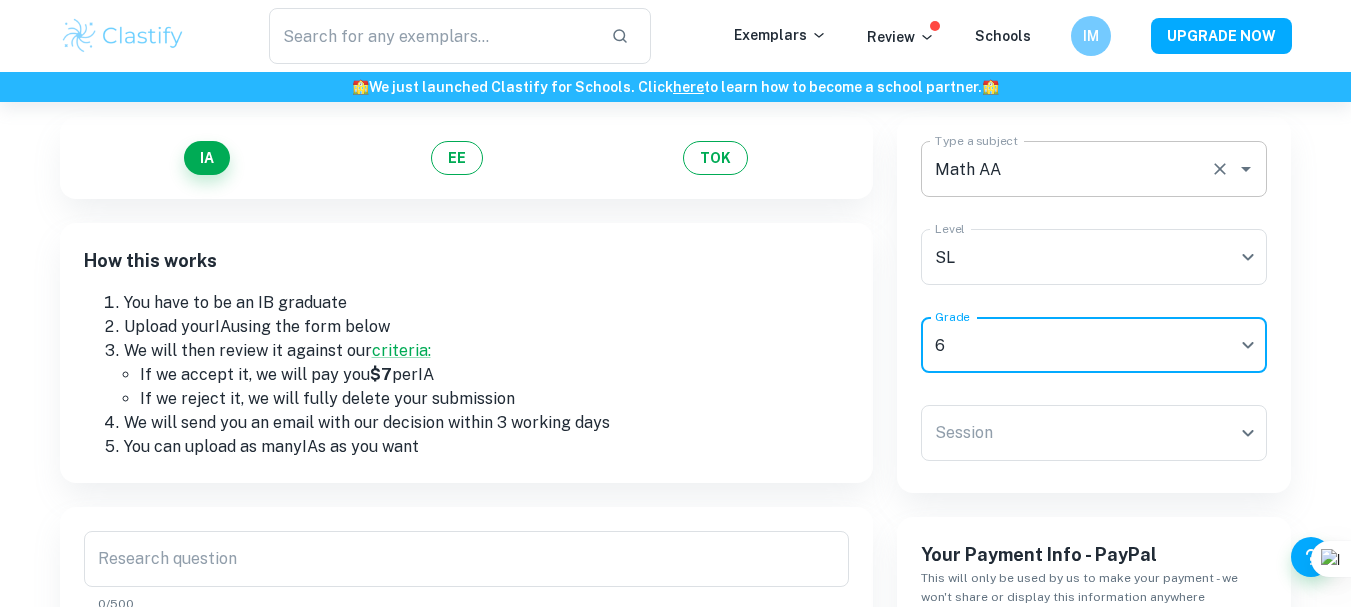click on "Math AA" at bounding box center [1066, 169] 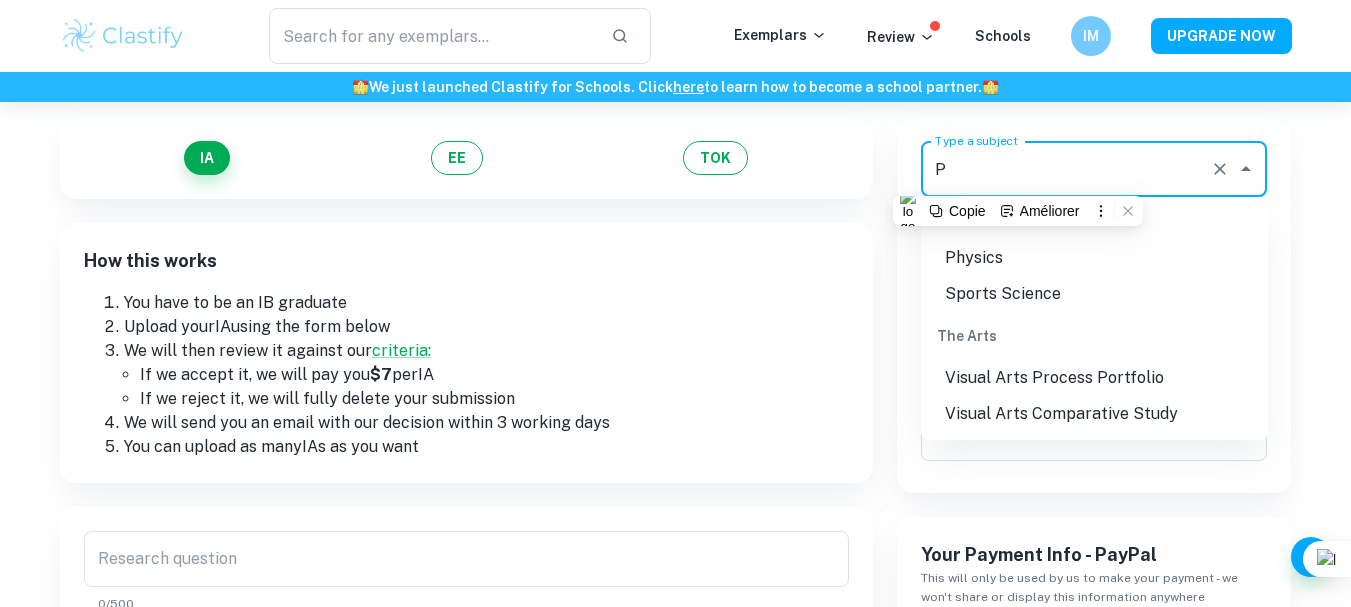 scroll, scrollTop: 0, scrollLeft: 0, axis: both 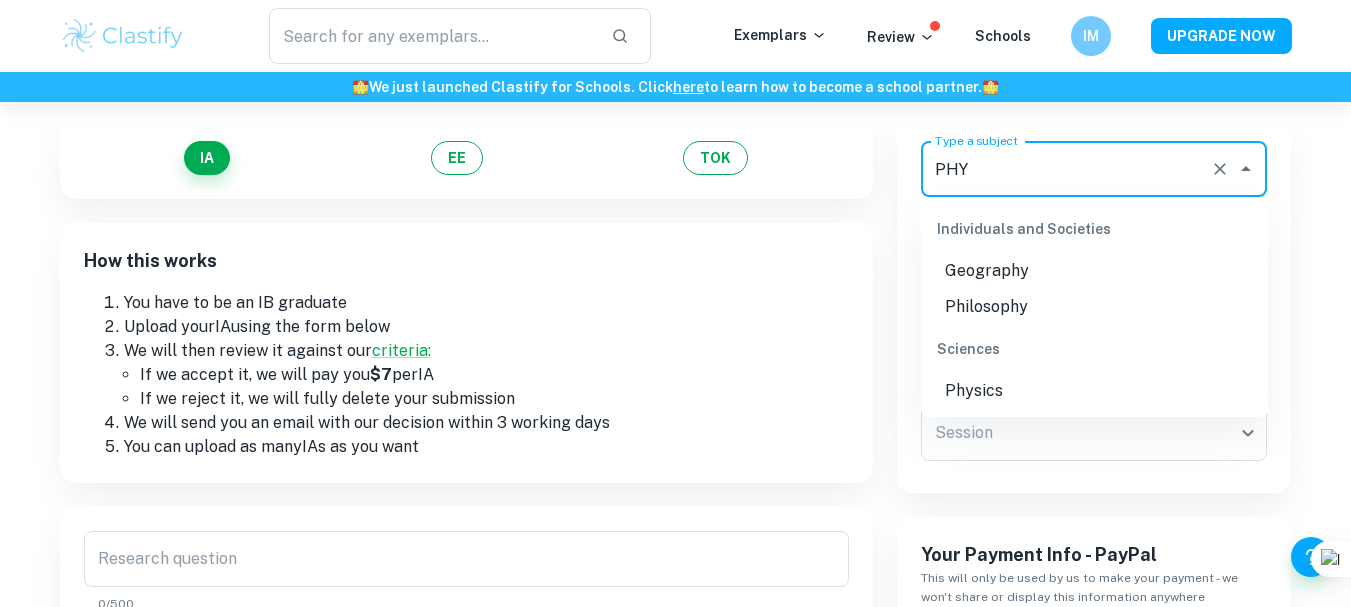 click on "Physics" at bounding box center (1094, 391) 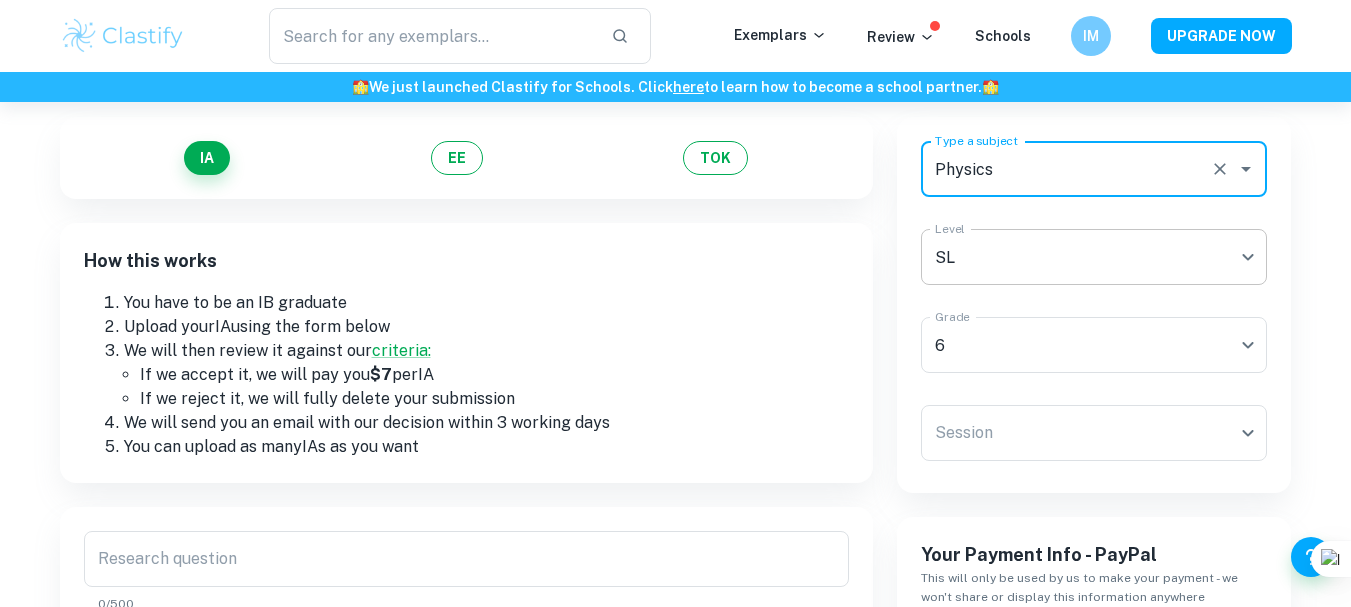 type on "Physics" 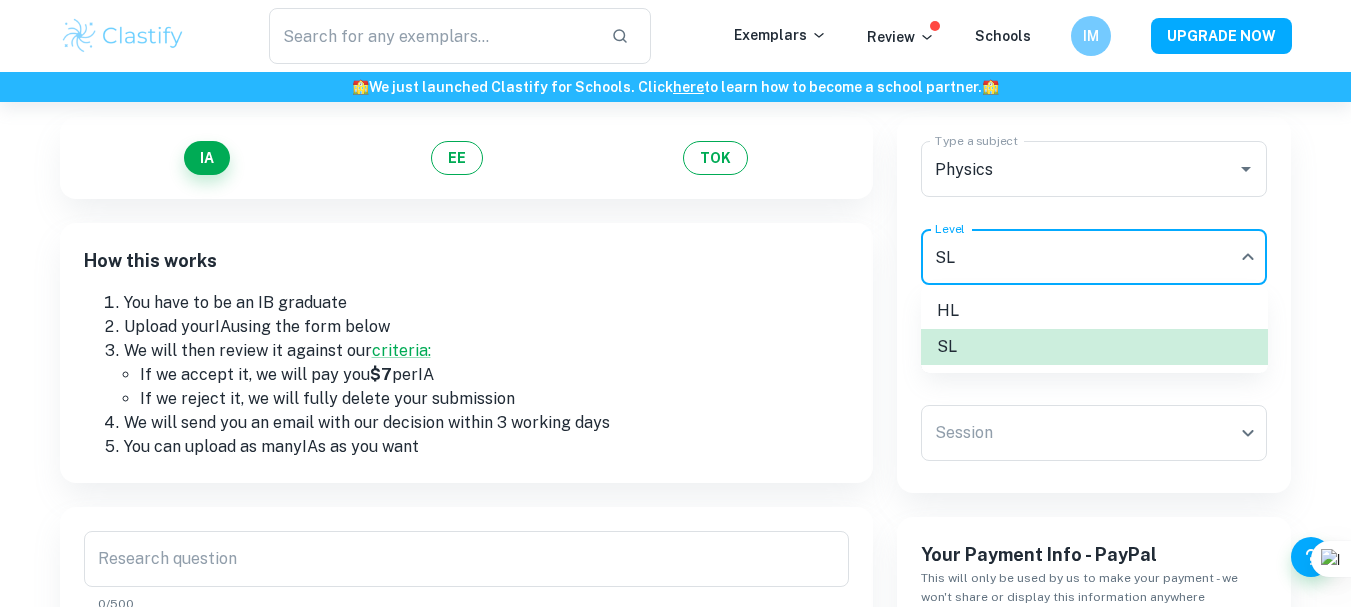 click on "HL" at bounding box center [1094, 311] 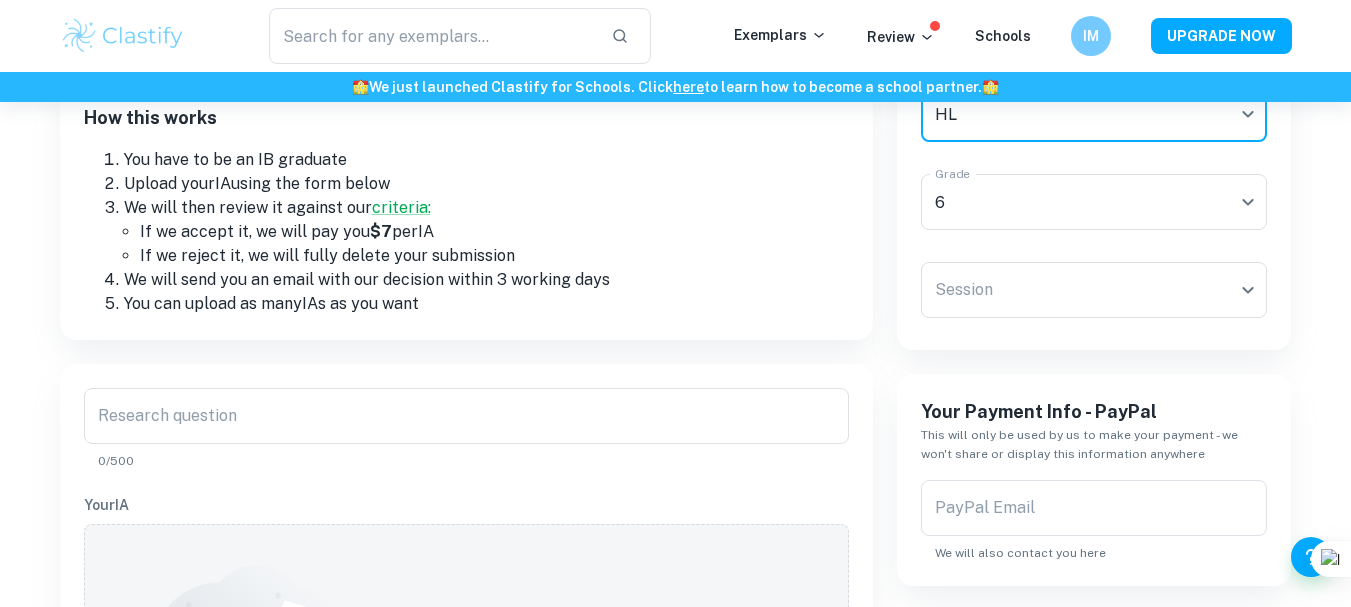 scroll, scrollTop: 296, scrollLeft: 0, axis: vertical 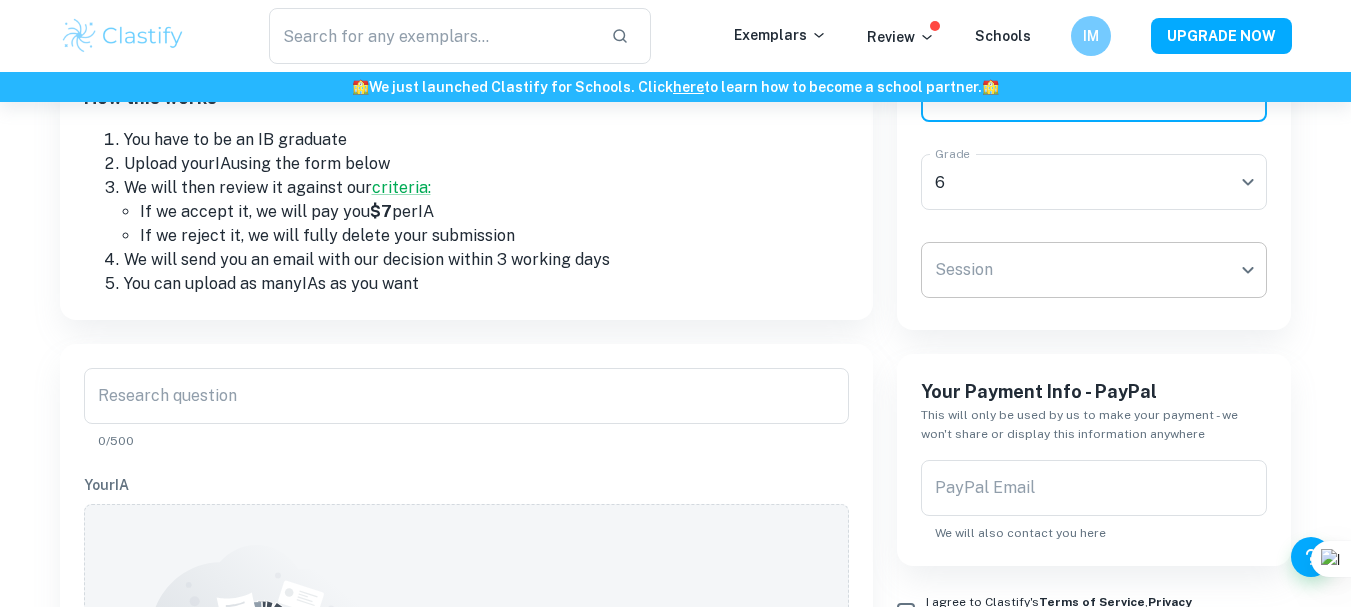 click on "We value your privacy We use cookies to enhance your browsing experience, serve personalised ads or content, and analyse our traffic. By clicking "Accept All", you consent to our use of cookies.   Cookie Policy Customise   Reject All   Accept All   Customise Consent Preferences   We use cookies to help you navigate efficiently and perform certain functions. You will find detailed information about all cookies under each consent category below. The cookies that are categorised as "Necessary" are stored on your browser as they are essential for enabling the basic functionalities of the site. ...  Show more For more information on how Google's third-party cookies operate and handle your data, see:   Google Privacy Policy Necessary Always Active Necessary cookies are required to enable the basic features of this site, such as providing secure log-in or adjusting your consent preferences. These cookies do not store any personally identifiable data. Functional Analytics Performance Advertisement Uncategorised" at bounding box center [675, 109] 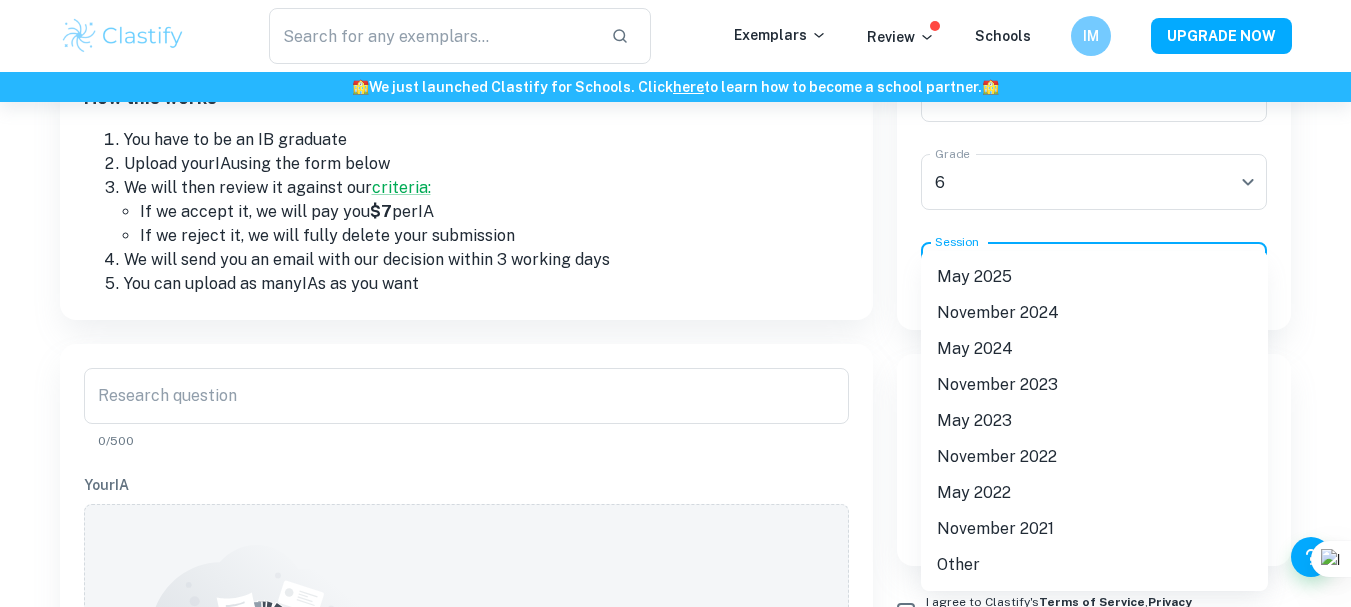 click on "May 2025" at bounding box center (1094, 277) 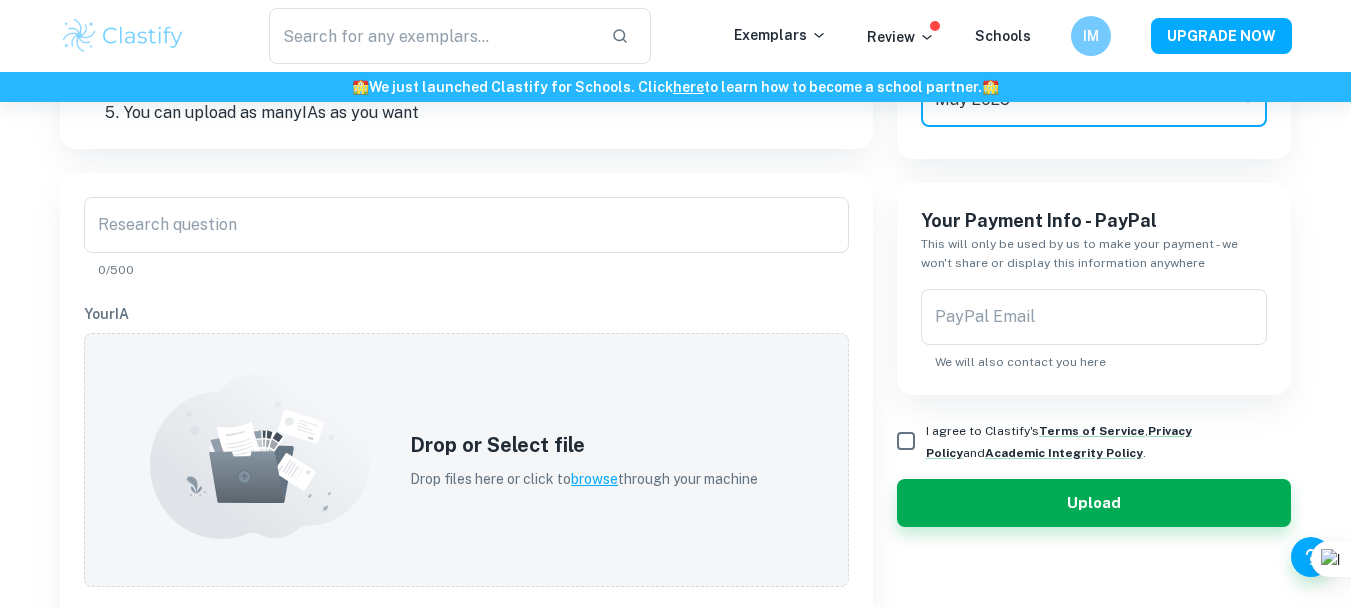 scroll, scrollTop: 488, scrollLeft: 0, axis: vertical 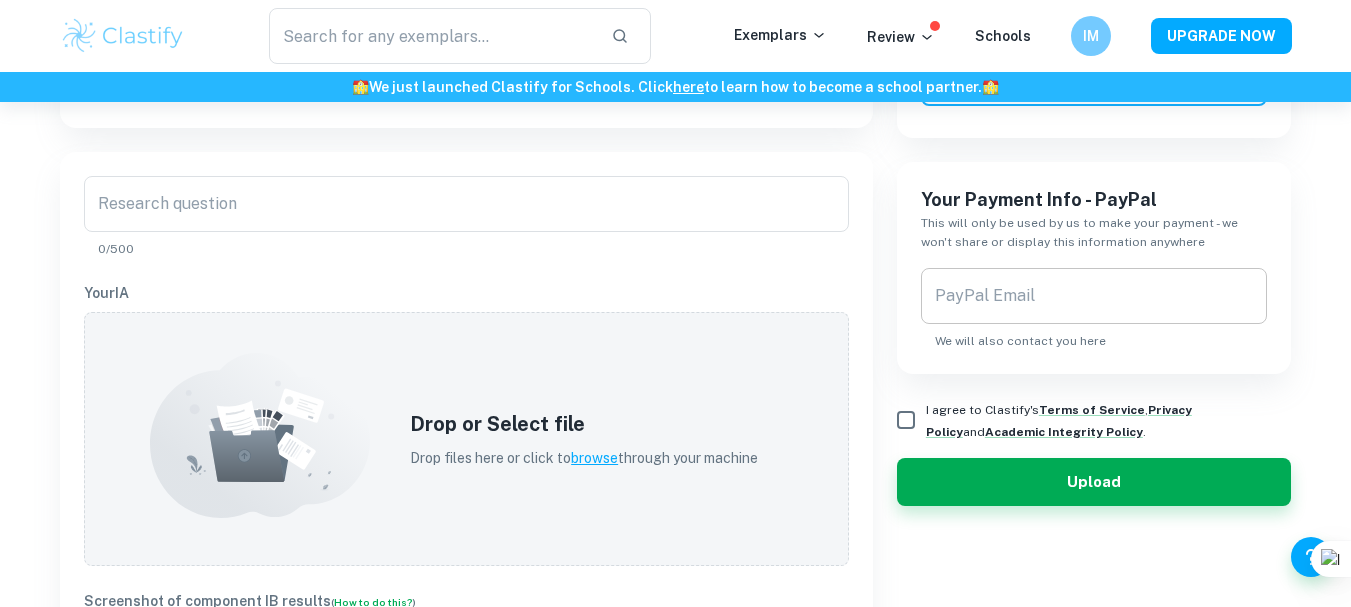 click on "PayPal Email" at bounding box center [1094, 296] 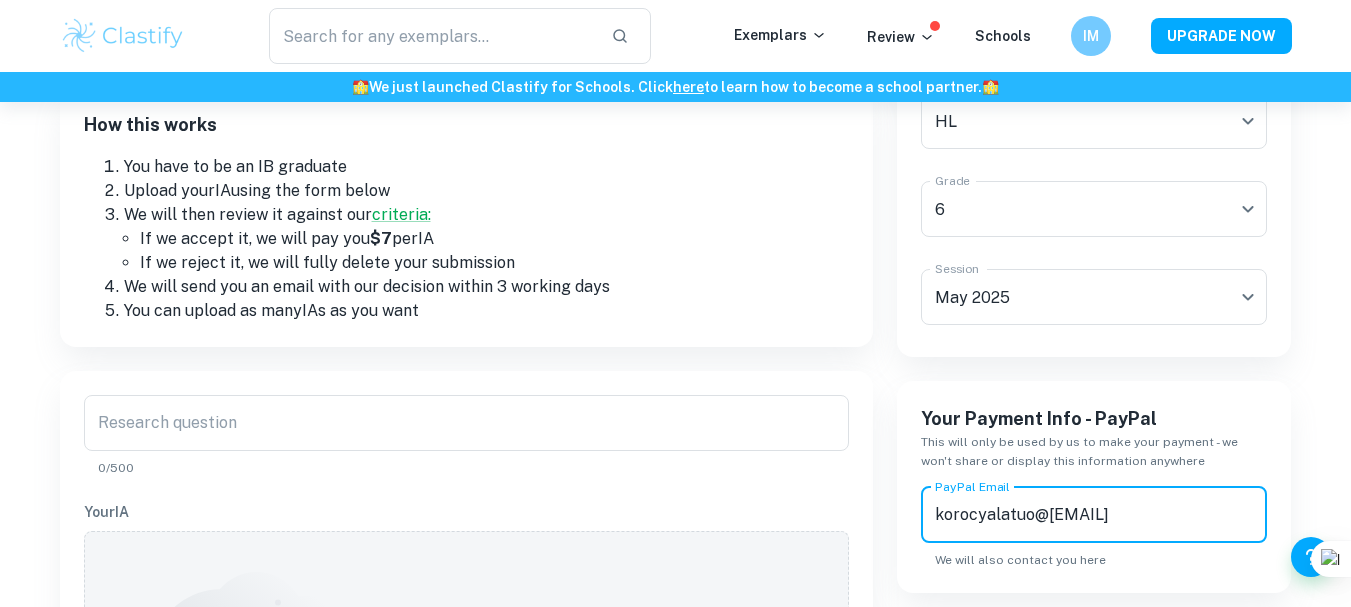scroll, scrollTop: 262, scrollLeft: 0, axis: vertical 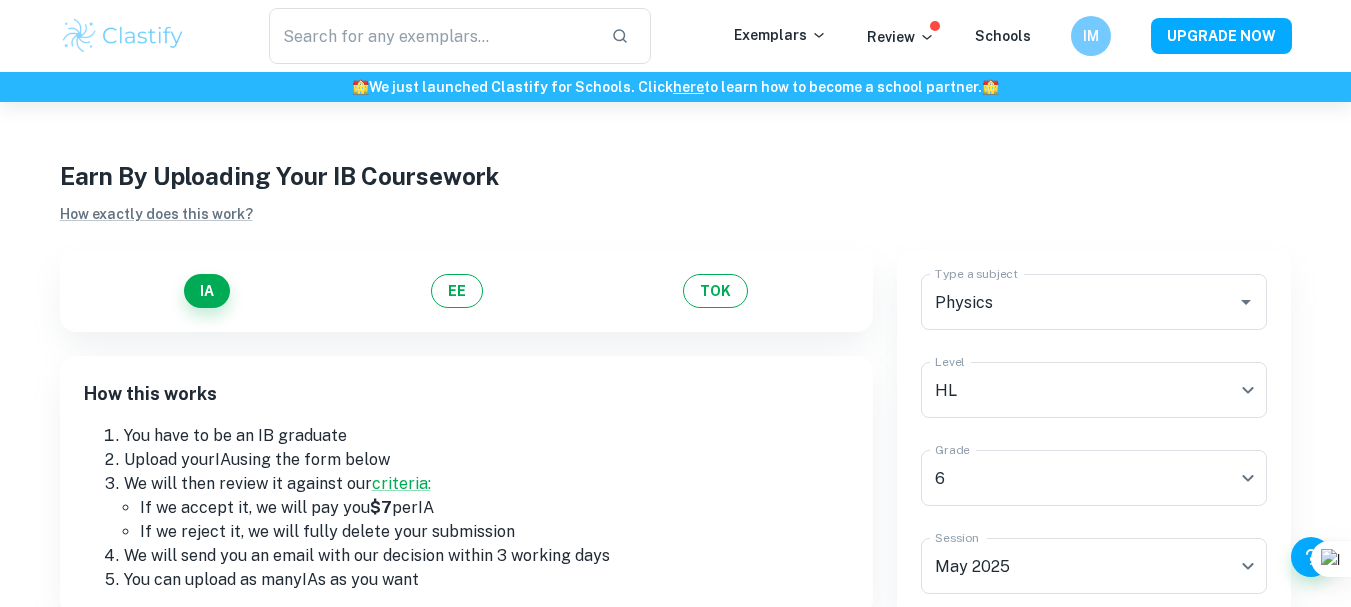 type on "korocyalatuo@[EMAIL]" 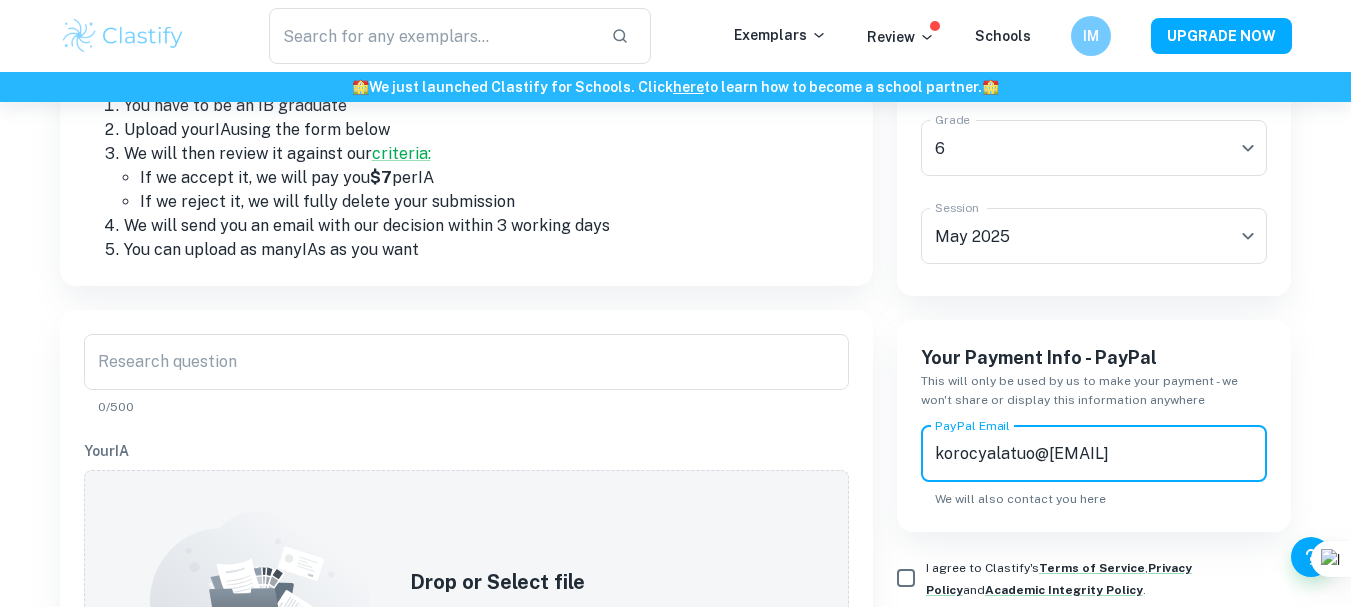 scroll, scrollTop: 358, scrollLeft: 0, axis: vertical 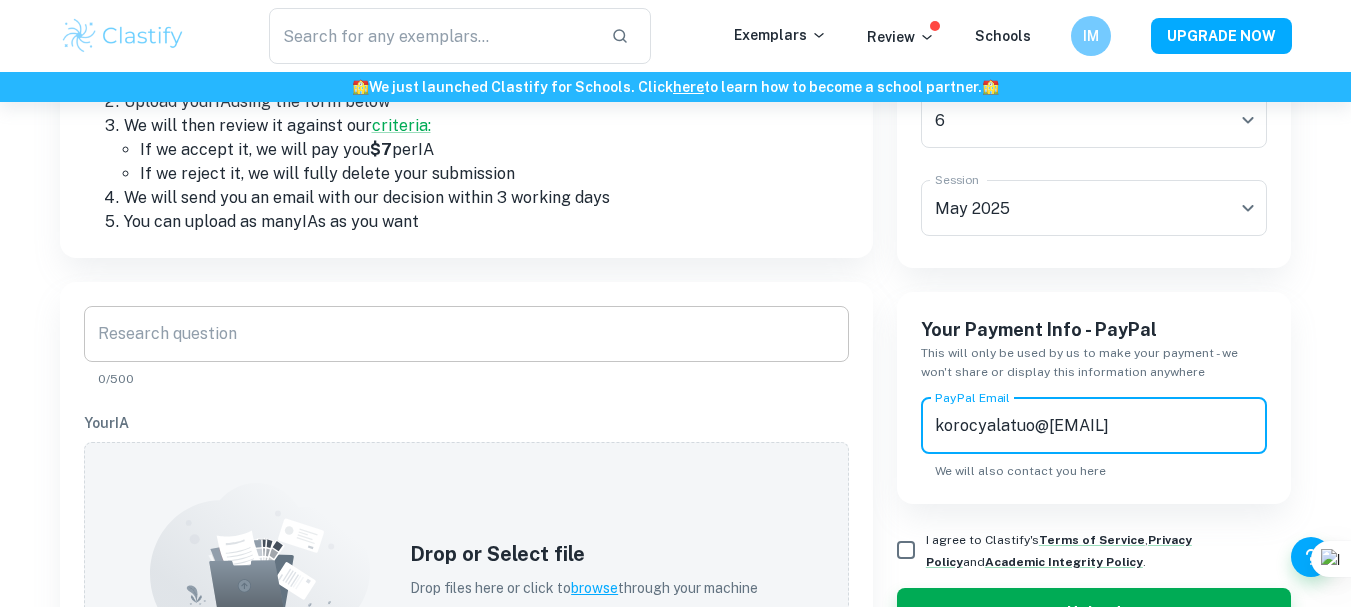 click on "Research question" at bounding box center [466, 334] 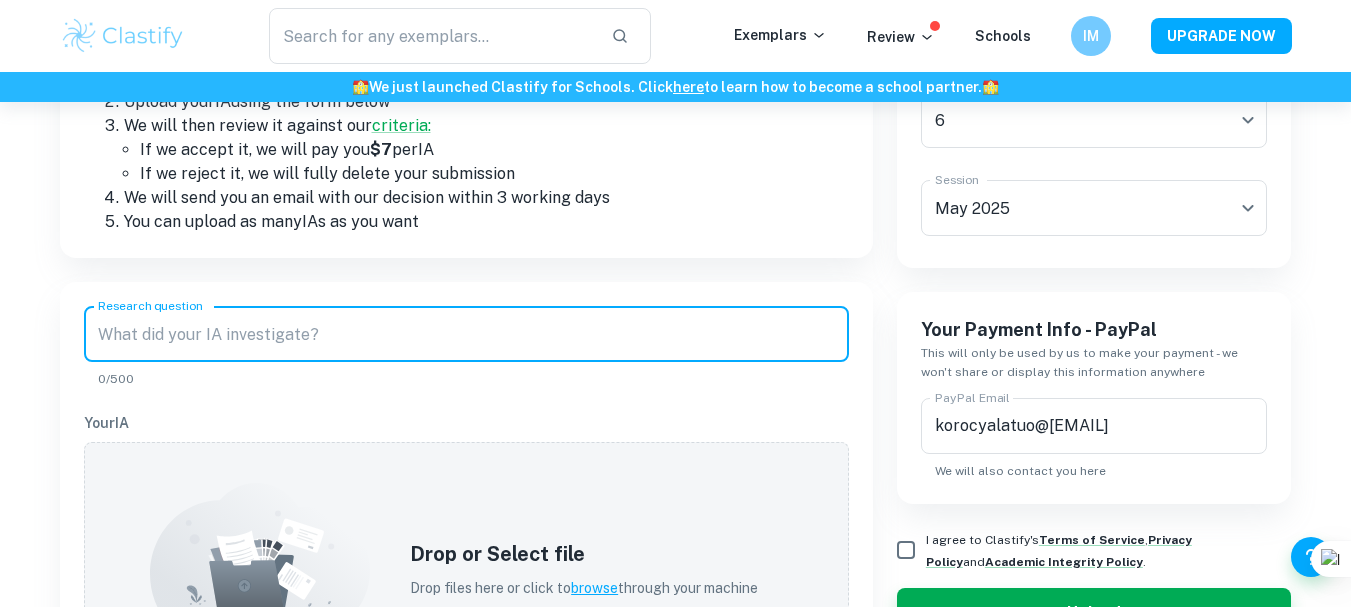 click on "Research question" at bounding box center (466, 334) 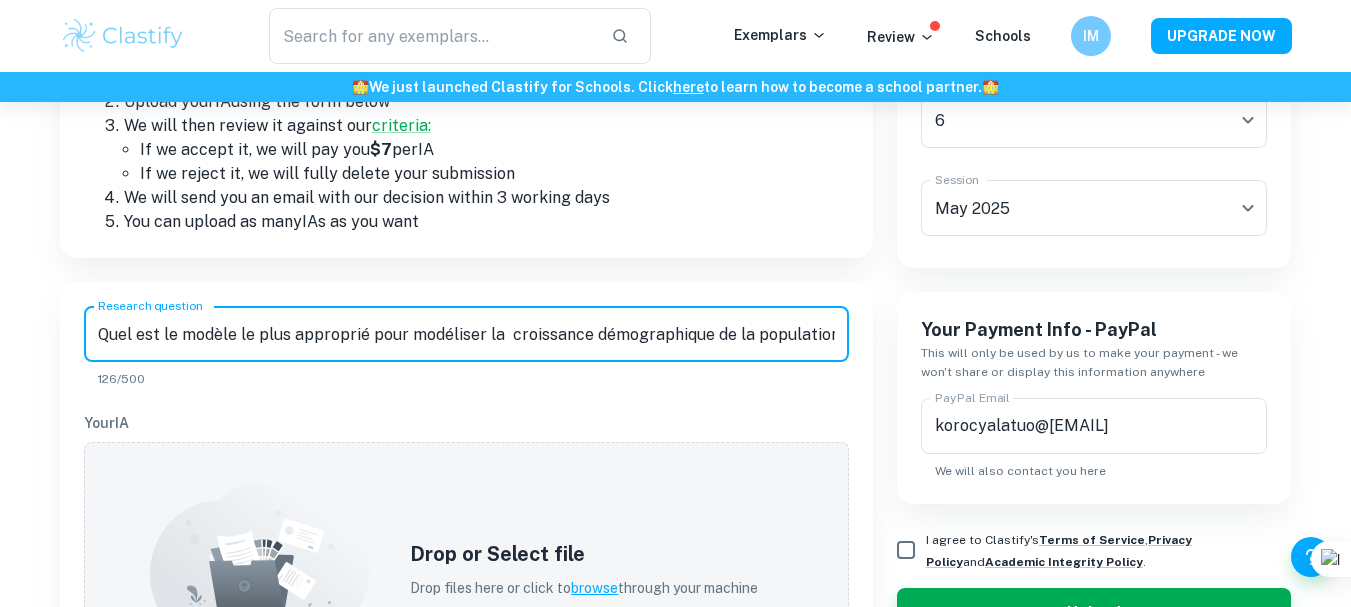 scroll, scrollTop: 0, scrollLeft: 202, axis: horizontal 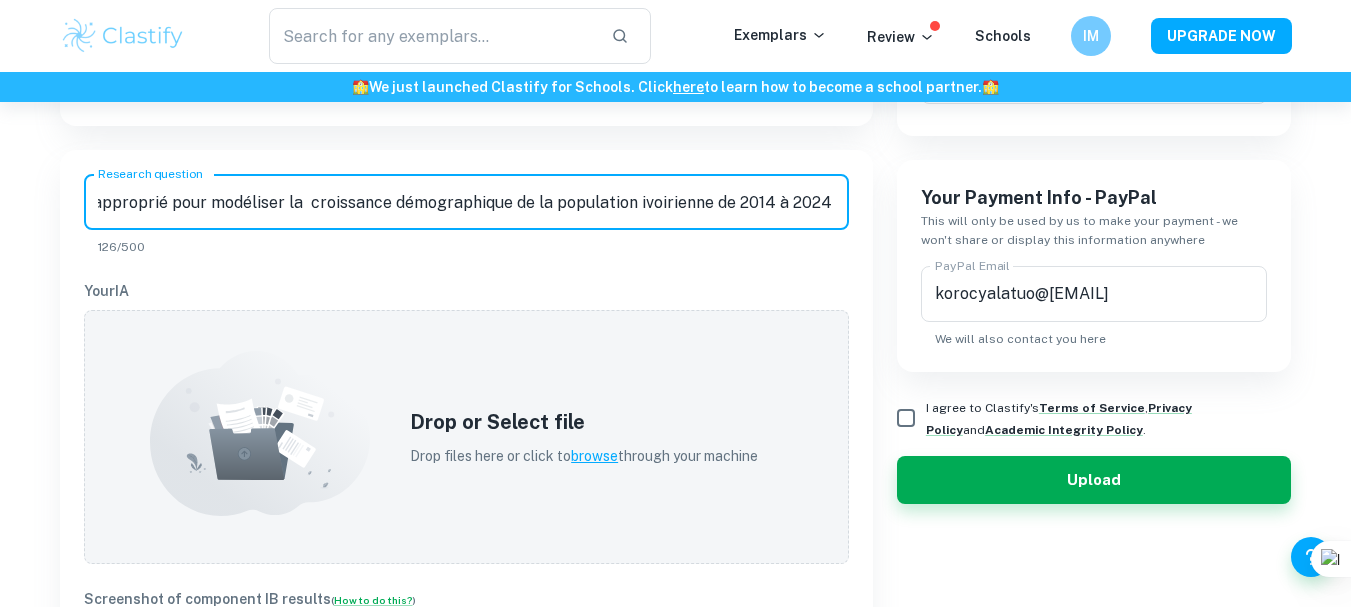 type on "Quel est le modèle le plus approprié pour modéliser la  croissance démographique de la population ivoirienne de 2014 à 2024 ?" 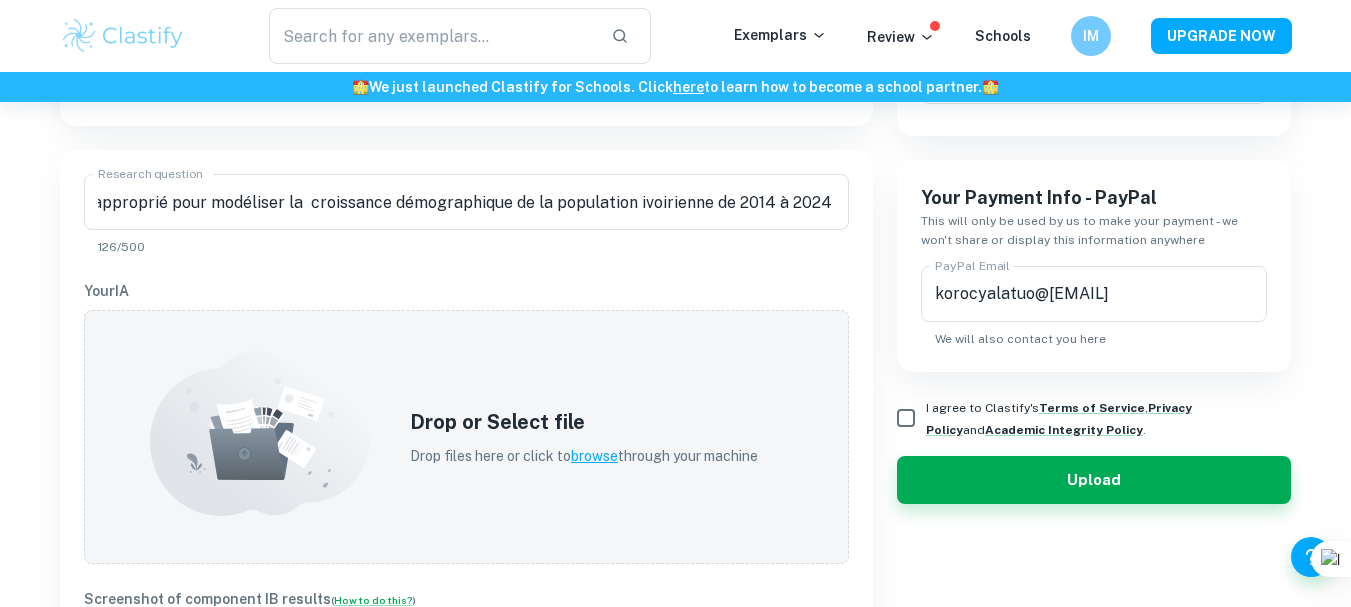 scroll, scrollTop: 0, scrollLeft: 0, axis: both 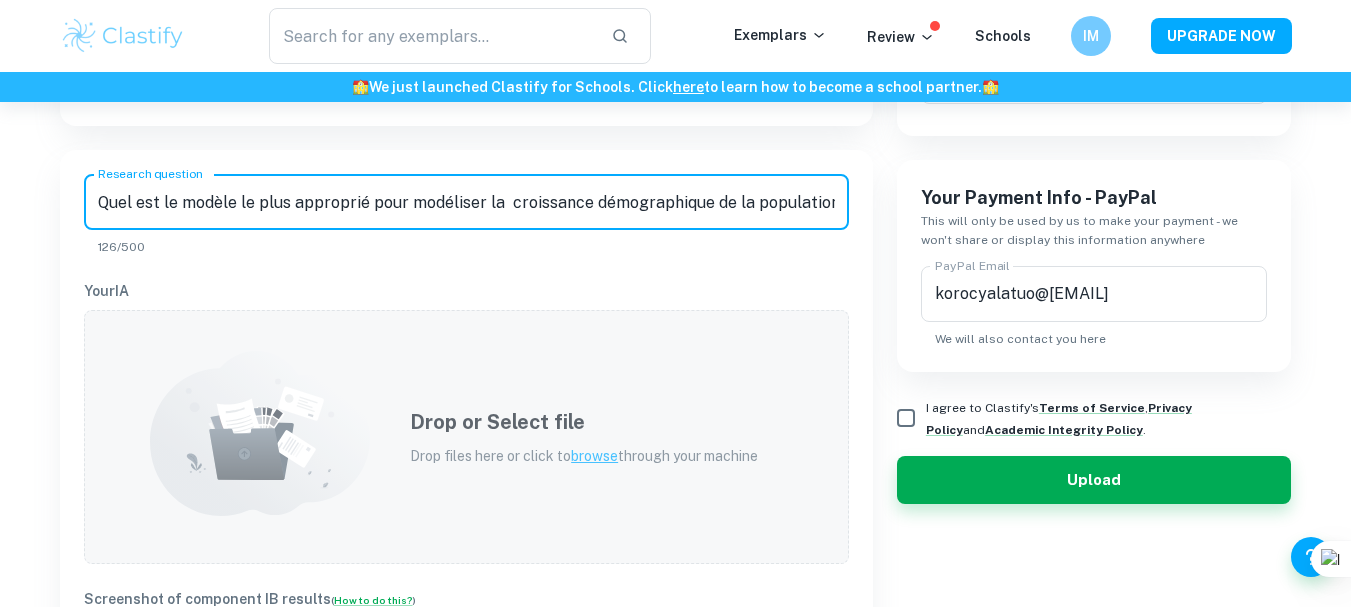 click on "browse" at bounding box center [594, 456] 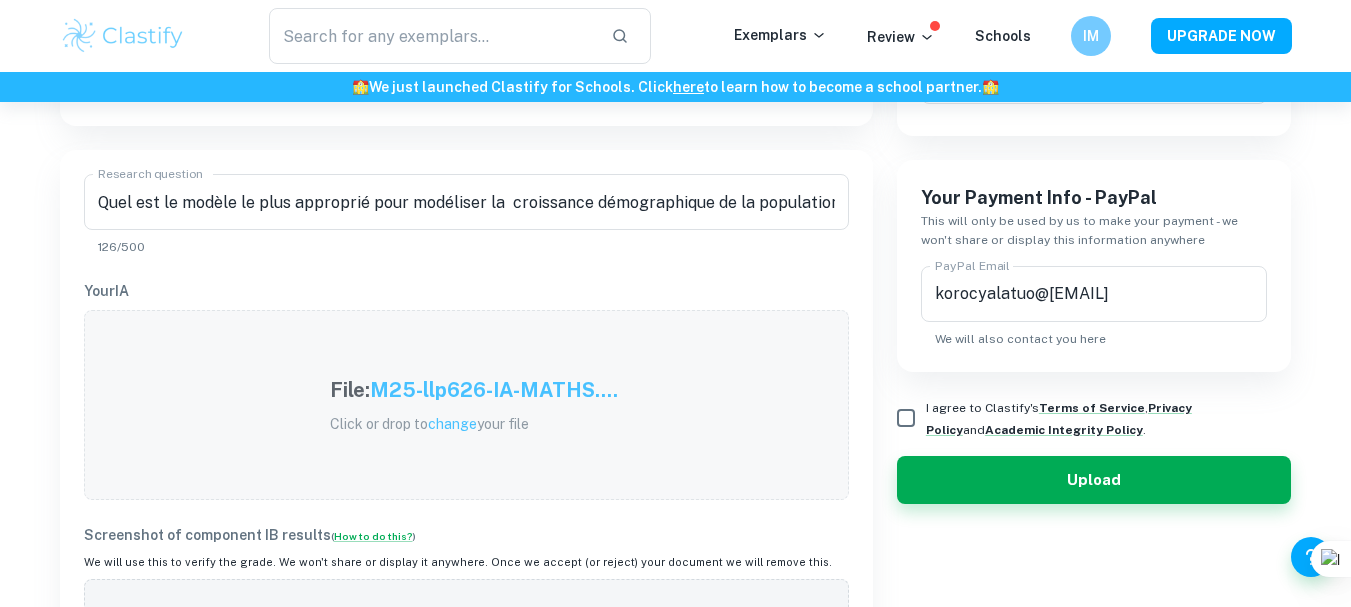drag, startPoint x: 1344, startPoint y: 243, endPoint x: 1365, endPoint y: 248, distance: 21.587032 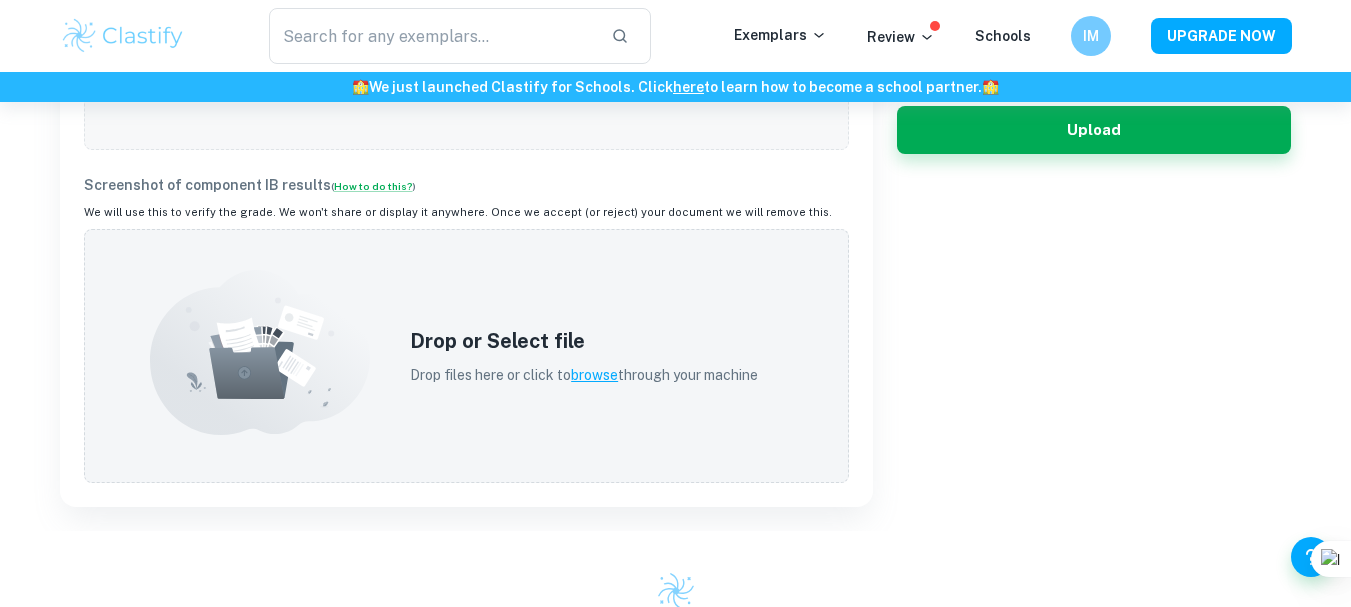 scroll, scrollTop: 844, scrollLeft: 0, axis: vertical 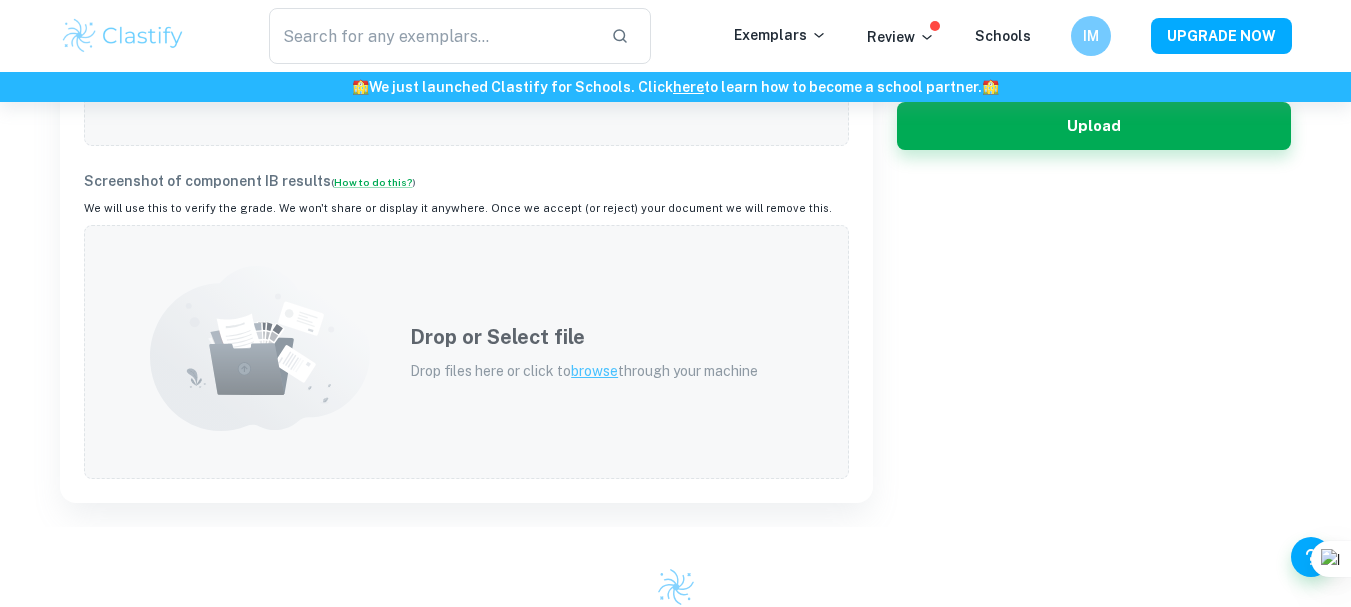click on "Drop files here or click to  browse  through your machine" at bounding box center [584, 371] 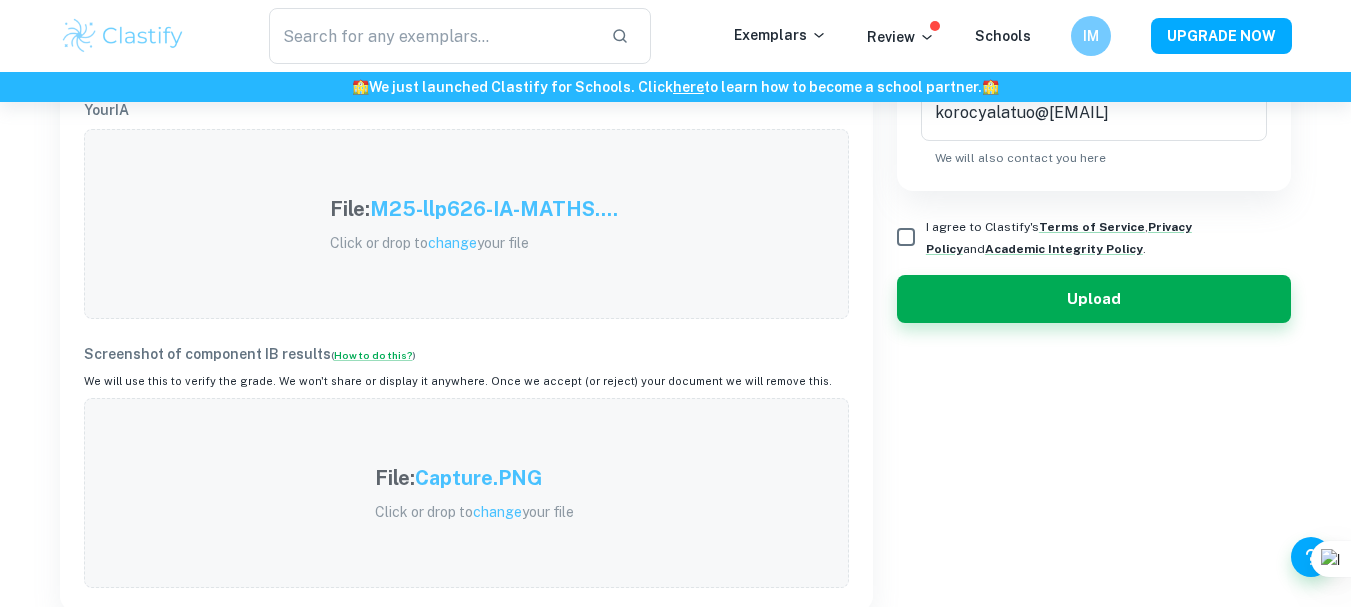 scroll, scrollTop: 668, scrollLeft: 0, axis: vertical 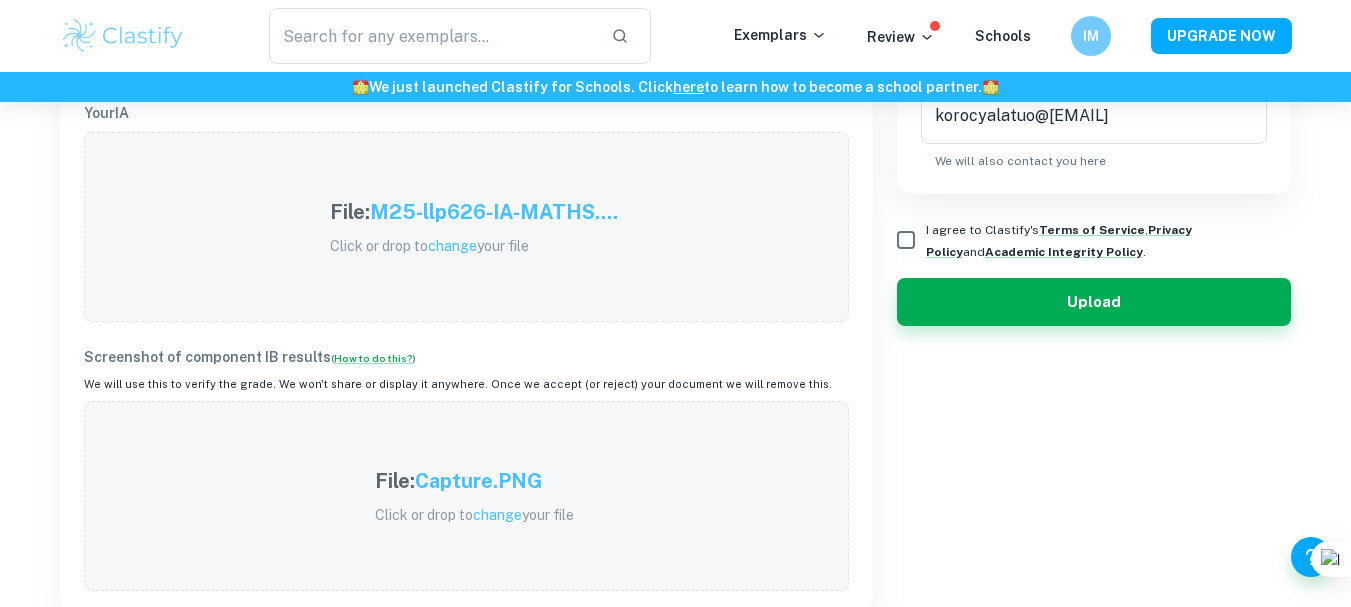 click on "I agree to Clastify's  Terms of Service ,  Privacy Policy  and  Academic Integrity Policy ." at bounding box center (906, 240) 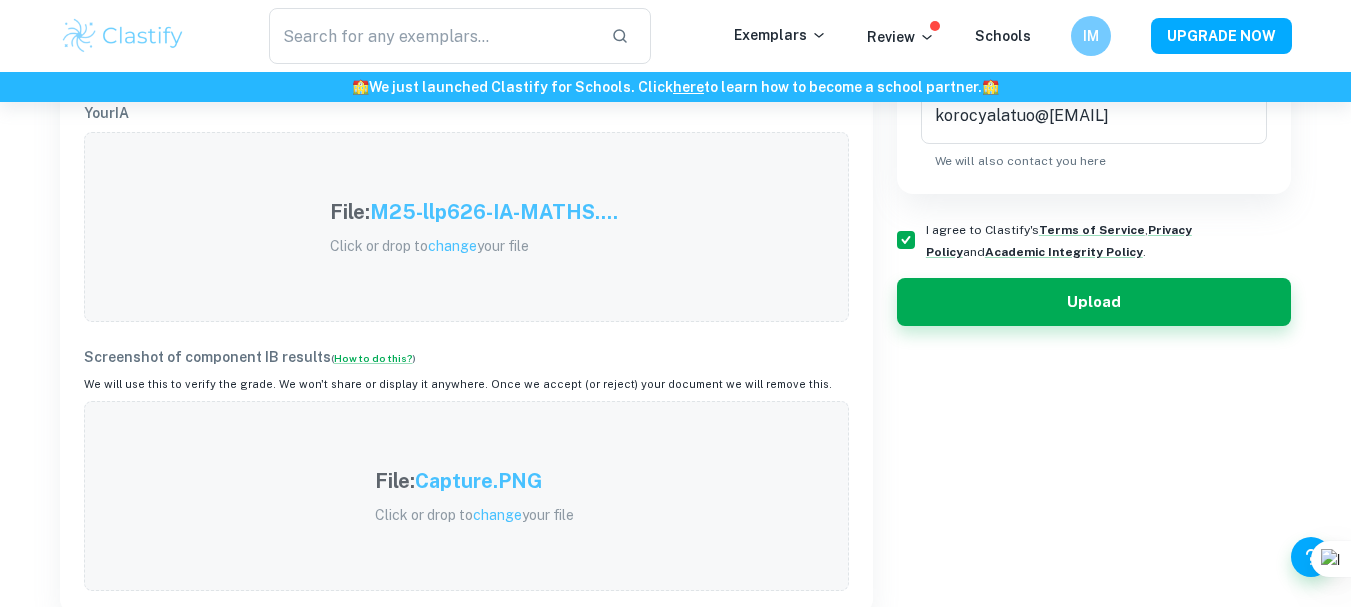 drag, startPoint x: 1345, startPoint y: 245, endPoint x: 1365, endPoint y: 260, distance: 25 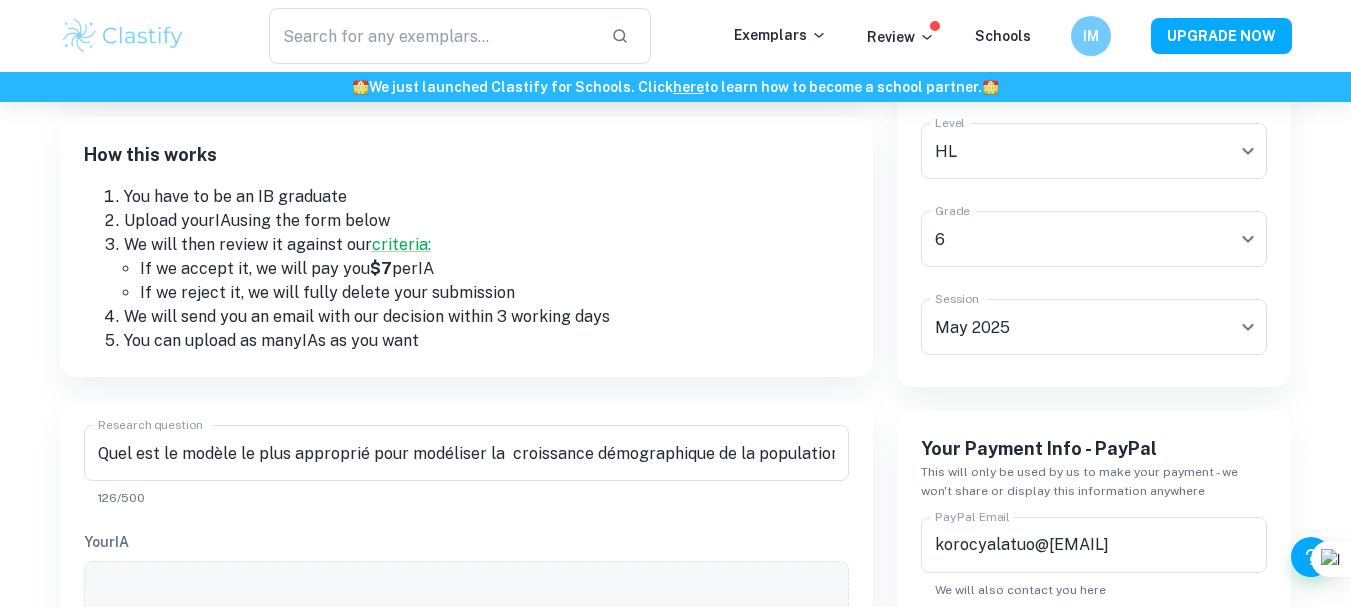 scroll, scrollTop: 362, scrollLeft: 0, axis: vertical 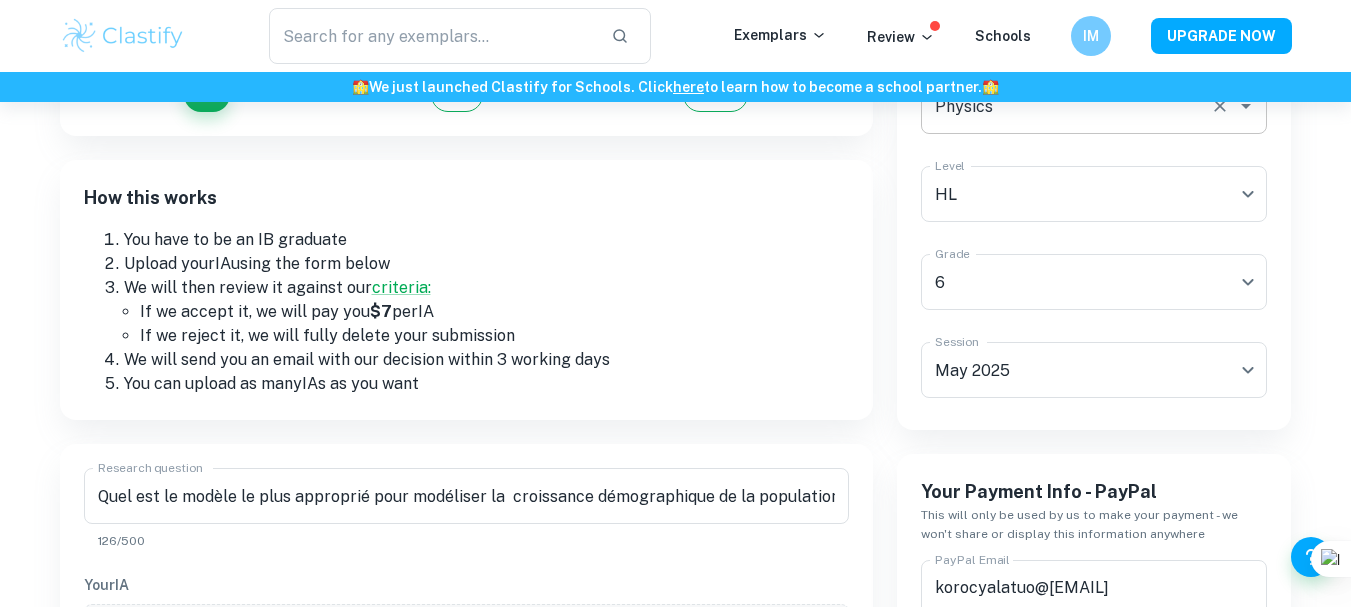 click on "Physics Type a subject" at bounding box center [1094, 106] 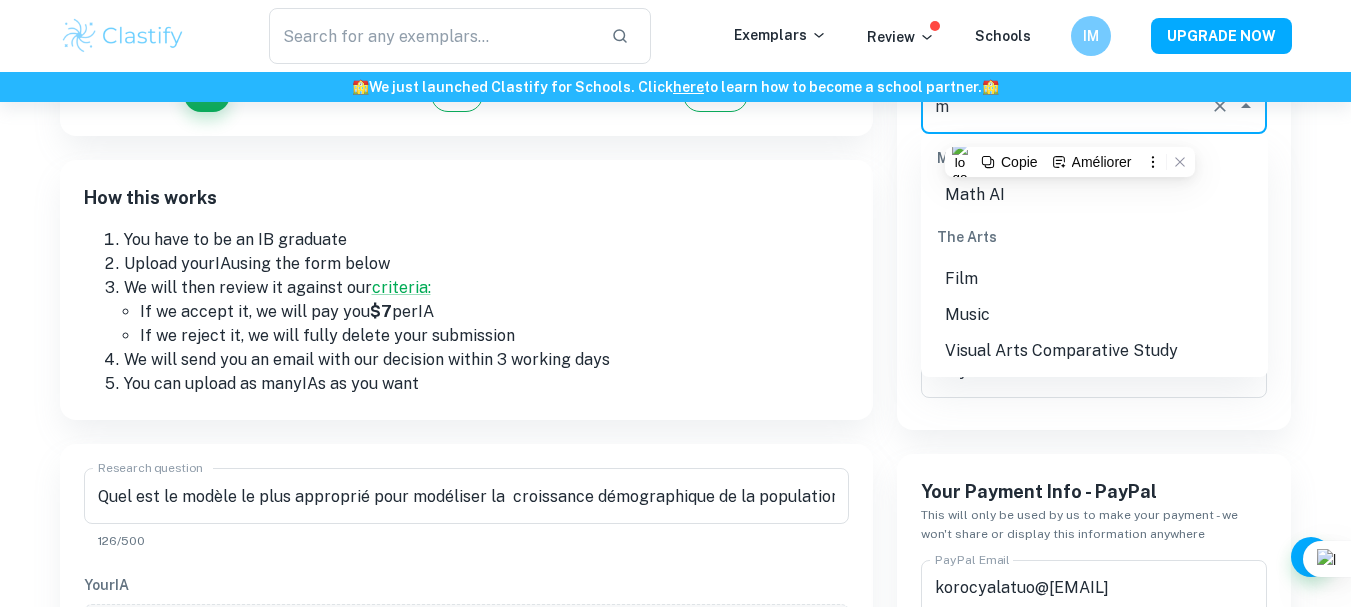 scroll, scrollTop: 0, scrollLeft: 0, axis: both 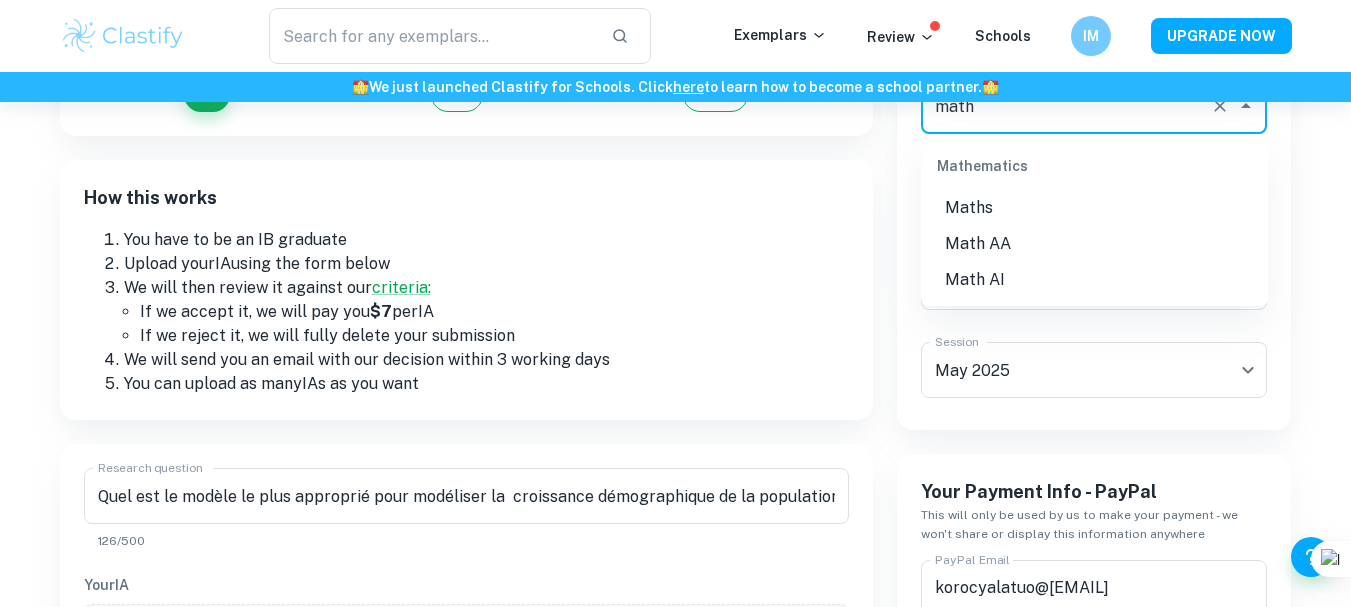 click on "Math AA" at bounding box center [1094, 244] 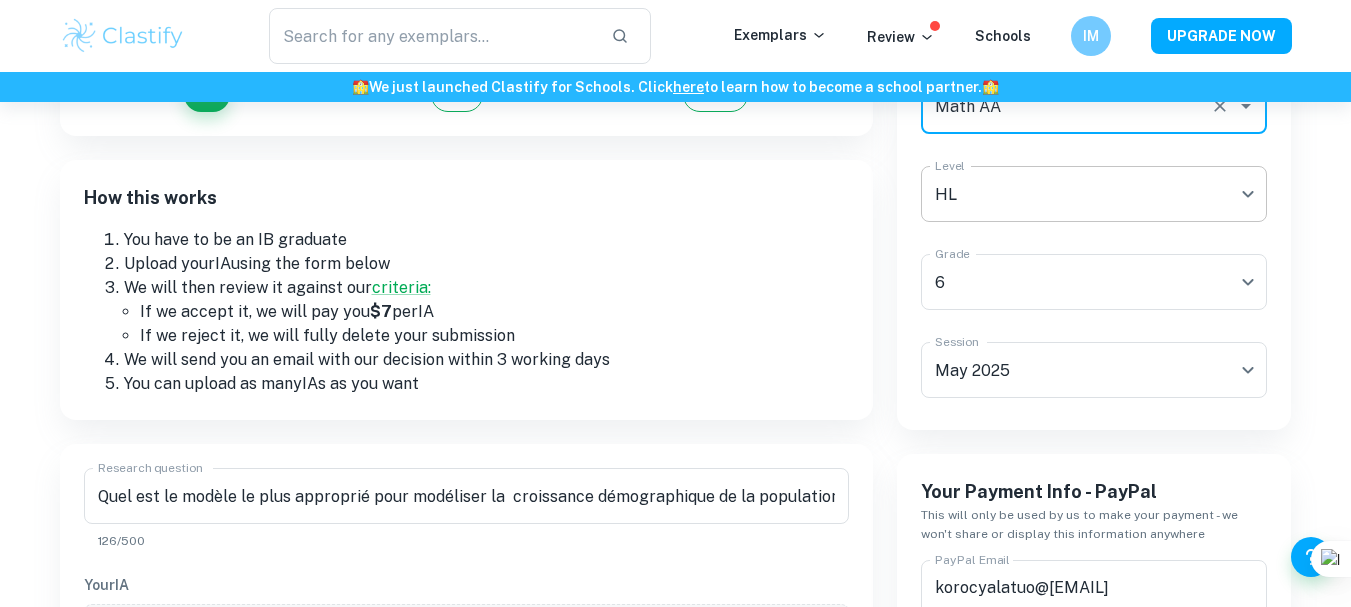 type on "Math AA" 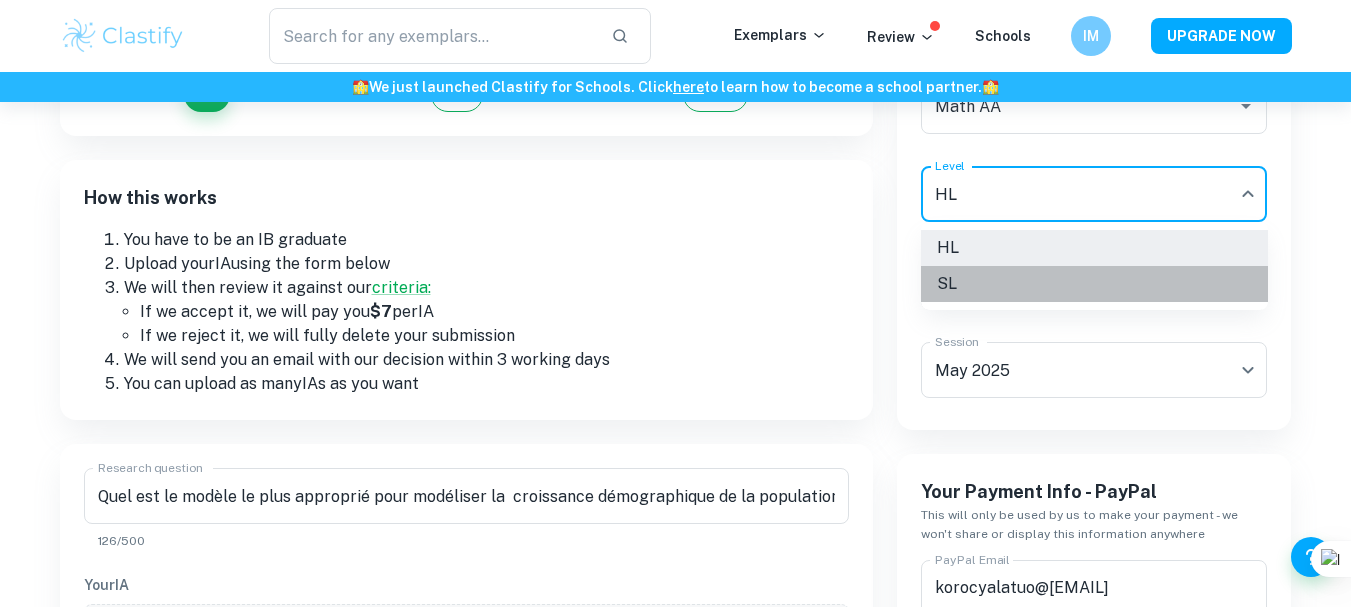 click on "SL" at bounding box center (1094, 284) 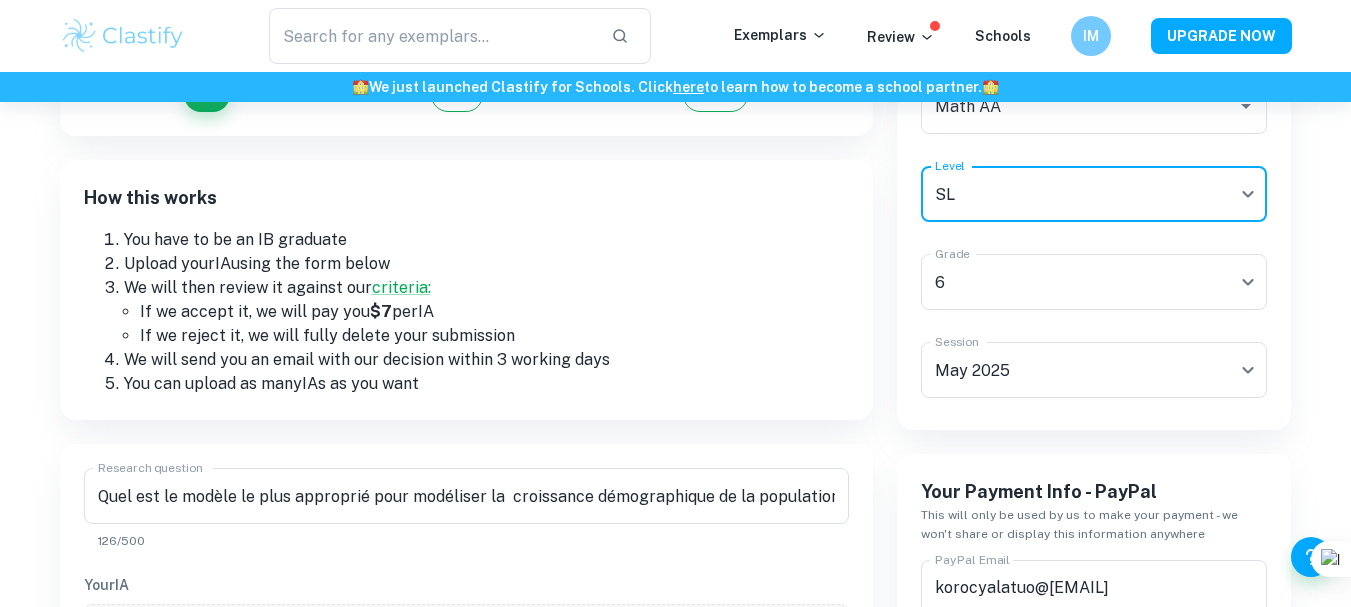 scroll, scrollTop: 148, scrollLeft: 0, axis: vertical 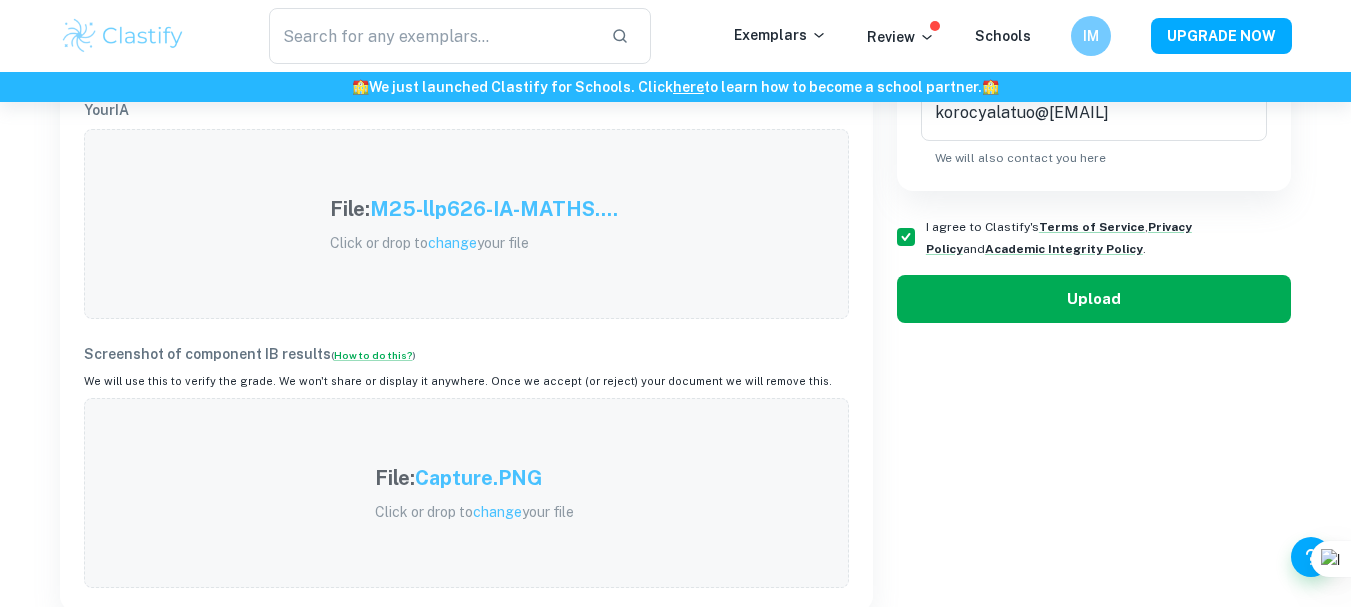 click on "Upload" at bounding box center (1094, 299) 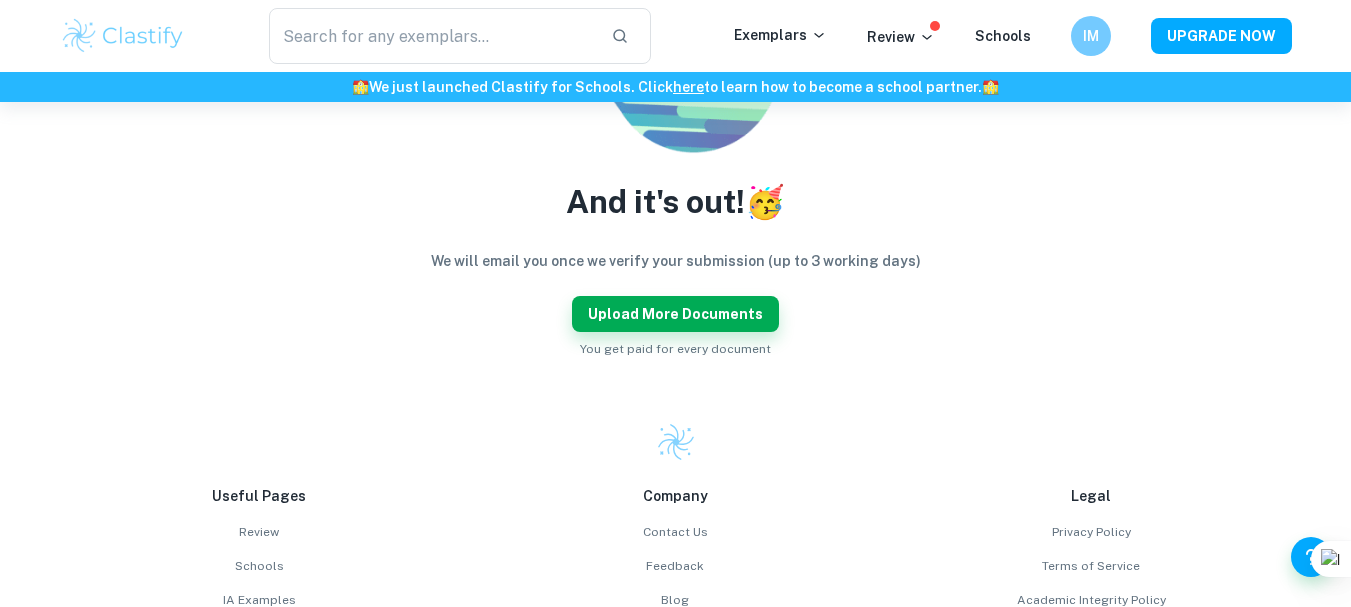 scroll, scrollTop: 671, scrollLeft: 0, axis: vertical 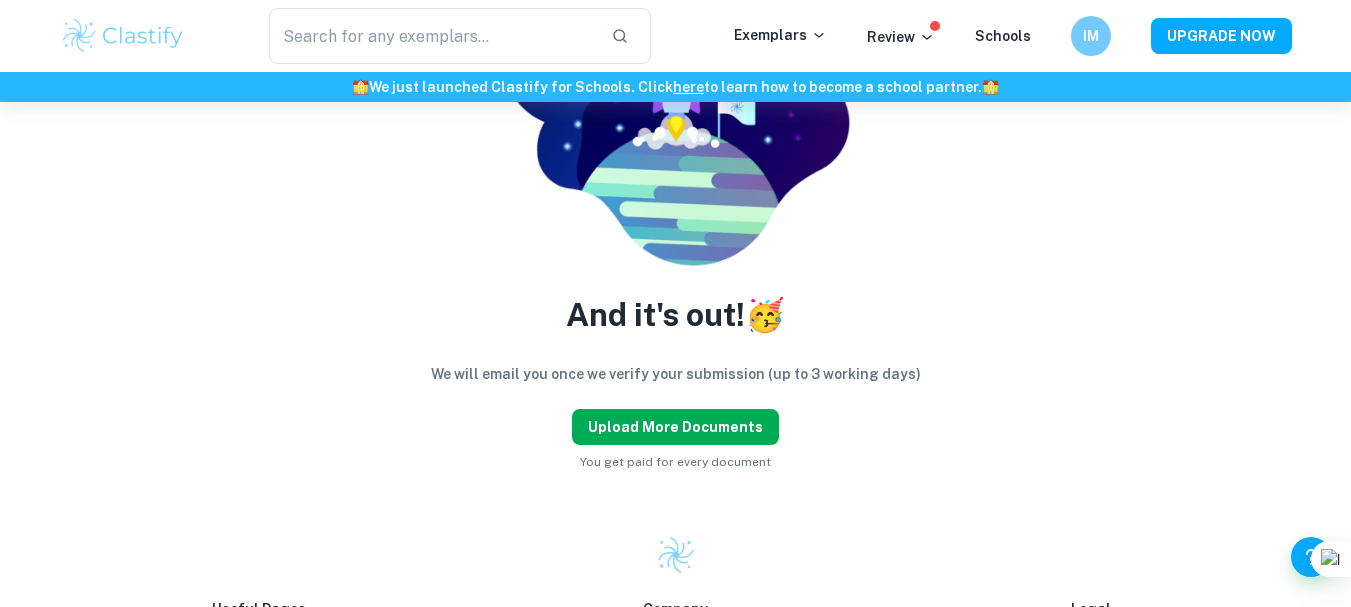 click on "Upload more documents" at bounding box center (675, 427) 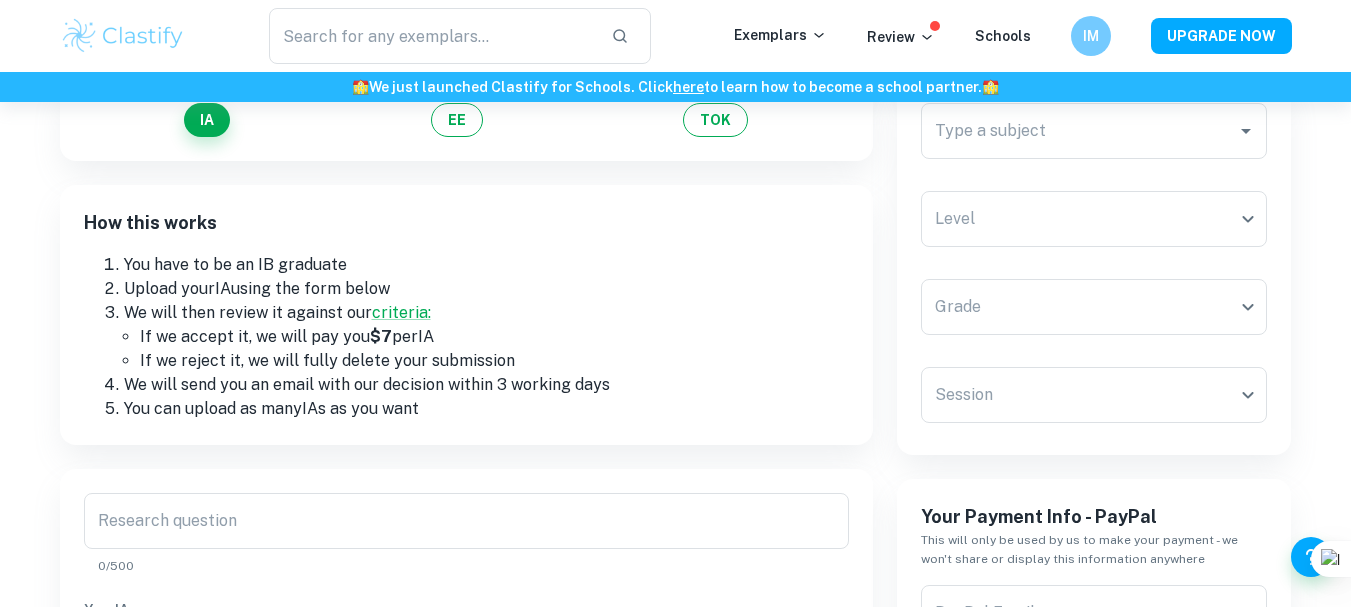 scroll, scrollTop: 1, scrollLeft: 0, axis: vertical 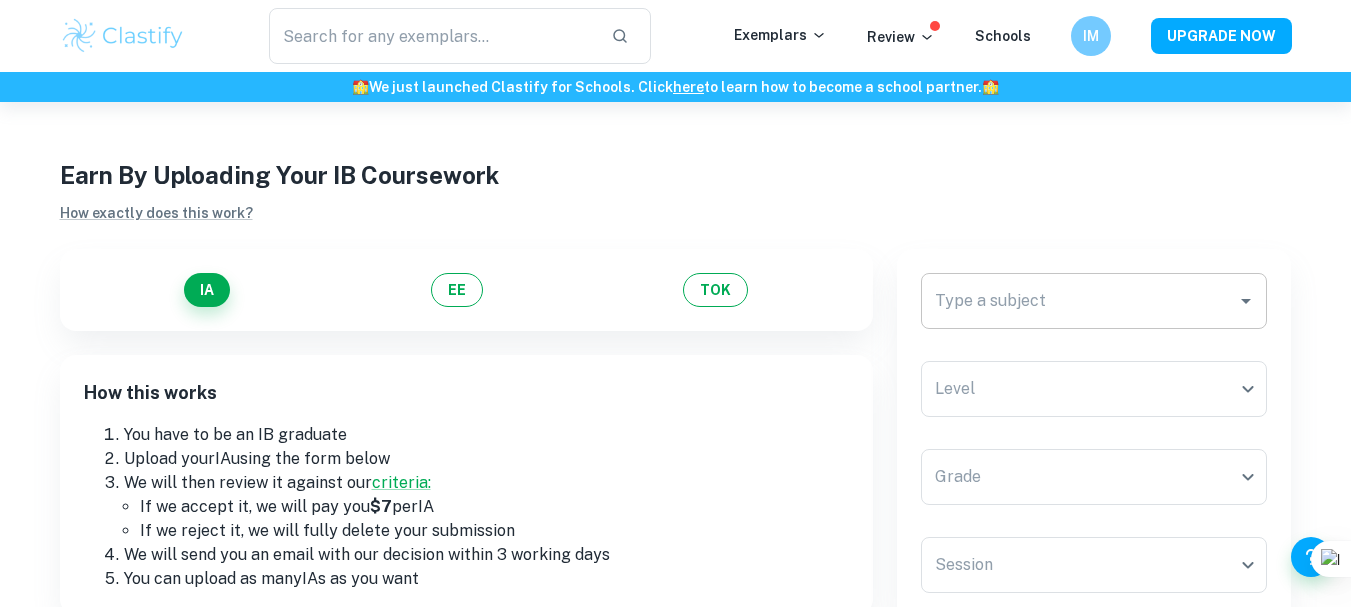 click on "Type a subject" at bounding box center [1079, 301] 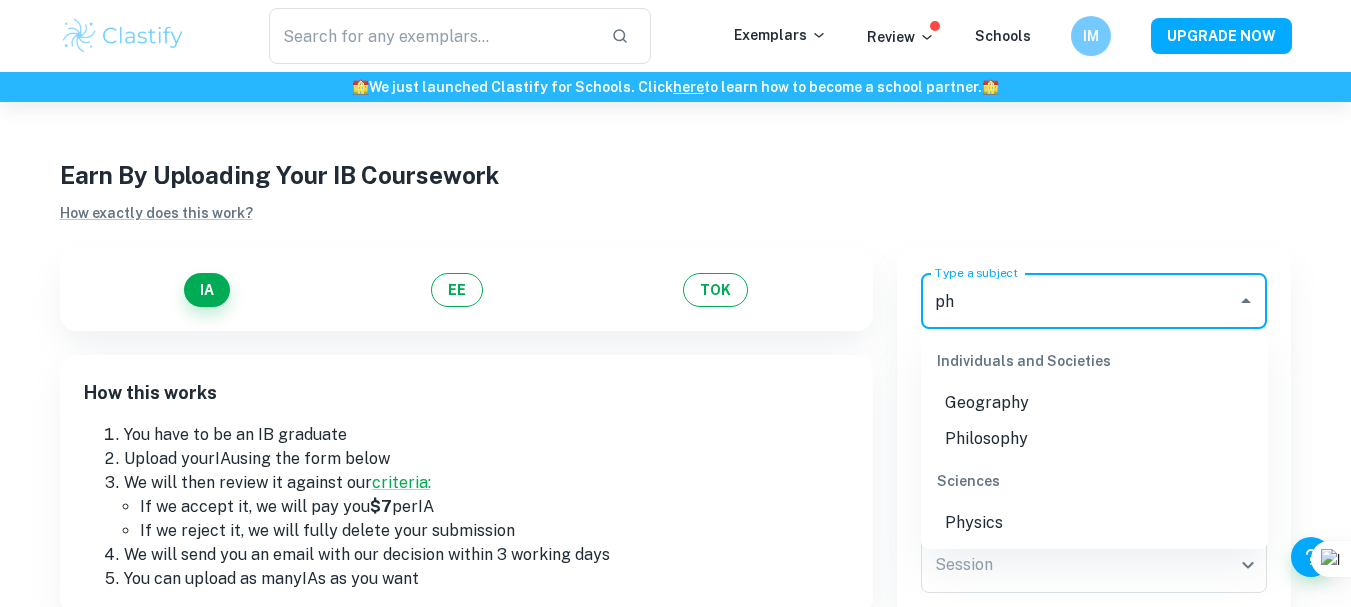 click on "Physics" at bounding box center (1094, 523) 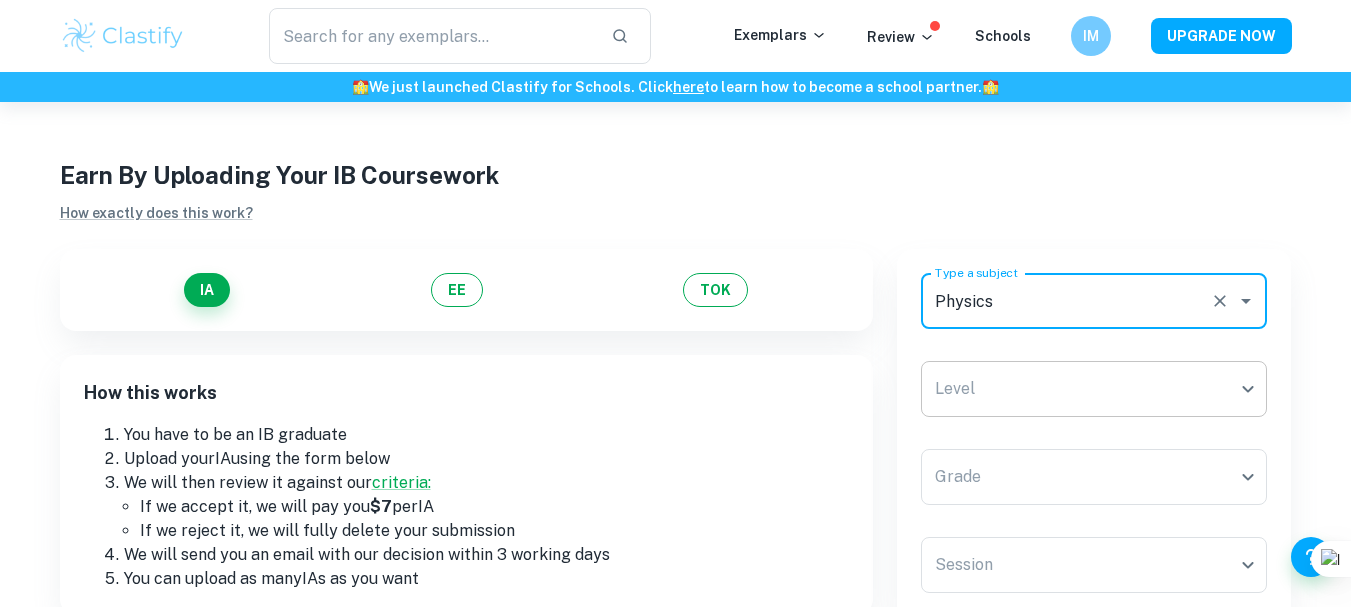 type on "Physics" 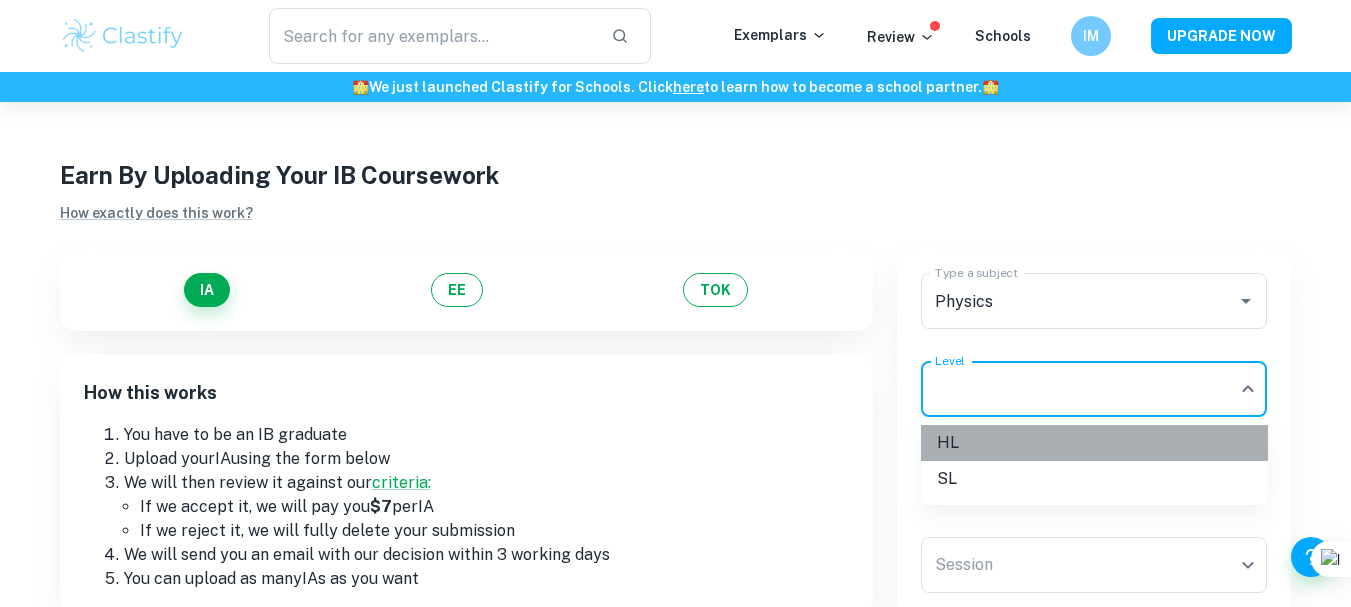 click on "HL" at bounding box center [1094, 443] 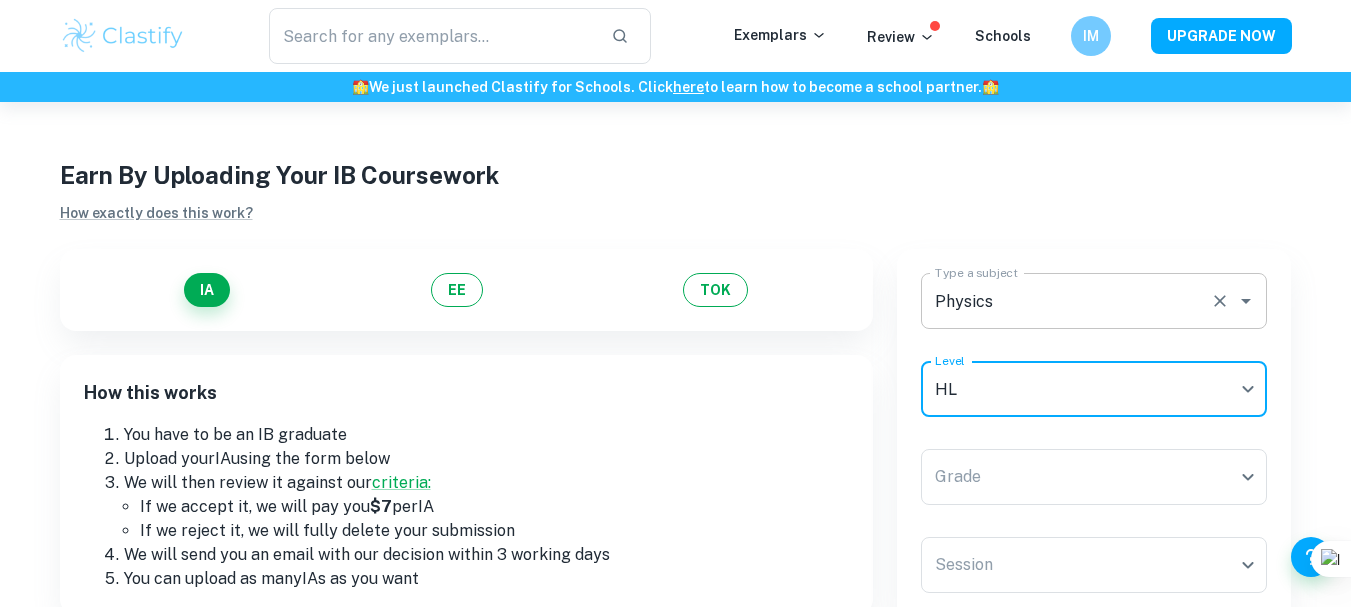 click on "Physics" at bounding box center (1066, 301) 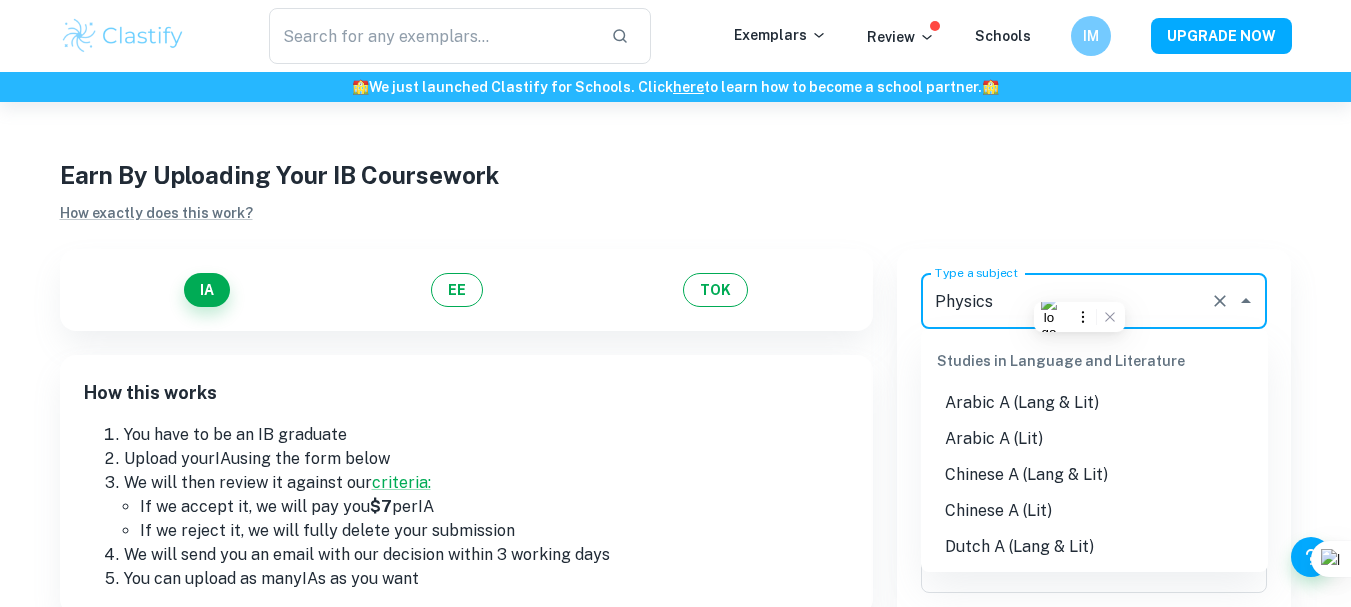 click on "Physics" at bounding box center (1066, 301) 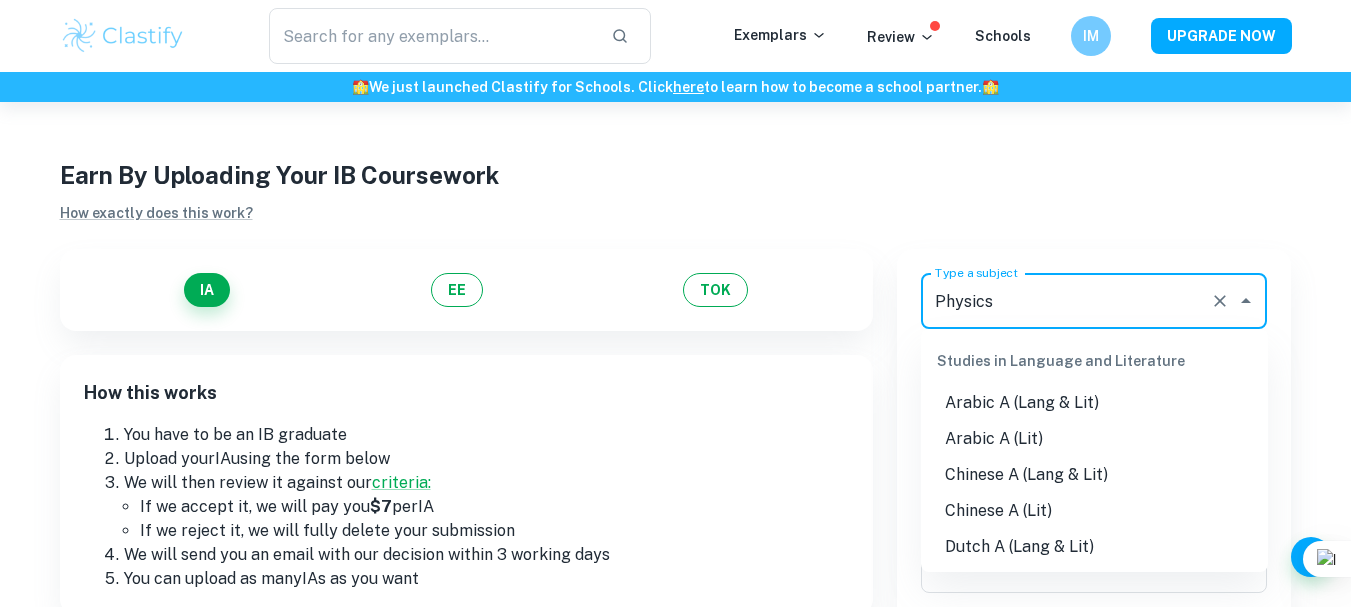 scroll, scrollTop: 2297, scrollLeft: 0, axis: vertical 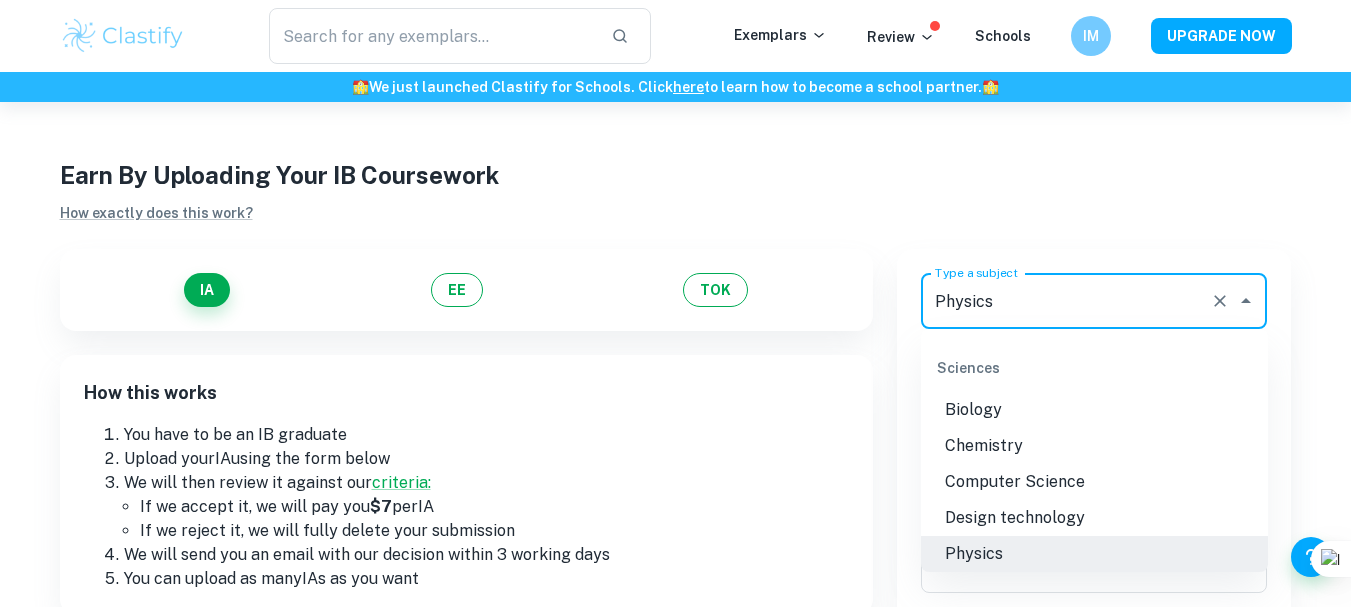 click on "Physics" at bounding box center (1066, 301) 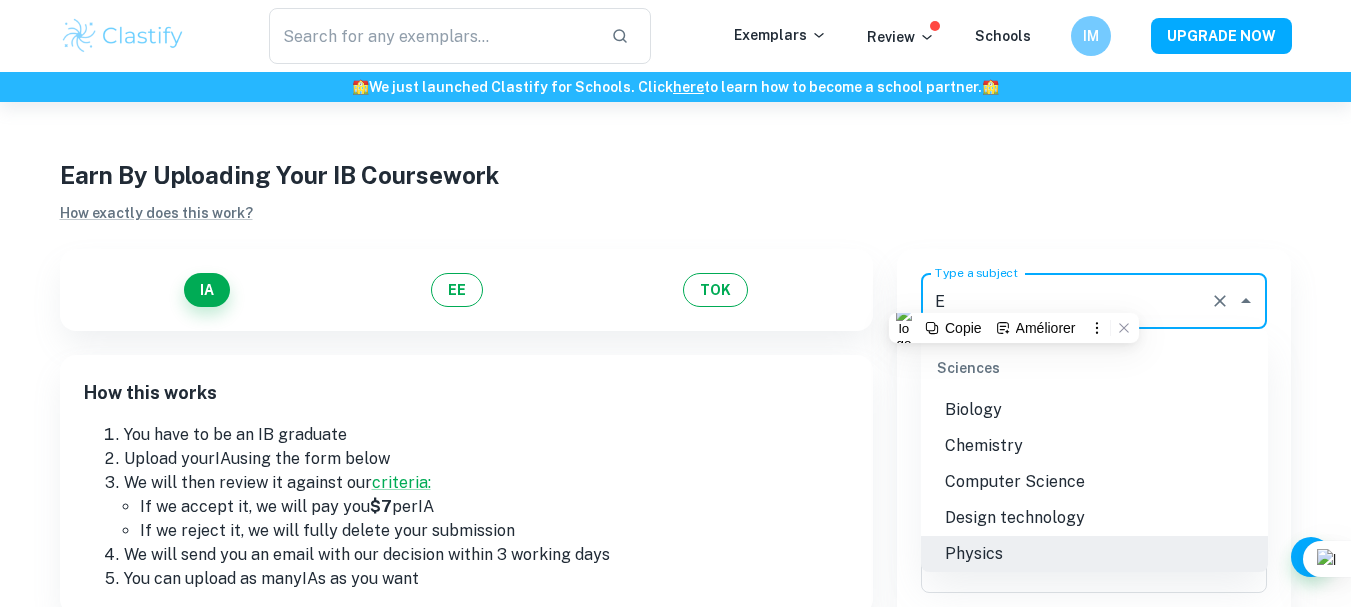 scroll, scrollTop: 0, scrollLeft: 0, axis: both 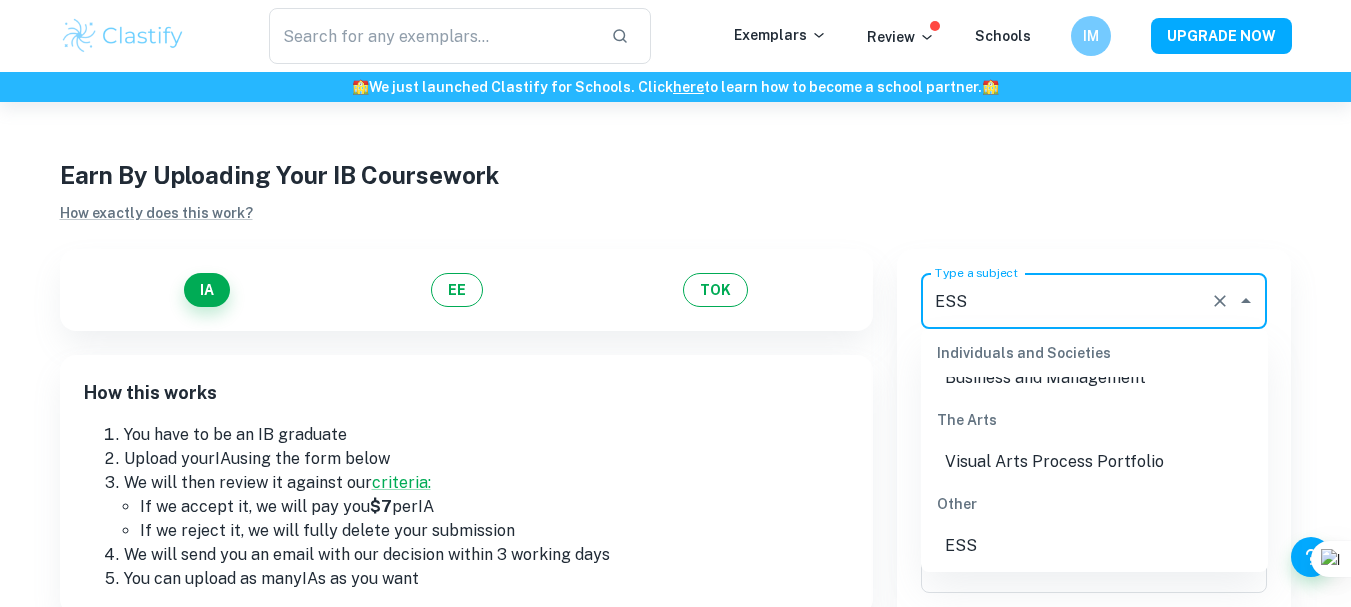 click on "ESS" at bounding box center [1094, 546] 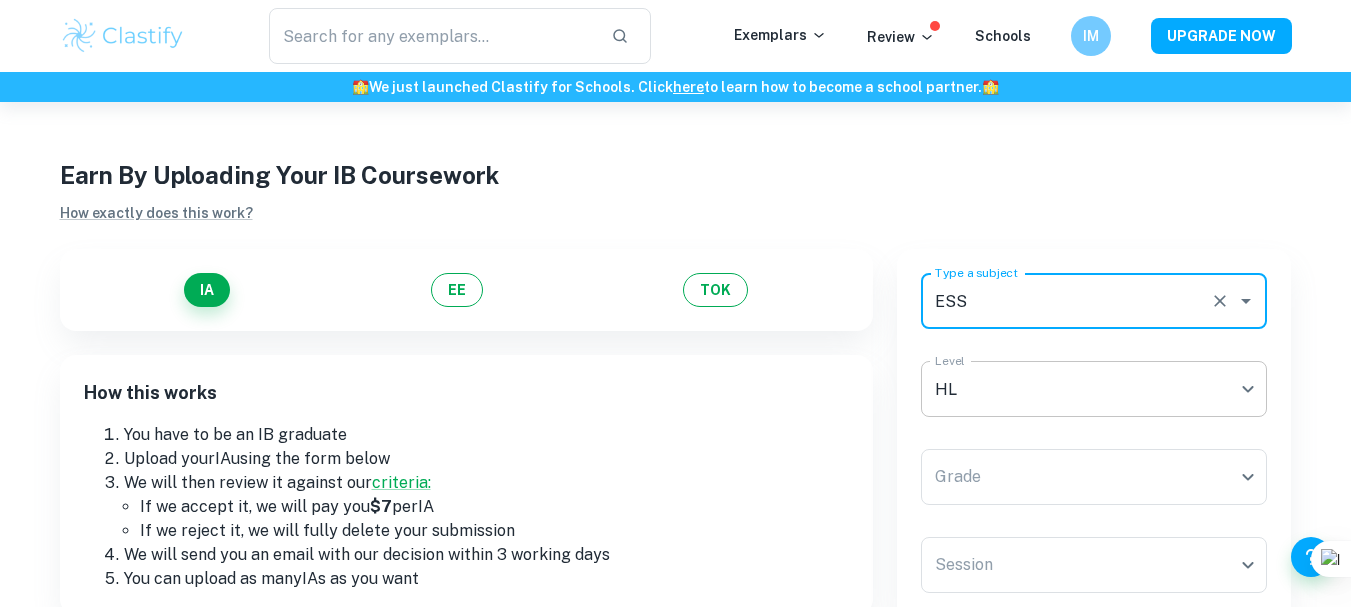 type on "ESS" 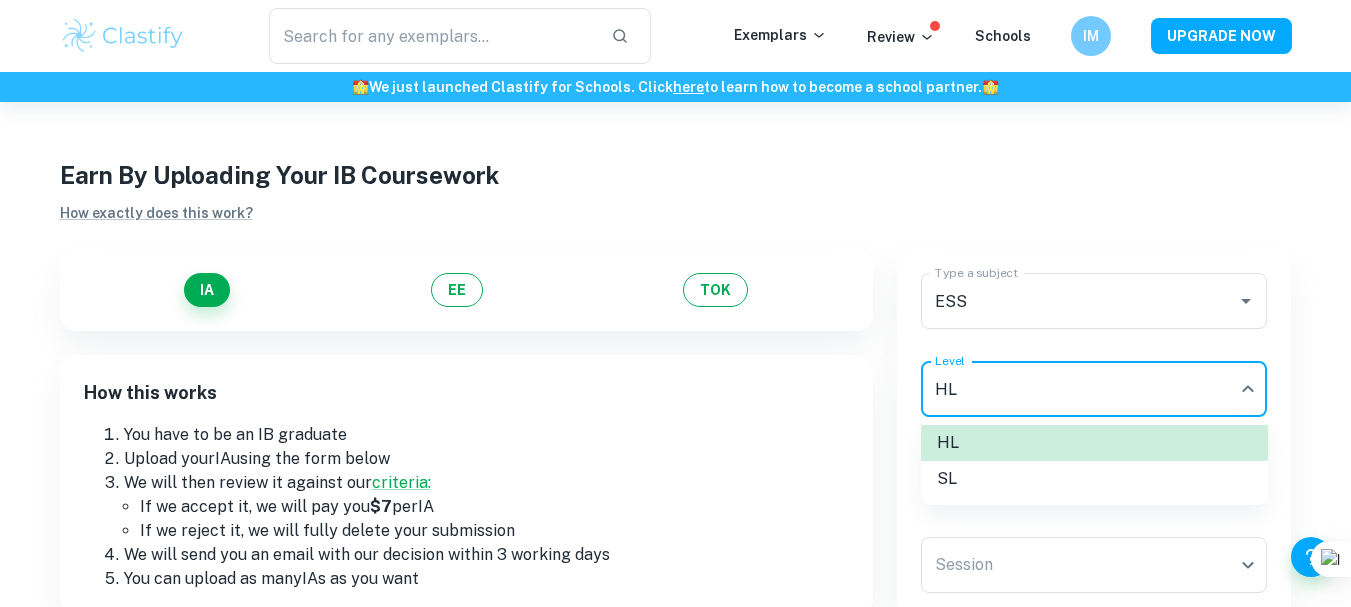 click on "SL" at bounding box center [1094, 479] 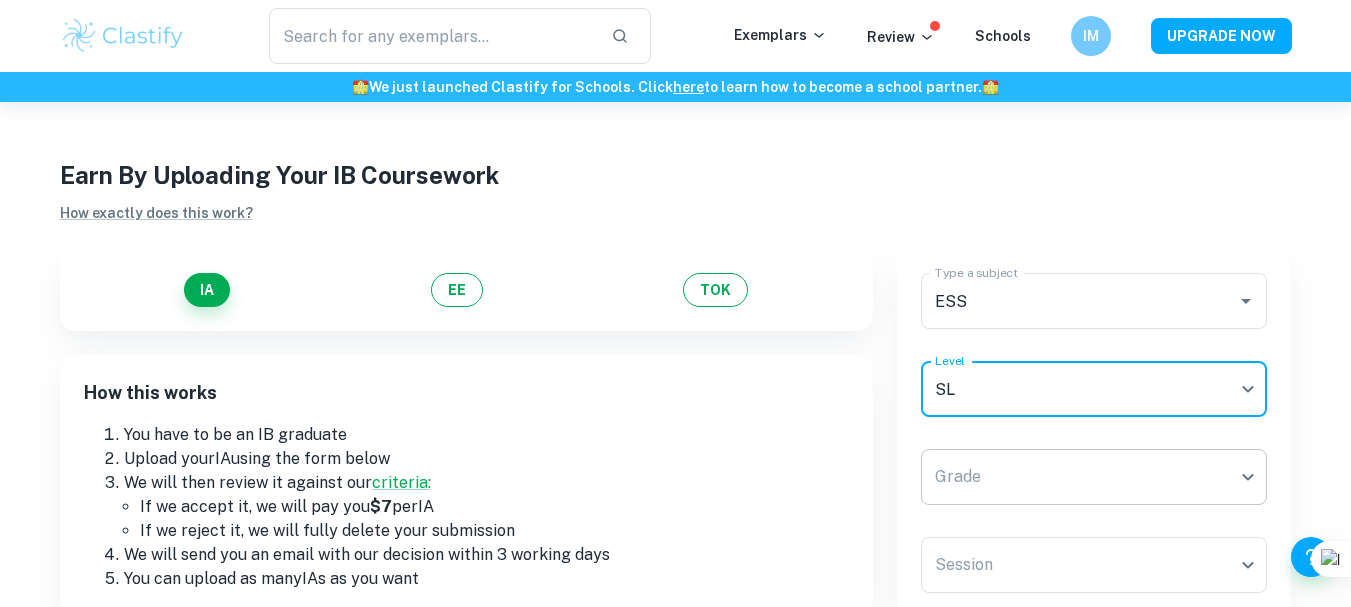 click on "We value your privacy We use cookies to enhance your browsing experience, serve personalised ads or content, and analyse our traffic. By clicking "Accept All", you consent to our use of cookies.   Cookie Policy Customise   Reject All   Accept All   Customise Consent Preferences   We use cookies to help you navigate efficiently and perform certain functions. You will find detailed information about all cookies under each consent category below. The cookies that are categorised as "Necessary" are stored on your browser as they are essential for enabling the basic functionalities of the site. ...  Show more For more information on how Google's third-party cookies operate and handle your data, see:   Google Privacy Policy Necessary Always Active Necessary cookies are required to enable the basic features of this site, such as providing secure log-in or adjusting your consent preferences. These cookies do not store any personally identifiable data. Functional Analytics Performance Advertisement Uncategorised" at bounding box center (675, 404) 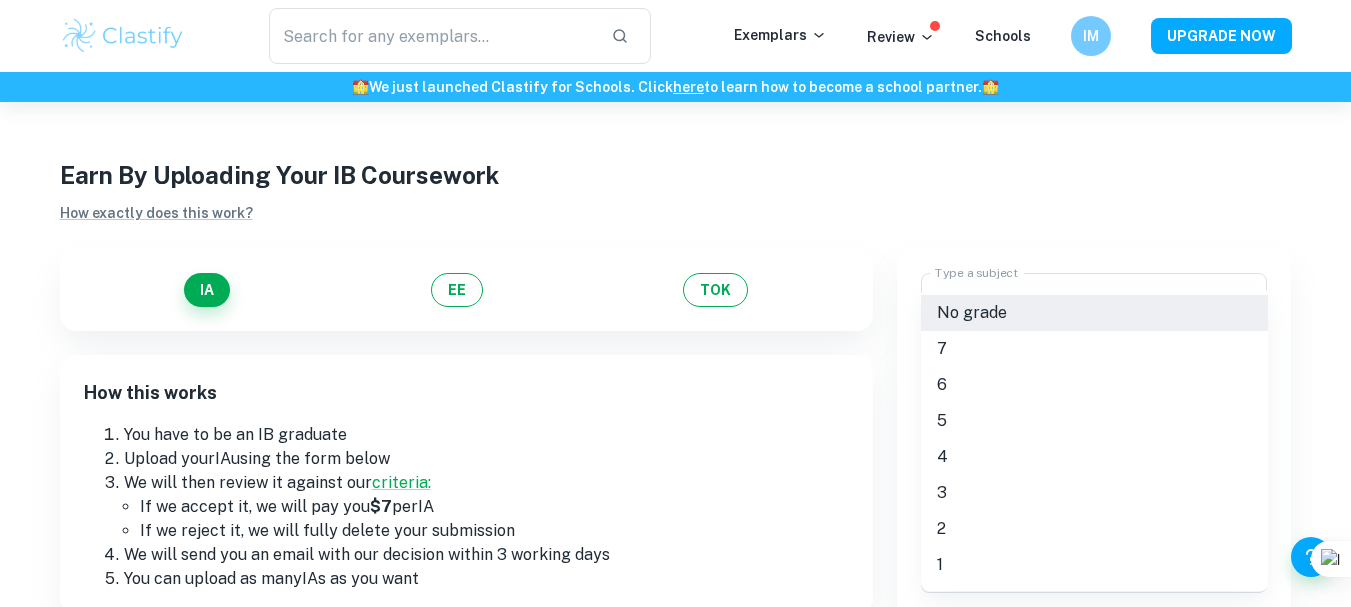 click on "4" at bounding box center [1094, 457] 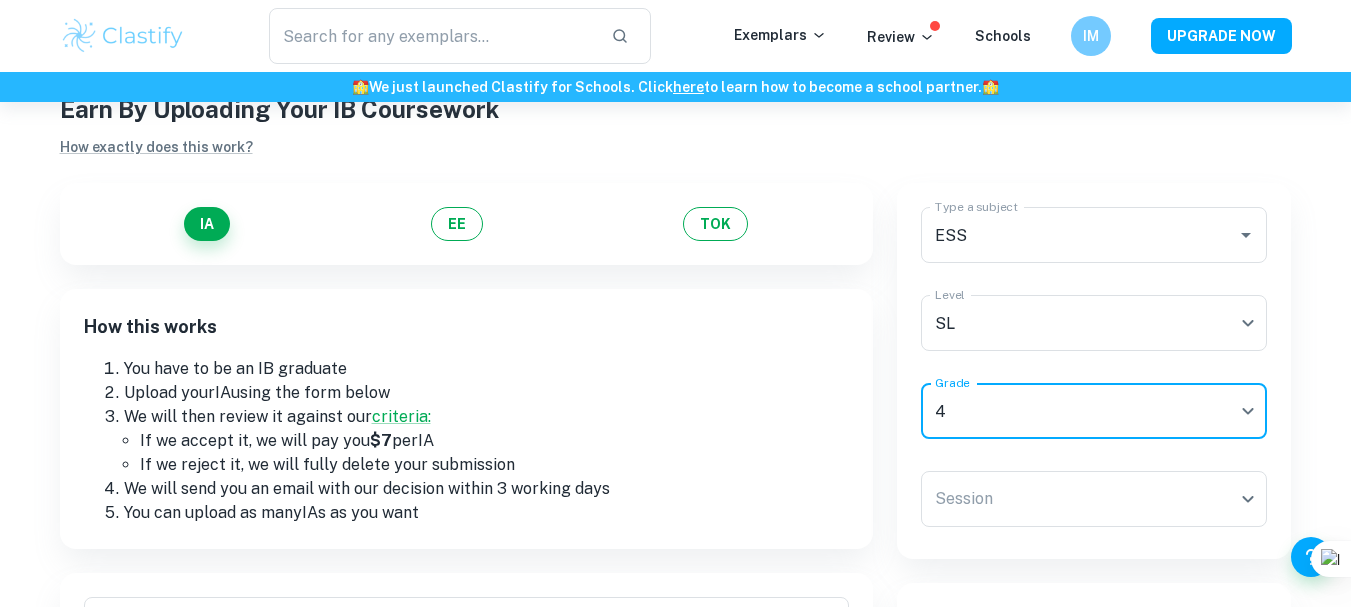 scroll, scrollTop: 136, scrollLeft: 0, axis: vertical 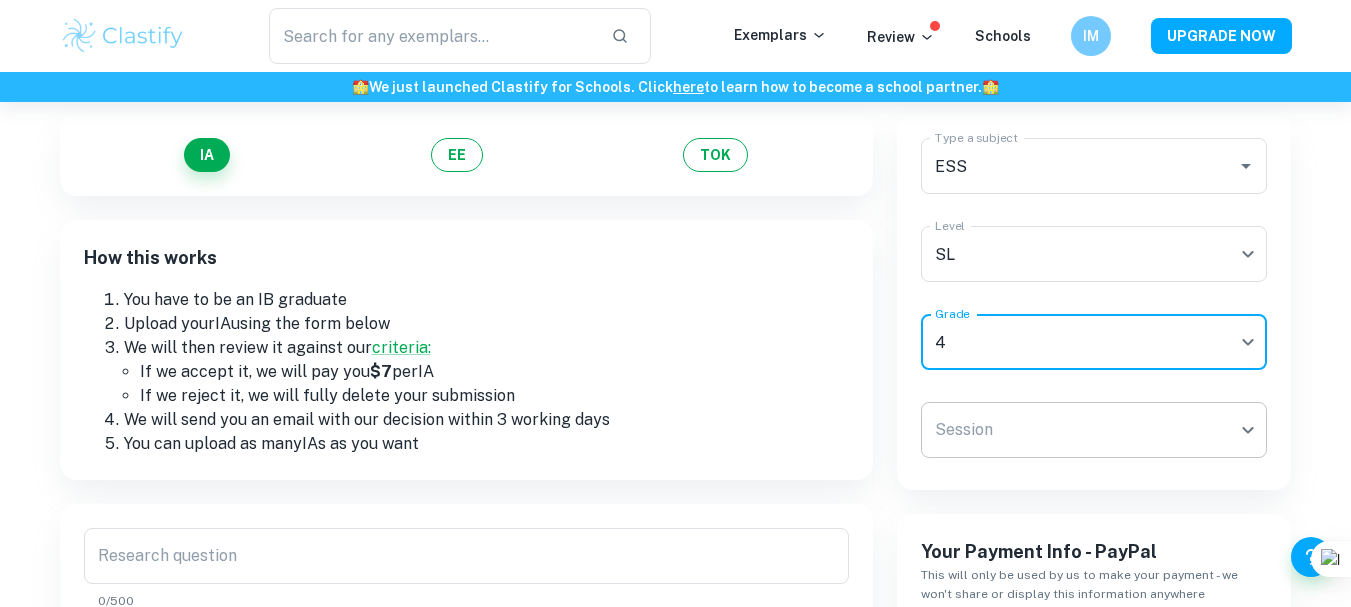 click on "We value your privacy We use cookies to enhance your browsing experience, serve personalised ads or content, and analyse our traffic. By clicking "Accept All", you consent to our use of cookies.   Cookie Policy Customise   Reject All   Accept All   Customise Consent Preferences   We use cookies to help you navigate efficiently and perform certain functions. You will find detailed information about all cookies under each consent category below. The cookies that are categorised as "Necessary" are stored on your browser as they are essential for enabling the basic functionalities of the site. ...  Show more For more information on how Google's third-party cookies operate and handle your data, see:   Google Privacy Policy Necessary Always Active Necessary cookies are required to enable the basic features of this site, such as providing secure log-in or adjusting your consent preferences. These cookies do not store any personally identifiable data. Functional Analytics Performance Advertisement Uncategorised" at bounding box center (675, 269) 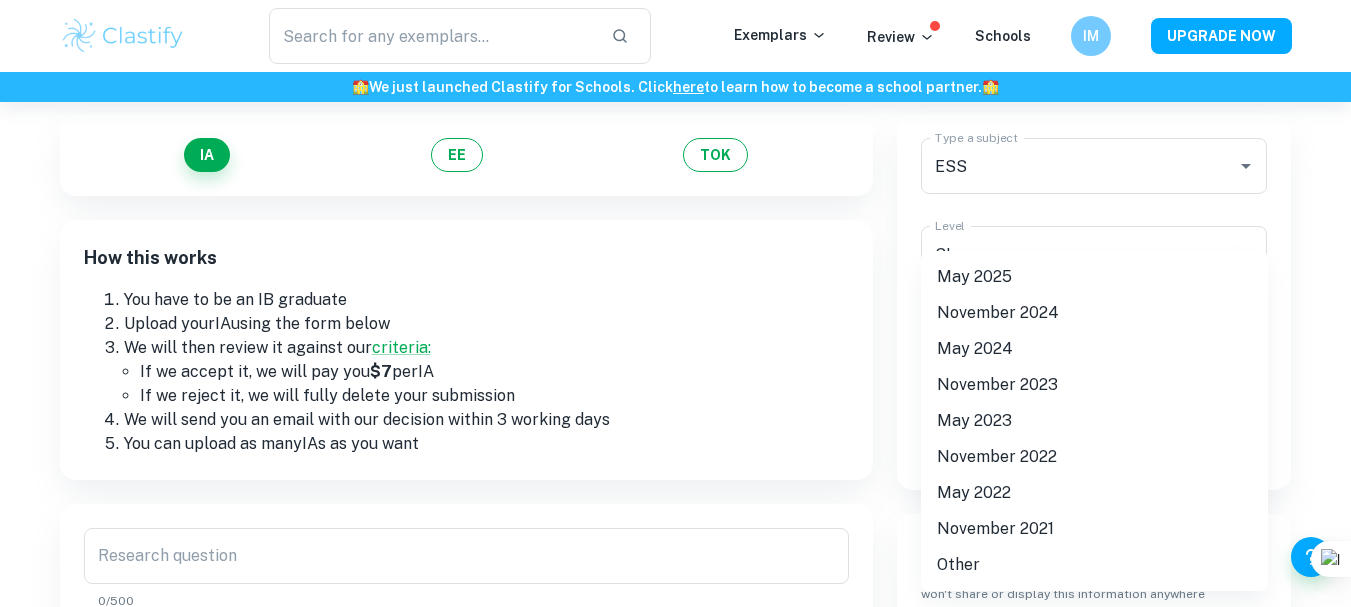 click on "May 2025" at bounding box center (1094, 277) 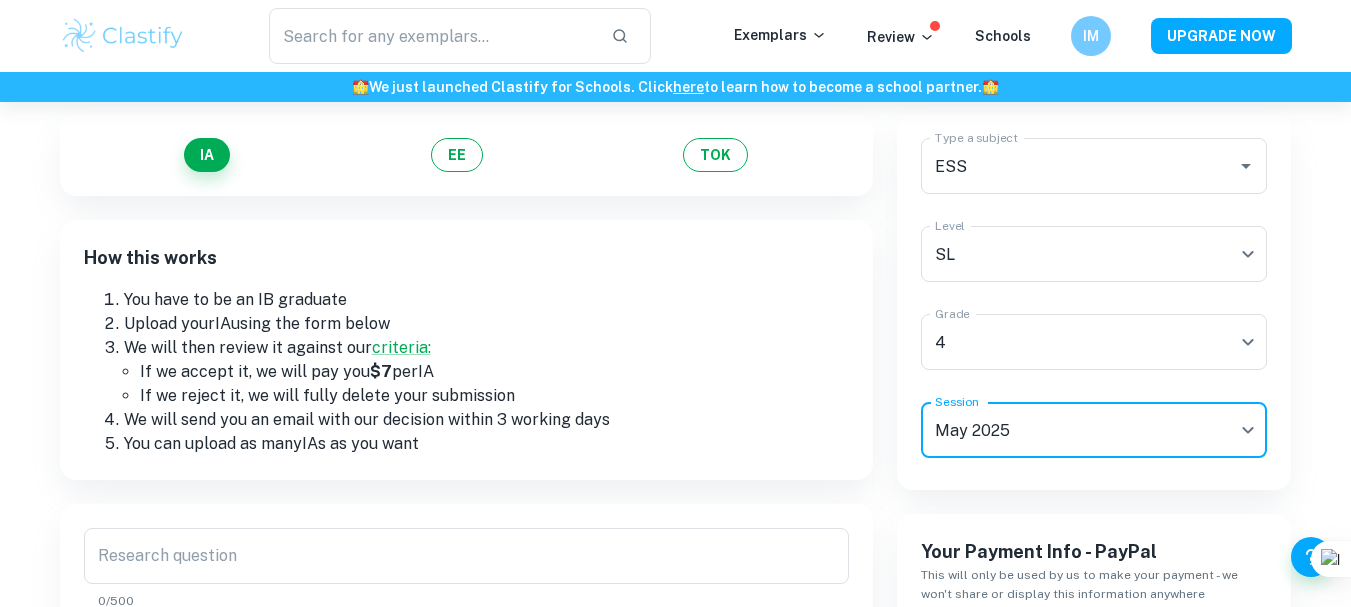 scroll, scrollTop: 164, scrollLeft: 0, axis: vertical 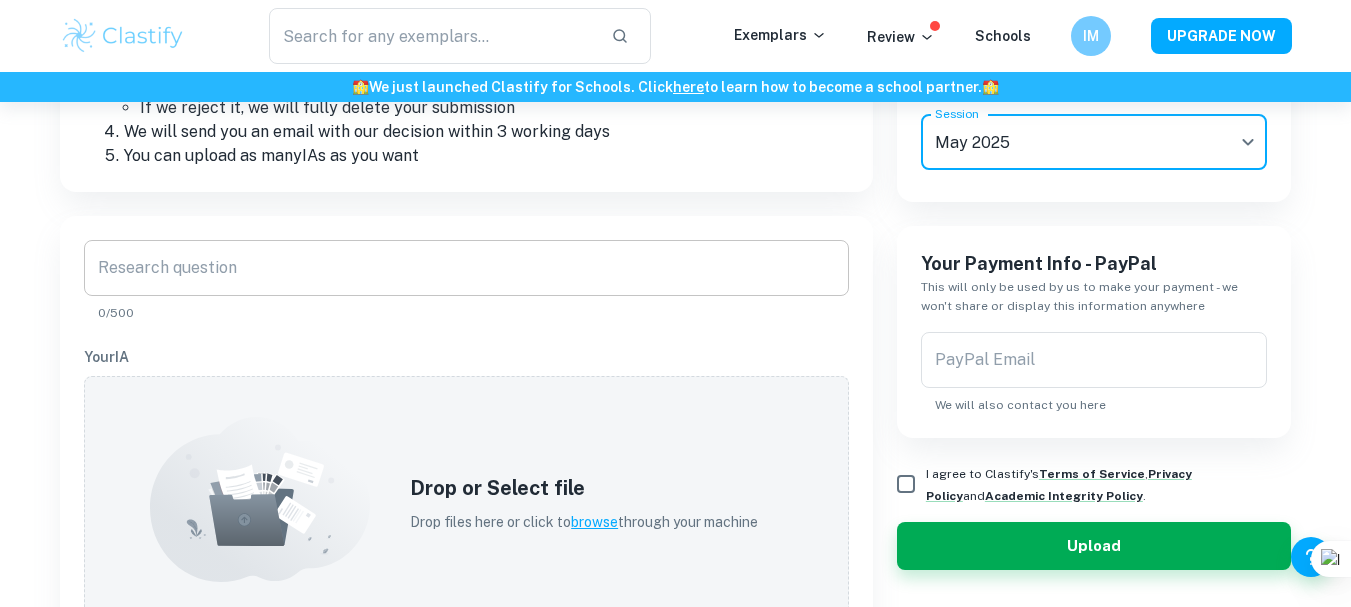 click on "Research question" at bounding box center (466, 268) 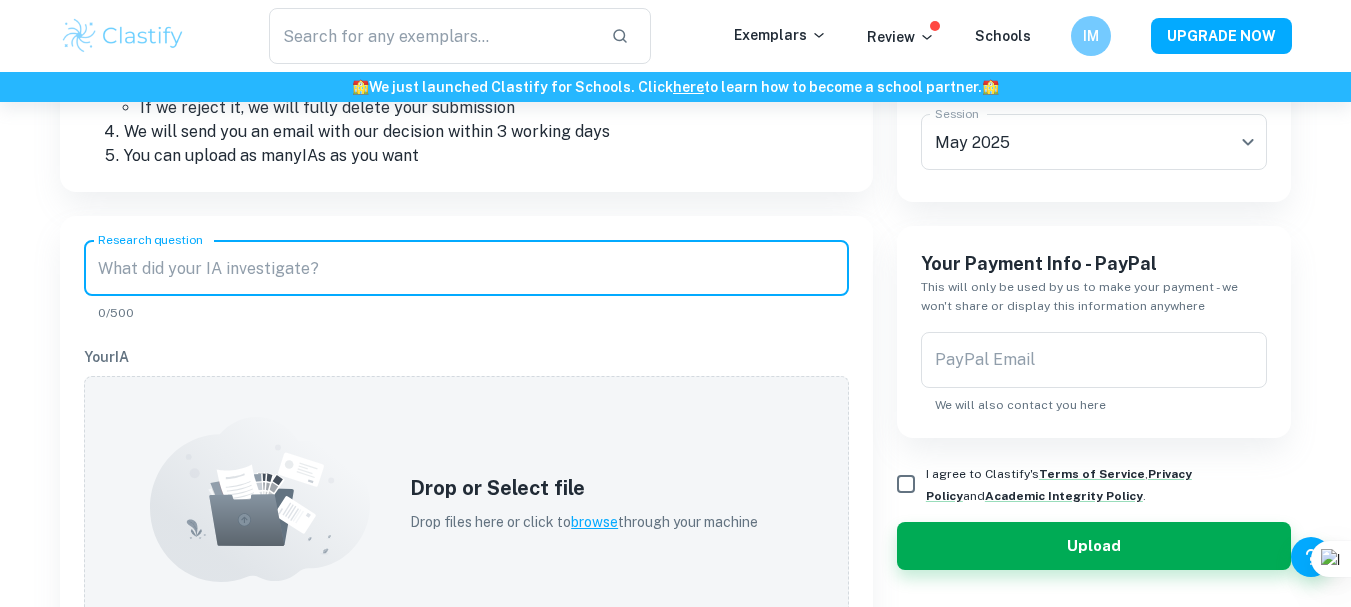click on "Research question" at bounding box center [466, 268] 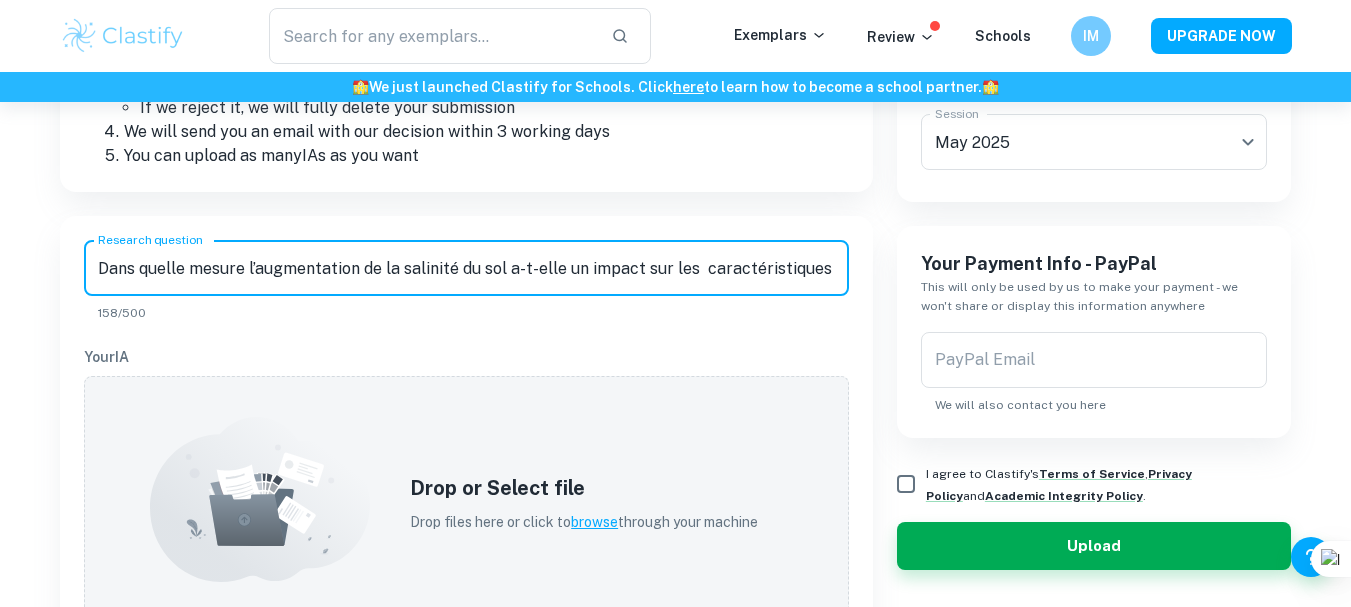 scroll, scrollTop: 0, scrollLeft: 401, axis: horizontal 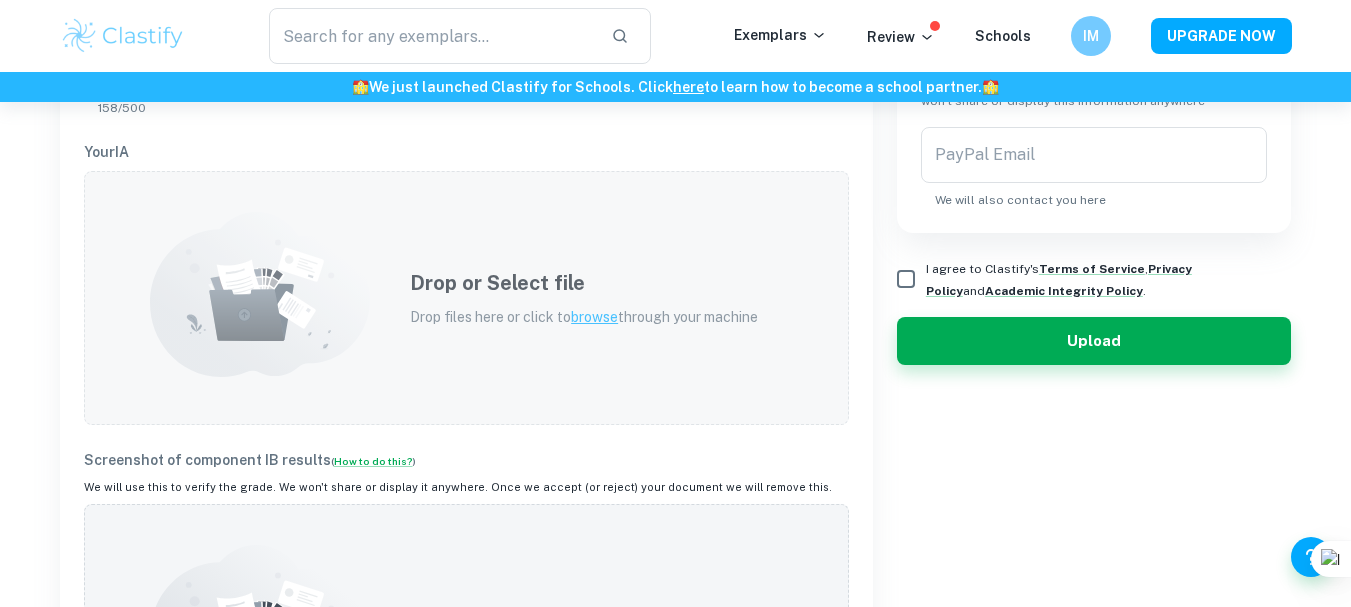 type on "Dans quelle mesure l’augmentation de la salinité du sol a-t-elle un impact sur les  caractéristiques physiques des plants de haricot rouge en Côte d’Ivoire ?" 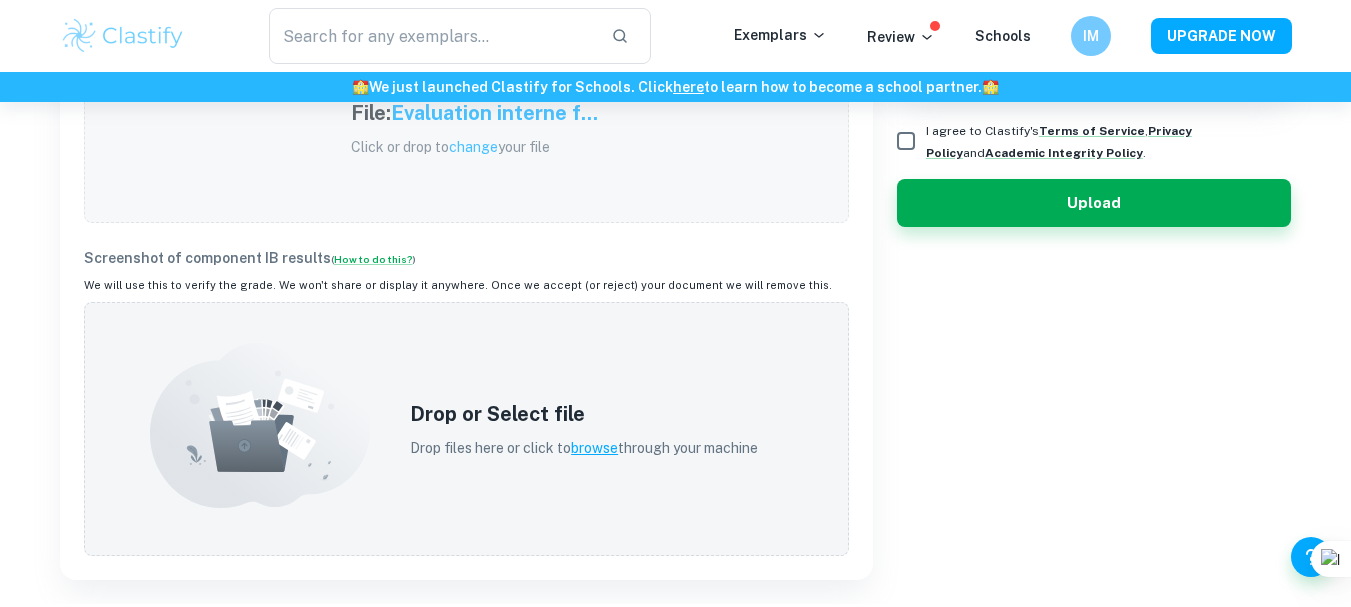 scroll, scrollTop: 912, scrollLeft: 0, axis: vertical 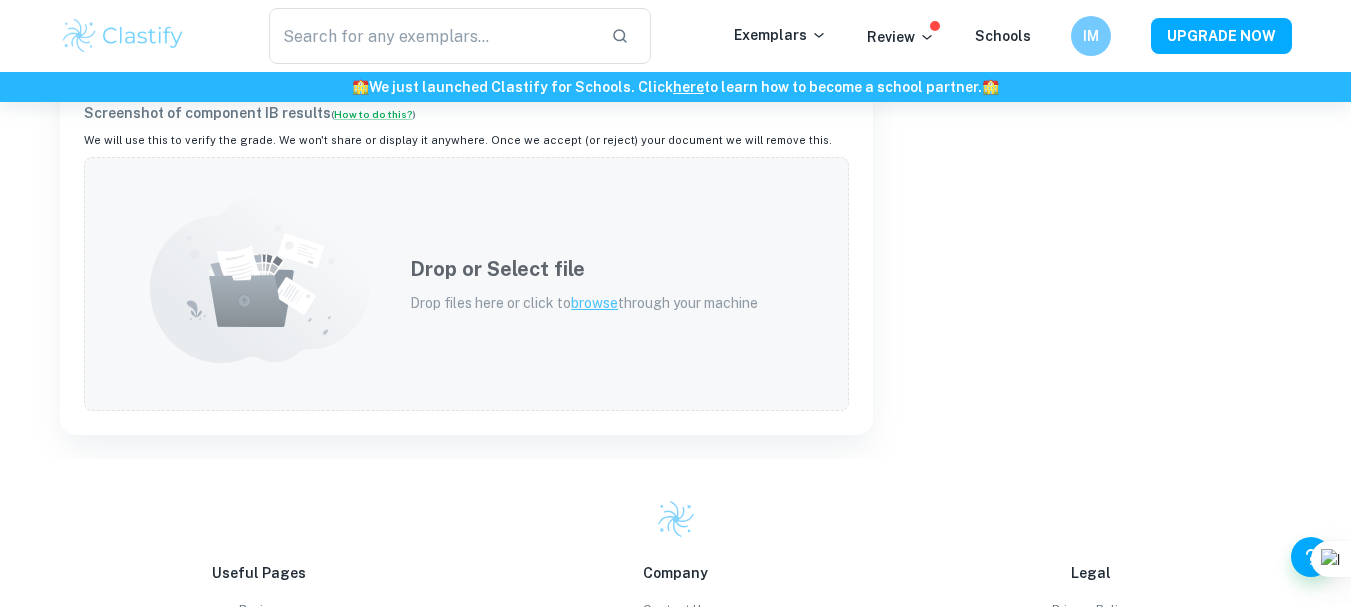 click on "Drop files here or click to  browse  through your machine" at bounding box center (584, 303) 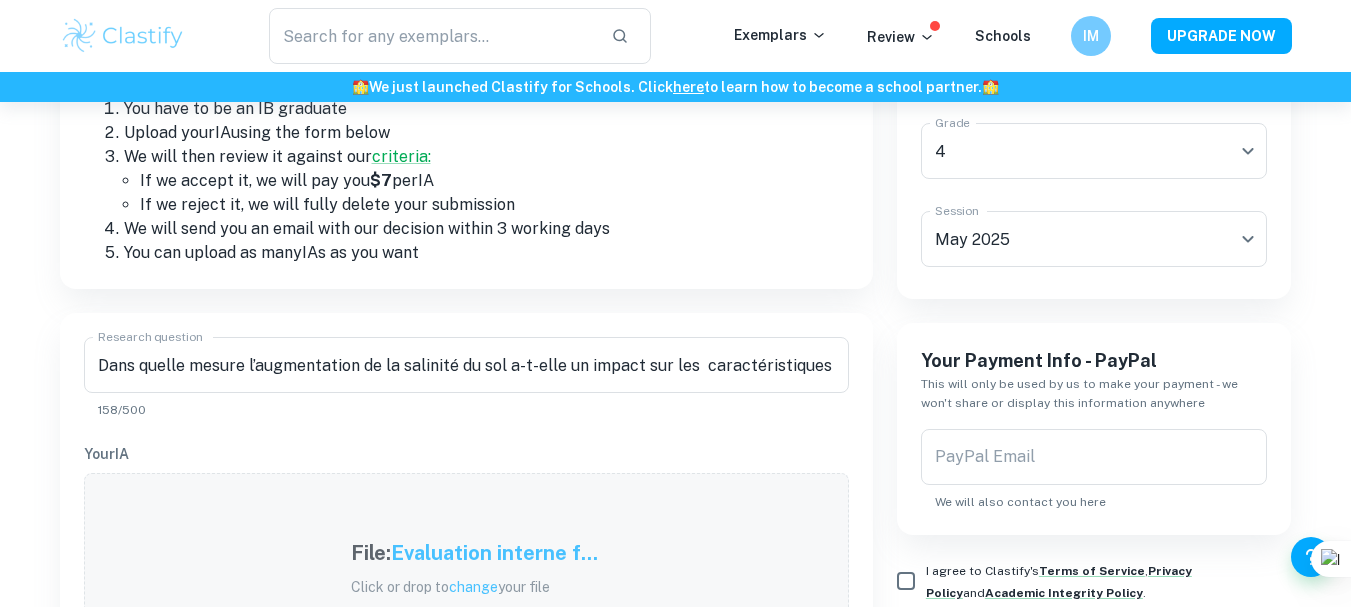scroll, scrollTop: 86, scrollLeft: 0, axis: vertical 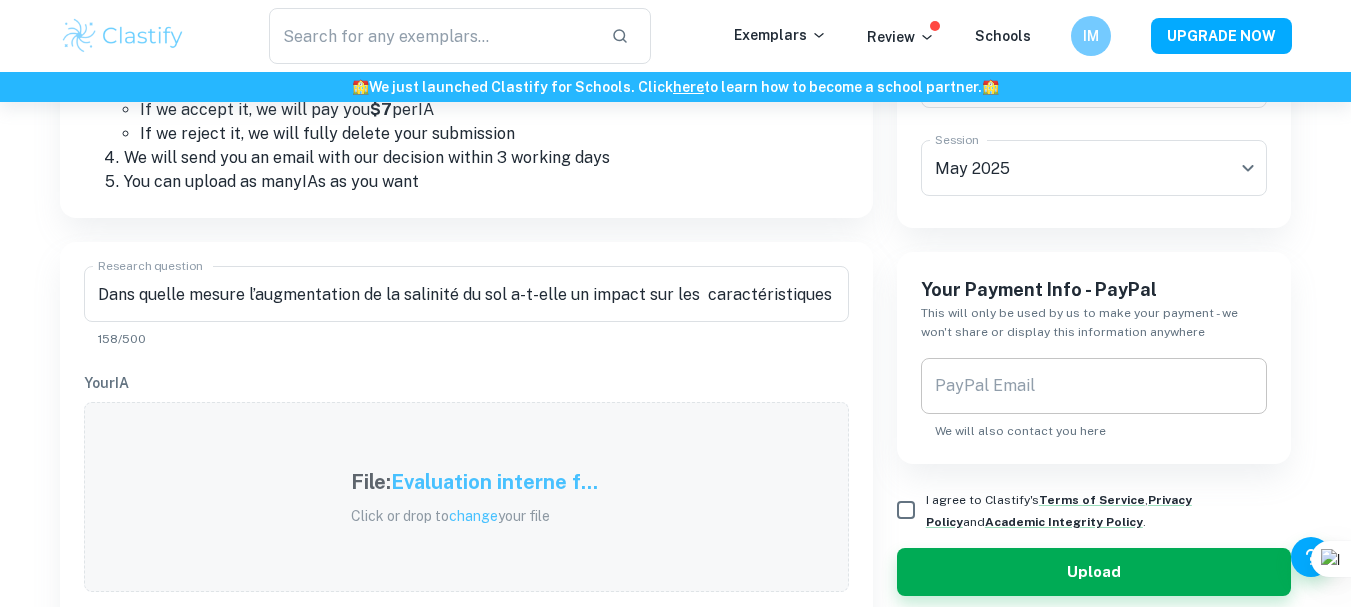 click on "PayPal Email" at bounding box center [1094, 386] 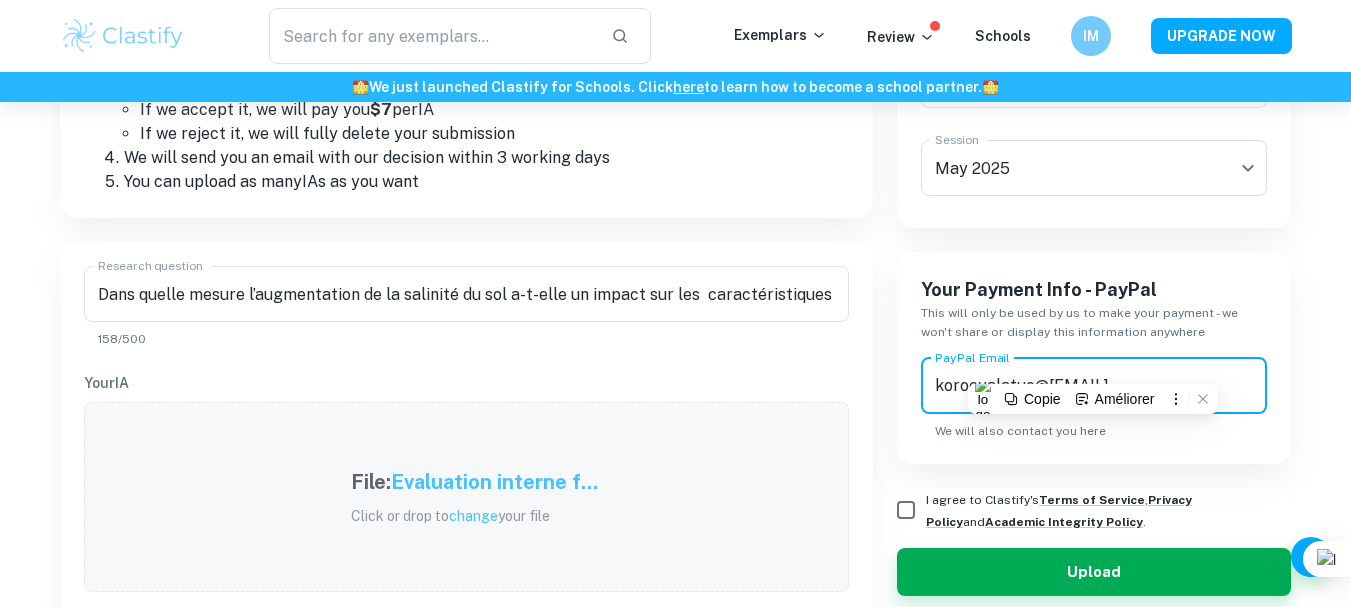 type on "korocyalatuo@[EMAIL]" 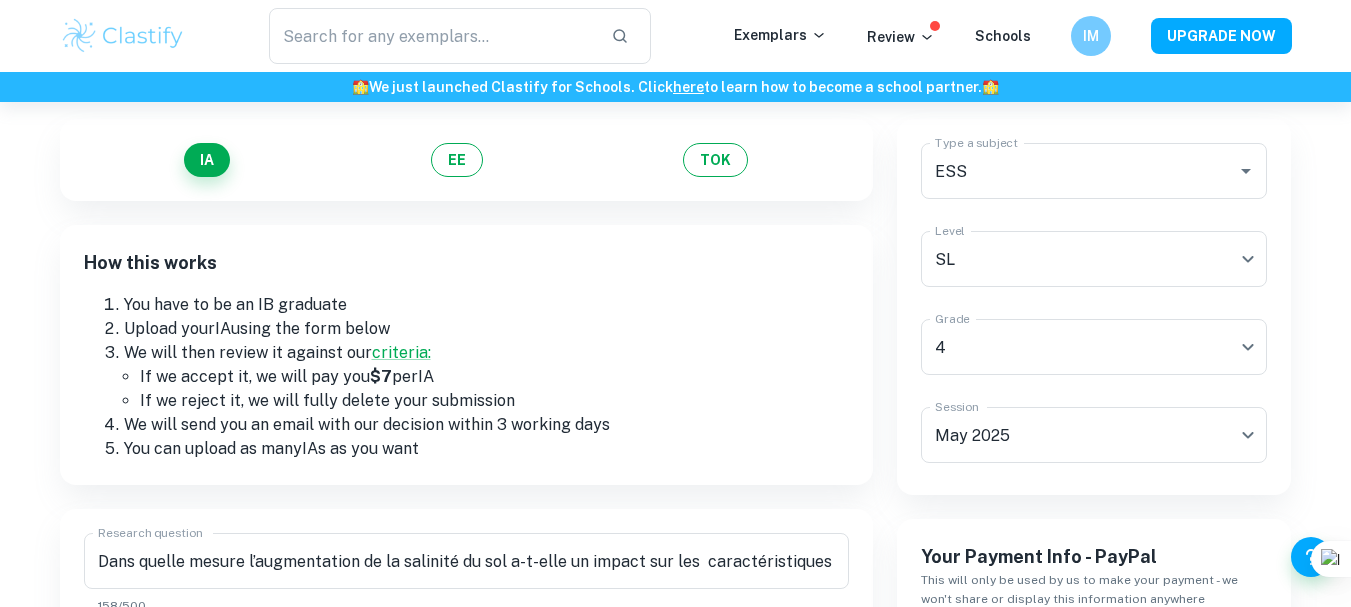 scroll, scrollTop: 122, scrollLeft: 0, axis: vertical 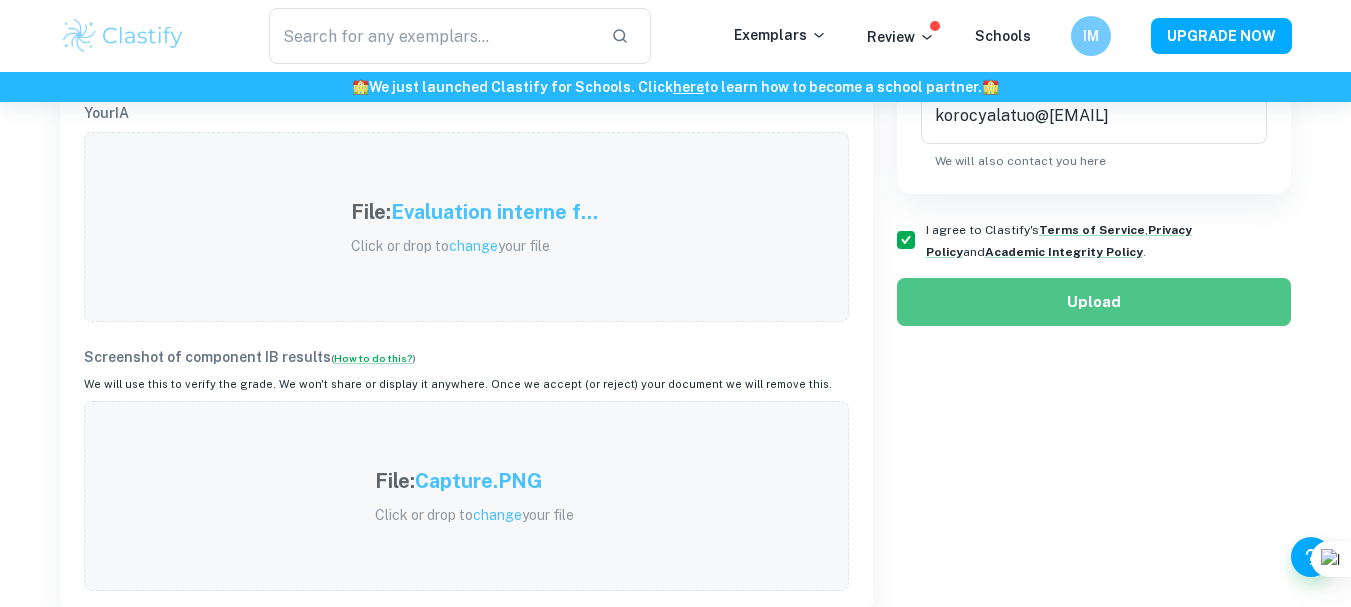 click on "Upload" at bounding box center (1094, 302) 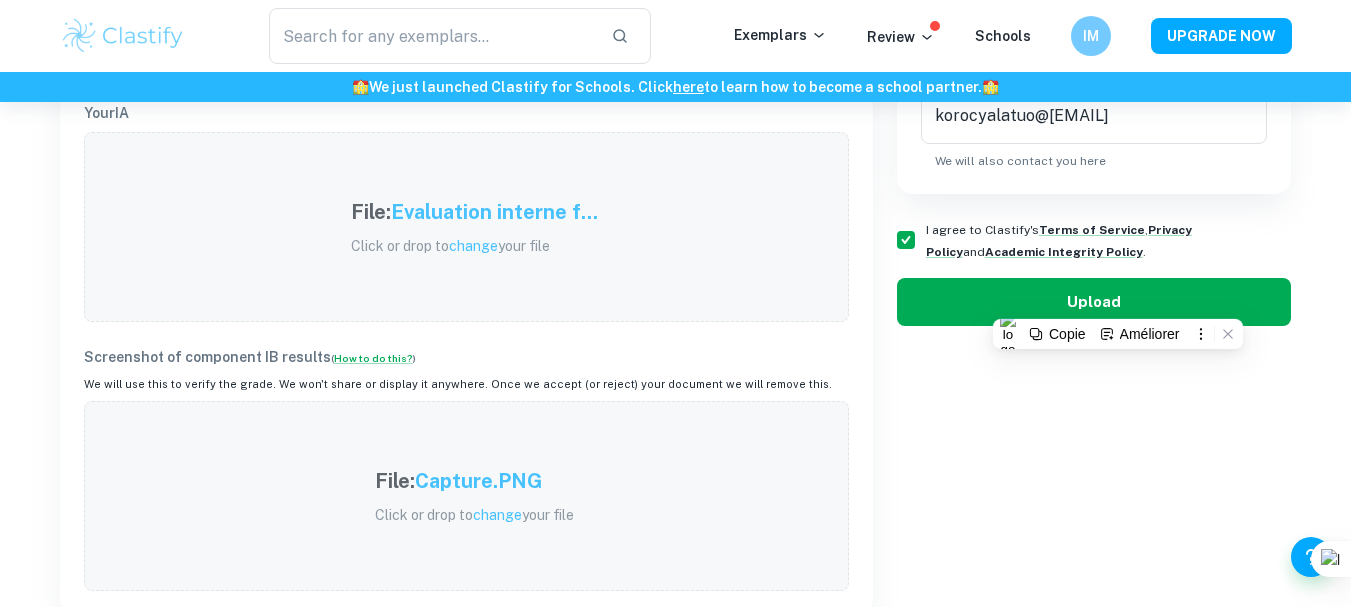 click on "Upload" at bounding box center (1094, 302) 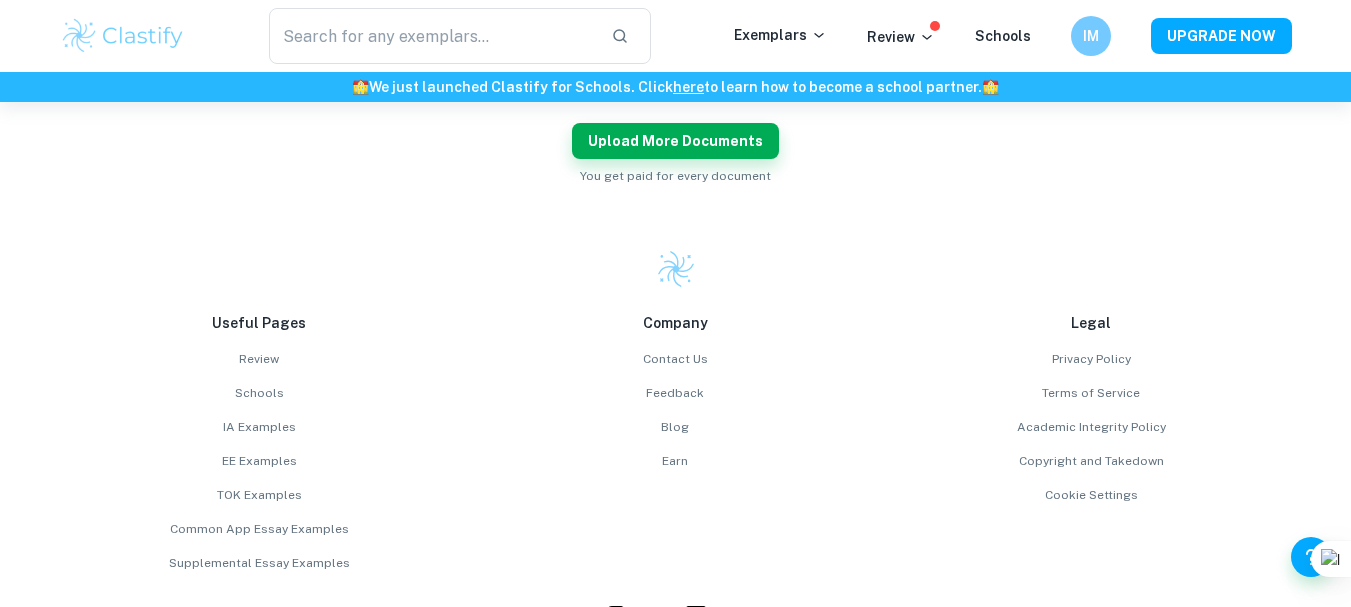 scroll, scrollTop: 423, scrollLeft: 0, axis: vertical 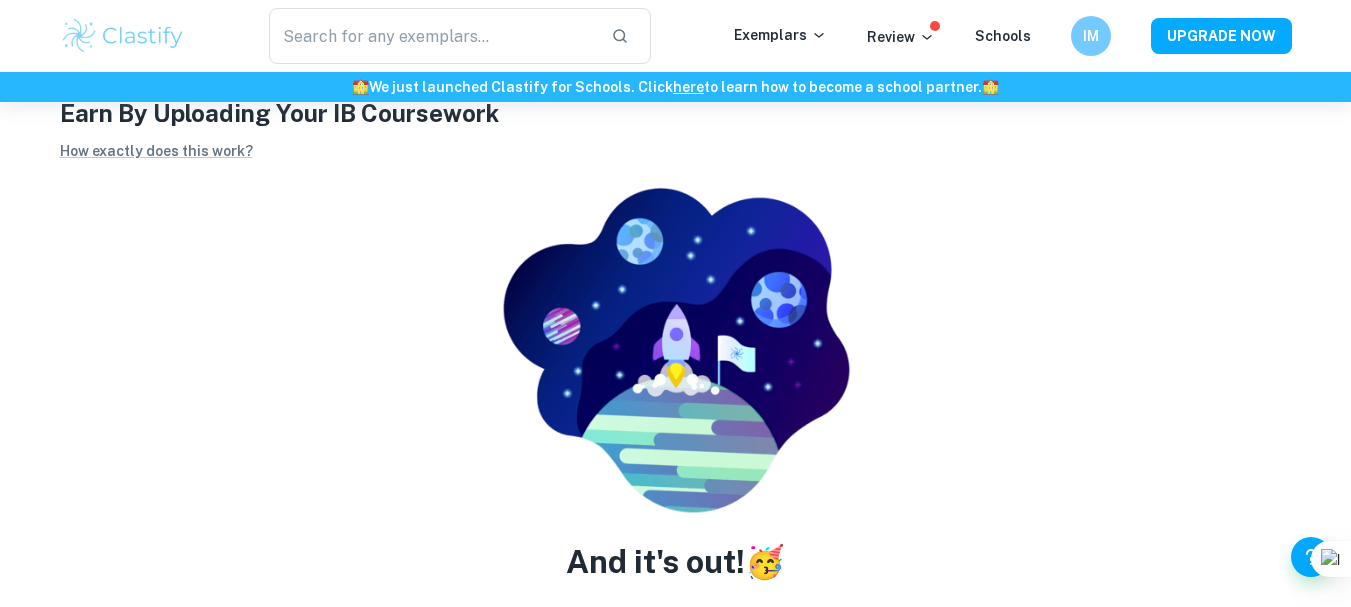 click on "Upload more documents" at bounding box center (675, 674) 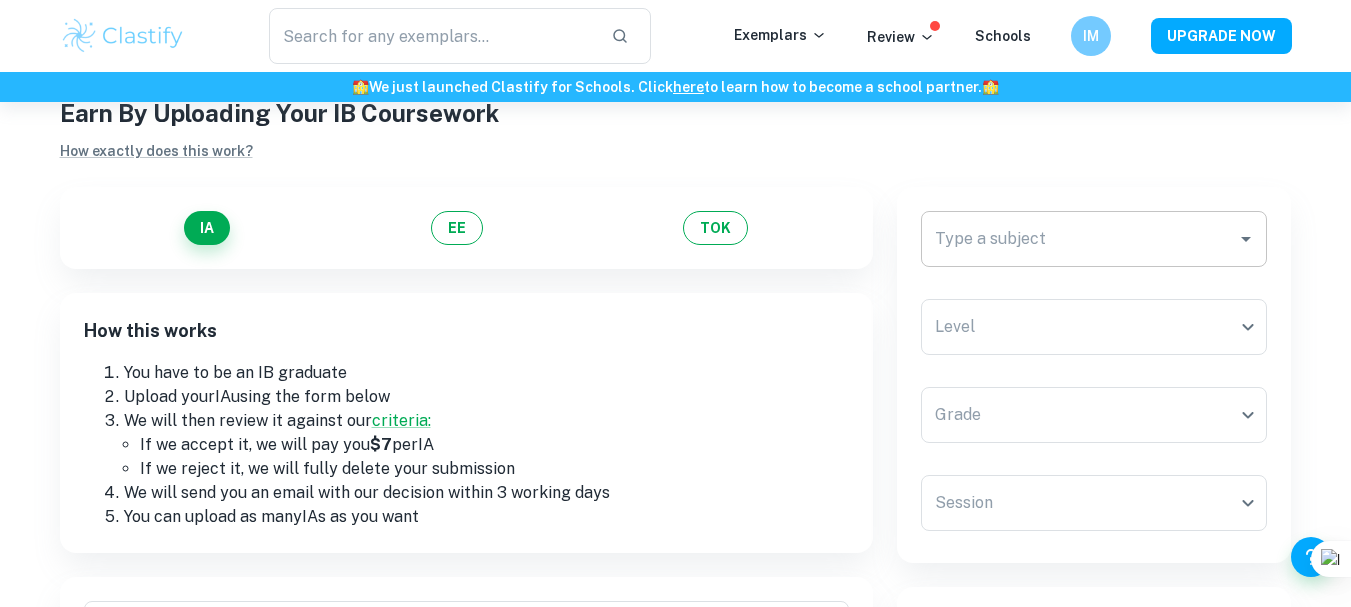 click on "Type a subject" at bounding box center (1094, 239) 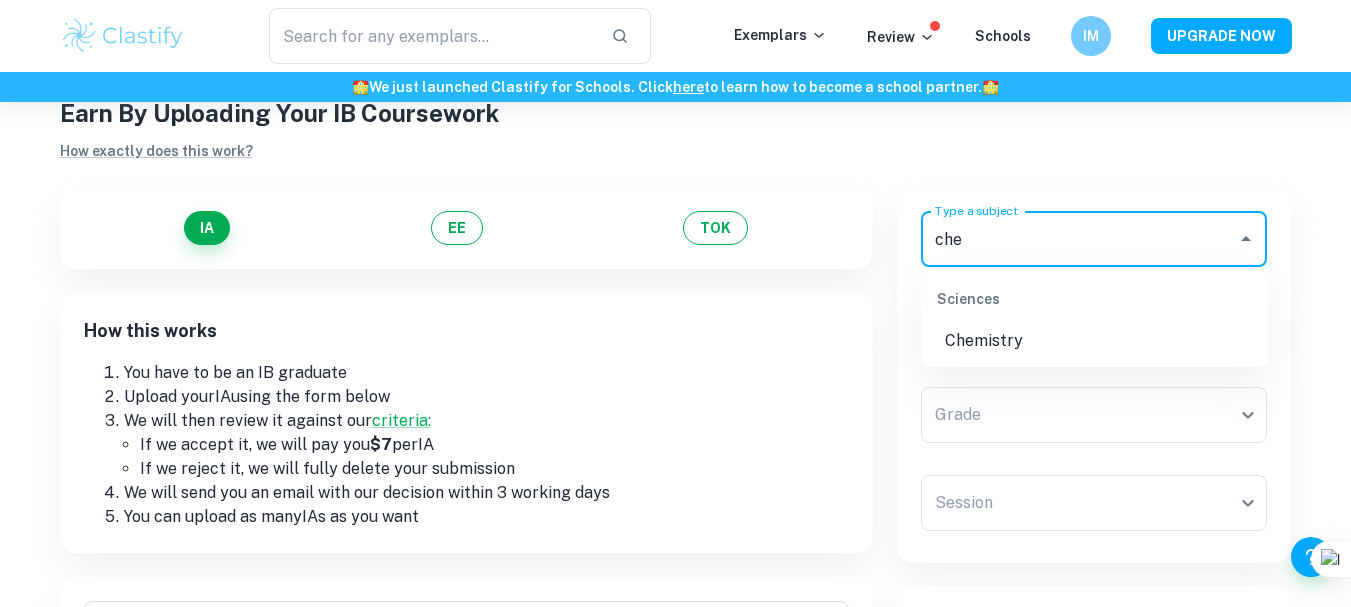click on "Chemistry" at bounding box center [1094, 341] 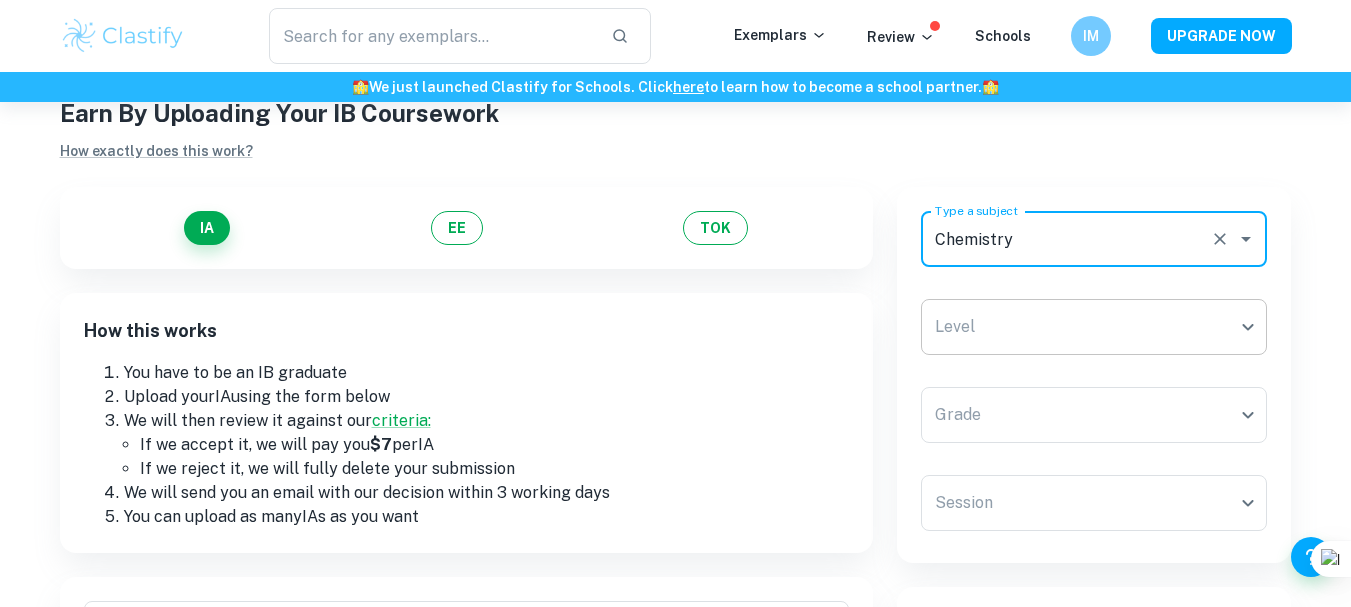 type on "Chemistry" 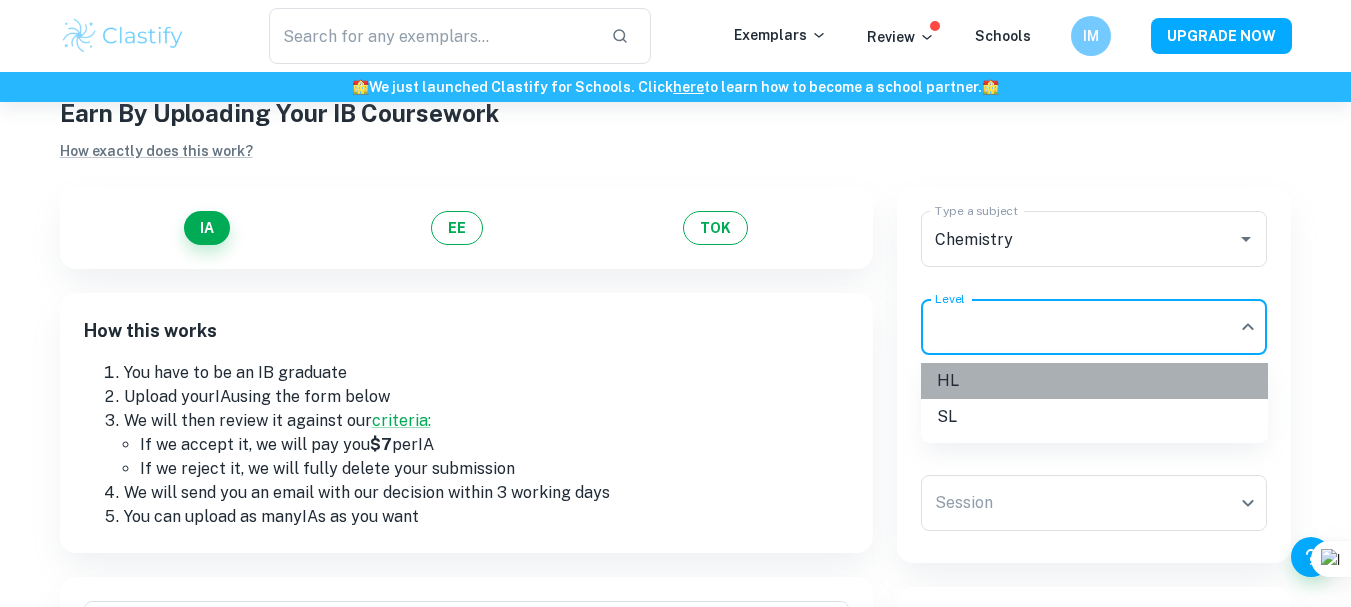 click on "HL" at bounding box center [1094, 381] 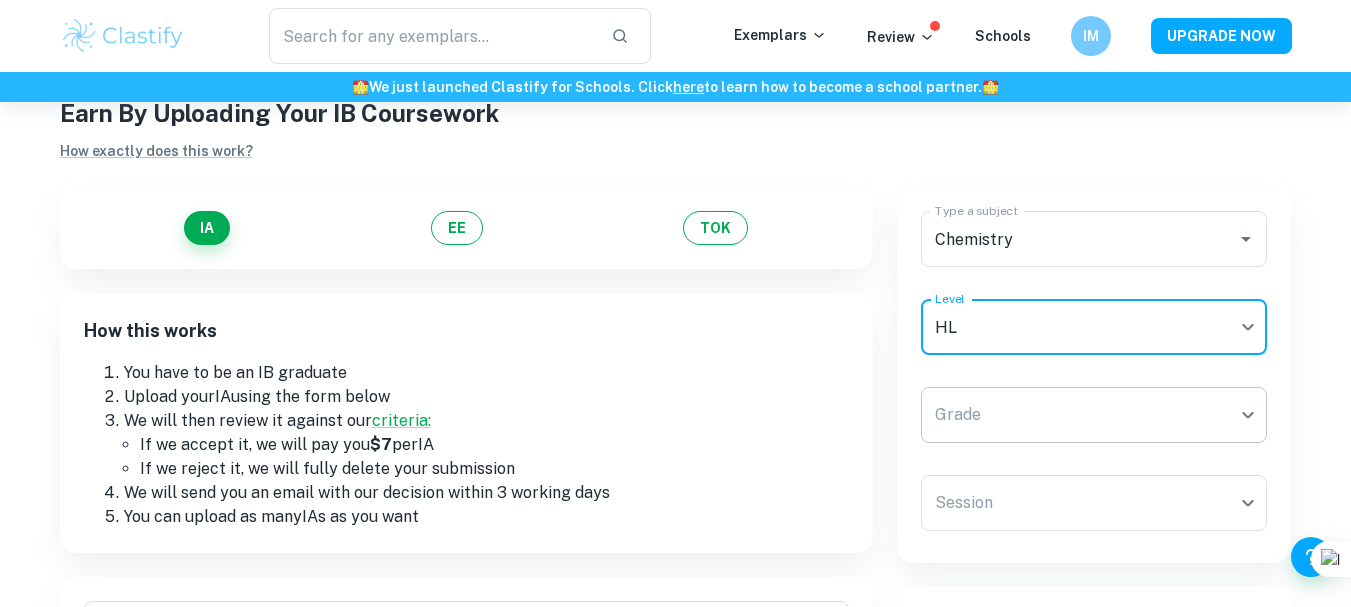 click on "We value your privacy We use cookies to enhance your browsing experience, serve personalised ads or content, and analyse our traffic. By clicking "Accept All", you consent to our use of cookies.   Cookie Policy Customise   Reject All   Accept All   Customise Consent Preferences   We use cookies to help you navigate efficiently and perform certain functions. You will find detailed information about all cookies under each consent category below. The cookies that are categorised as "Necessary" are stored on your browser as they are essential for enabling the basic functionalities of the site. ...  Show more For more information on how Google's third-party cookies operate and handle your data, see:   Google Privacy Policy Necessary Always Active Necessary cookies are required to enable the basic features of this site, such as providing secure log-in or adjusting your consent preferences. These cookies do not store any personally identifiable data. Functional Analytics Performance Advertisement Uncategorised" at bounding box center [675, 342] 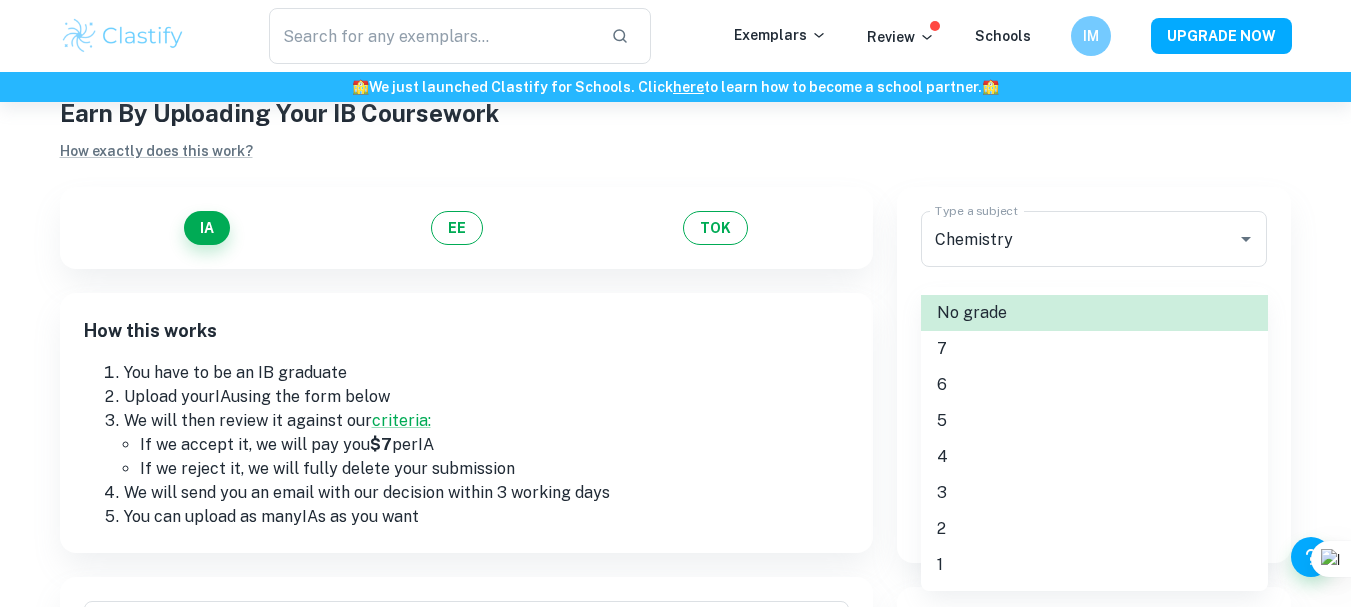 click on "5" at bounding box center (1094, 421) 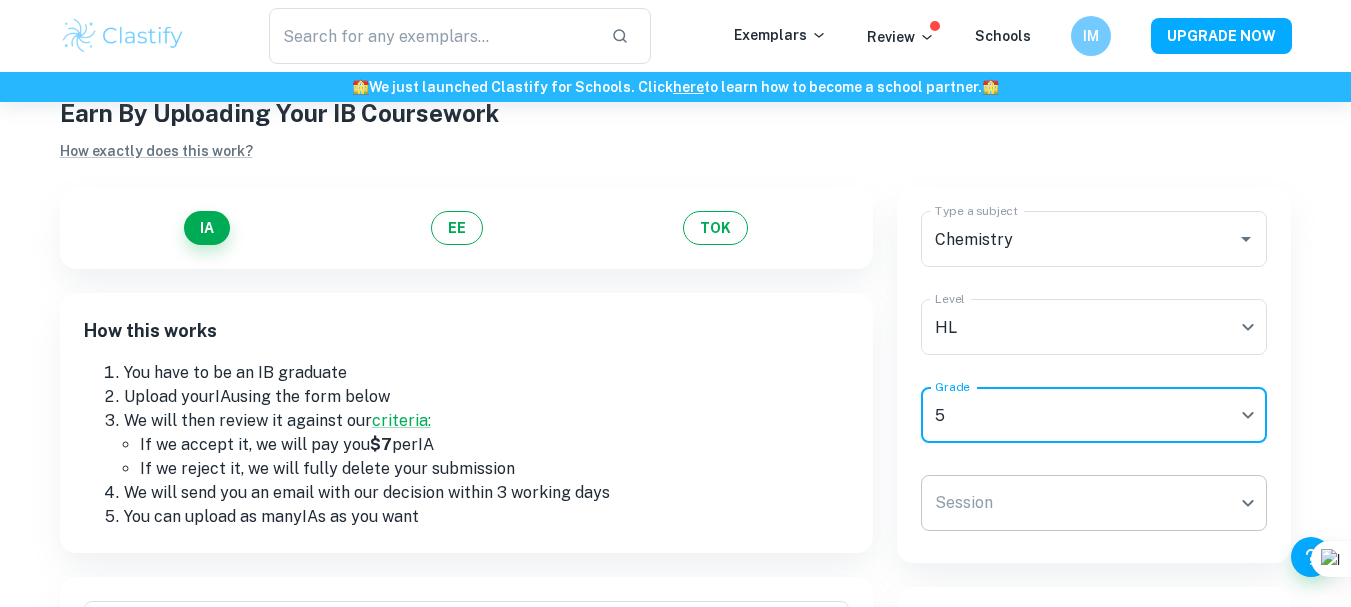 click on "We value your privacy We use cookies to enhance your browsing experience, serve personalised ads or content, and analyse our traffic. By clicking "Accept All", you consent to our use of cookies.   Cookie Policy Customise   Reject All   Accept All   Customise Consent Preferences   We use cookies to help you navigate efficiently and perform certain functions. You will find detailed information about all cookies under each consent category below. The cookies that are categorised as "Necessary" are stored on your browser as they are essential for enabling the basic functionalities of the site. ...  Show more For more information on how Google's third-party cookies operate and handle your data, see:   Google Privacy Policy Necessary Always Active Necessary cookies are required to enable the basic features of this site, such as providing secure log-in or adjusting your consent preferences. These cookies do not store any personally identifiable data. Functional Analytics Performance Advertisement Uncategorised" at bounding box center [675, 342] 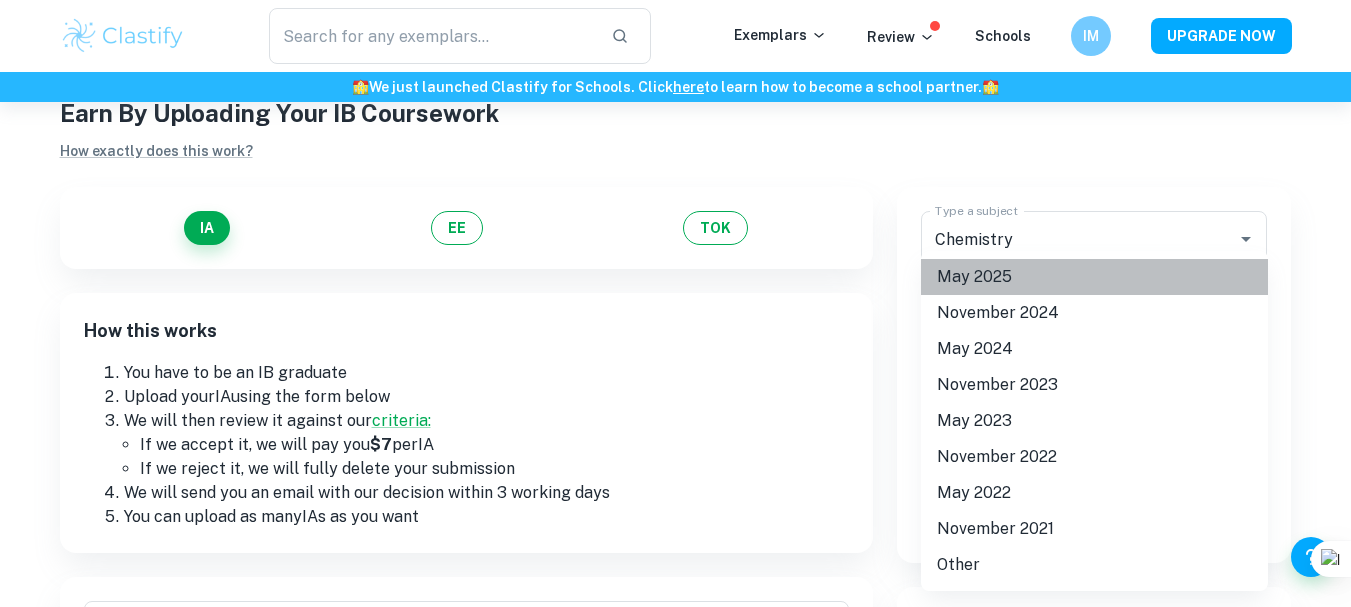 click on "May 2025" at bounding box center (1094, 277) 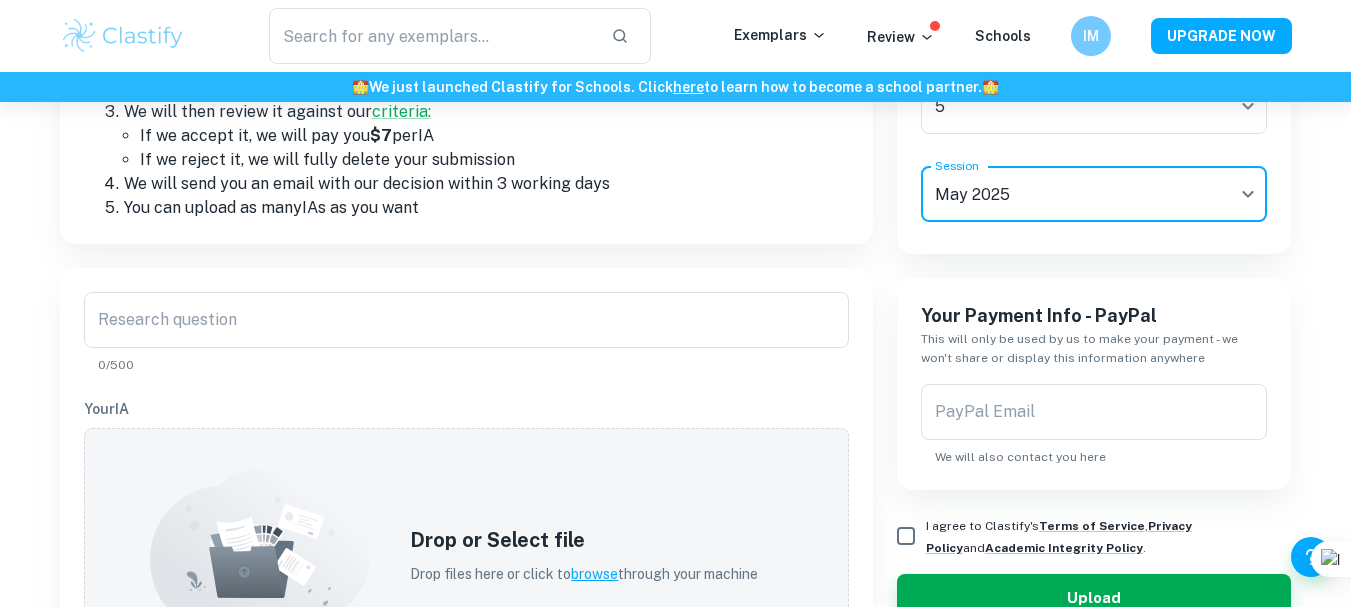 scroll, scrollTop: 400, scrollLeft: 0, axis: vertical 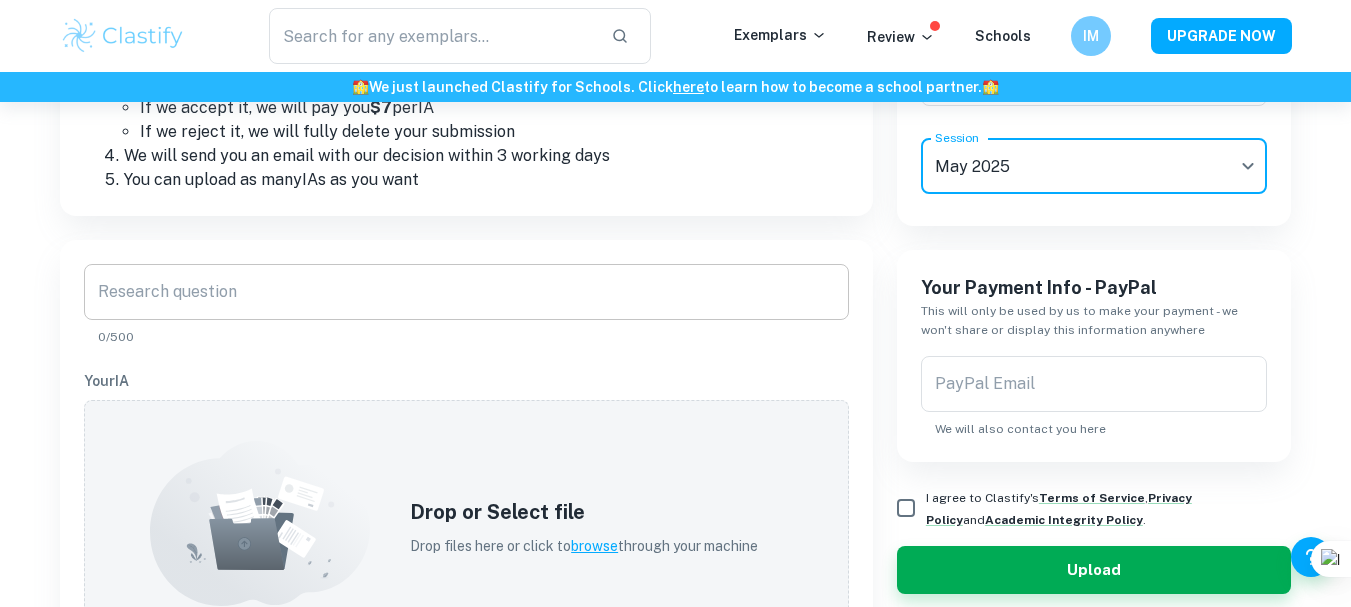 click on "Research question" at bounding box center (466, 292) 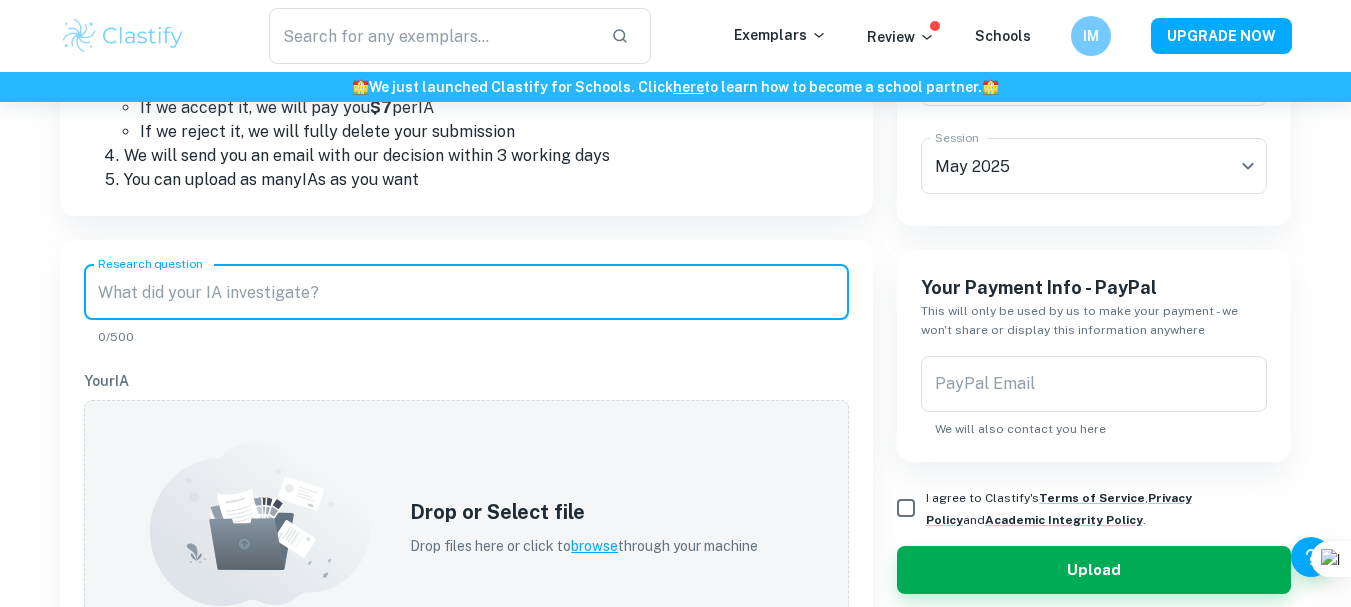 paste on "Comment le pH des boissons acides couramment consommées (Schweppes, Fanta, Coca cola, Darci, Sprite) influence-t-il vitesse de dissolution du carbonate de calcium, modèle de l’émail dentaire, tel que déterminé par la variation de pH sur une durée de 900 secondes ?" 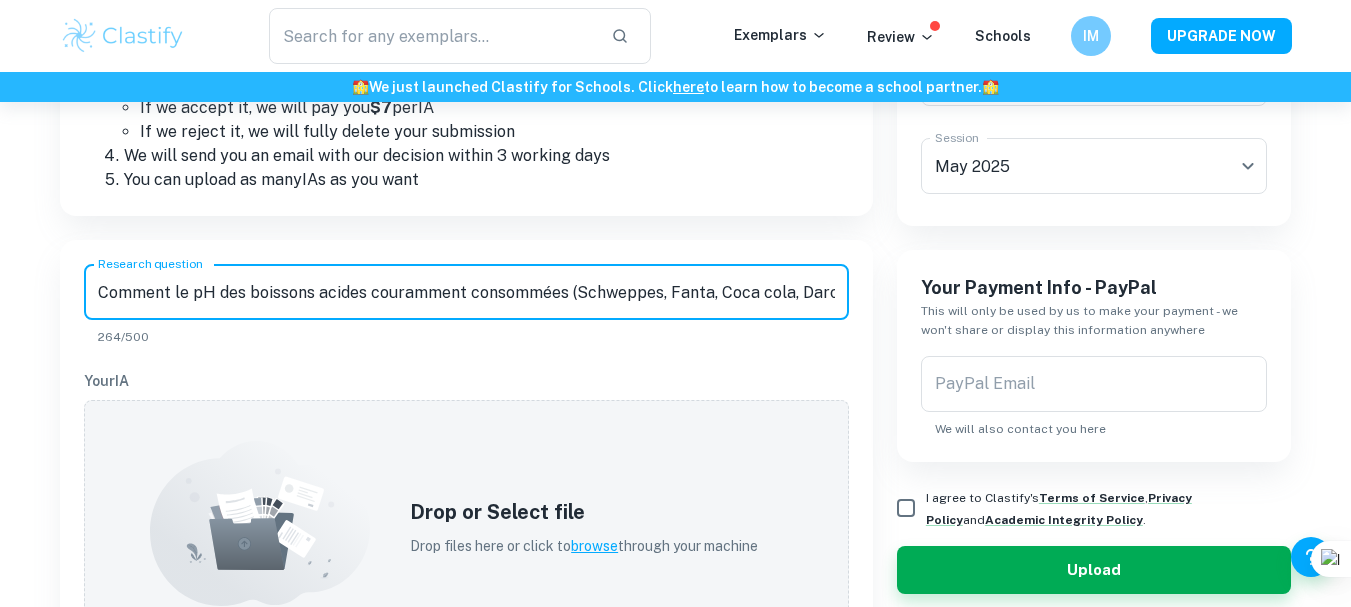 scroll, scrollTop: 0, scrollLeft: 1253, axis: horizontal 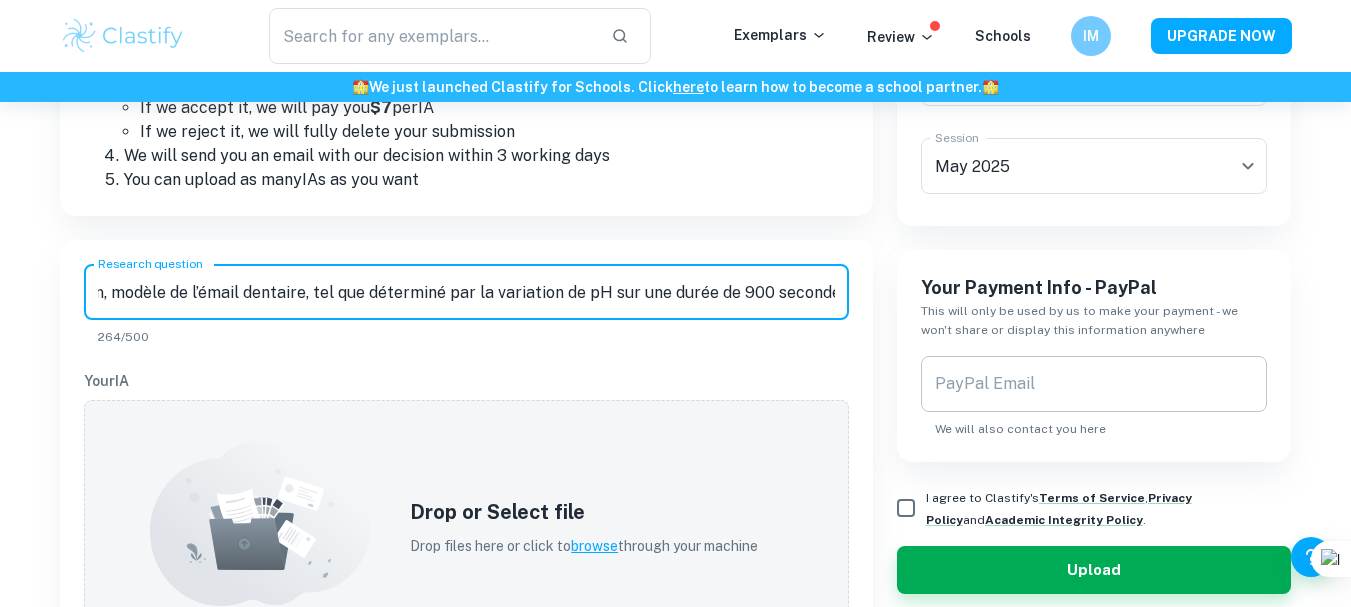 type on "Comment le pH des boissons acides couramment consommées (Schweppes, Fanta, Coca cola, Darci, Sprite) influence-t-il vitesse de dissolution du carbonate de calcium, modèle de l’émail dentaire, tel que déterminé par la variation de pH sur une durée de 900 secondes ?" 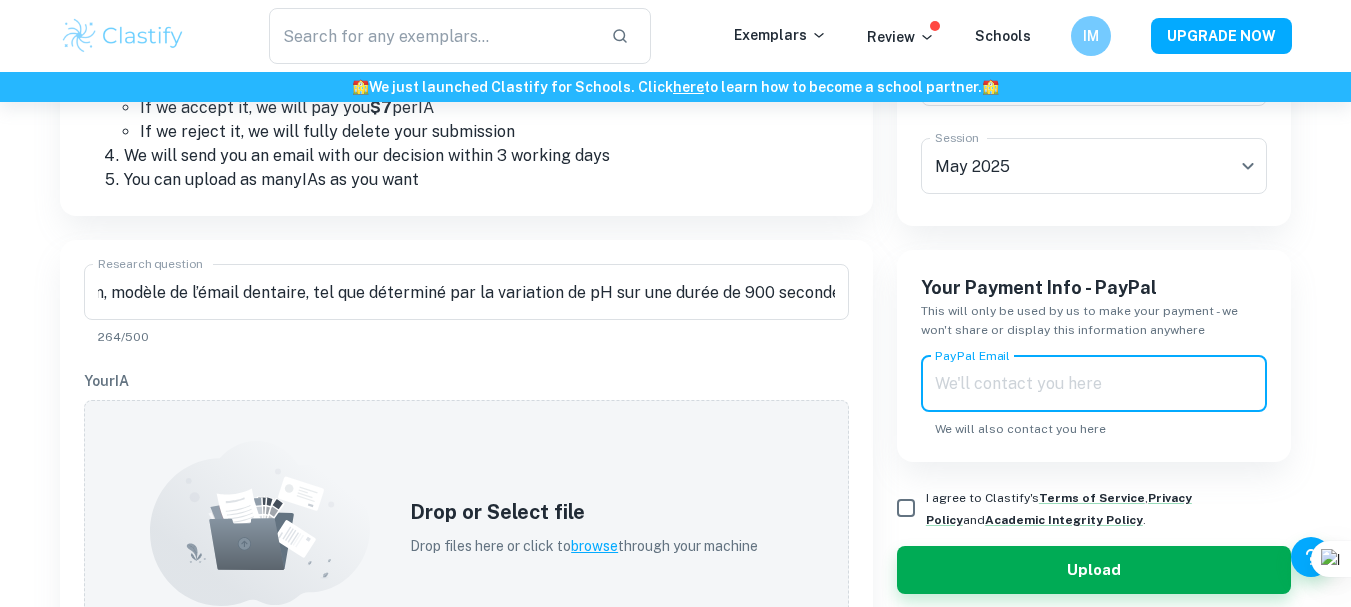 scroll, scrollTop: 0, scrollLeft: 0, axis: both 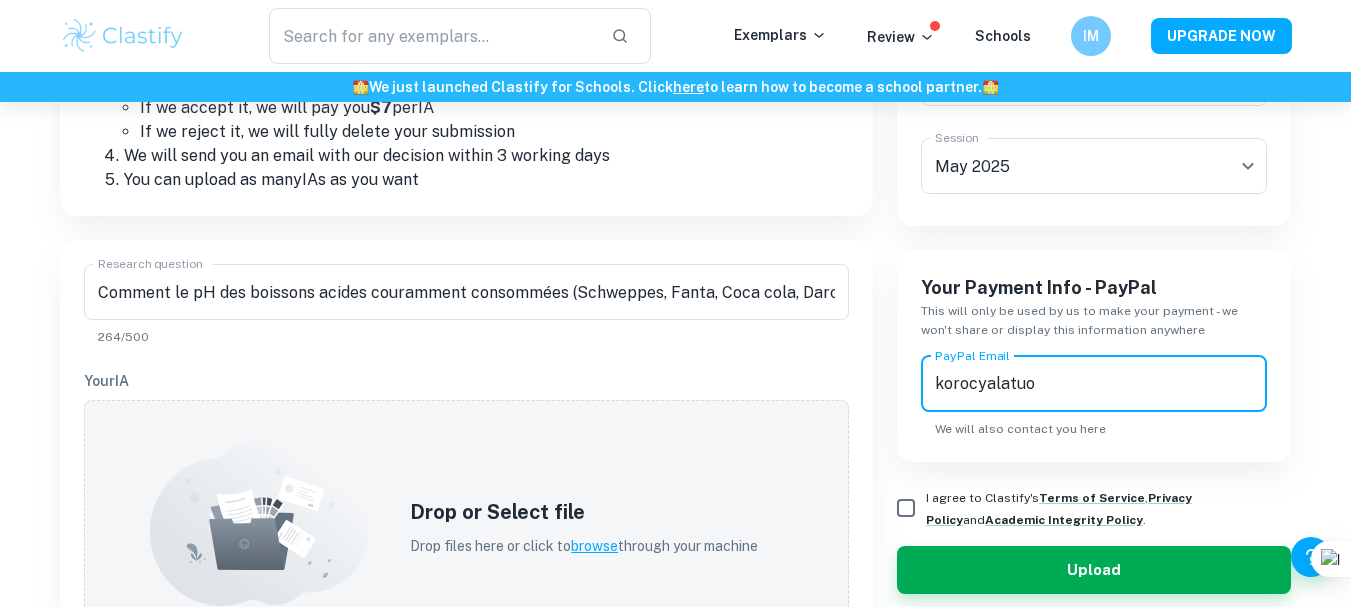 click on "korocyalatuo" at bounding box center (1094, 384) 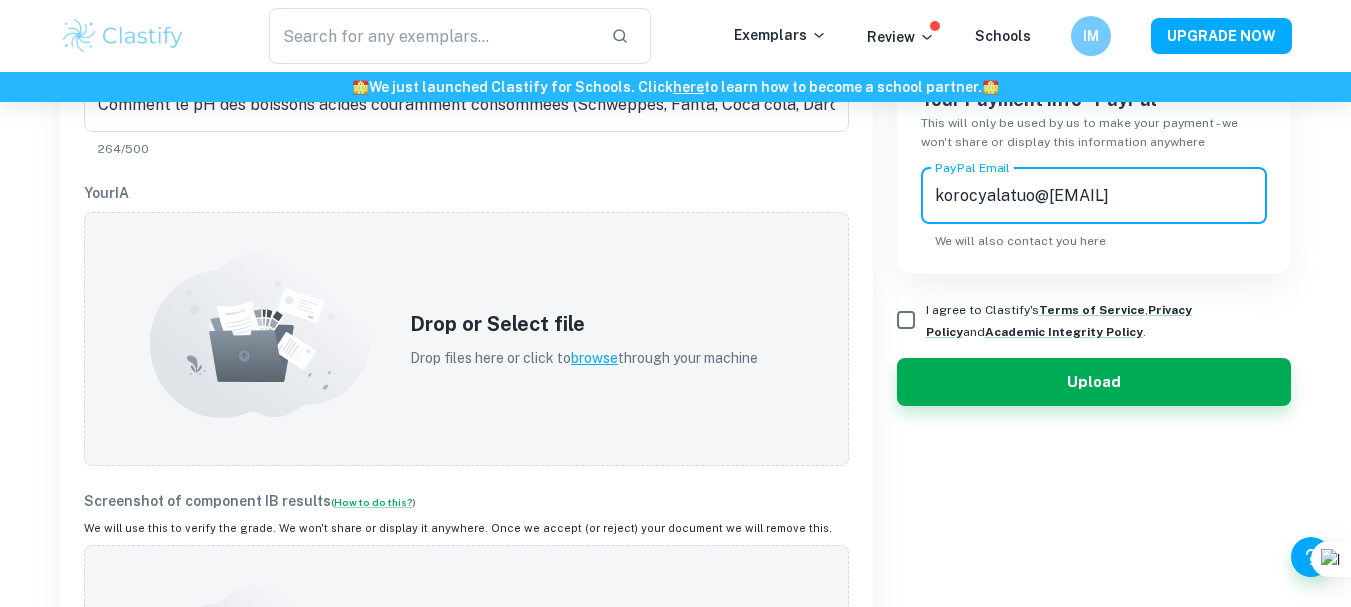 scroll, scrollTop: 668, scrollLeft: 0, axis: vertical 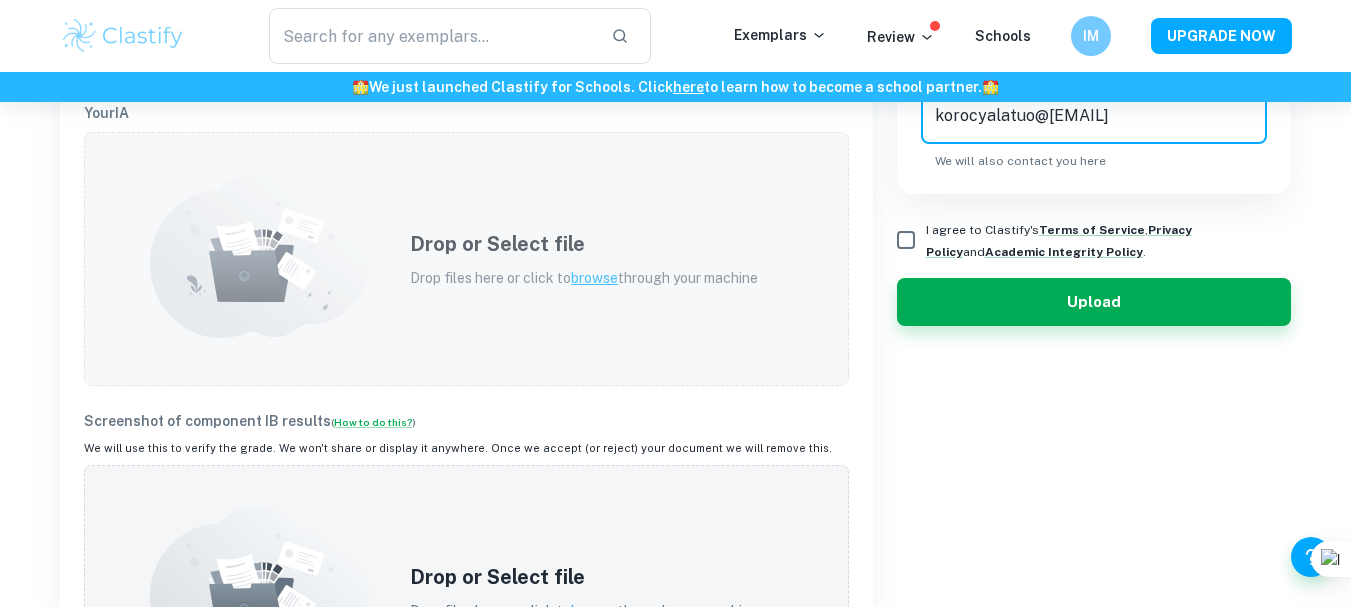 type on "korocyalatuo@[EMAIL]" 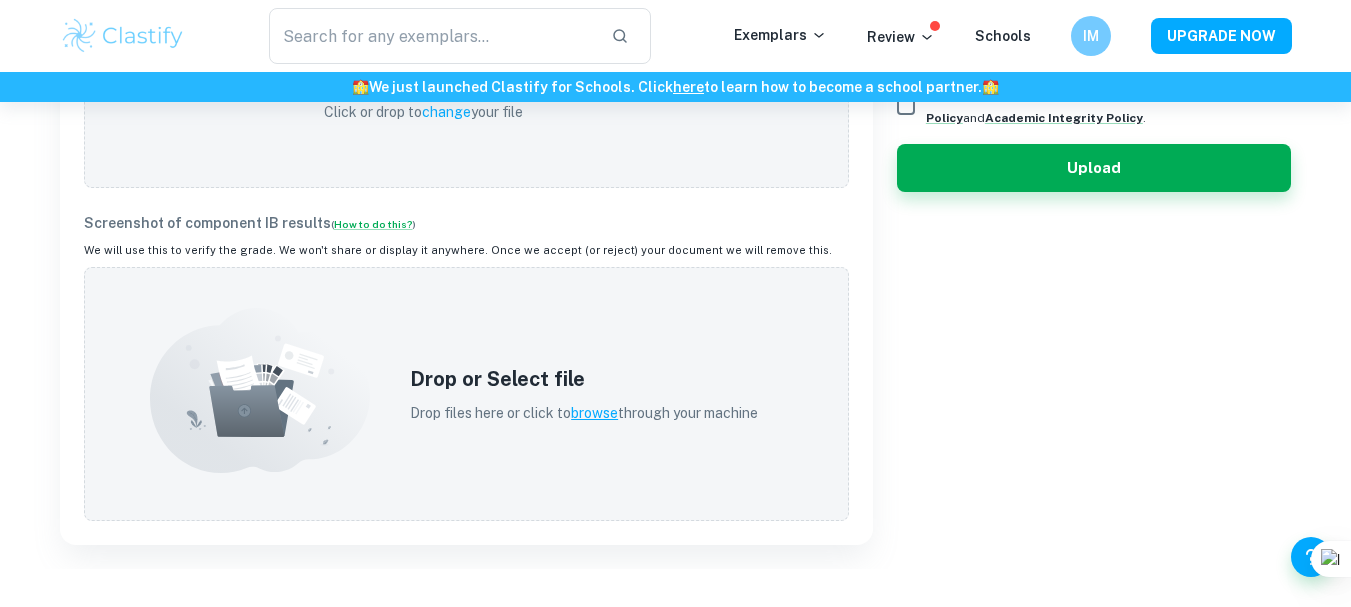 scroll, scrollTop: 816, scrollLeft: 0, axis: vertical 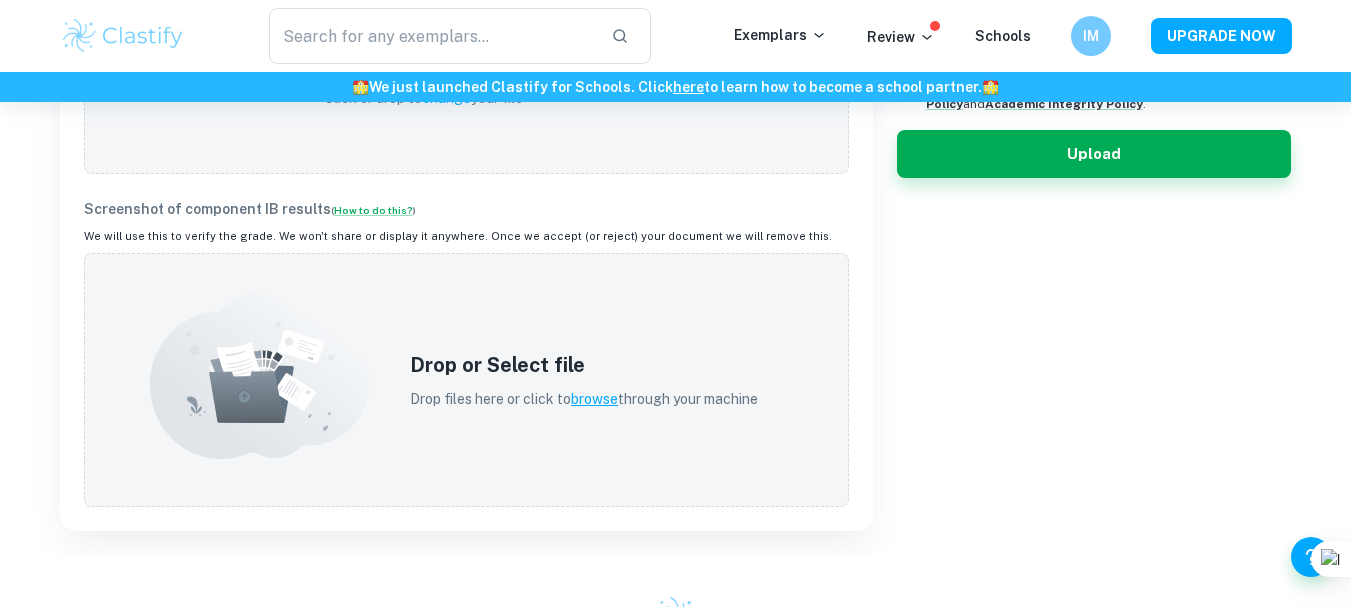click on "Type a subject Chemistry Type a subject Level HL   HL Level Grade 5 5 Grade Session May 2025 M25 Session Your Payment Info - PayPal This will only be used by us to make your payment - we won't share or display this information anywhere PayPal Email korocyalatuo@[EMAIL] PayPal Email We will also contact you here I agree to Clastify's  Terms of Service ,  Privacy Policy  and  Academic Integrity Policy . Upload" at bounding box center [1082, -30] 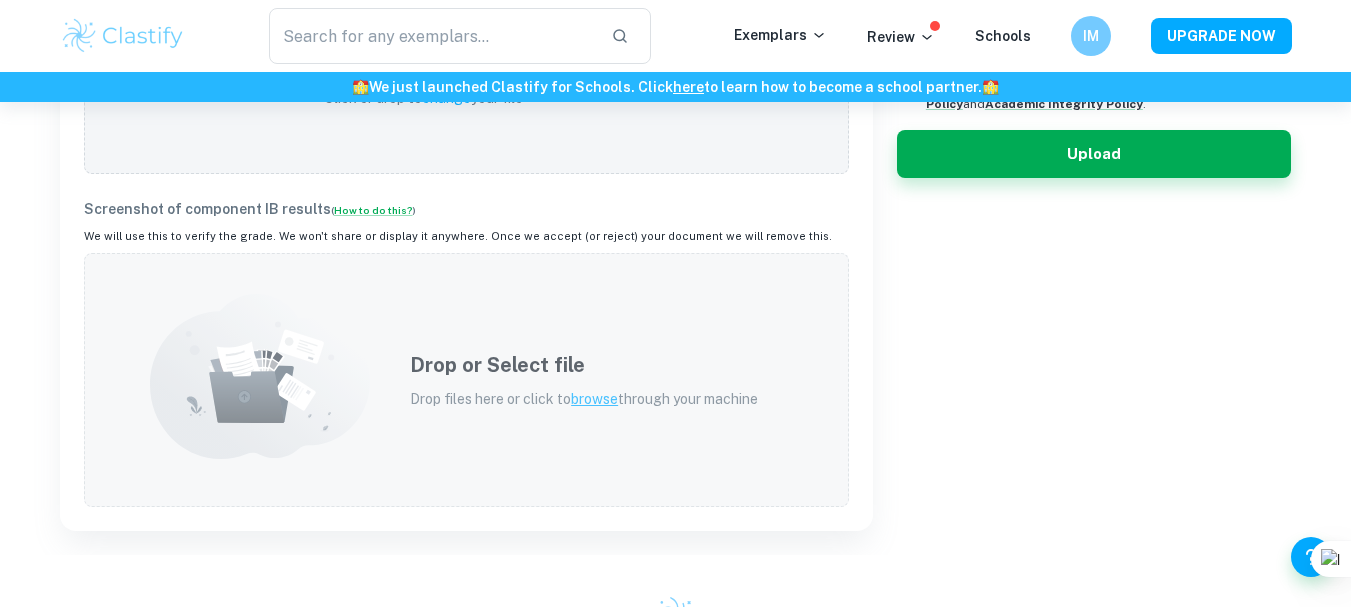 click on "Drop files here or click to  browse  through your machine" at bounding box center (584, 399) 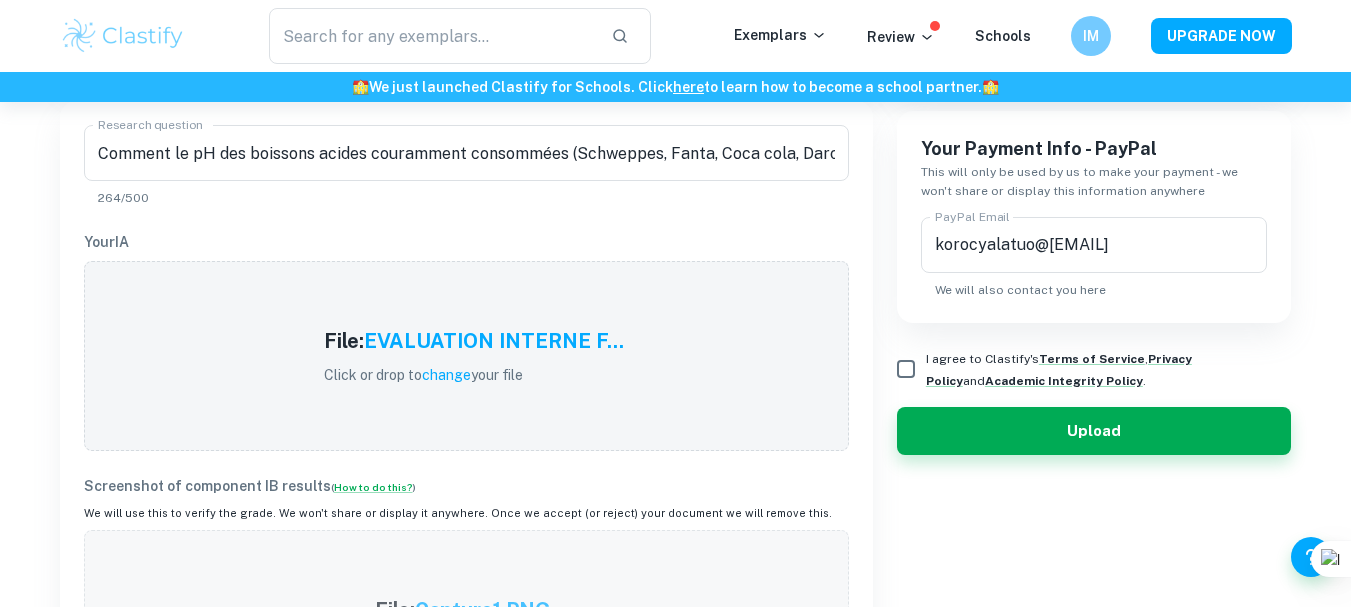 scroll, scrollTop: 533, scrollLeft: 0, axis: vertical 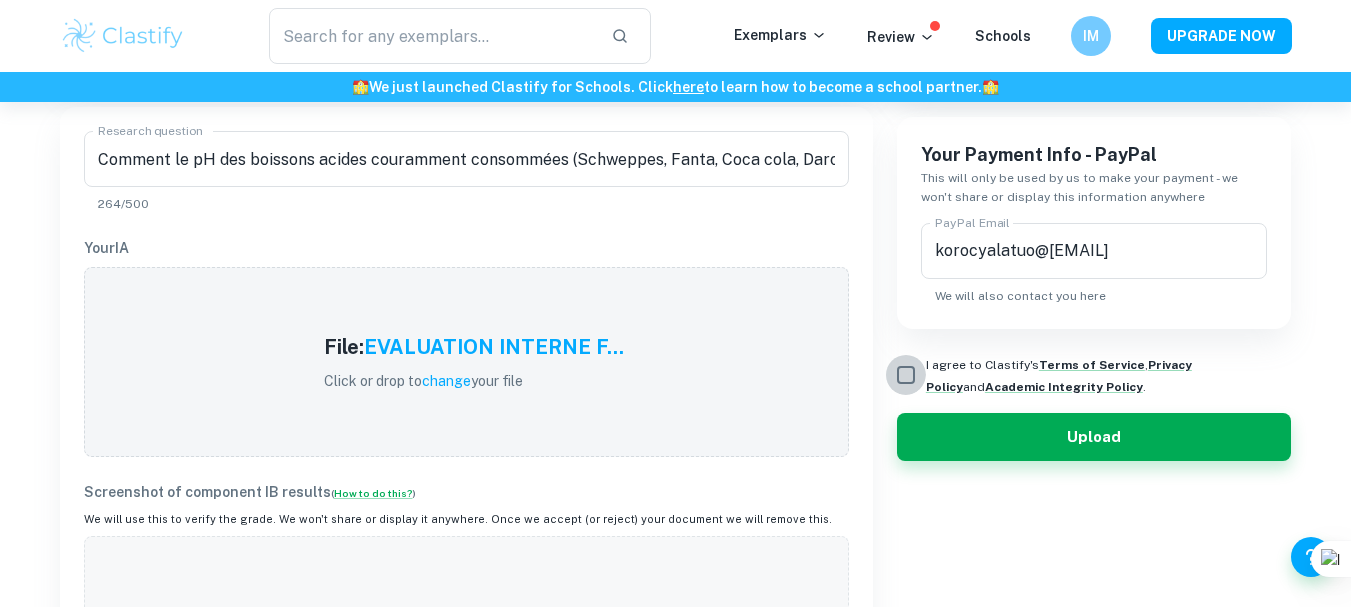 click on "I agree to Clastify's  Terms of Service ,  Privacy Policy  and  Academic Integrity Policy ." at bounding box center (906, 375) 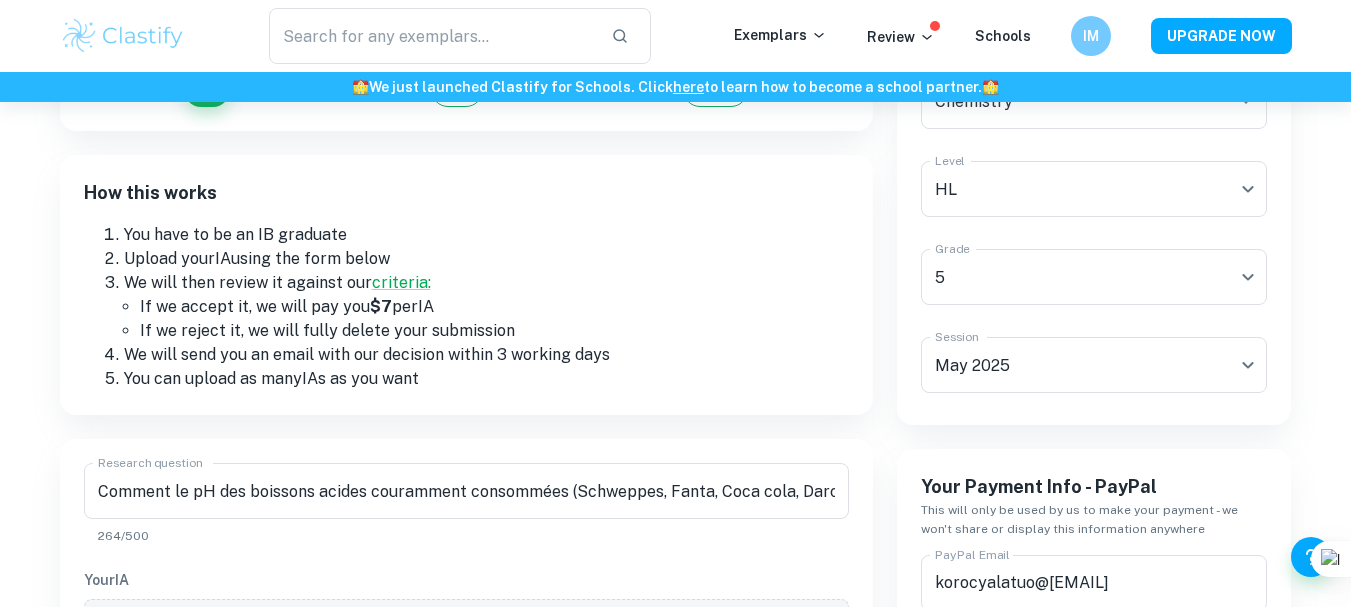 scroll, scrollTop: 91, scrollLeft: 0, axis: vertical 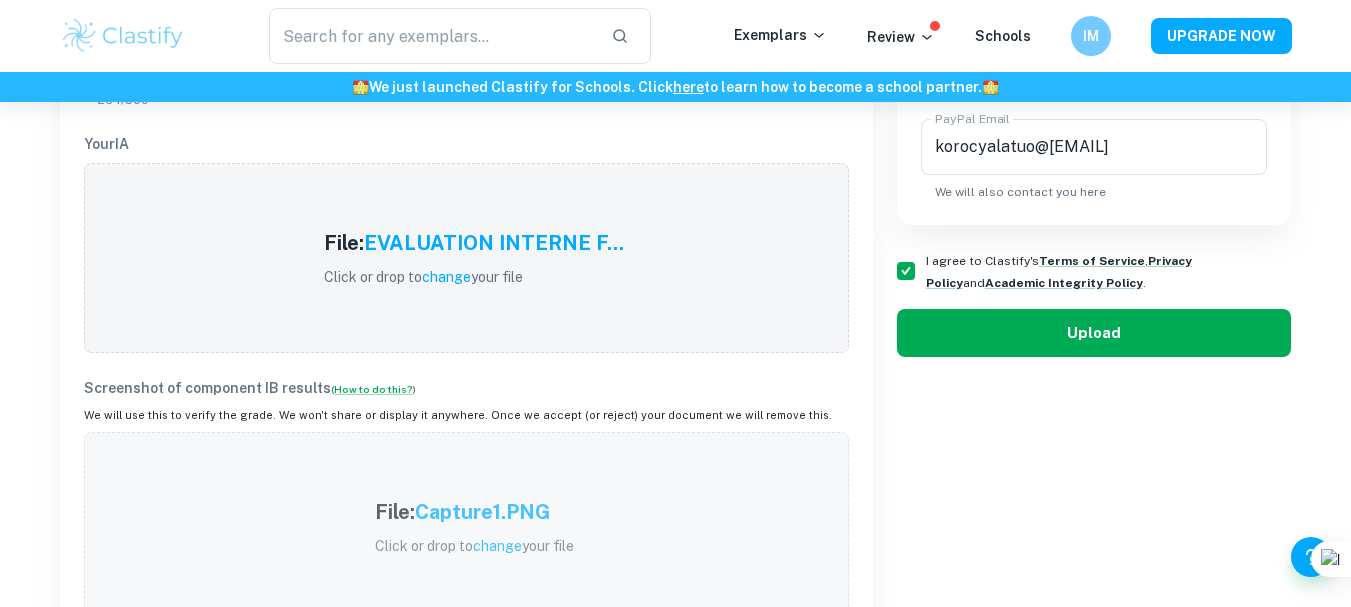 click on "Upload" at bounding box center [1094, 333] 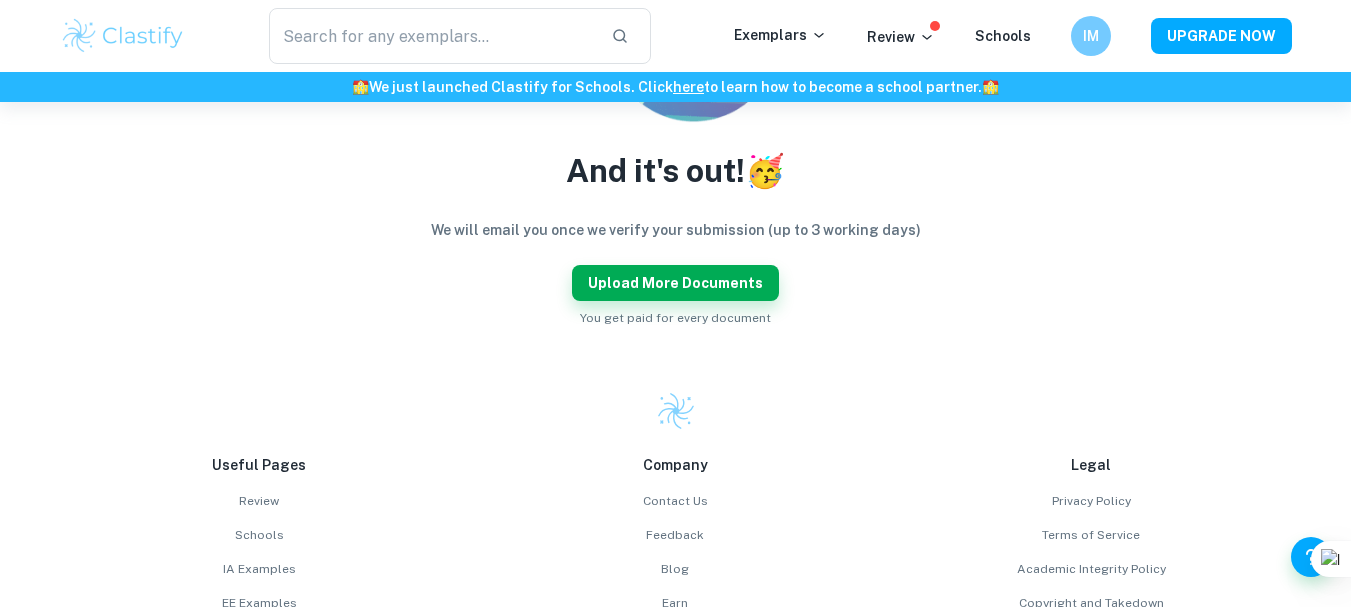 scroll, scrollTop: 369, scrollLeft: 0, axis: vertical 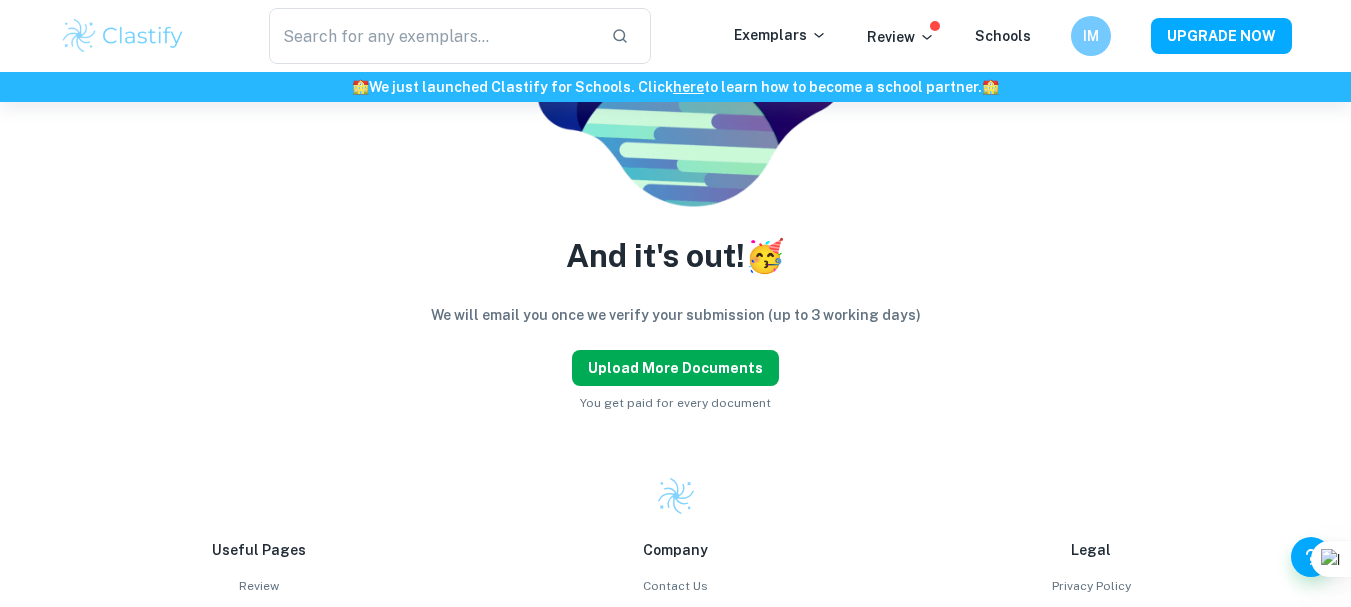 click on "Upload more documents" at bounding box center [675, 368] 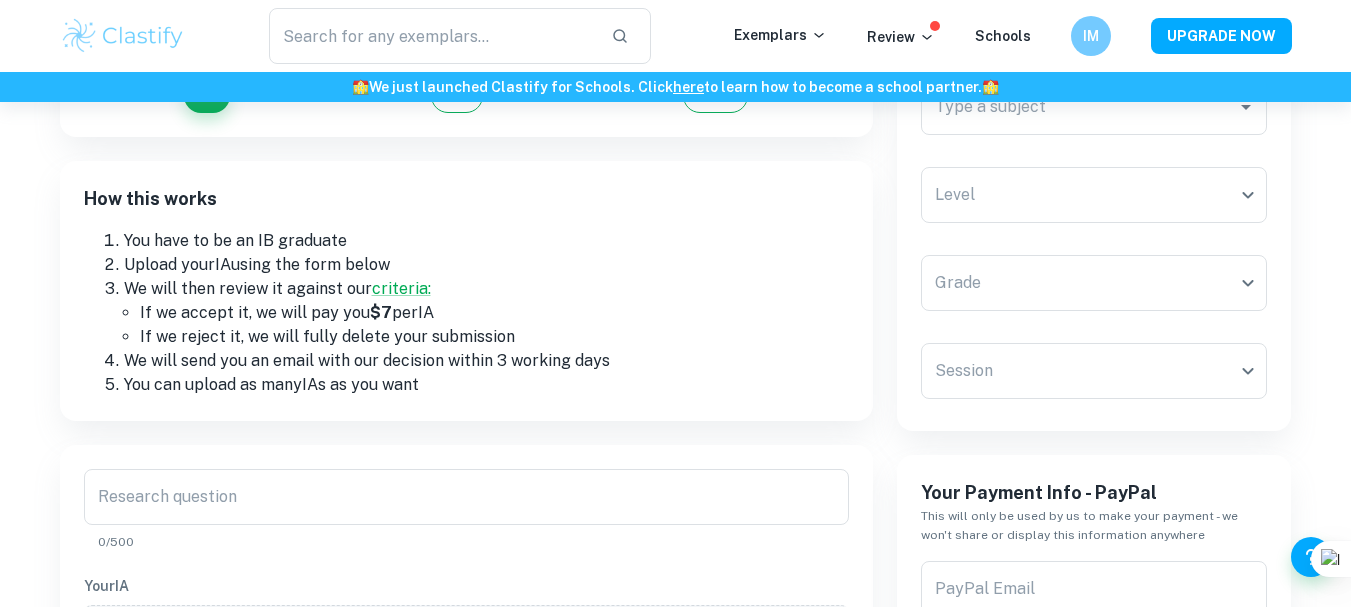 scroll, scrollTop: 136, scrollLeft: 0, axis: vertical 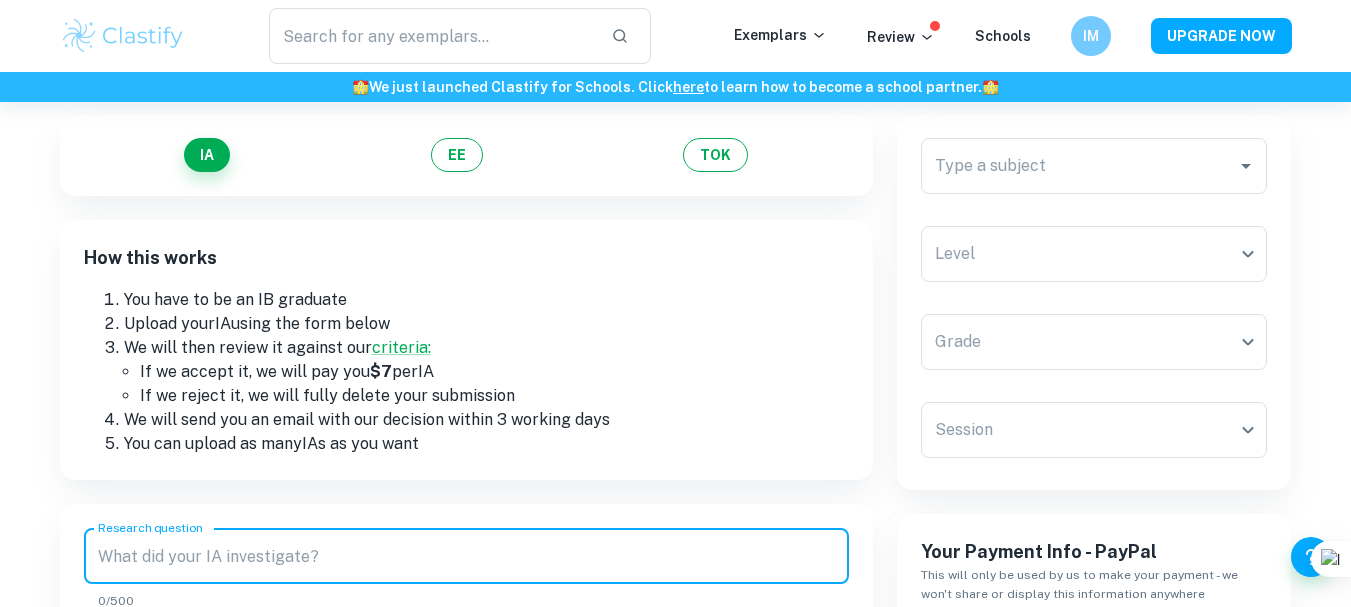 click on "Research question" at bounding box center [466, 556] 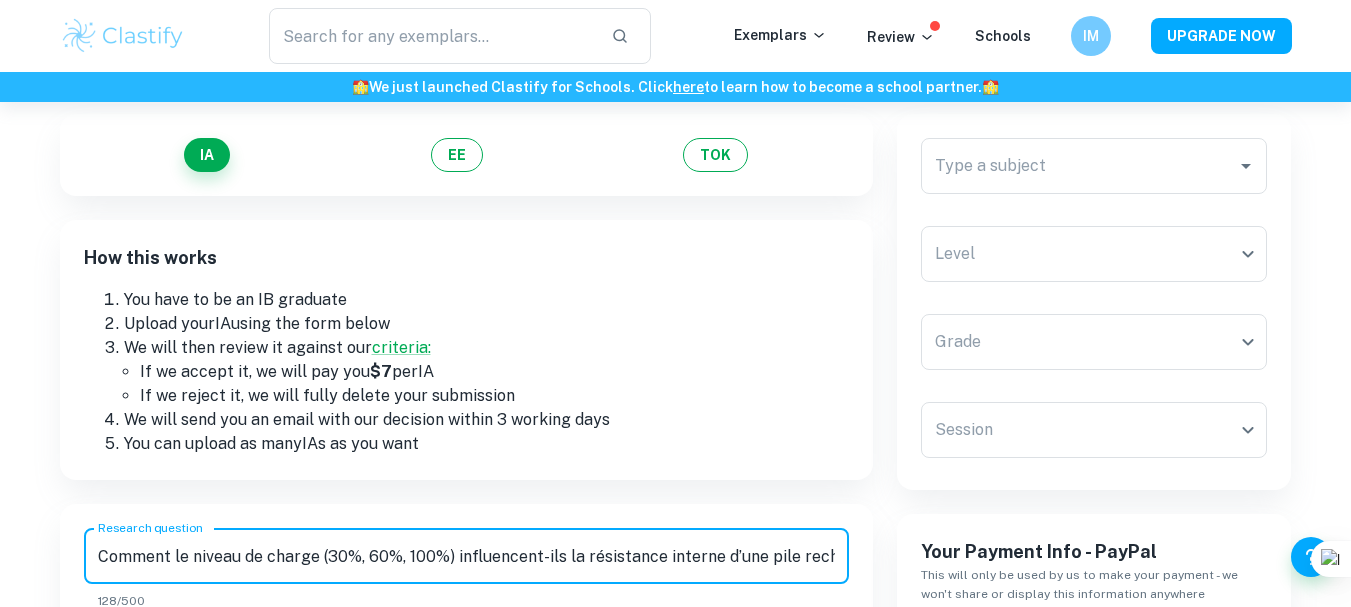 scroll, scrollTop: 0, scrollLeft: 247, axis: horizontal 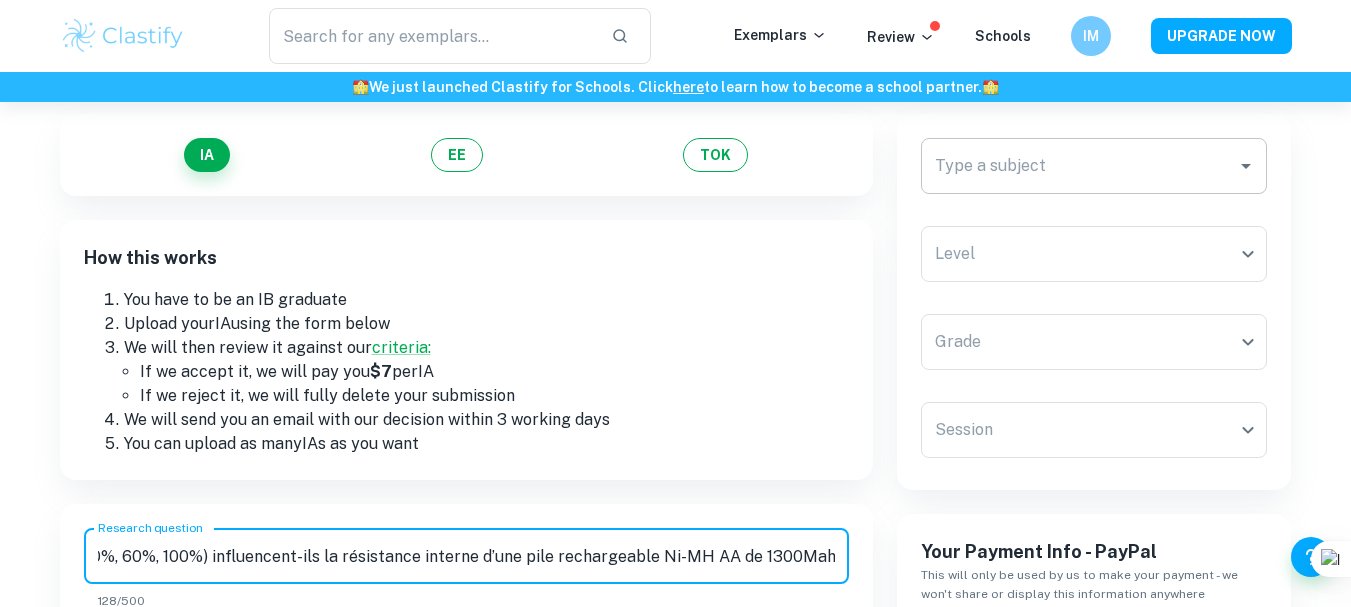 type on "Comment le niveau de charge (30%, 60%, 100%) influencent-ils la résistance interne d’une pile rechargeable Ni-MH AA de 1300Mah ?" 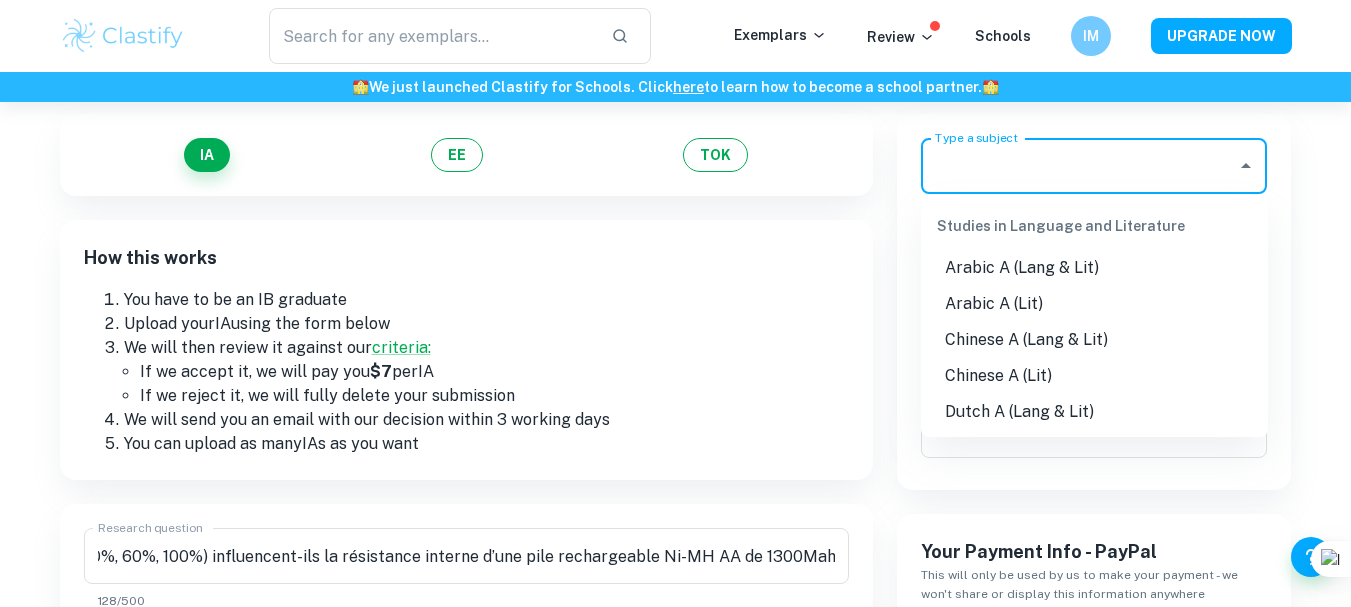 scroll, scrollTop: 0, scrollLeft: 0, axis: both 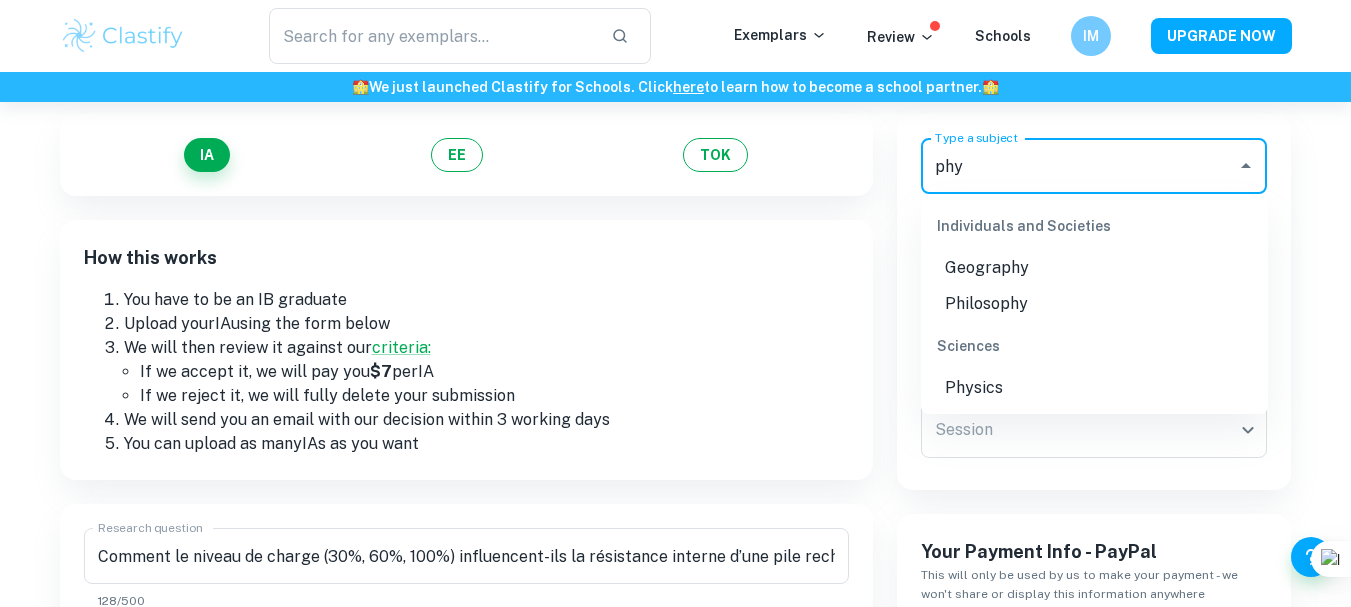 click on "Physics" at bounding box center (1094, 388) 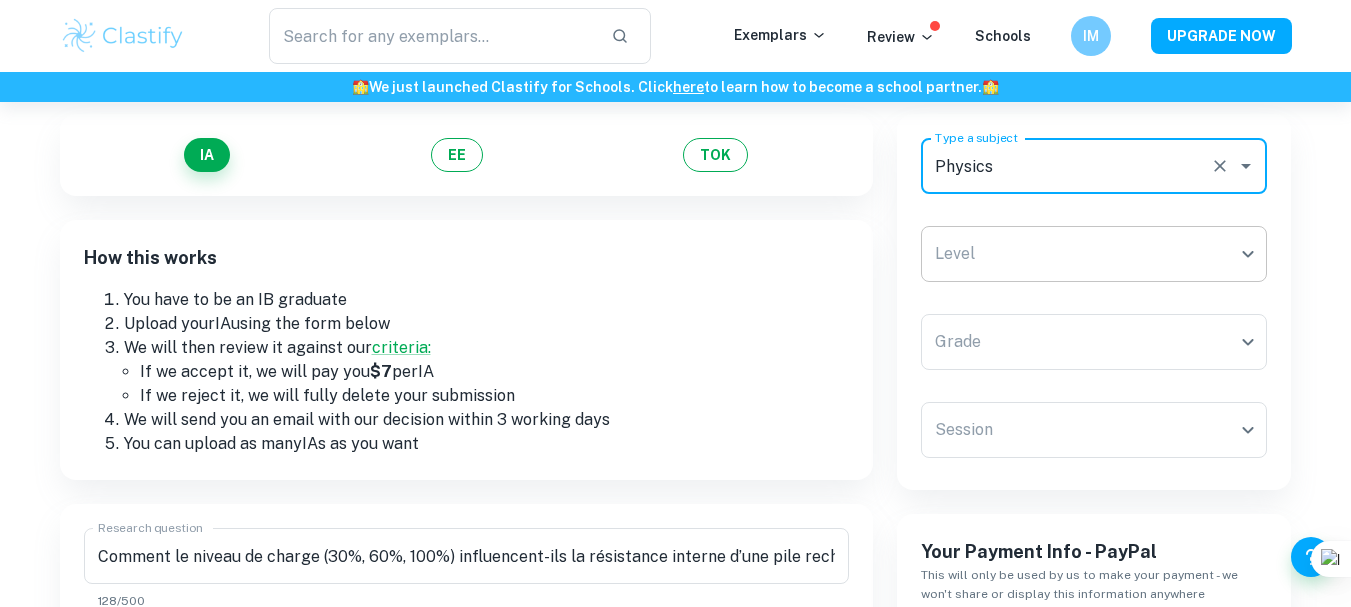 type on "Physics" 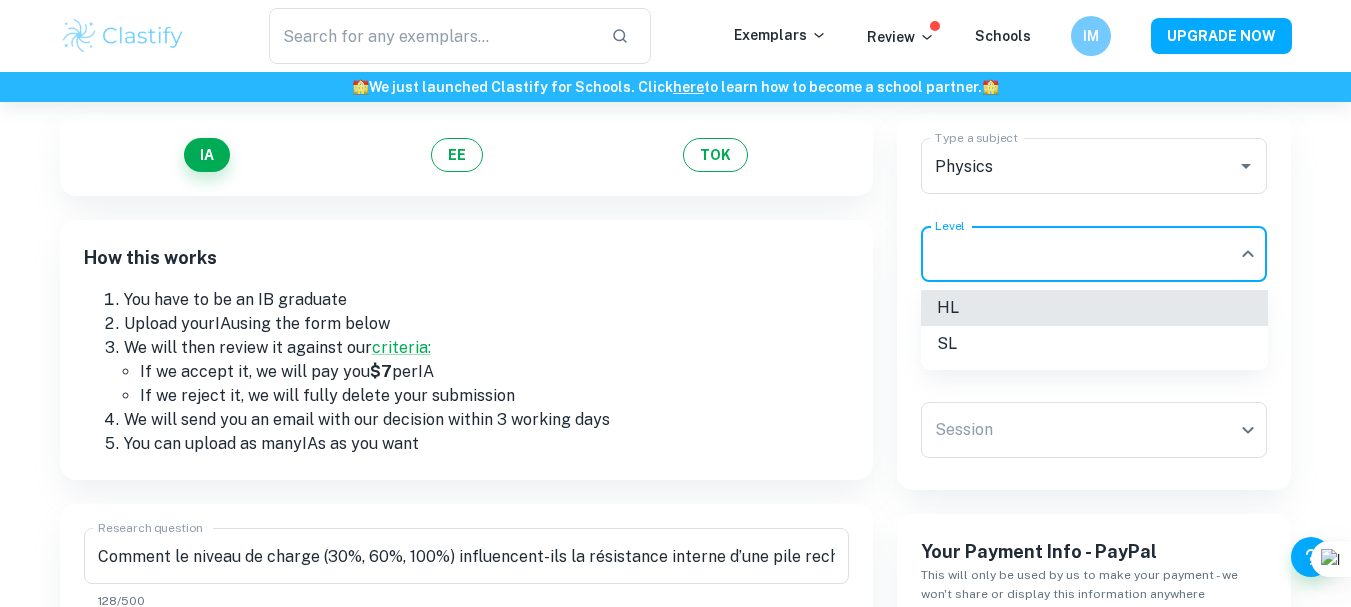 click on "HL" at bounding box center (1094, 308) 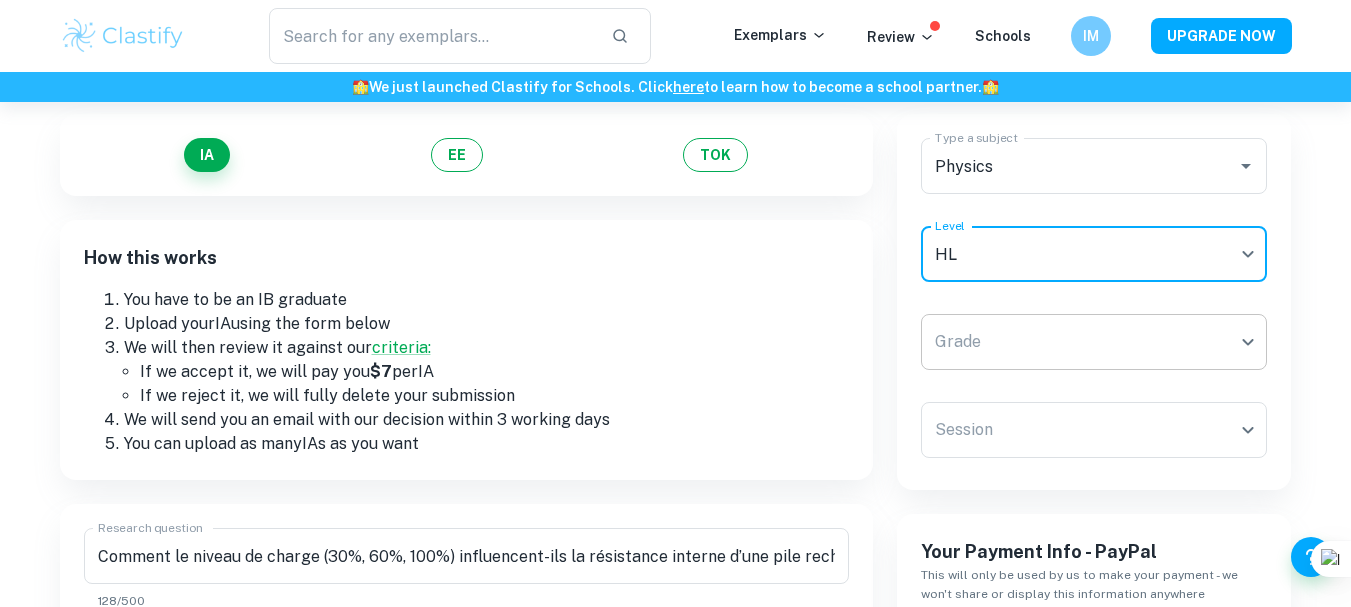 click on "We value your privacy We use cookies to enhance your browsing experience, serve personalised ads or content, and analyse our traffic. By clicking "Accept All", you consent to our use of cookies.   Cookie Policy Customise   Reject All   Accept All   Customise Consent Preferences   We use cookies to help you navigate efficiently and perform certain functions. You will find detailed information about all cookies under each consent category below. The cookies that are categorised as "Necessary" are stored on your browser as they are essential for enabling the basic functionalities of the site. ...  Show more For more information on how Google's third-party cookies operate and handle your data, see:   Google Privacy Policy Necessary Always Active Necessary cookies are required to enable the basic features of this site, such as providing secure log-in or adjusting your consent preferences. These cookies do not store any personally identifiable data. Functional Analytics Performance Advertisement Uncategorised" at bounding box center [675, 269] 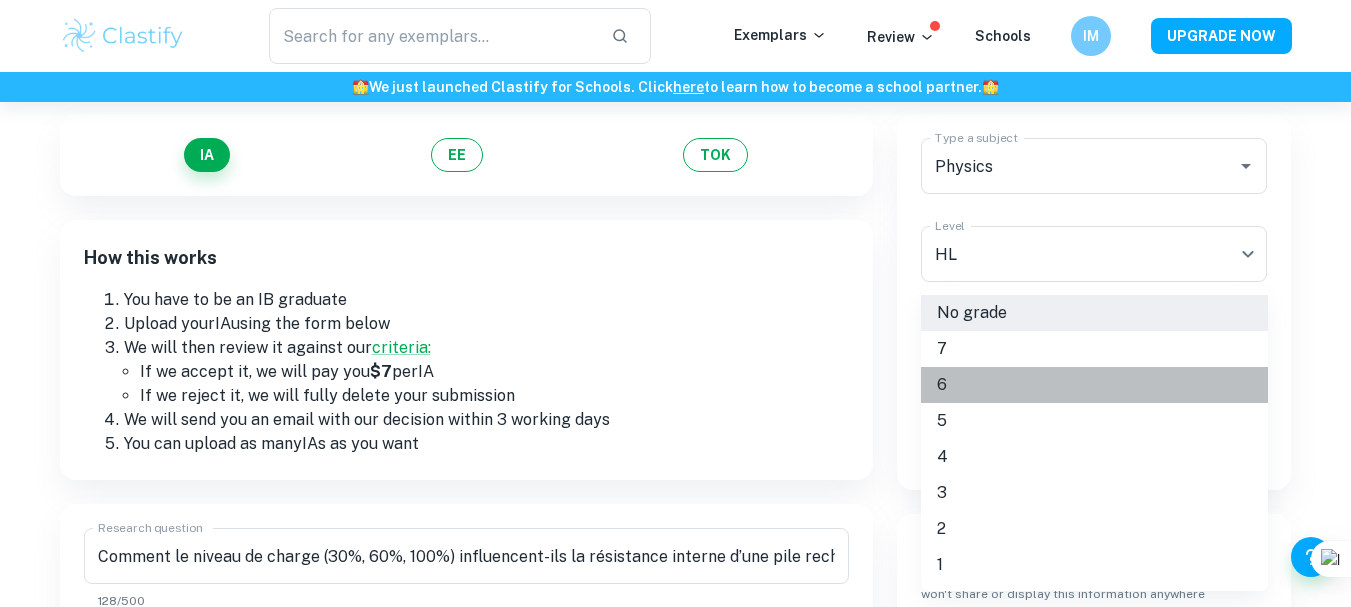 click on "6" at bounding box center (1094, 385) 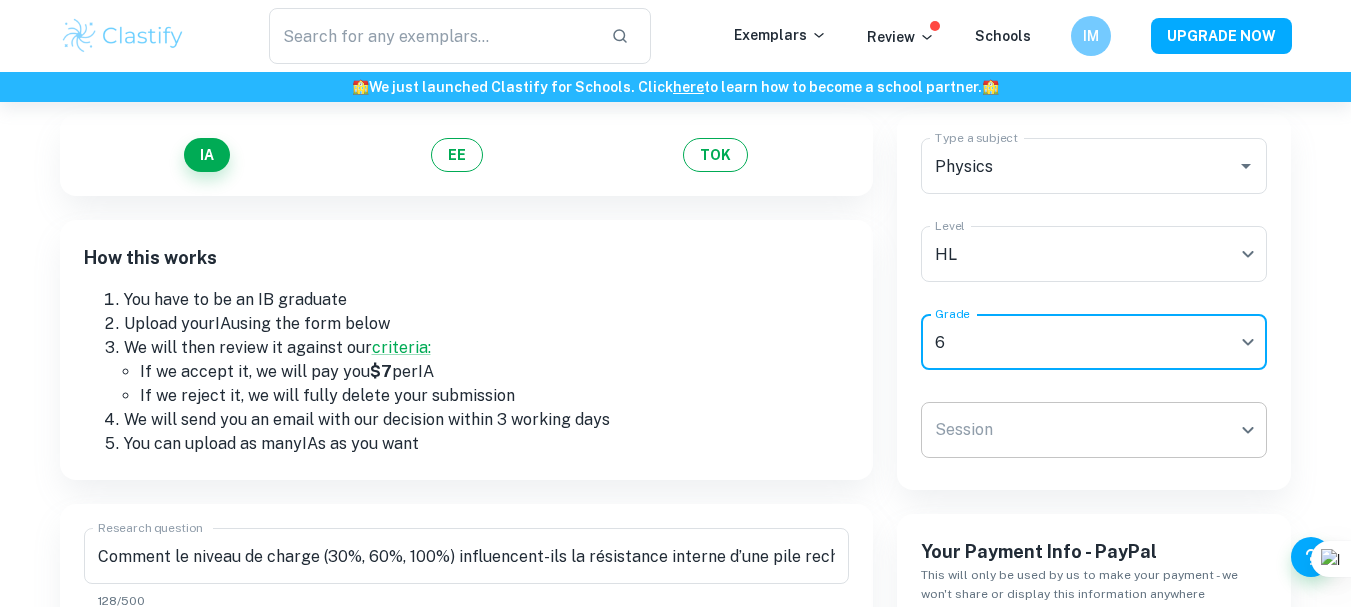 click on "We value your privacy We use cookies to enhance your browsing experience, serve personalised ads or content, and analyse our traffic. By clicking "Accept All", you consent to our use of cookies.   Cookie Policy Customise   Reject All   Accept All   Customise Consent Preferences   We use cookies to help you navigate efficiently and perform certain functions. You will find detailed information about all cookies under each consent category below. The cookies that are categorised as "Necessary" are stored on your browser as they are essential for enabling the basic functionalities of the site. ...  Show more For more information on how Google's third-party cookies operate and handle your data, see:   Google Privacy Policy Necessary Always Active Necessary cookies are required to enable the basic features of this site, such as providing secure log-in or adjusting your consent preferences. These cookies do not store any personally identifiable data. Functional Analytics Performance Advertisement Uncategorised" at bounding box center (675, 269) 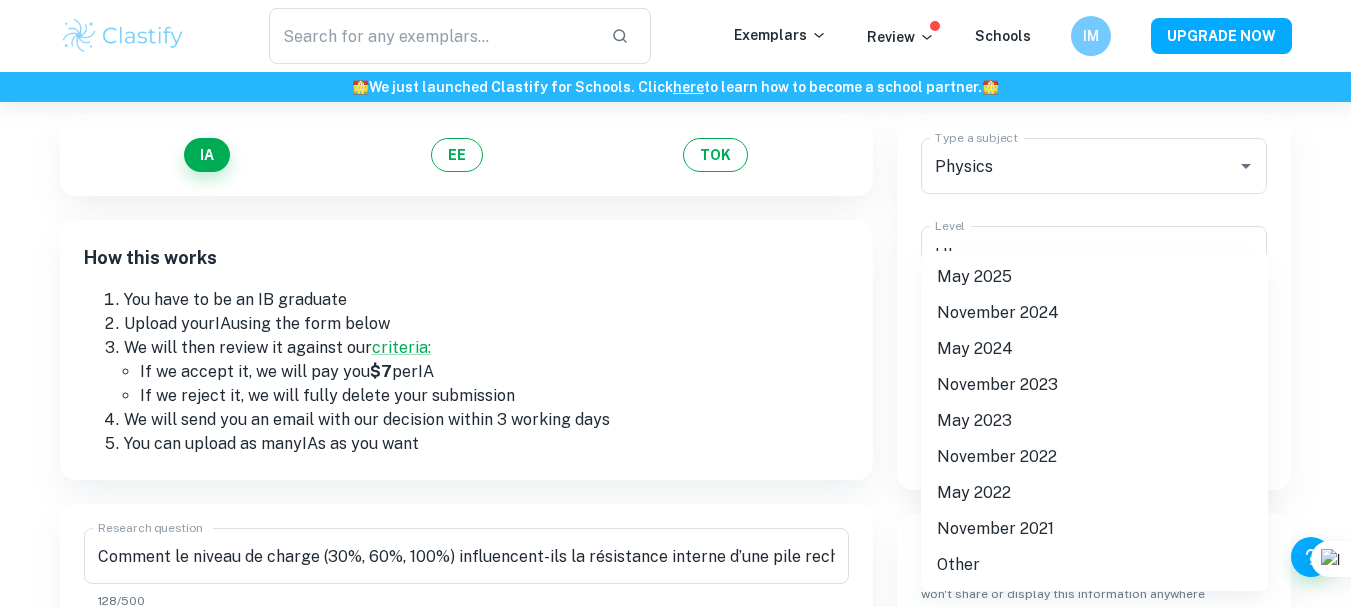 click on "May 2025" at bounding box center [1094, 277] 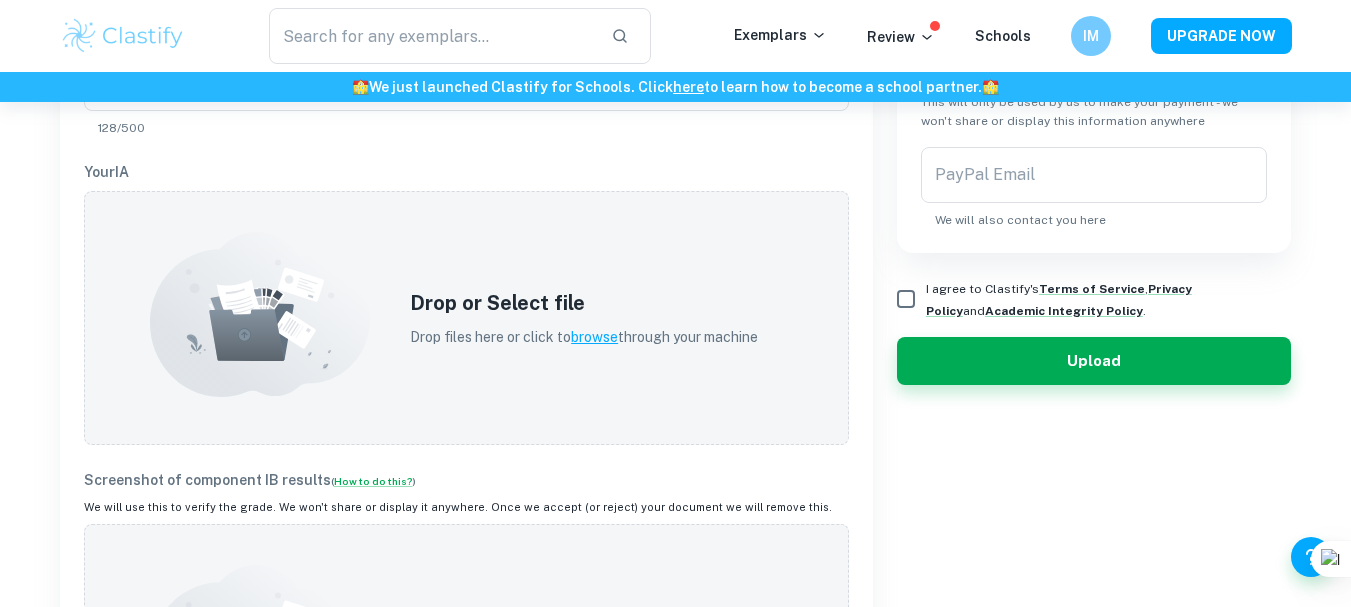 scroll, scrollTop: 622, scrollLeft: 0, axis: vertical 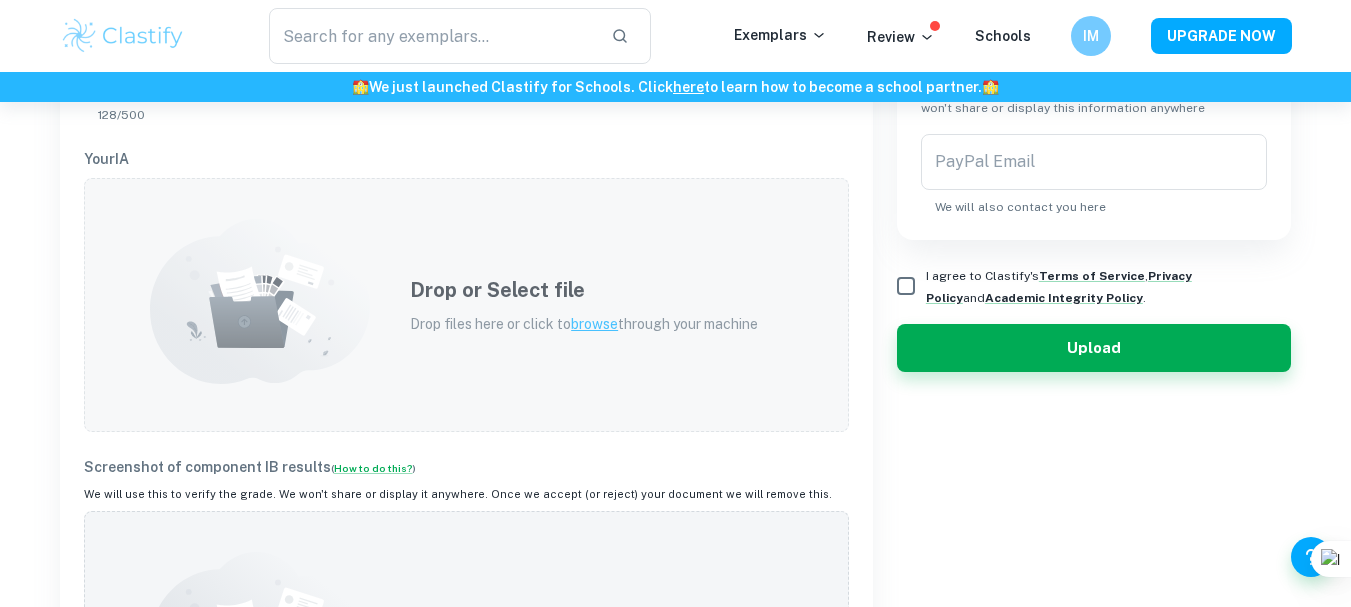click on "Drop or Select file Drop files here or click to  browse  through your machine" at bounding box center [584, 305] 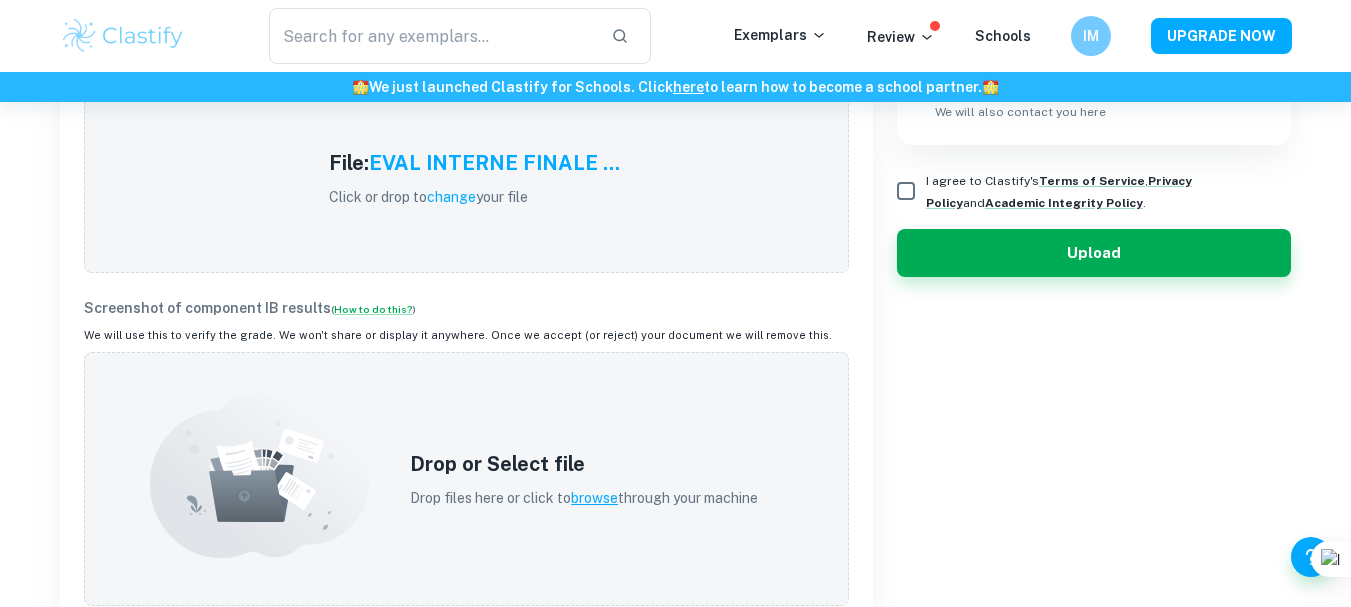 scroll, scrollTop: 834, scrollLeft: 0, axis: vertical 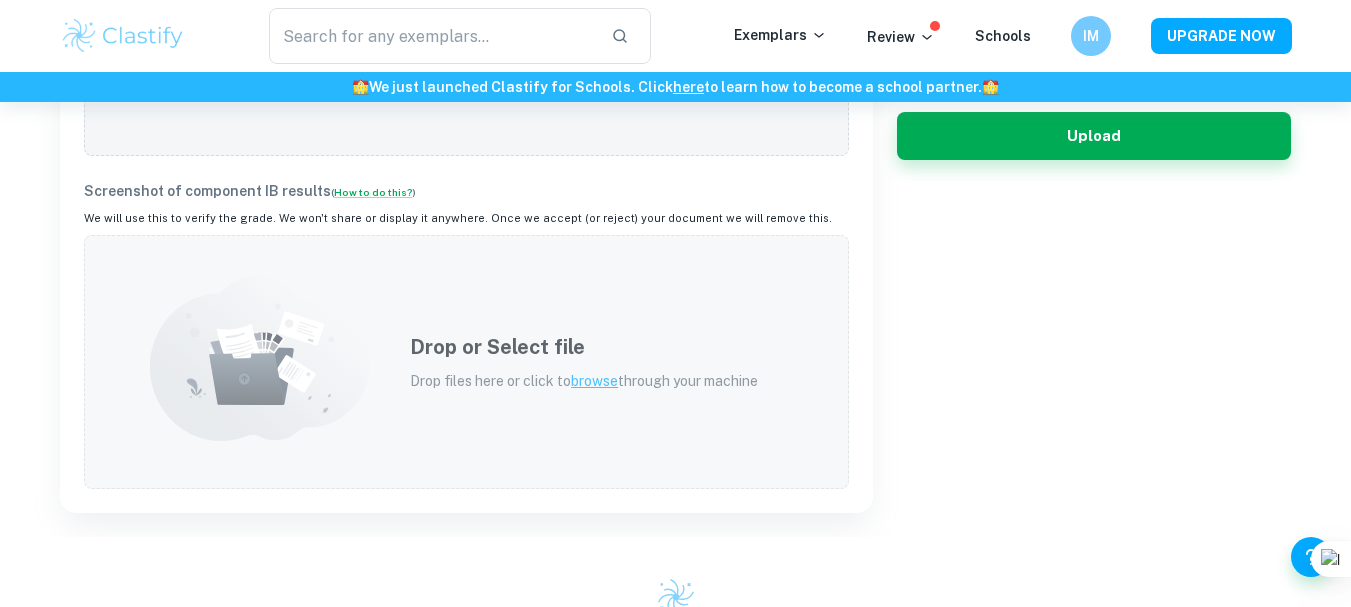 click on "Drop or Select file Drop files here or click to  browse  through your machine" at bounding box center (584, 362) 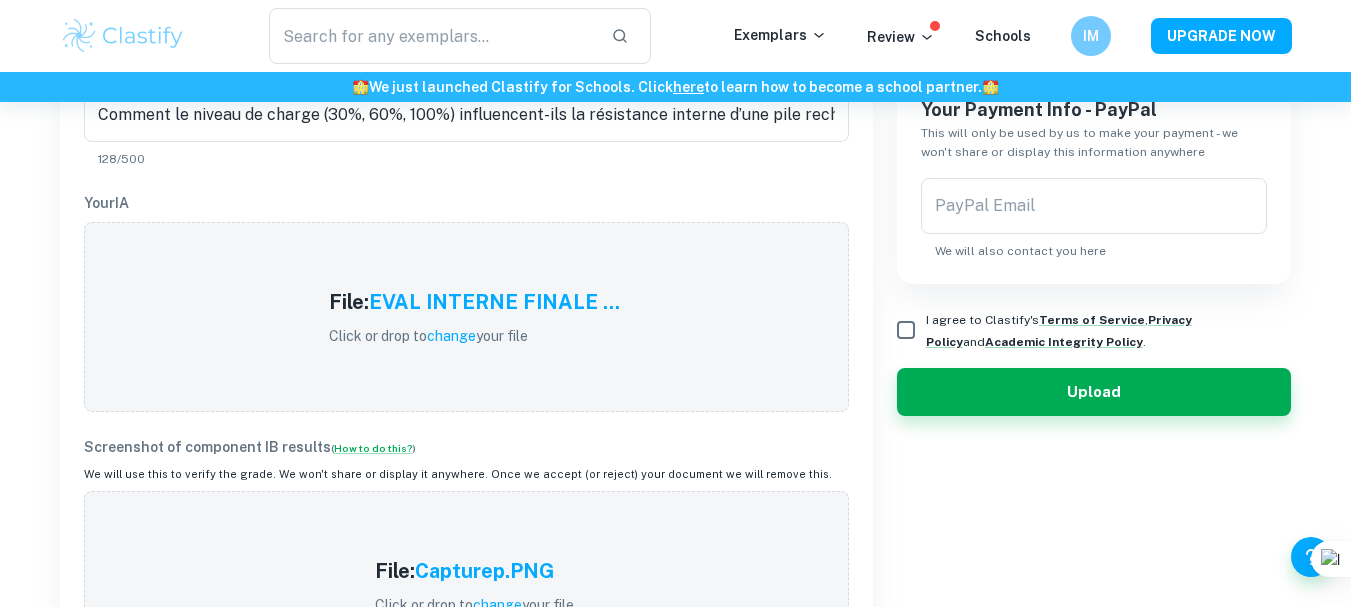 scroll, scrollTop: 334, scrollLeft: 0, axis: vertical 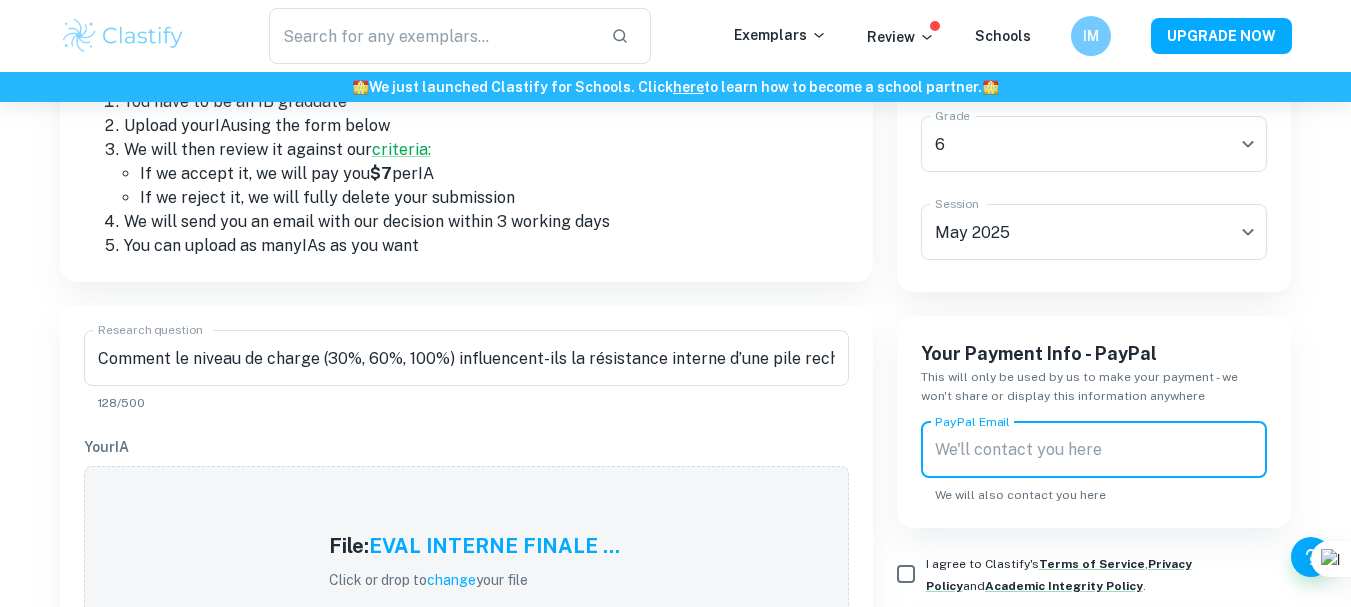 click on "PayPal Email PayPal Email We will also contact you here" at bounding box center [1094, 463] 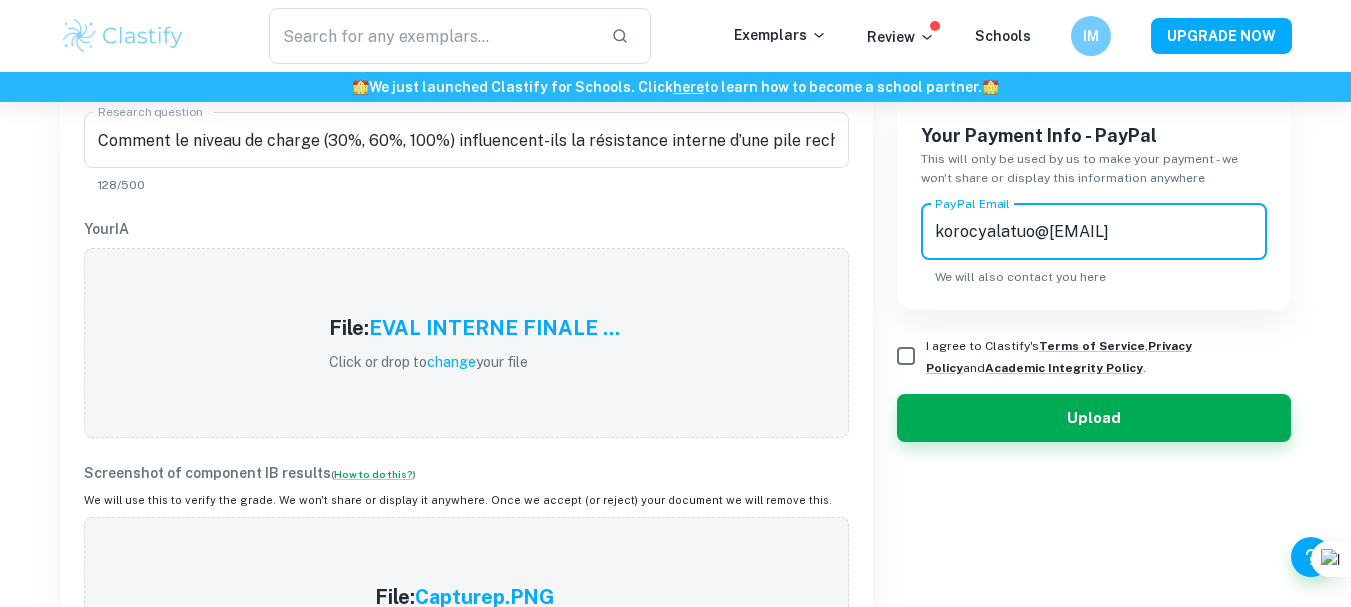 scroll, scrollTop: 607, scrollLeft: 0, axis: vertical 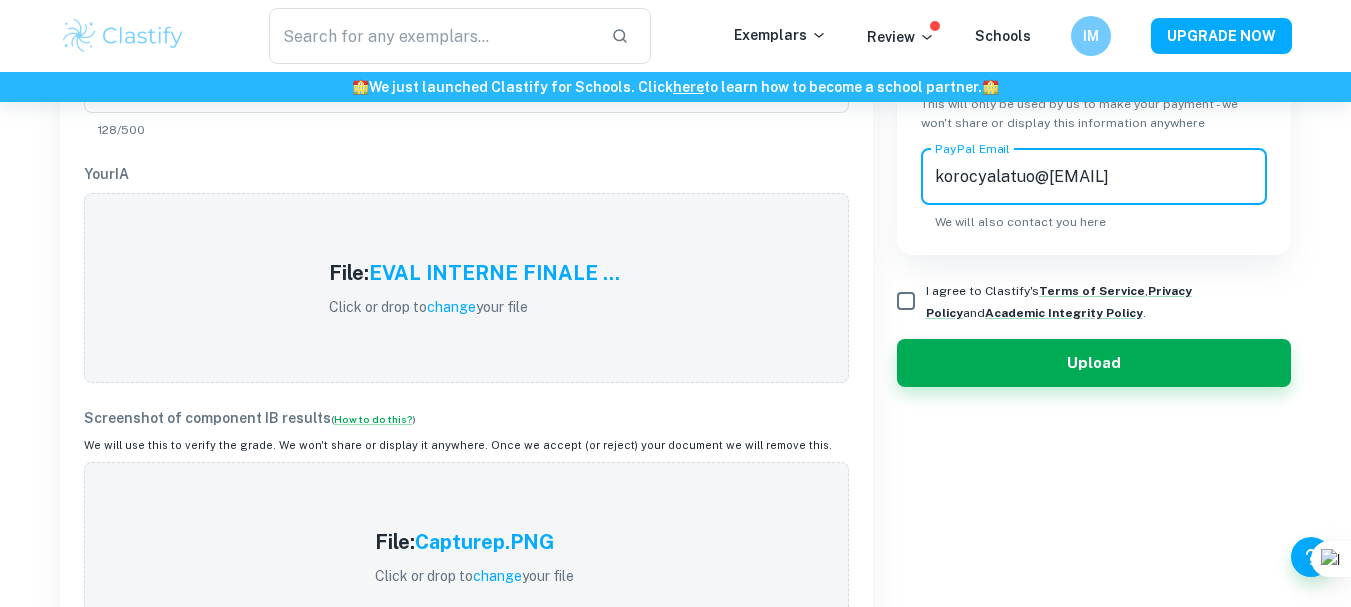 type on "korocyalatuo@[EMAIL]" 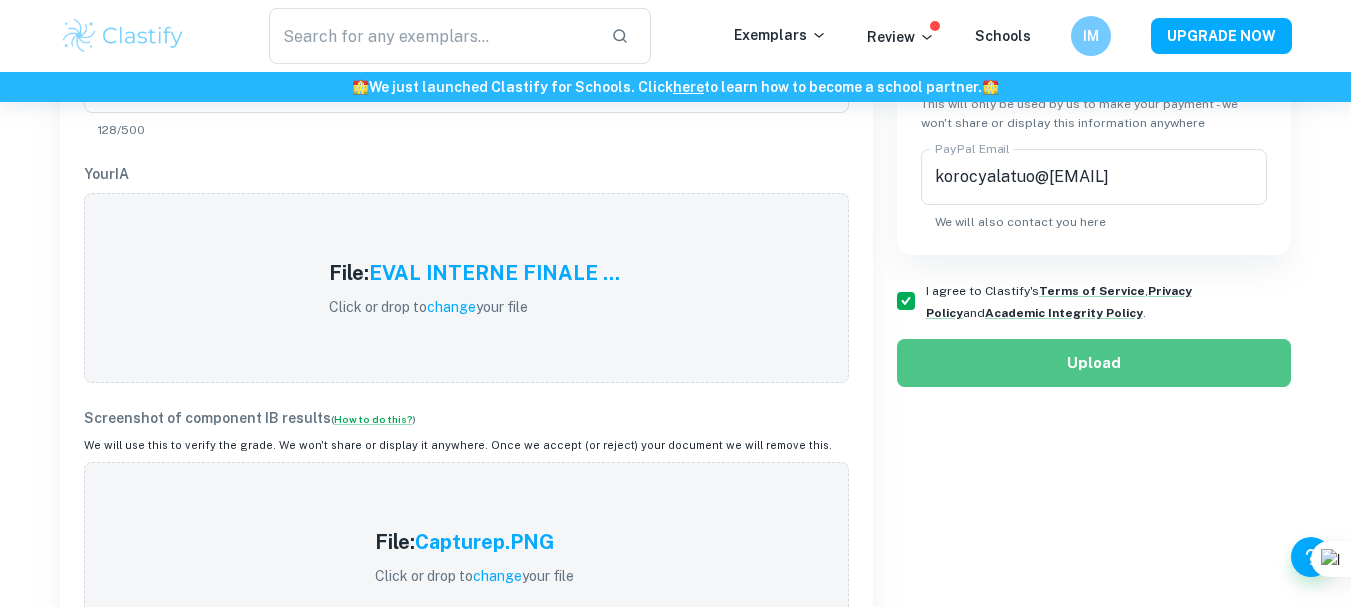 click on "Upload" at bounding box center [1094, 363] 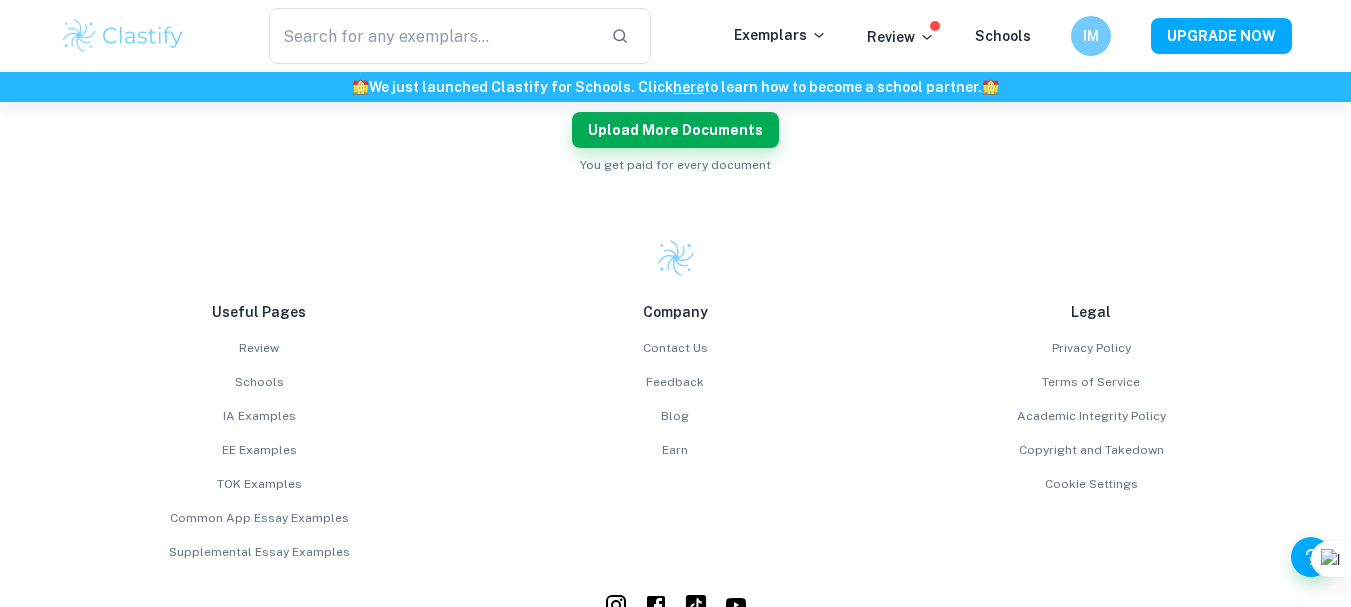 scroll, scrollTop: 423, scrollLeft: 0, axis: vertical 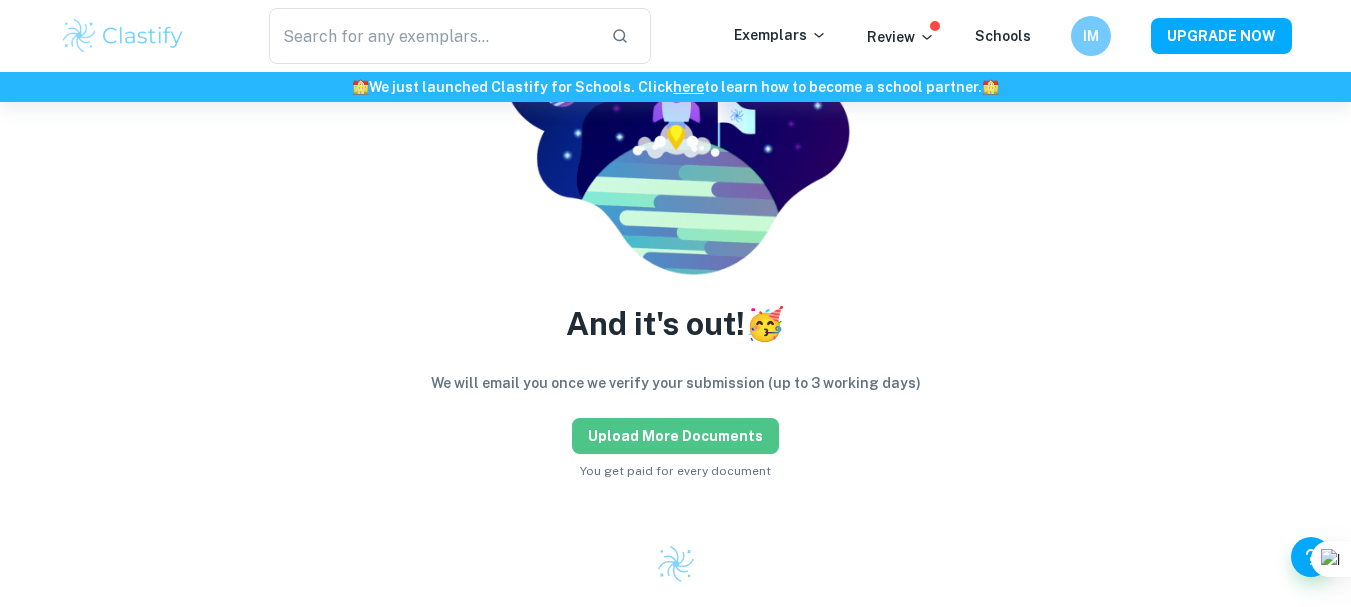 click on "Upload more documents" at bounding box center [675, 436] 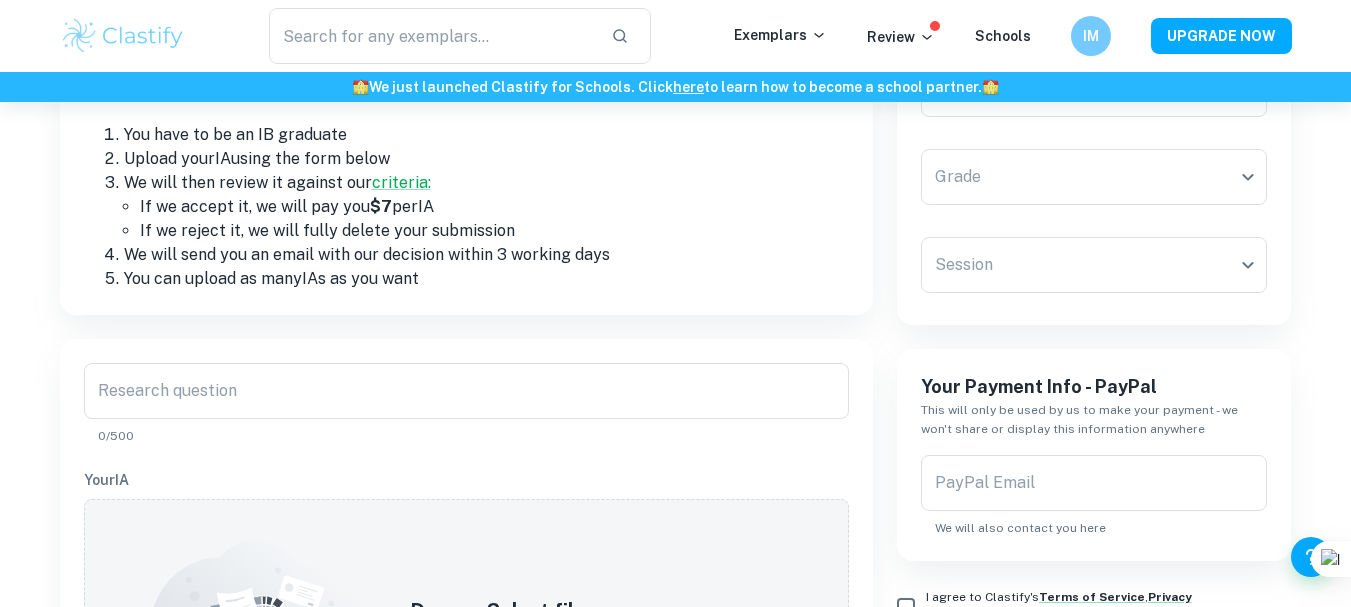 scroll, scrollTop: 0, scrollLeft: 0, axis: both 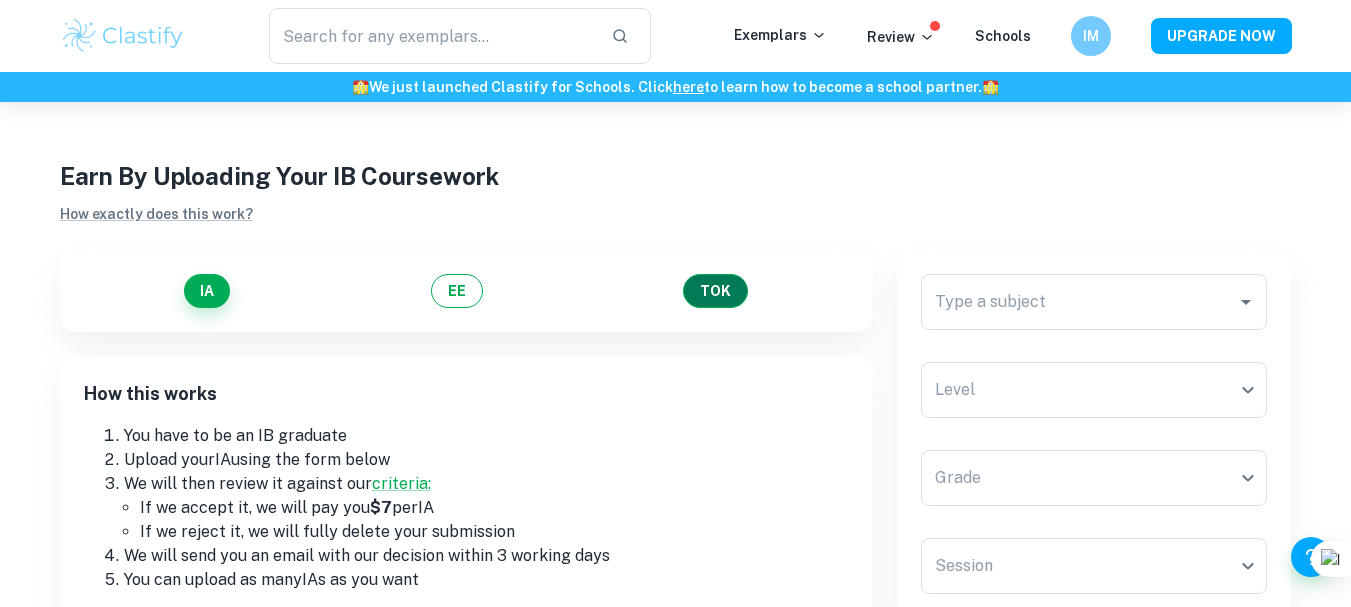 click on "TOK" at bounding box center (715, 291) 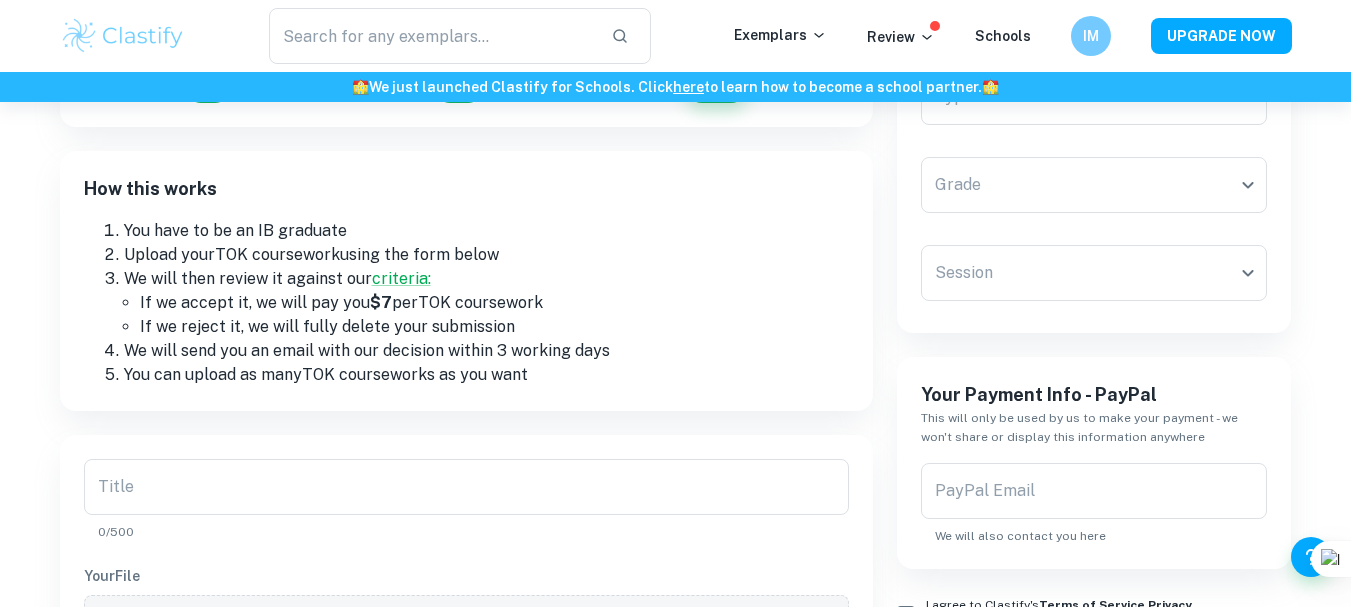 scroll, scrollTop: 195, scrollLeft: 0, axis: vertical 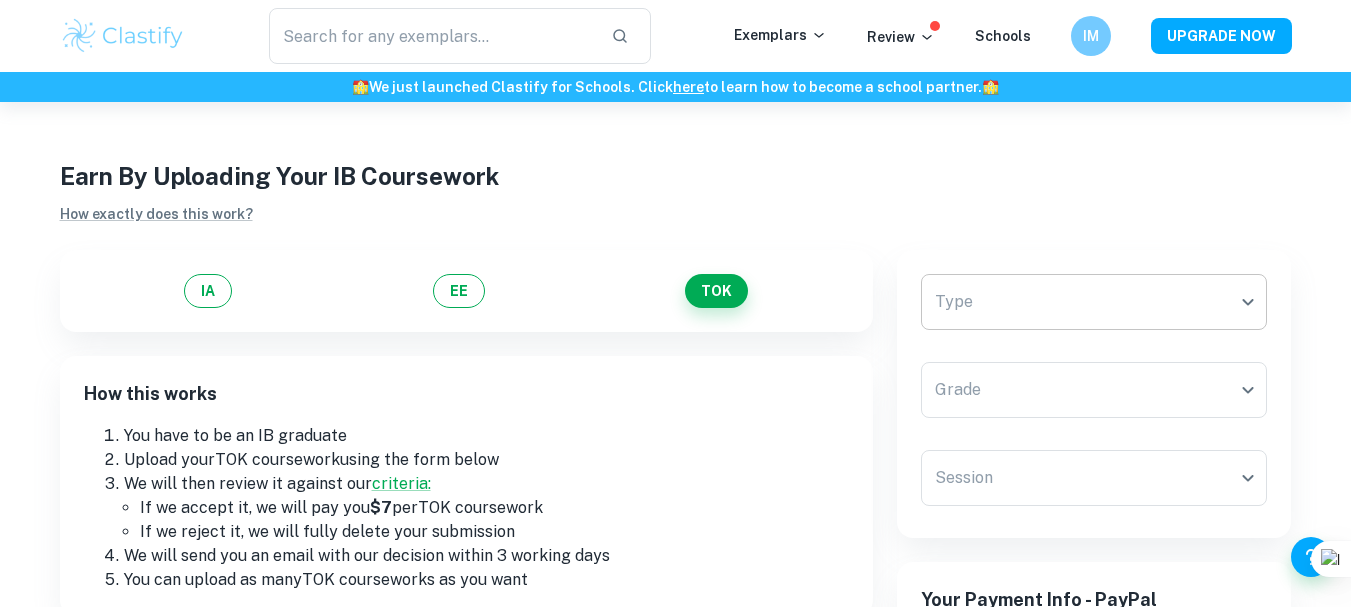 click on "We value your privacy We use cookies to enhance your browsing experience, serve personalised ads or content, and analyse our traffic. By clicking "Accept All", you consent to our use of cookies.   Cookie Policy Customise   Reject All   Accept All   Customise Consent Preferences   We use cookies to help you navigate efficiently and perform certain functions. You will find detailed information about all cookies under each consent category below. The cookies that are categorised as "Necessary" are stored on your browser as they are essential for enabling the basic functionalities of the site. ...  Show more For more information on how Google's third-party cookies operate and handle your data, see:   Google Privacy Policy Necessary Always Active Necessary cookies are required to enable the basic features of this site, such as providing secure log-in or adjusting your consent preferences. These cookies do not store any personally identifiable data. Functional Analytics Performance Advertisement Uncategorised" at bounding box center (675, 405) 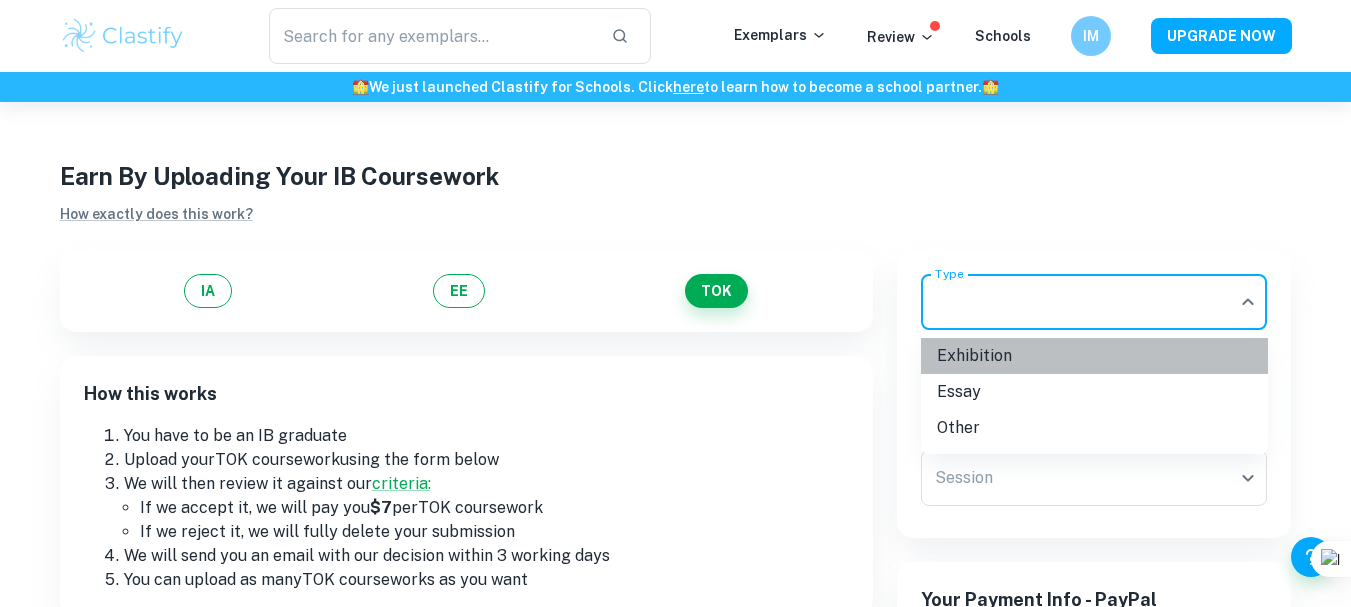 click on "Exhibition" at bounding box center (1094, 356) 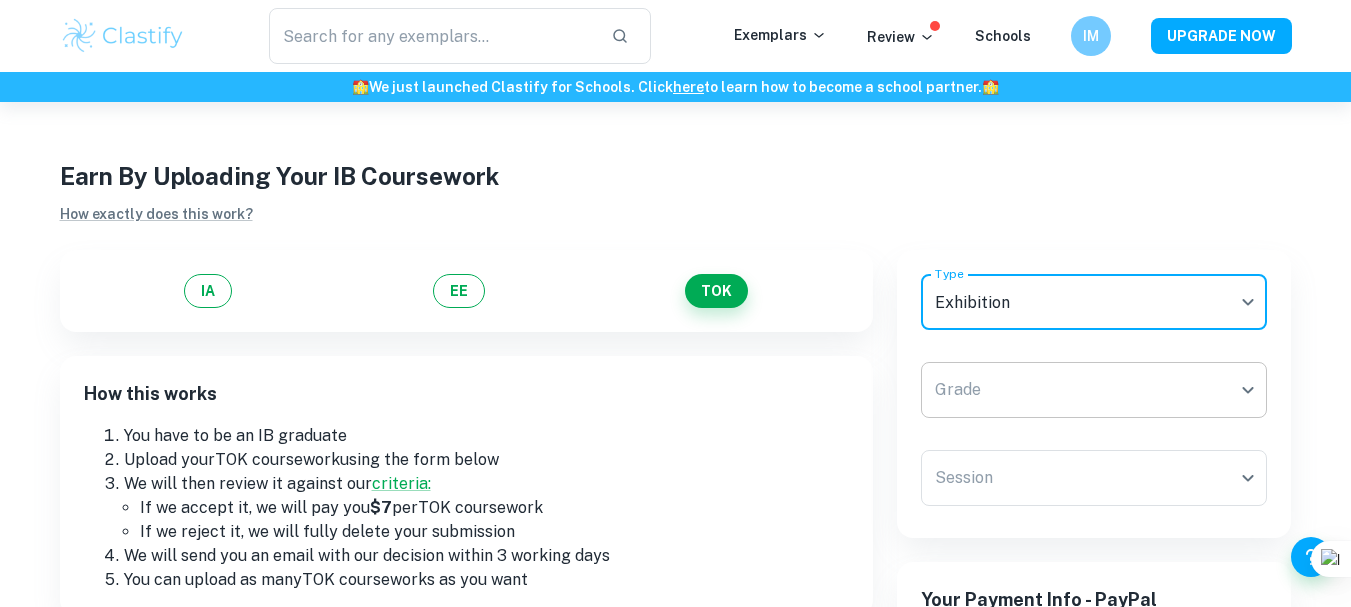 click on "We value your privacy We use cookies to enhance your browsing experience, serve personalised ads or content, and analyse our traffic. By clicking "Accept All", you consent to our use of cookies.   Cookie Policy Customise   Reject All   Accept All   Customise Consent Preferences   We use cookies to help you navigate efficiently and perform certain functions. You will find detailed information about all cookies under each consent category below. The cookies that are categorised as "Necessary" are stored on your browser as they are essential for enabling the basic functionalities of the site. ...  Show more For more information on how Google's third-party cookies operate and handle your data, see:   Google Privacy Policy Necessary Always Active Necessary cookies are required to enable the basic features of this site, such as providing secure log-in or adjusting your consent preferences. These cookies do not store any personally identifiable data. Functional Analytics Performance Advertisement Uncategorised" at bounding box center (675, 405) 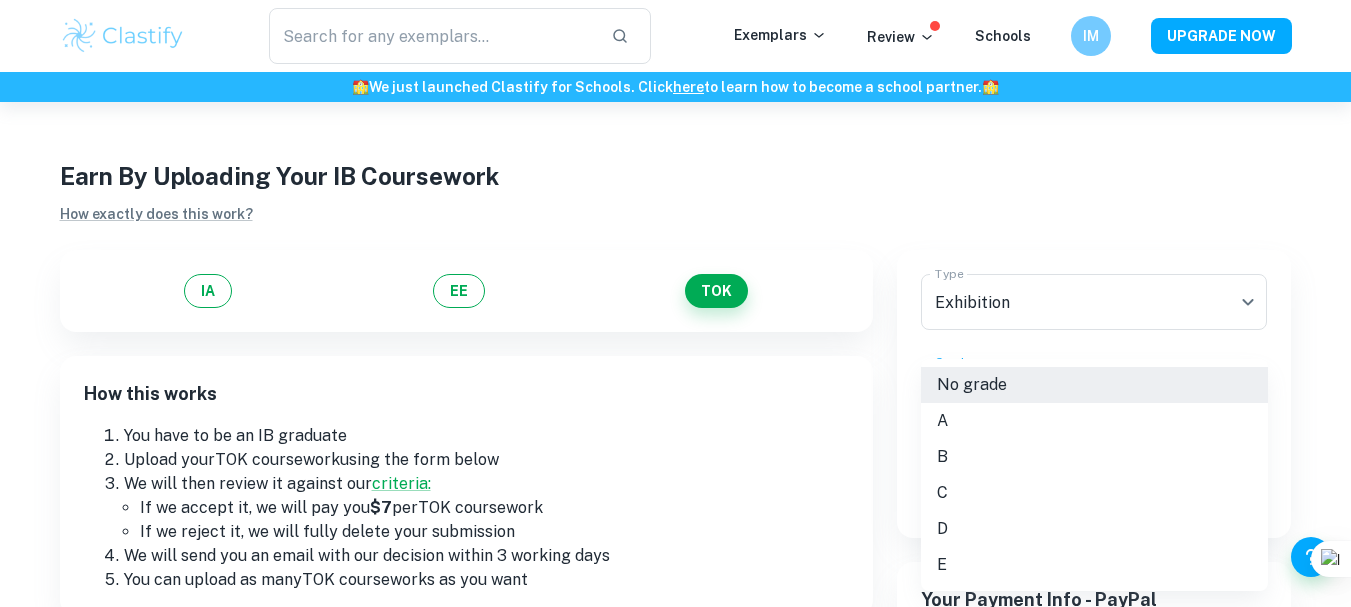 click on "D" at bounding box center (1094, 529) 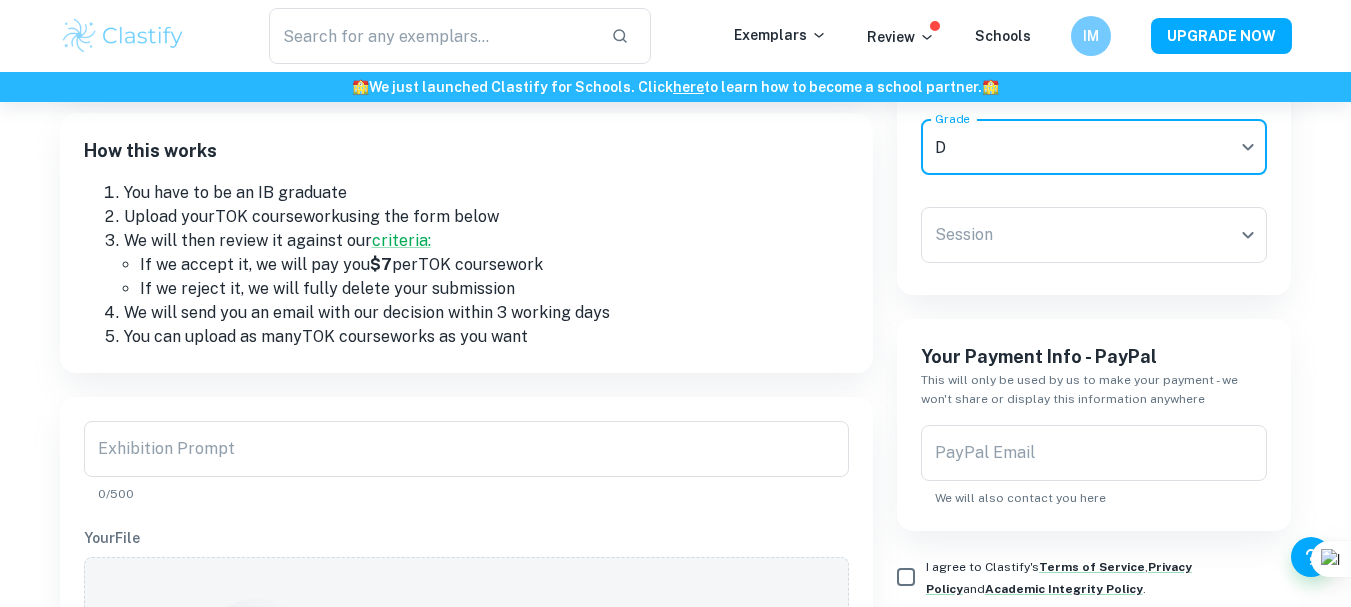 scroll, scrollTop: 289, scrollLeft: 0, axis: vertical 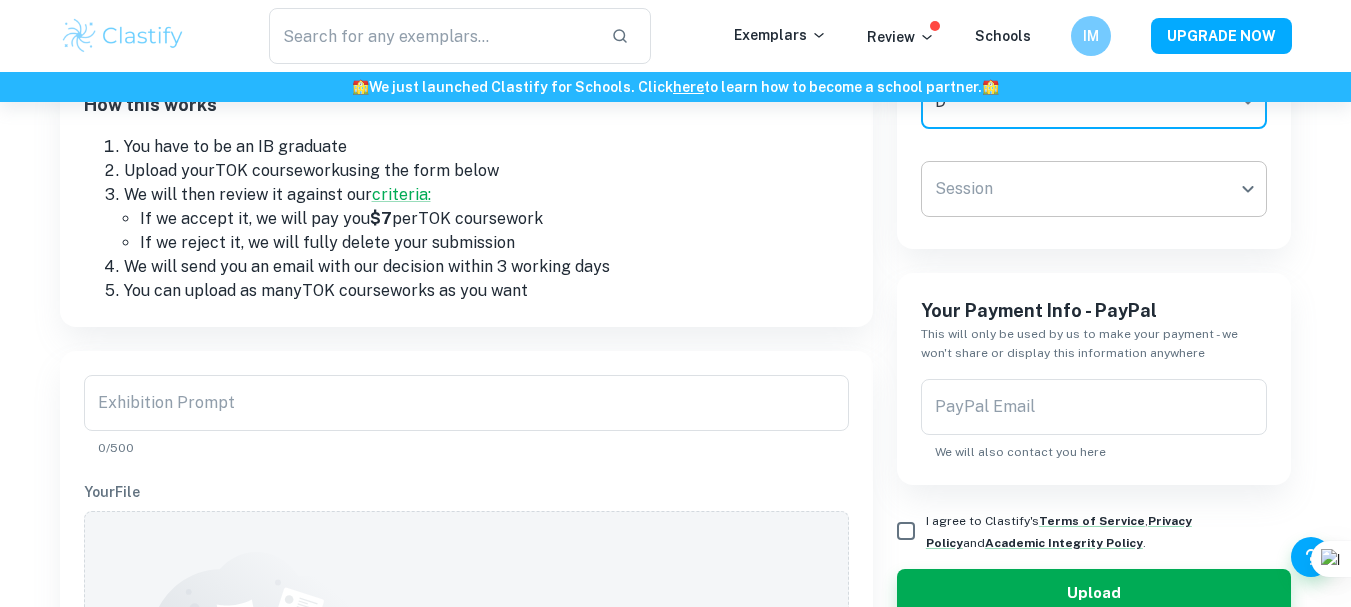 click on "We value your privacy We use cookies to enhance your browsing experience, serve personalised ads or content, and analyse our traffic. By clicking "Accept All", you consent to our use of cookies.   Cookie Policy Customise   Reject All   Accept All   Customise Consent Preferences   We use cookies to help you navigate efficiently and perform certain functions. You will find detailed information about all cookies under each consent category below. The cookies that are categorised as "Necessary" are stored on your browser as they are essential for enabling the basic functionalities of the site. ...  Show more For more information on how Google's third-party cookies operate and handle your data, see:   Google Privacy Policy Necessary Always Active Necessary cookies are required to enable the basic features of this site, such as providing secure log-in or adjusting your consent preferences. These cookies do not store any personally identifiable data. Functional Analytics Performance Advertisement Uncategorised" at bounding box center [675, 116] 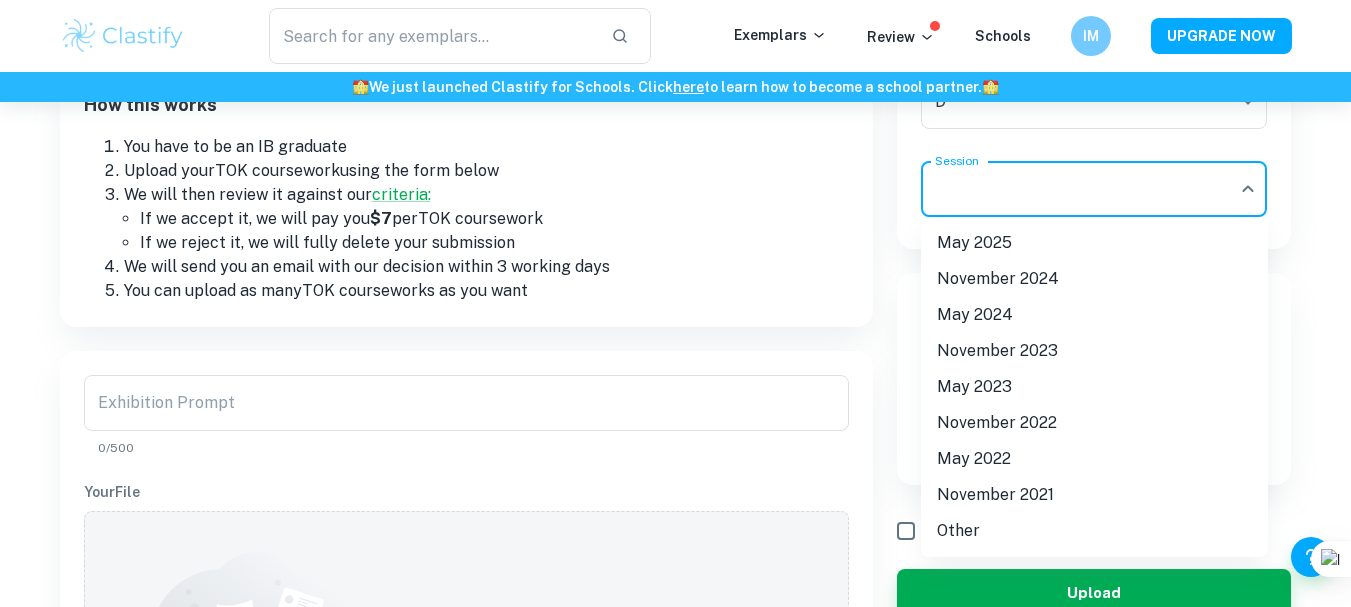 click on "May 2025" at bounding box center [1094, 243] 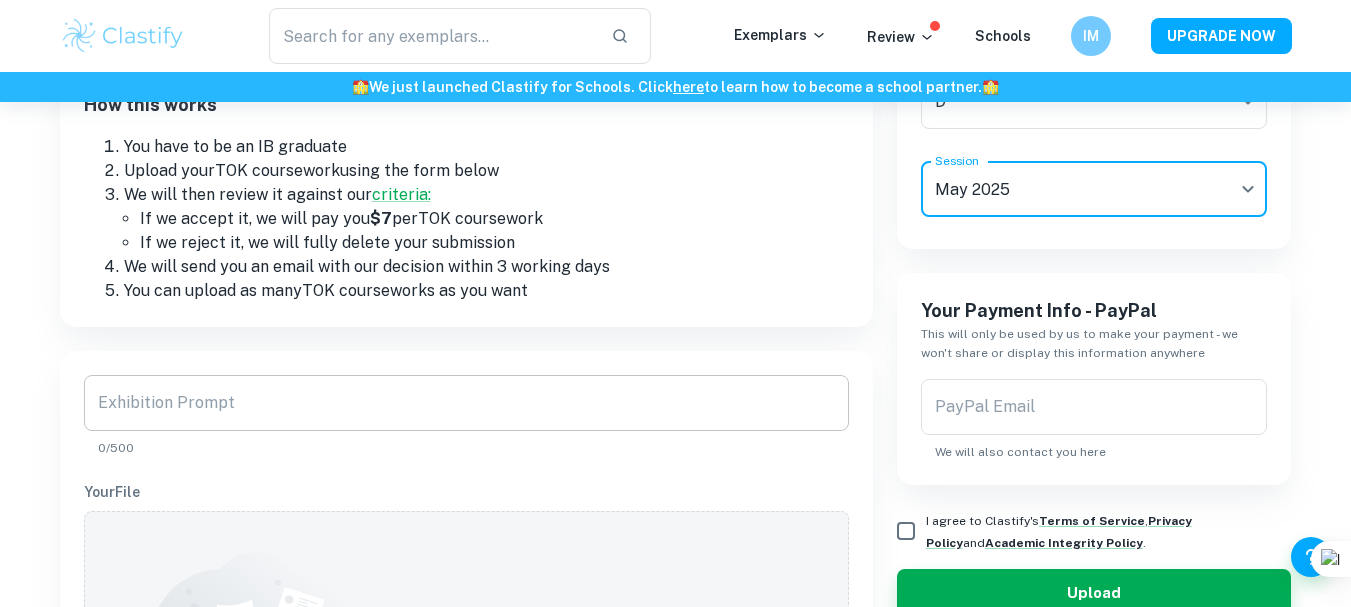 click on "Exhibition Prompt" at bounding box center (466, 403) 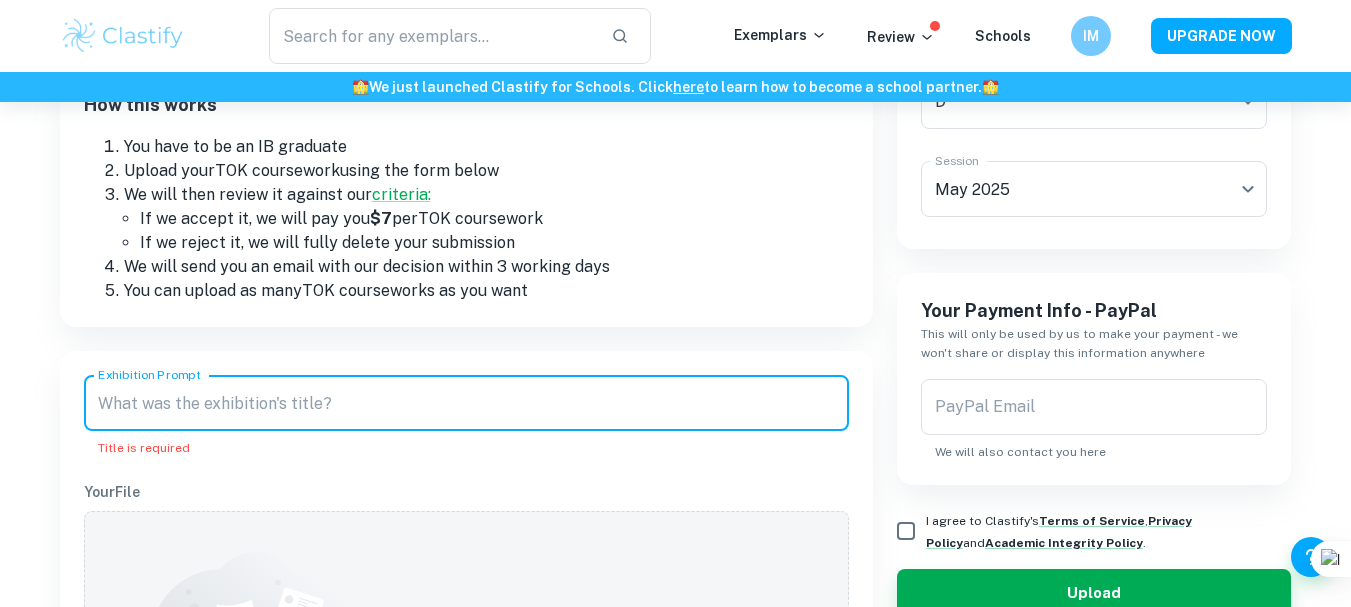 paste on "Comment pouvons-nous avoir que les connaissances actuelles constituent une amélioration par rapport aux connaissances passées ?" 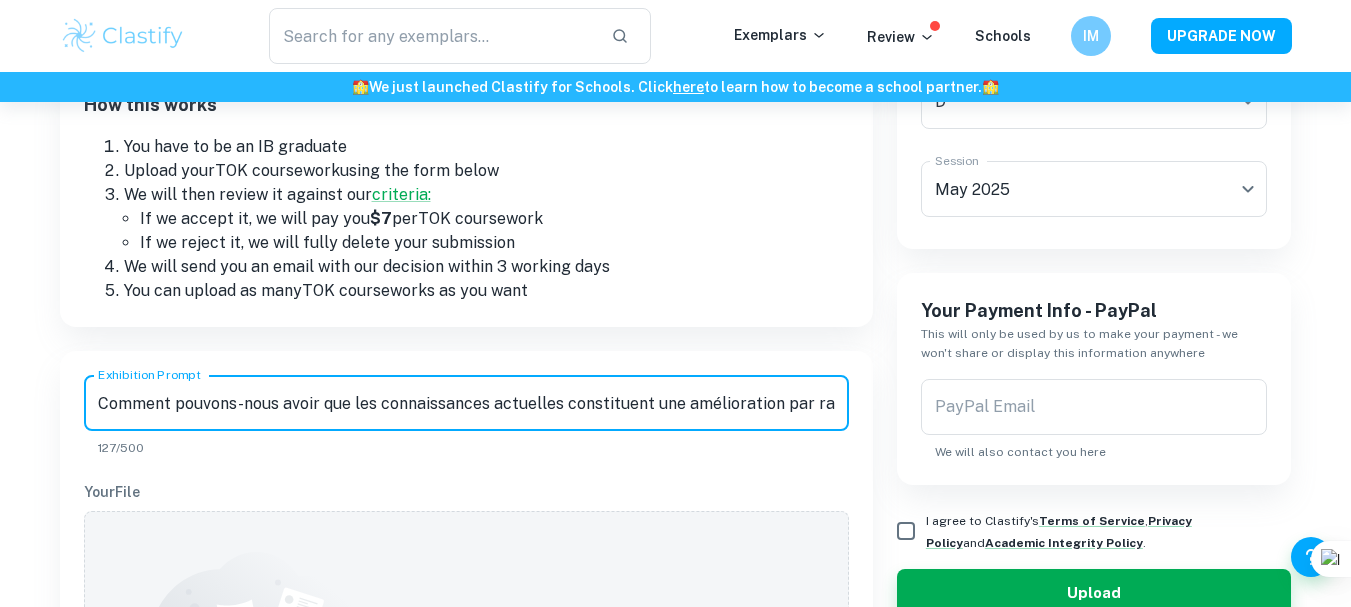 scroll, scrollTop: 0, scrollLeft: 247, axis: horizontal 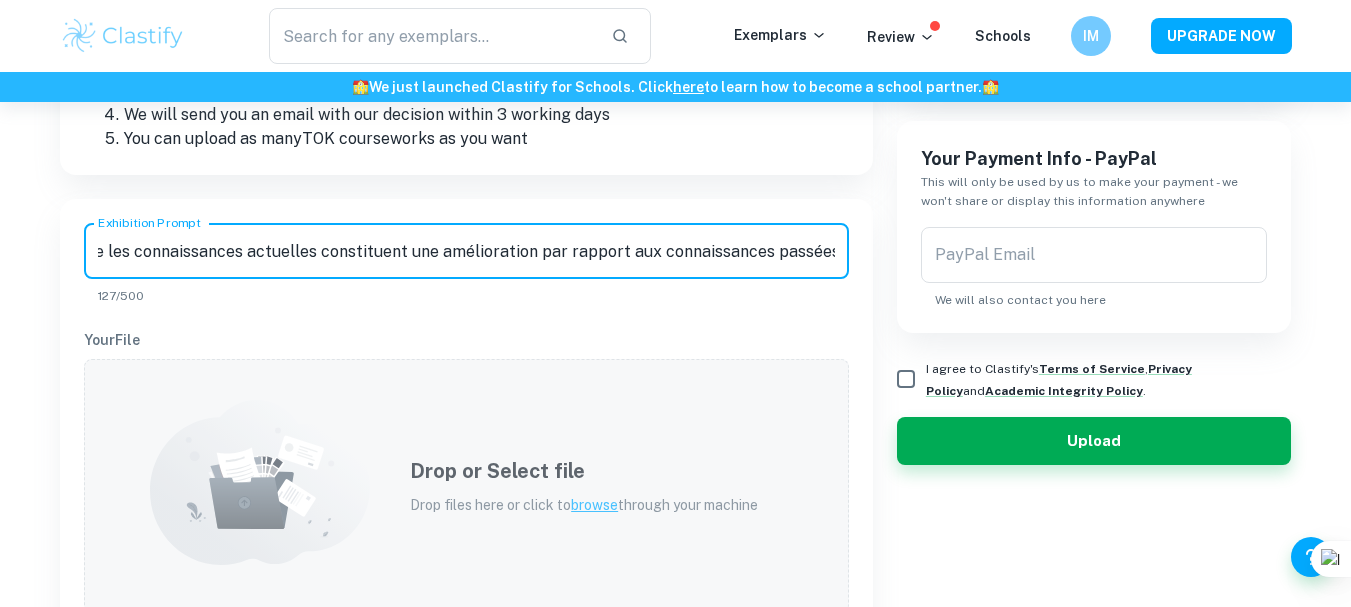 type on "Comment pouvons-nous avoir que les connaissances actuelles constituent une amélioration par rapport aux connaissances passées ?" 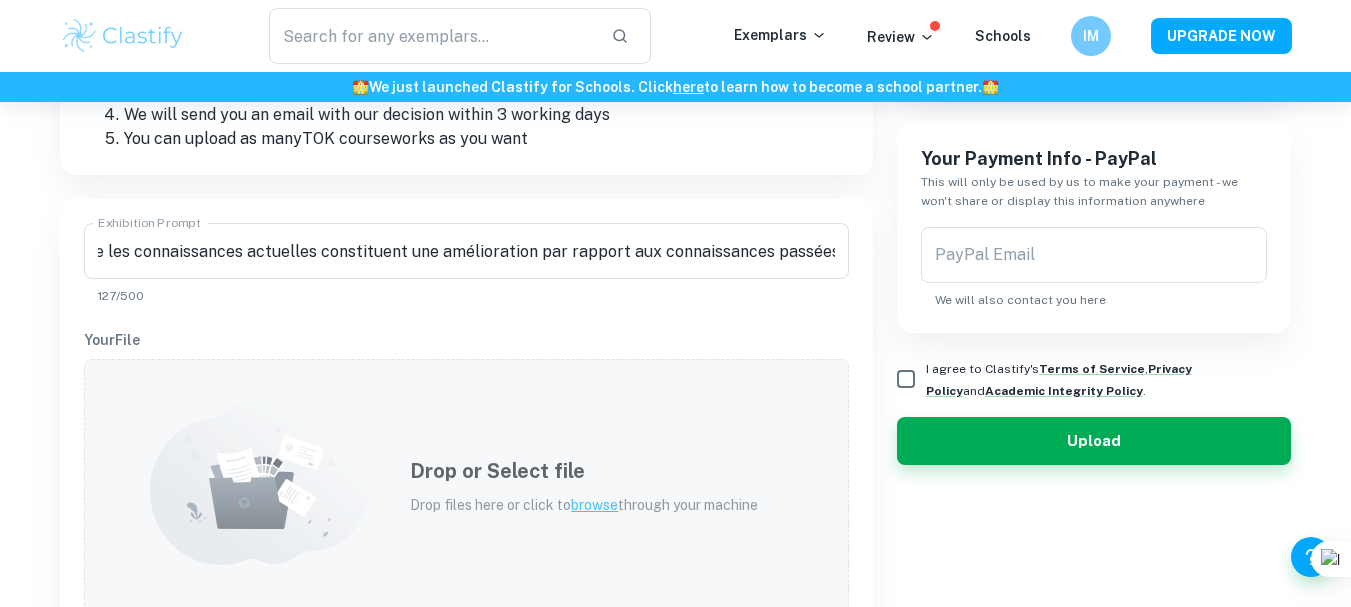 scroll, scrollTop: 0, scrollLeft: 0, axis: both 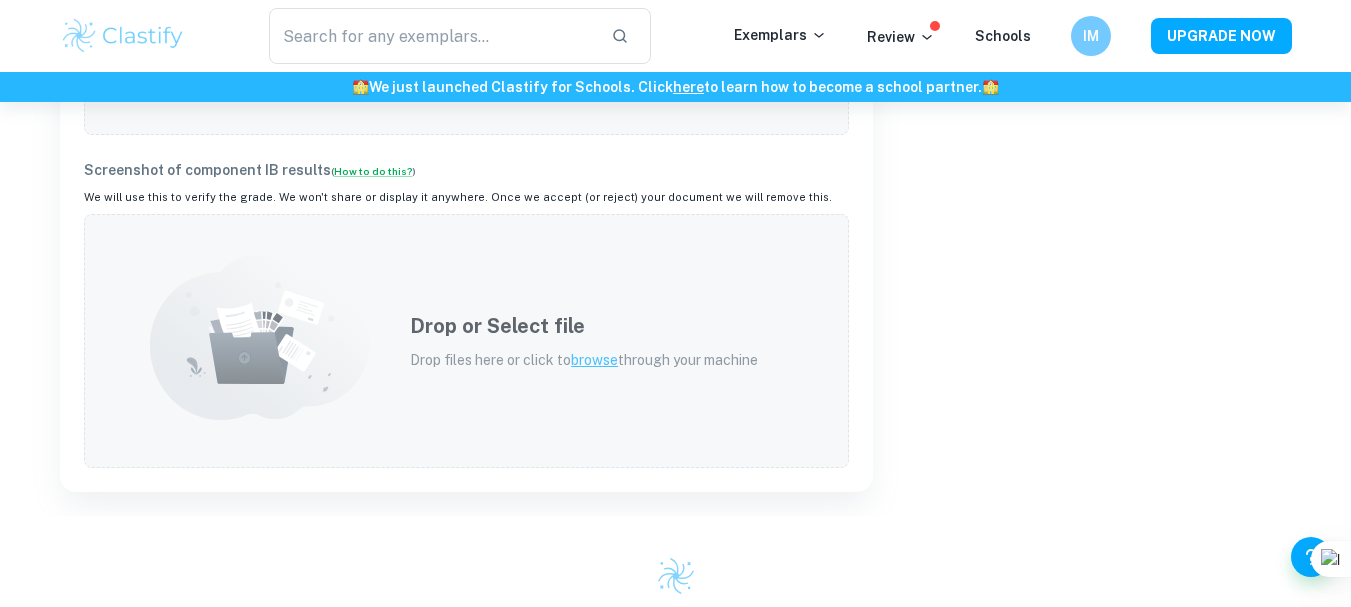 click on "Drop or Select file Drop files here or click to  browse  through your machine" at bounding box center (584, 341) 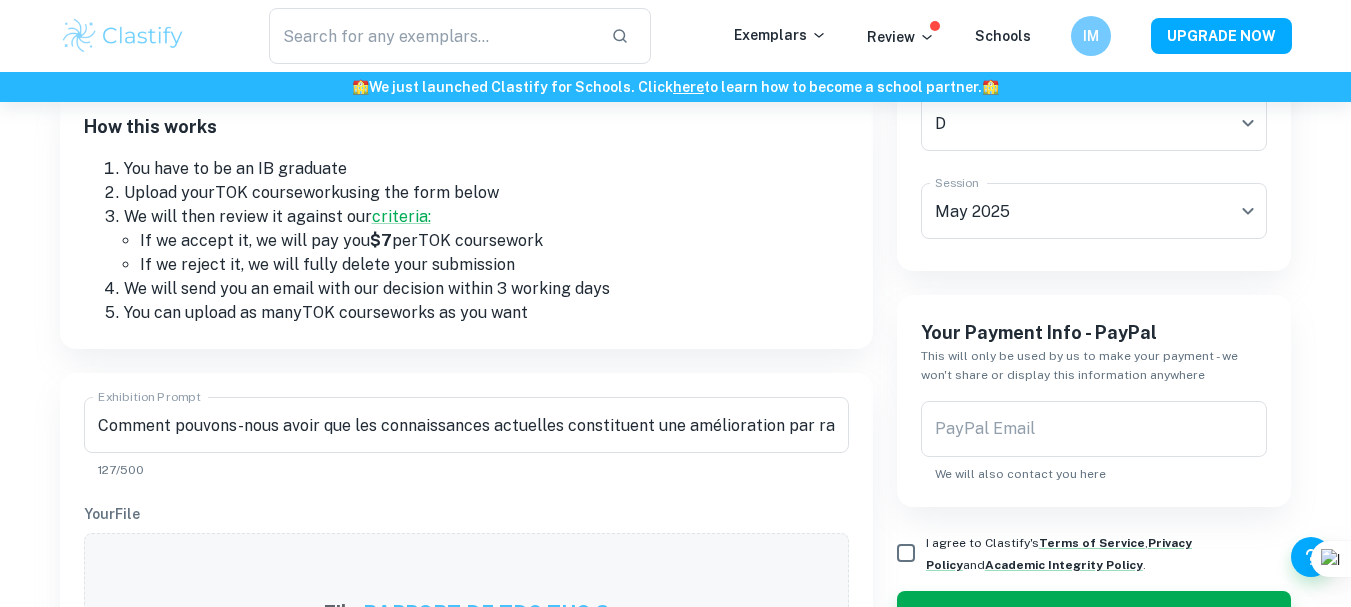 scroll, scrollTop: 257, scrollLeft: 0, axis: vertical 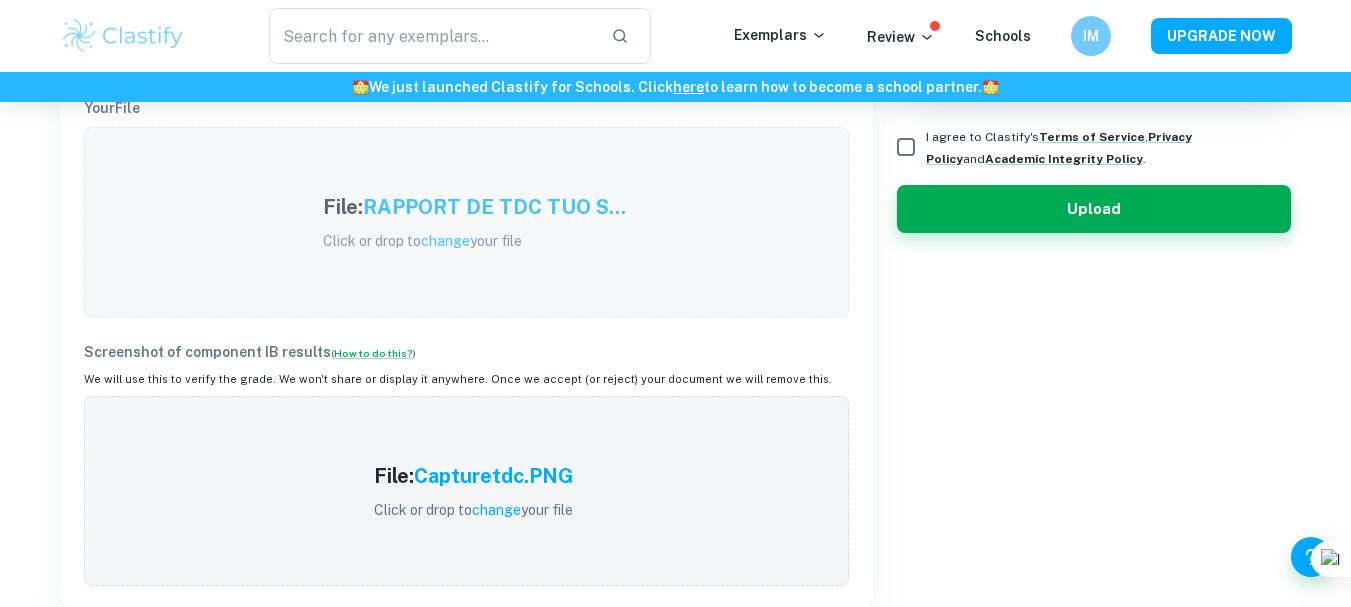 click on "Earn By Uploading Your IB Coursework How exactly does this work? IA EE TOK How this works You have to be an IB graduate Upload your  TOK coursework  using the form below We will then review it against our  criteria: If we accept it, we will pay you  $7  per  TOK coursework If we reject it, we will fully delete your submission We will send you an email with our decision within 3 working days You can upload as many  TOK coursework s as you want Exhibition Prompt Comment pouvons-nous avoir que les connaissances actuelles constituent une amélioration par rapport aux connaissances passées ? Exhibition Prompt 127/500 Your  File File:  RAPPORT DE TDC TUO S... Click or drop to  change  your file Screenshot of component IB results  ( How to do this? ) We will use this to verify the grade. We won't share or display it anywhere. Once we accept (or reject) your document we will remove this. File:  Capturetdc.PNG Click or drop to  change  your file Type Exhibition Exhibition Type Grade D D Grade Session May 2025 ." at bounding box center [675, 307] 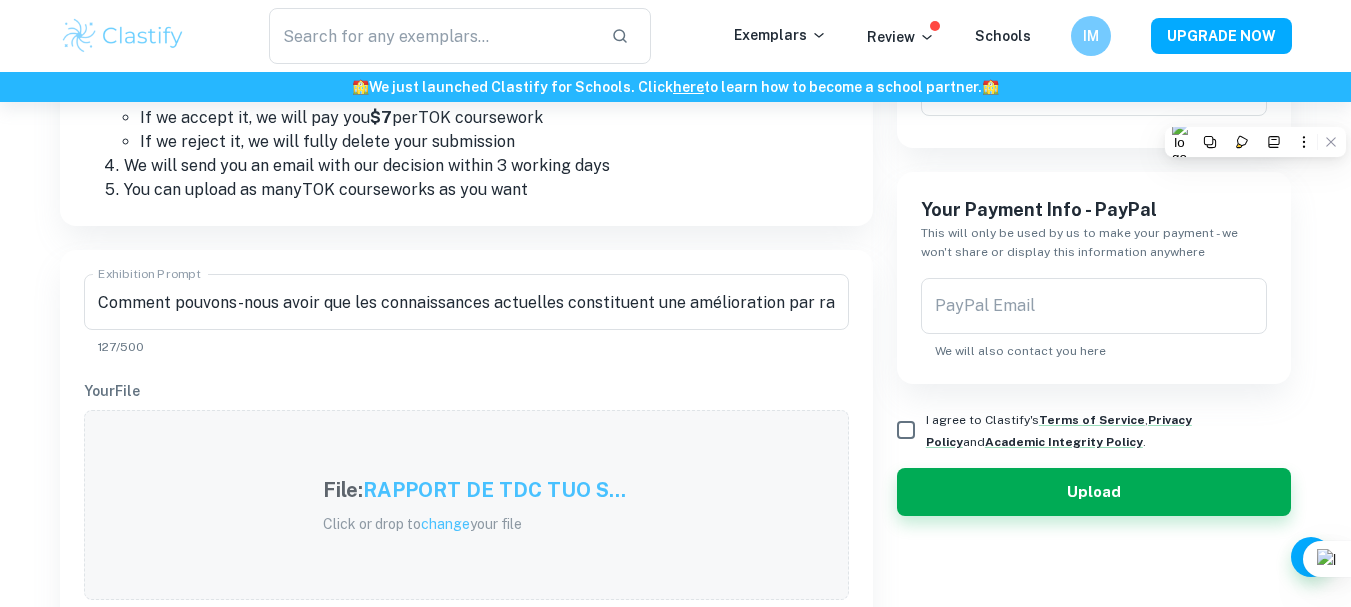 scroll, scrollTop: 394, scrollLeft: 0, axis: vertical 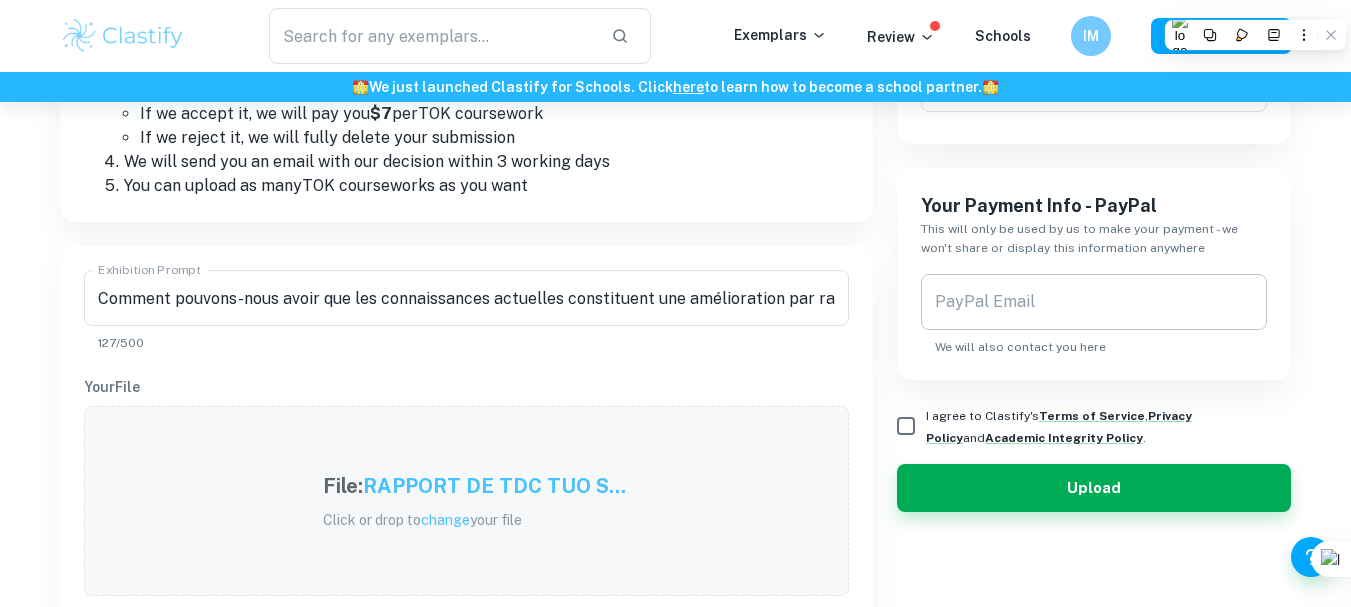 click on "PayPal Email" at bounding box center [1094, 302] 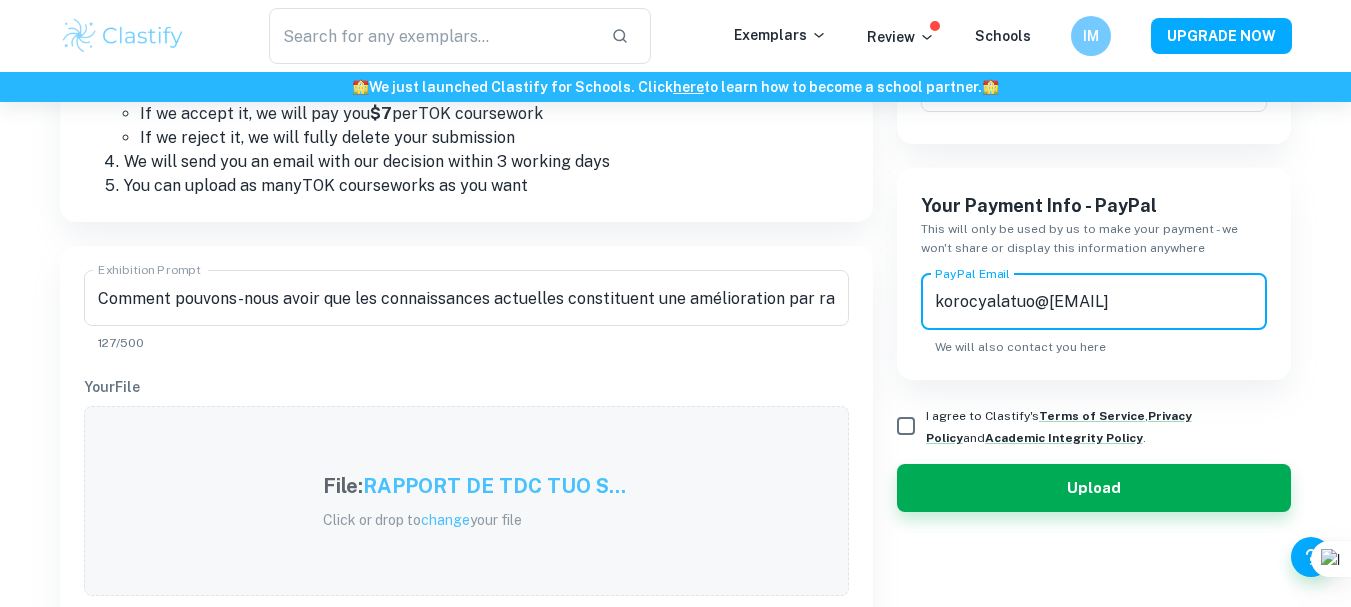 type on "korocyalatuo@[EMAIL]" 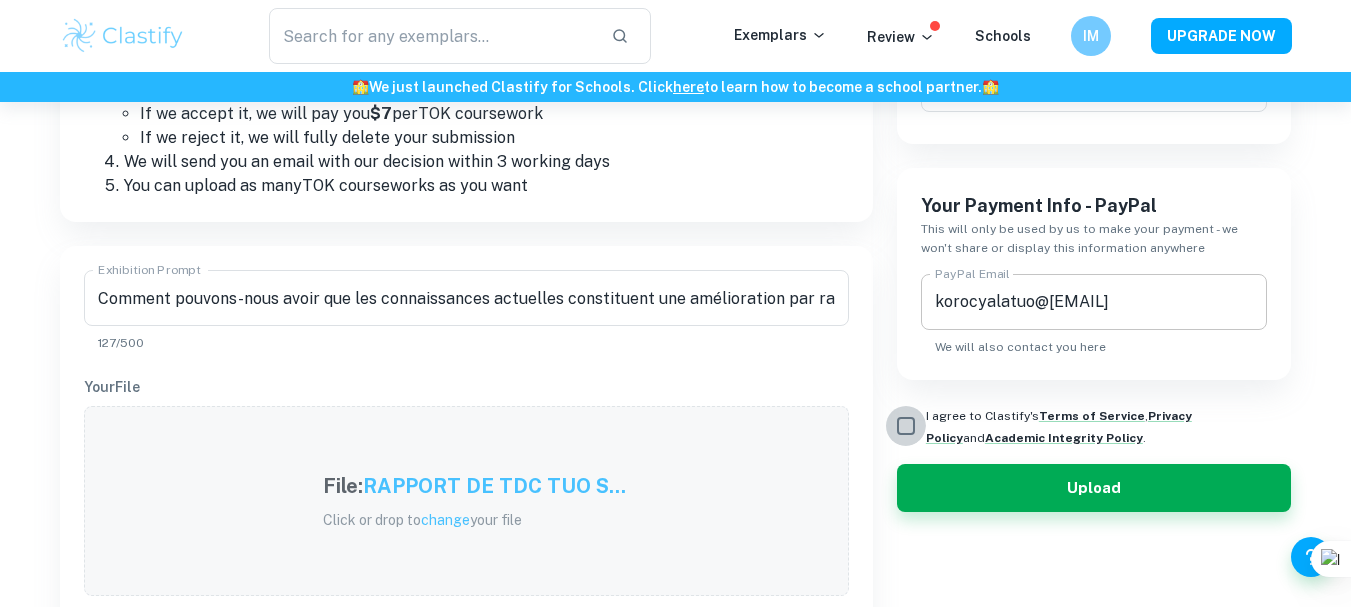click on "Upload" at bounding box center [1094, 488] 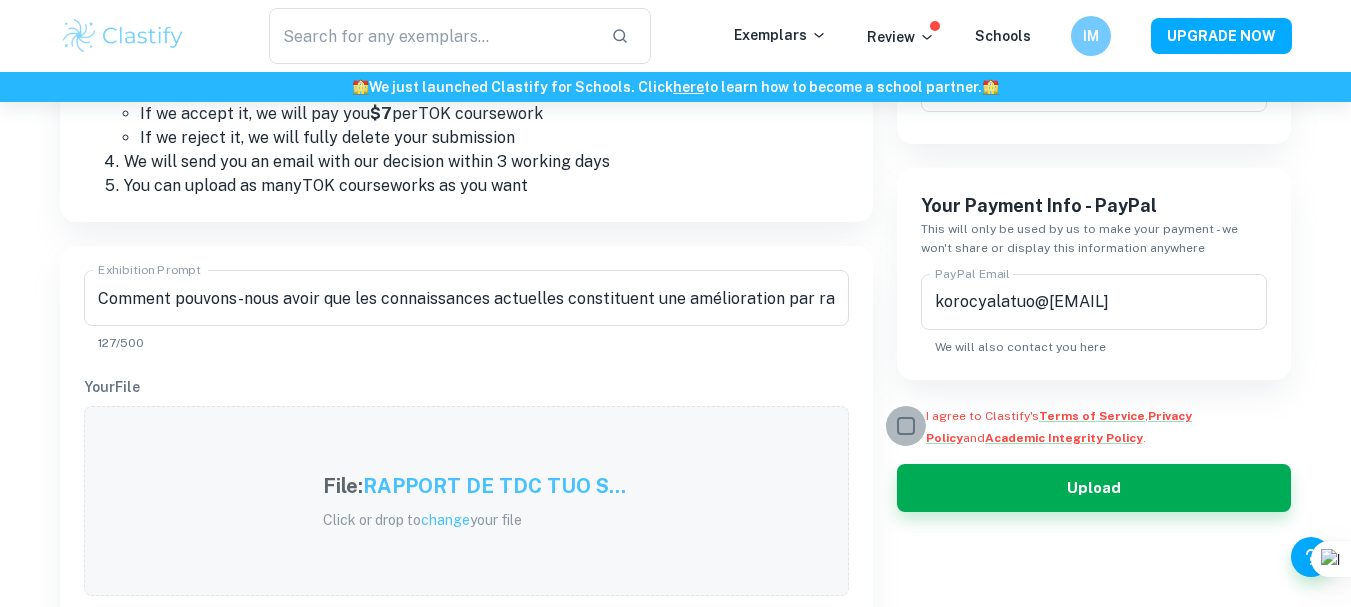 click on "I agree to Clastify's  Terms of Service ,  Privacy Policy  and  Academic Integrity Policy ." at bounding box center [906, 426] 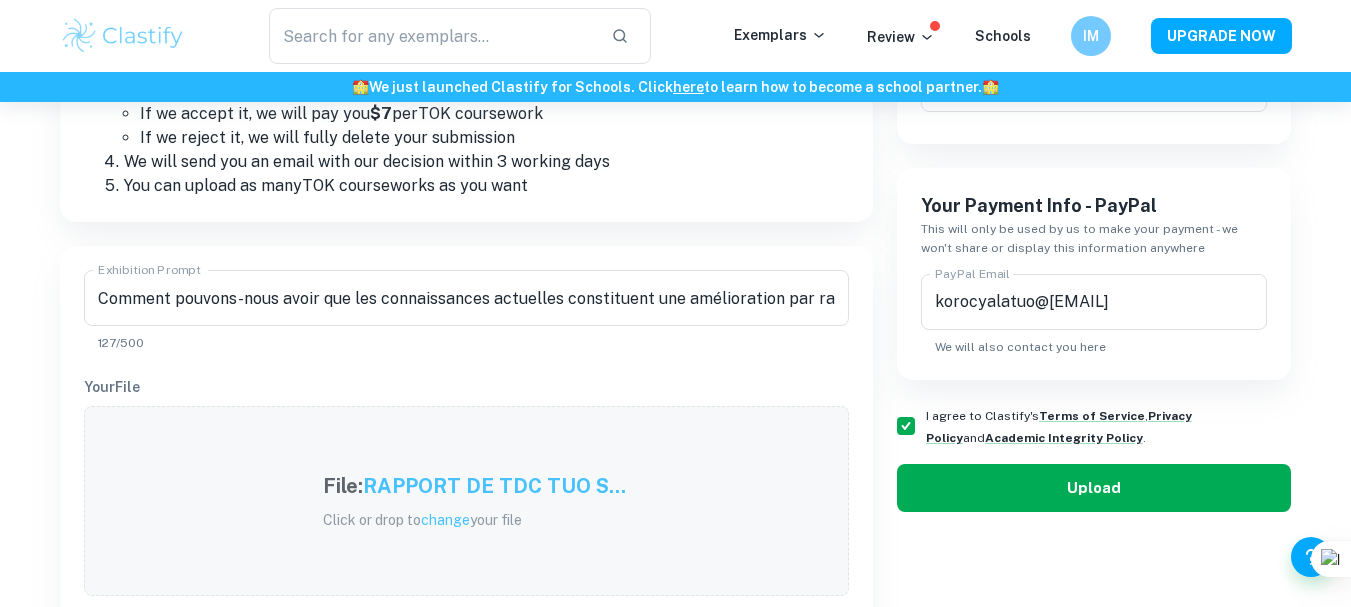 click on "Upload" at bounding box center (1094, 488) 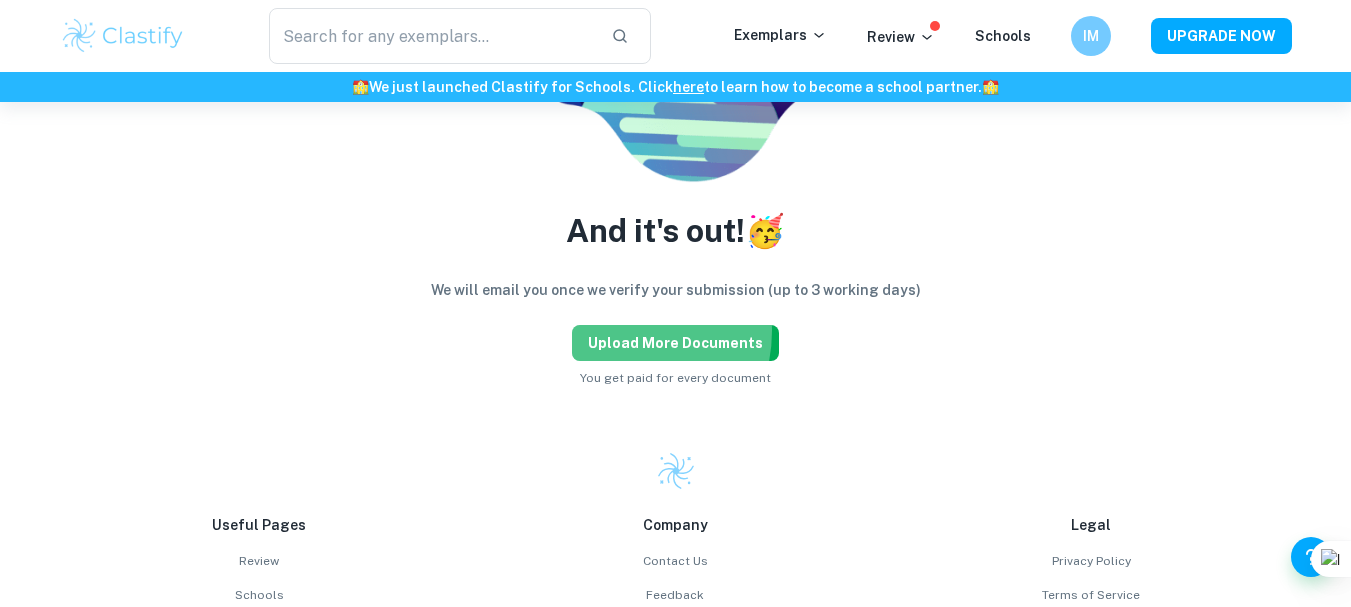 click on "Upload more documents" at bounding box center [675, 343] 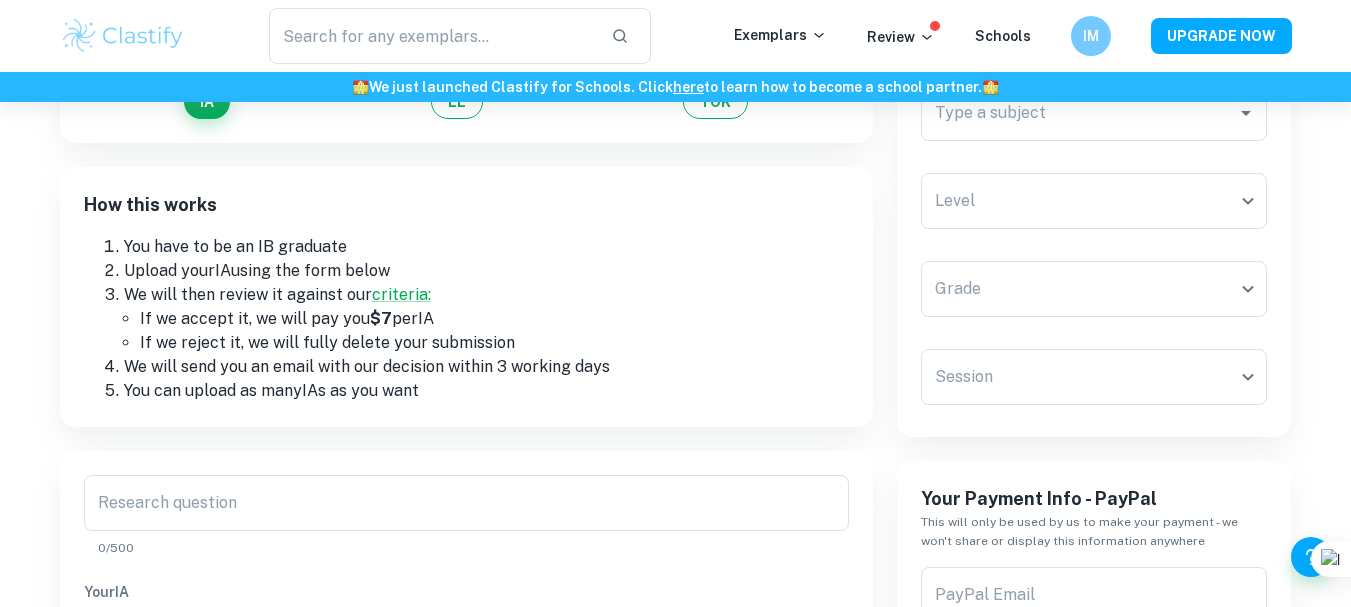 scroll, scrollTop: 50, scrollLeft: 0, axis: vertical 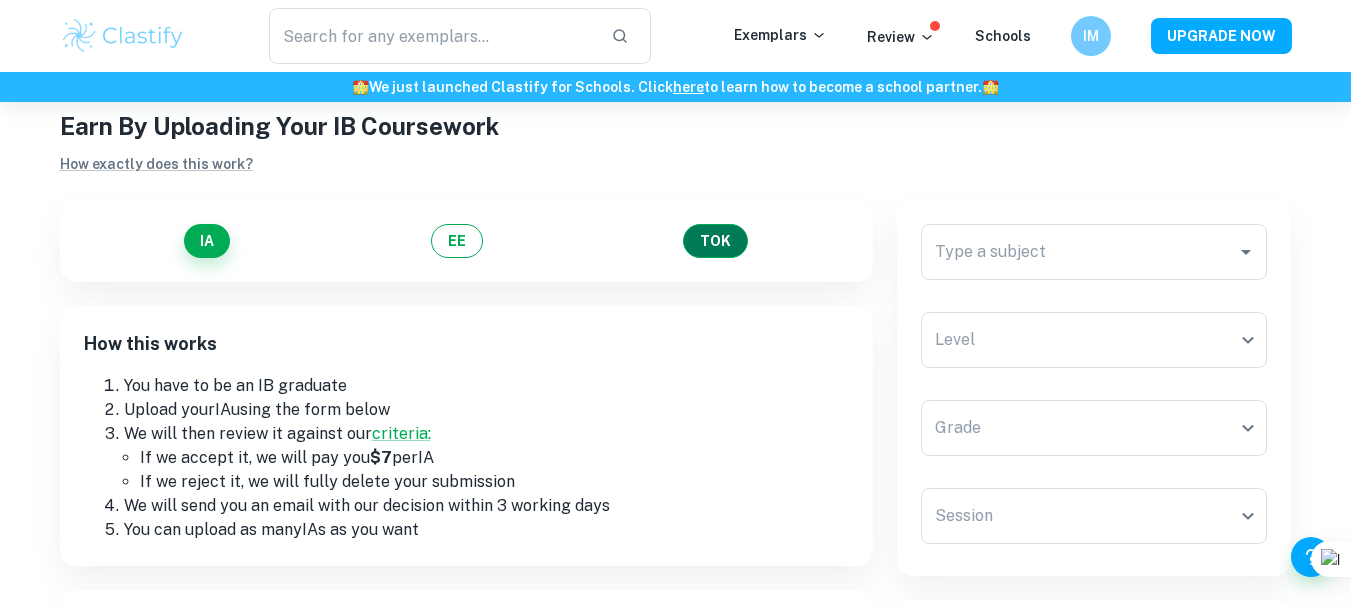 click on "TOK" at bounding box center [715, 241] 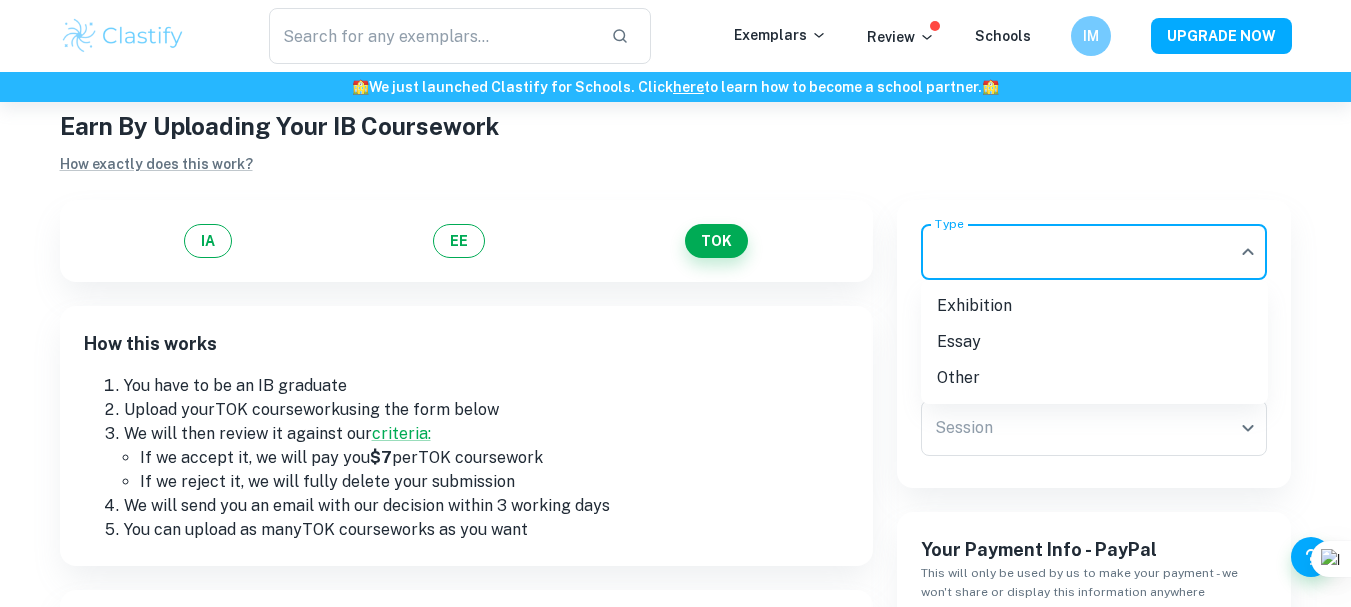 click on "We value your privacy We use cookies to enhance your browsing experience, serve personalised ads or content, and analyse our traffic. By clicking "Accept All", you consent to our use of cookies.   Cookie Policy Customise   Reject All   Accept All   Customise Consent Preferences   We use cookies to help you navigate efficiently and perform certain functions. You will find detailed information about all cookies under each consent category below. The cookies that are categorised as "Necessary" are stored on your browser as they are essential for enabling the basic functionalities of the site. ...  Show more For more information on how Google's third-party cookies operate and handle your data, see:   Google Privacy Policy Necessary Always Active Necessary cookies are required to enable the basic features of this site, such as providing secure log-in or adjusting your consent preferences. These cookies do not store any personally identifiable data. Functional Analytics Performance Advertisement Uncategorised" at bounding box center [675, 355] 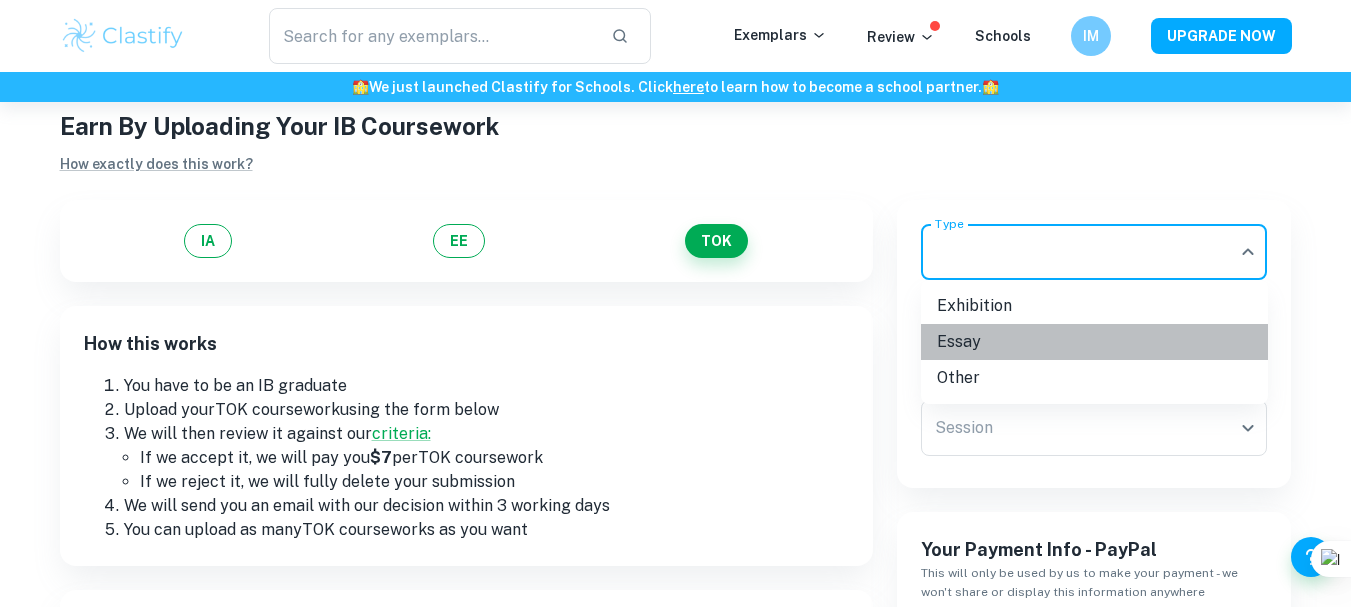 click on "Essay" at bounding box center (1094, 342) 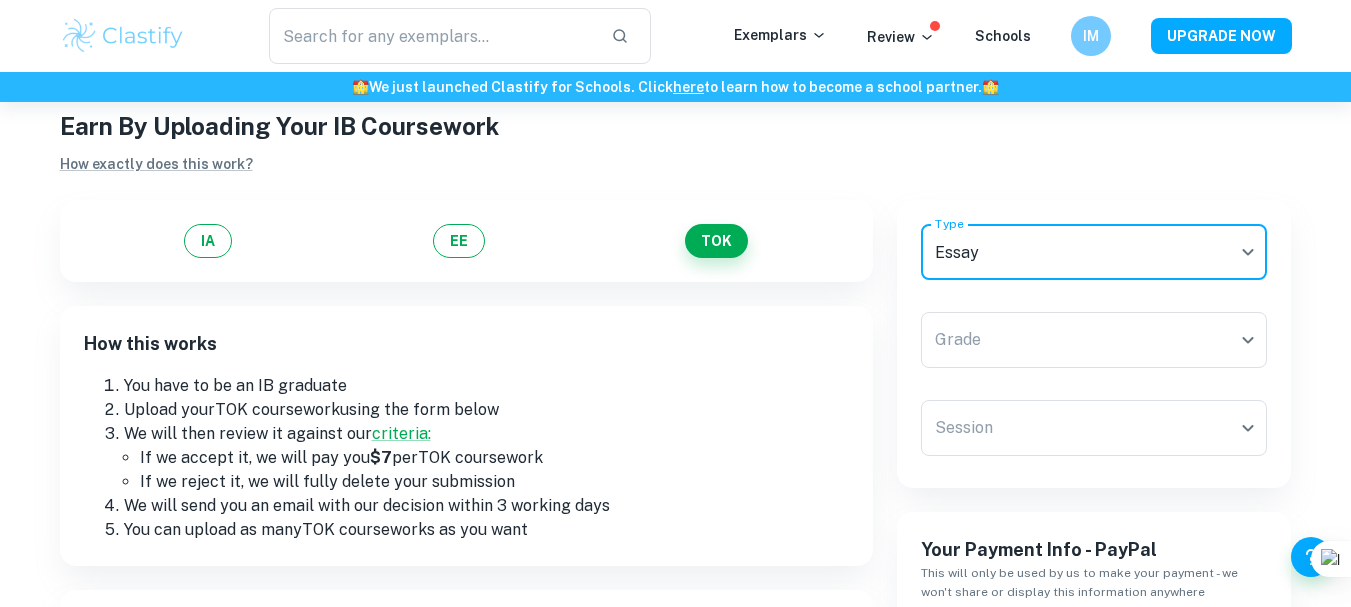 click on "We value your privacy We use cookies to enhance your browsing experience, serve personalised ads or content, and analyse our traffic. By clicking "Accept All", you consent to our use of cookies.   Cookie Policy Customise   Reject All   Accept All   Customise Consent Preferences   We use cookies to help you navigate efficiently and perform certain functions. You will find detailed information about all cookies under each consent category below. The cookies that are categorised as "Necessary" are stored on your browser as they are essential for enabling the basic functionalities of the site. ...  Show more For more information on how Google's third-party cookies operate and handle your data, see:   Google Privacy Policy Necessary Always Active Necessary cookies are required to enable the basic features of this site, such as providing secure log-in or adjusting your consent preferences. These cookies do not store any personally identifiable data. Functional Analytics Performance Advertisement Uncategorised" at bounding box center [675, 355] 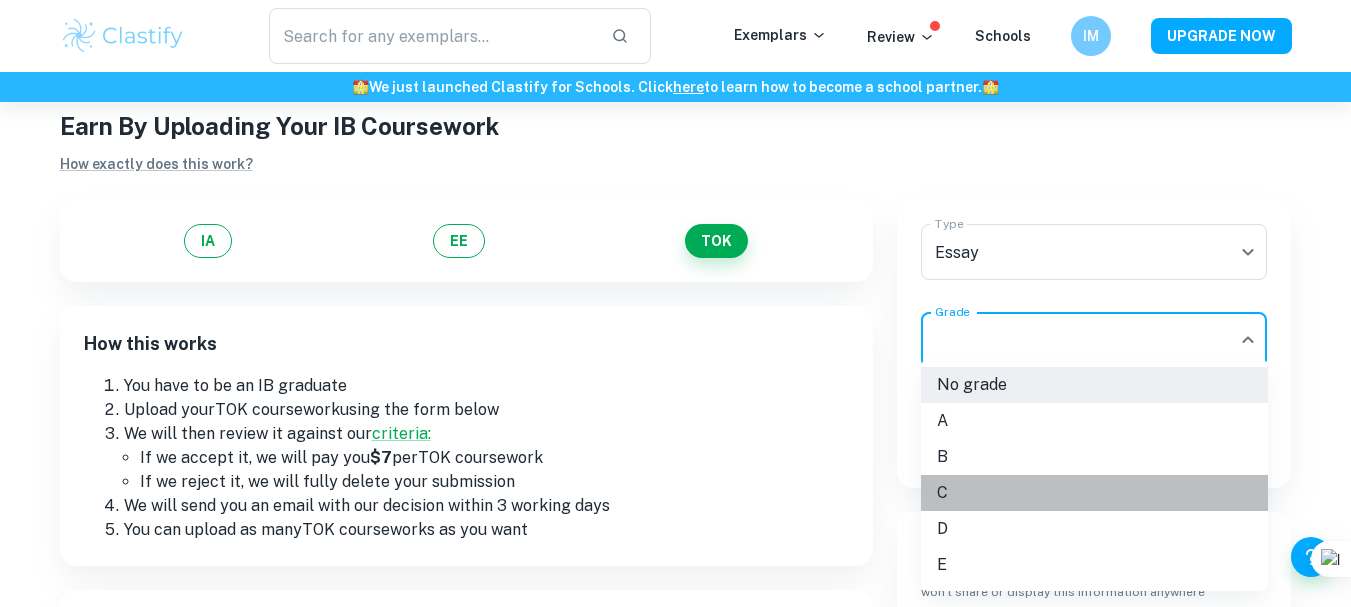 click on "C" at bounding box center (1094, 493) 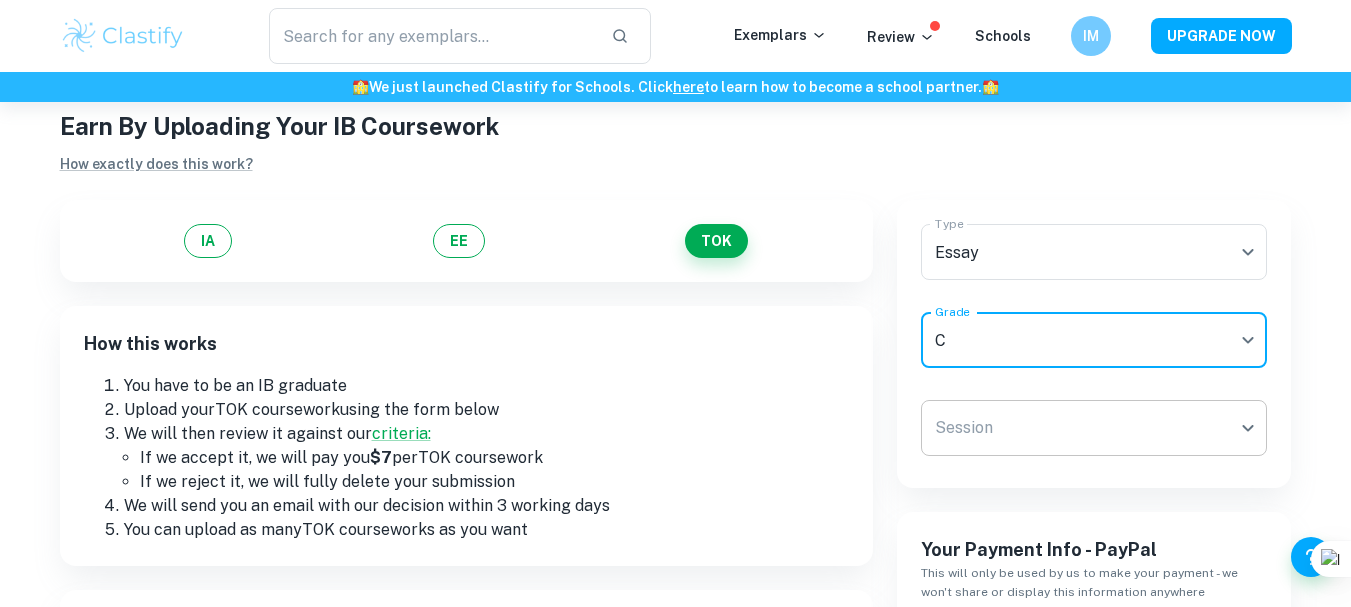 click on "We value your privacy We use cookies to enhance your browsing experience, serve personalised ads or content, and analyse our traffic. By clicking "Accept All", you consent to our use of cookies.   Cookie Policy Customise   Reject All   Accept All   Customise Consent Preferences   We use cookies to help you navigate efficiently and perform certain functions. You will find detailed information about all cookies under each consent category below. The cookies that are categorised as "Necessary" are stored on your browser as they are essential for enabling the basic functionalities of the site. ...  Show more For more information on how Google's third-party cookies operate and handle your data, see:   Google Privacy Policy Necessary Always Active Necessary cookies are required to enable the basic features of this site, such as providing secure log-in or adjusting your consent preferences. These cookies do not store any personally identifiable data. Functional Analytics Performance Advertisement Uncategorised" at bounding box center [675, 355] 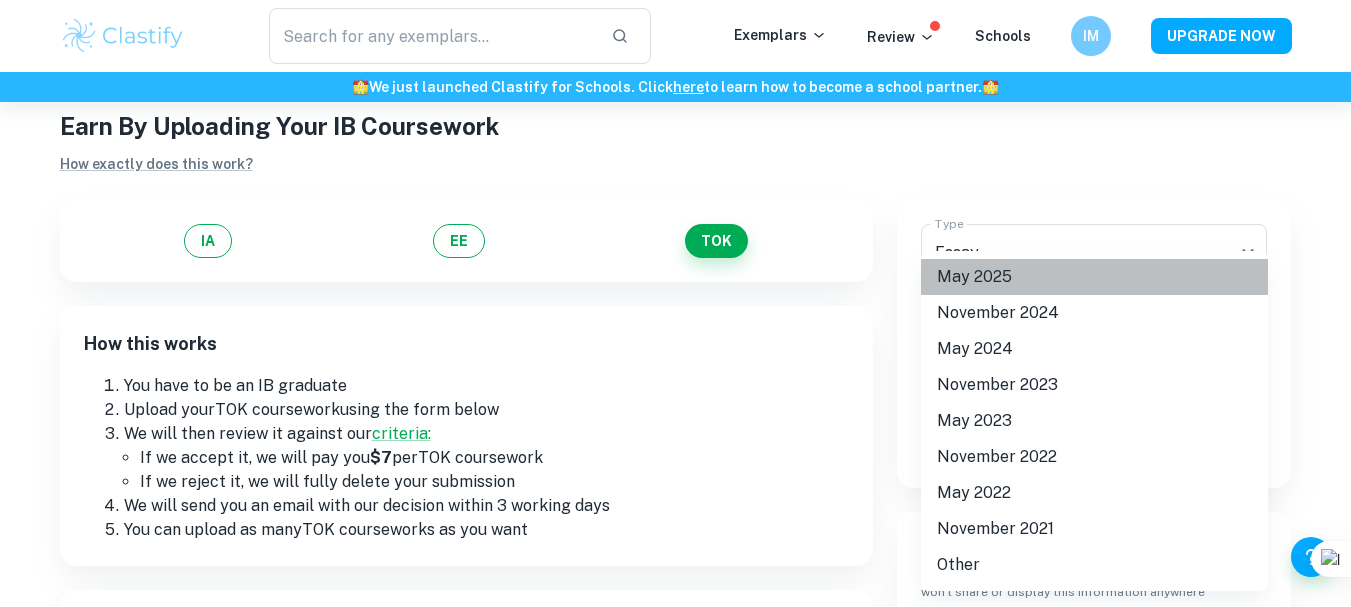 click on "May 2025" at bounding box center [1094, 277] 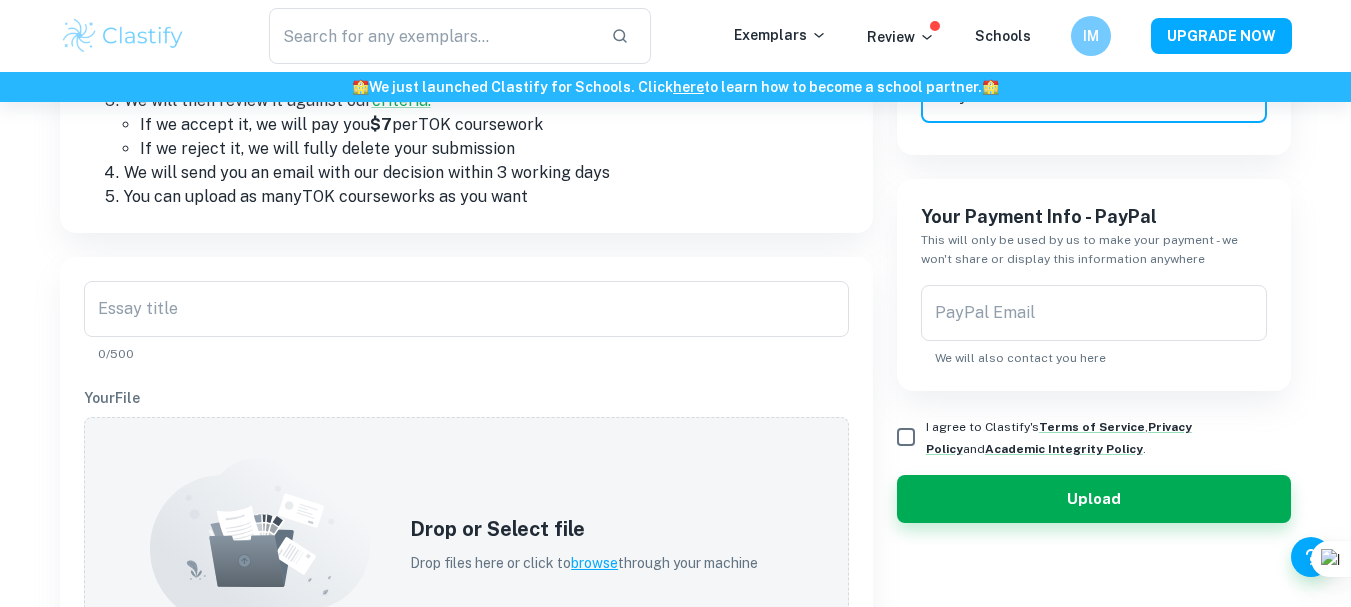 scroll, scrollTop: 418, scrollLeft: 0, axis: vertical 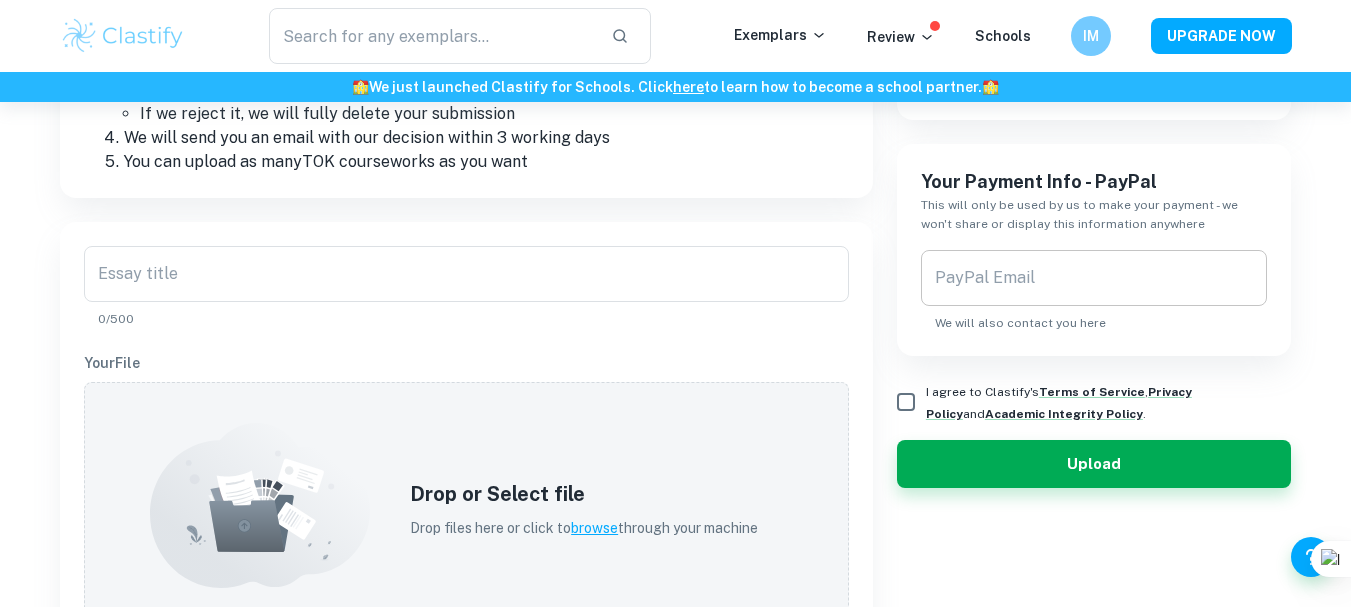 click on "PayPal Email" at bounding box center [1094, 278] 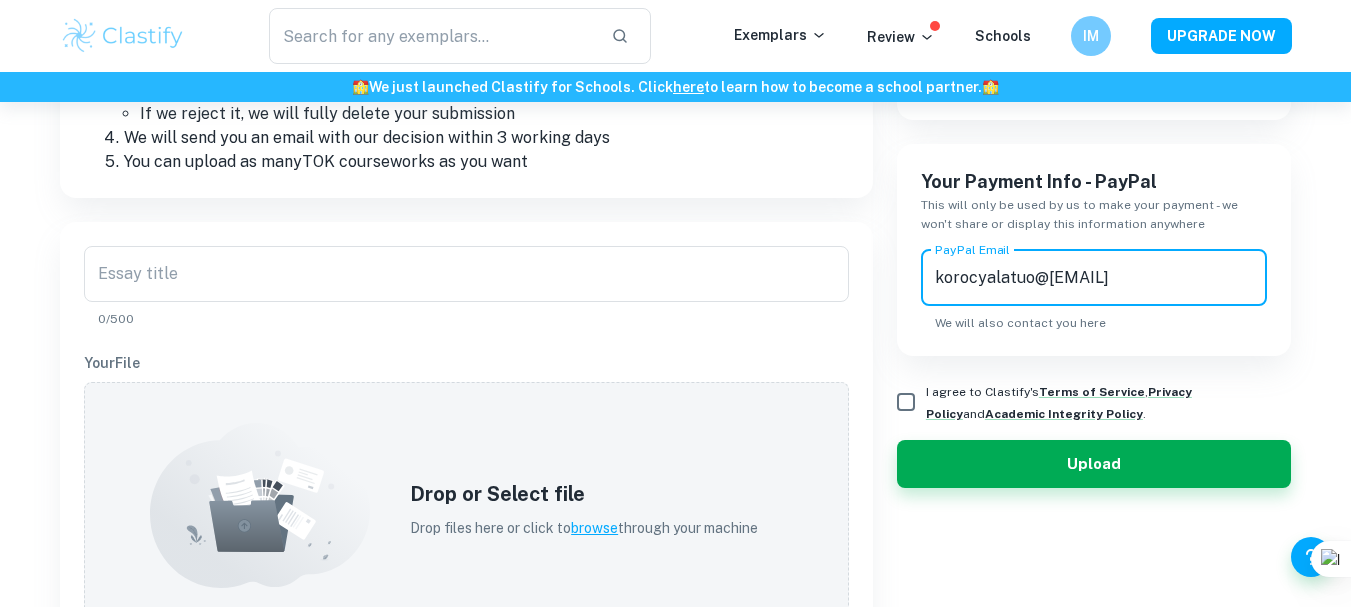 type on "korocyalatuo@[EMAIL]" 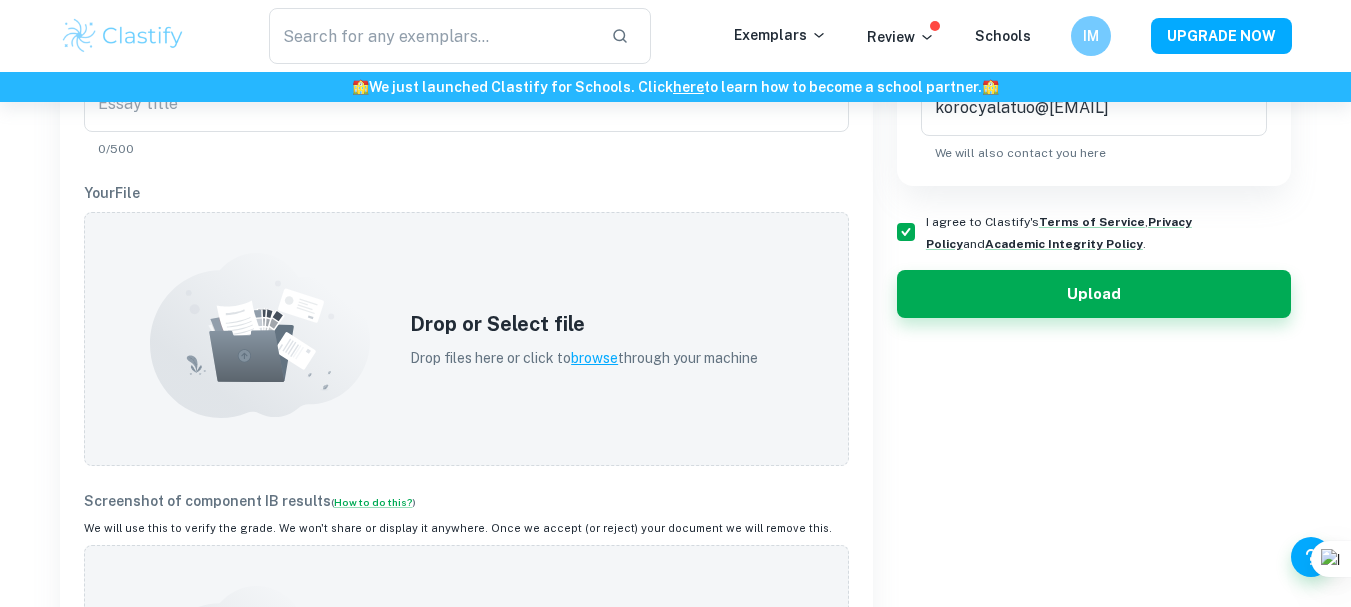 scroll, scrollTop: 644, scrollLeft: 0, axis: vertical 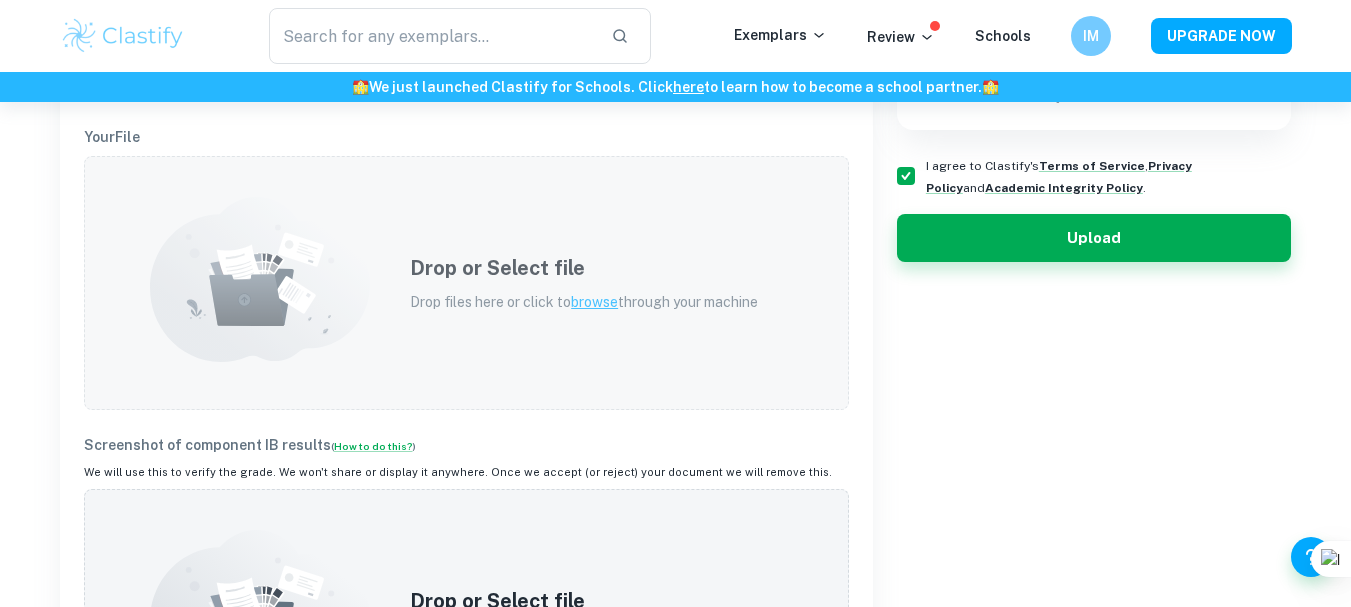 click on "Drop or Select file Drop files here or click to  browse  through your machine" at bounding box center (584, 283) 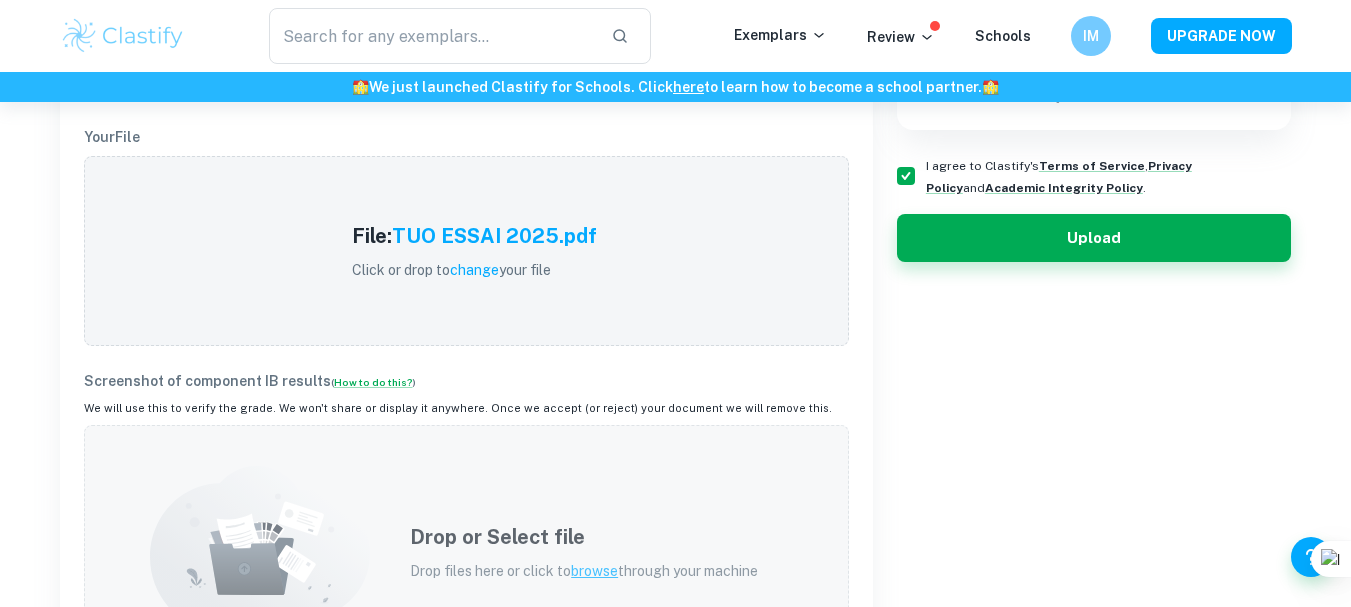 click 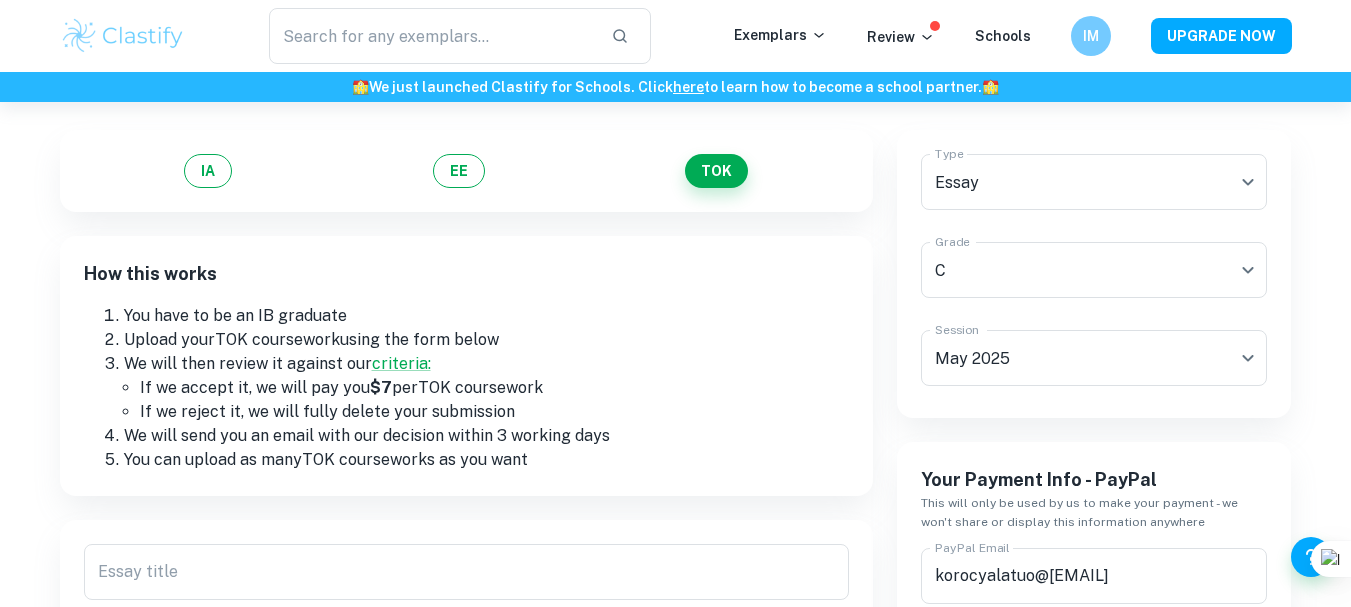 scroll, scrollTop: 0, scrollLeft: 0, axis: both 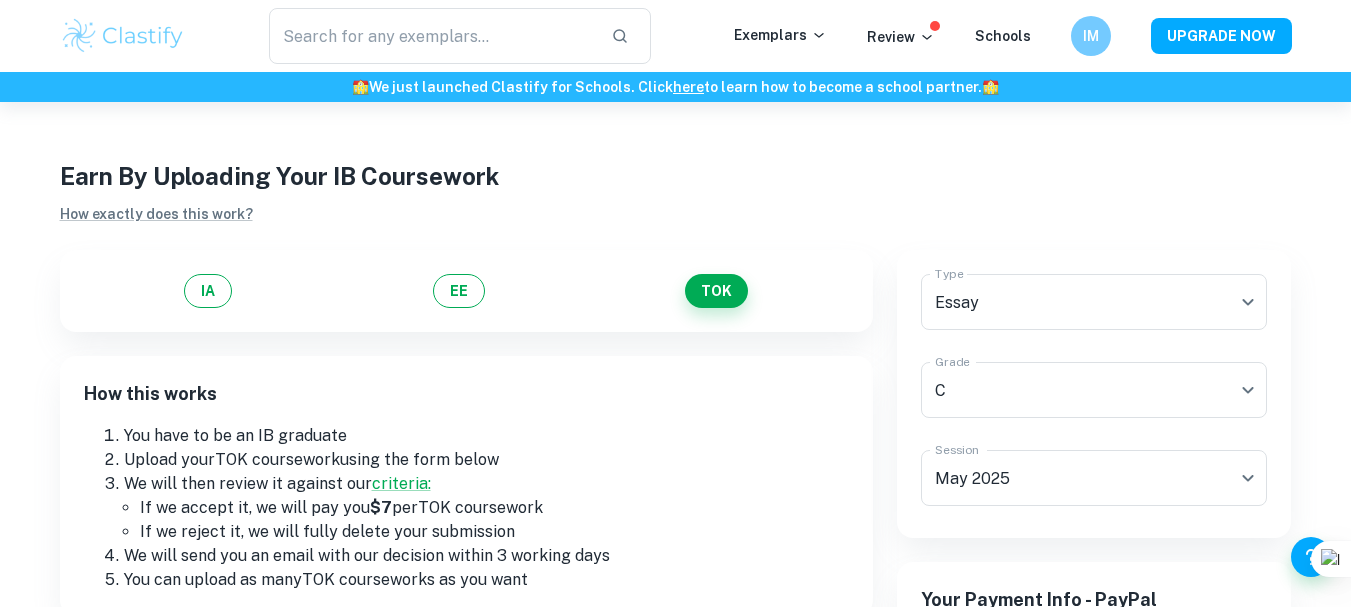 drag, startPoint x: 1338, startPoint y: 130, endPoint x: 1363, endPoint y: 149, distance: 31.400637 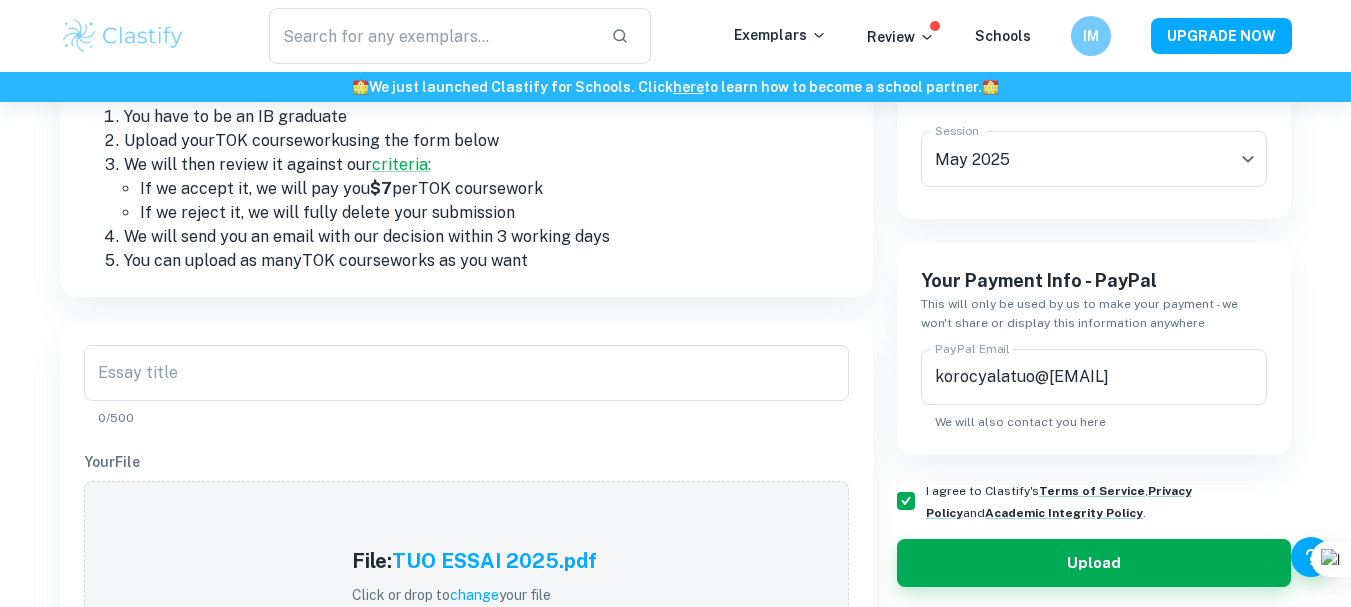 scroll, scrollTop: 332, scrollLeft: 0, axis: vertical 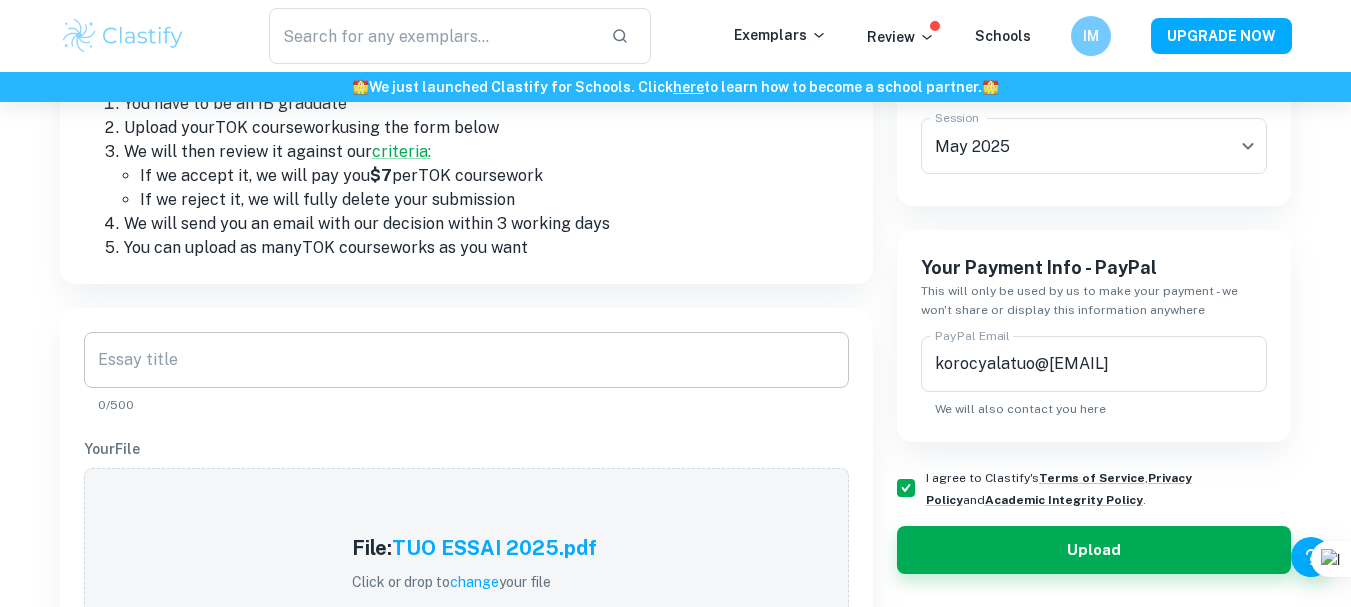 click on "Essay title" at bounding box center [466, 360] 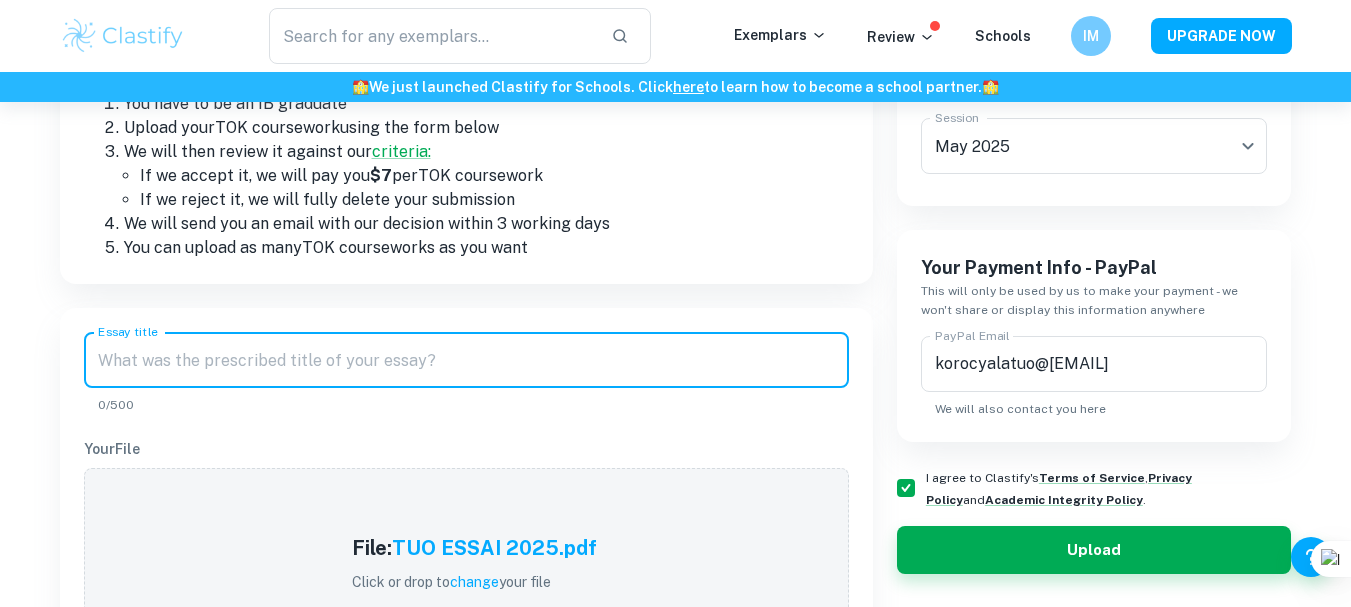 paste on "Les historiens et les chercheurs en sciences humaines ont-ils une obligation morale de suivre la directive : « Ne pas ignorer les preuves contradictoires » ?" 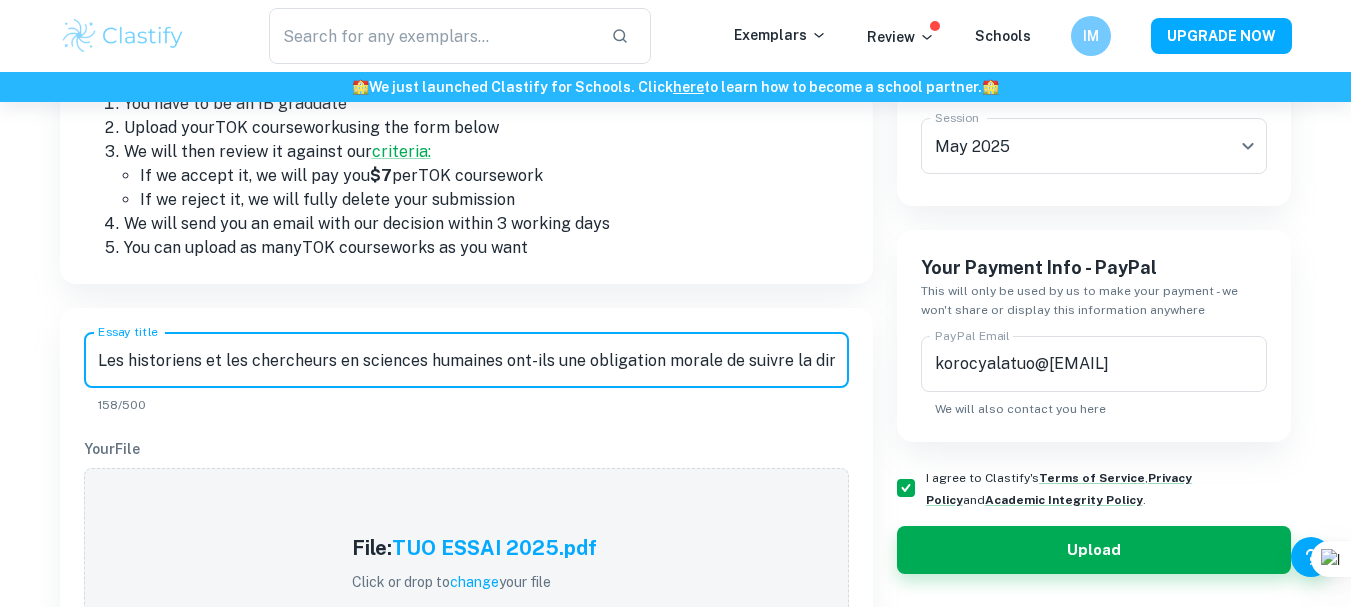 scroll, scrollTop: 0, scrollLeft: 395, axis: horizontal 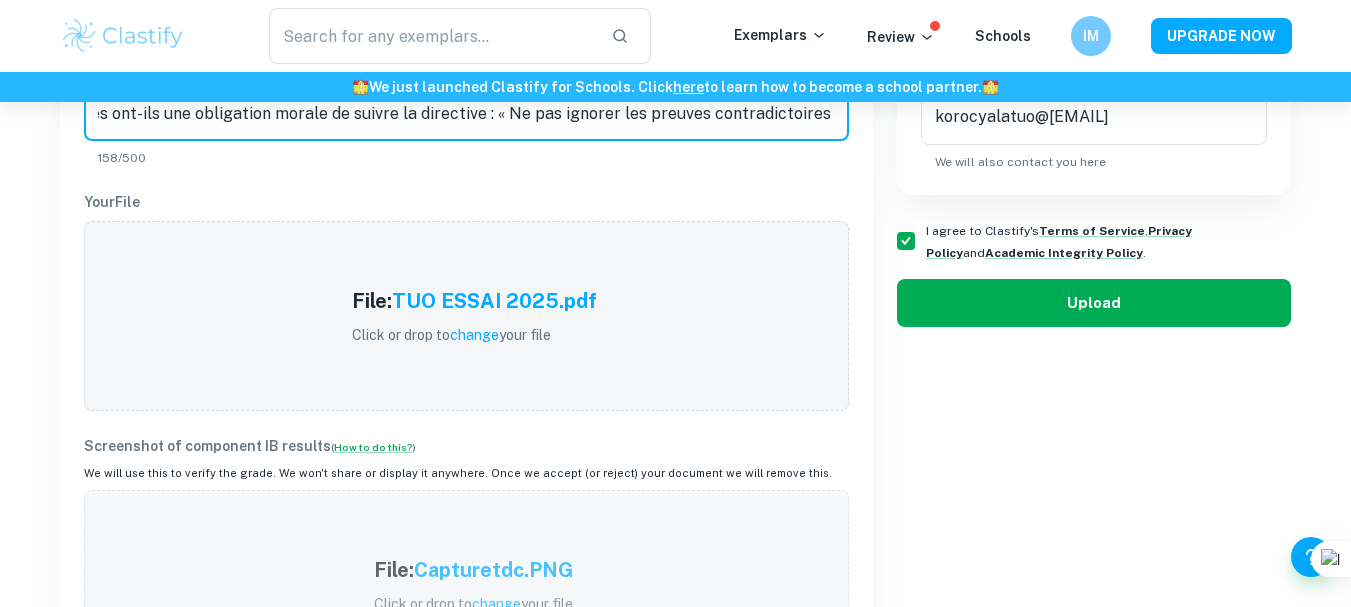 type on "Les historiens et les chercheurs en sciences humaines ont-ils une obligation morale de suivre la directive : « Ne pas ignorer les preuves contradictoires » ?" 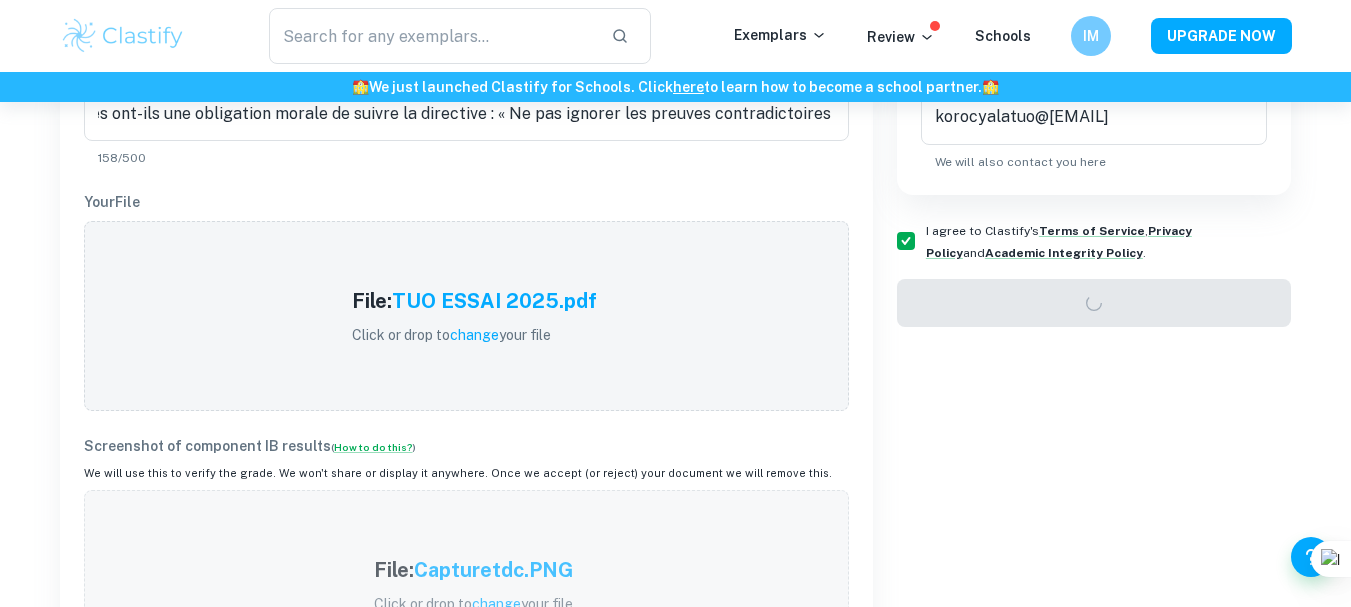 scroll, scrollTop: 0, scrollLeft: 0, axis: both 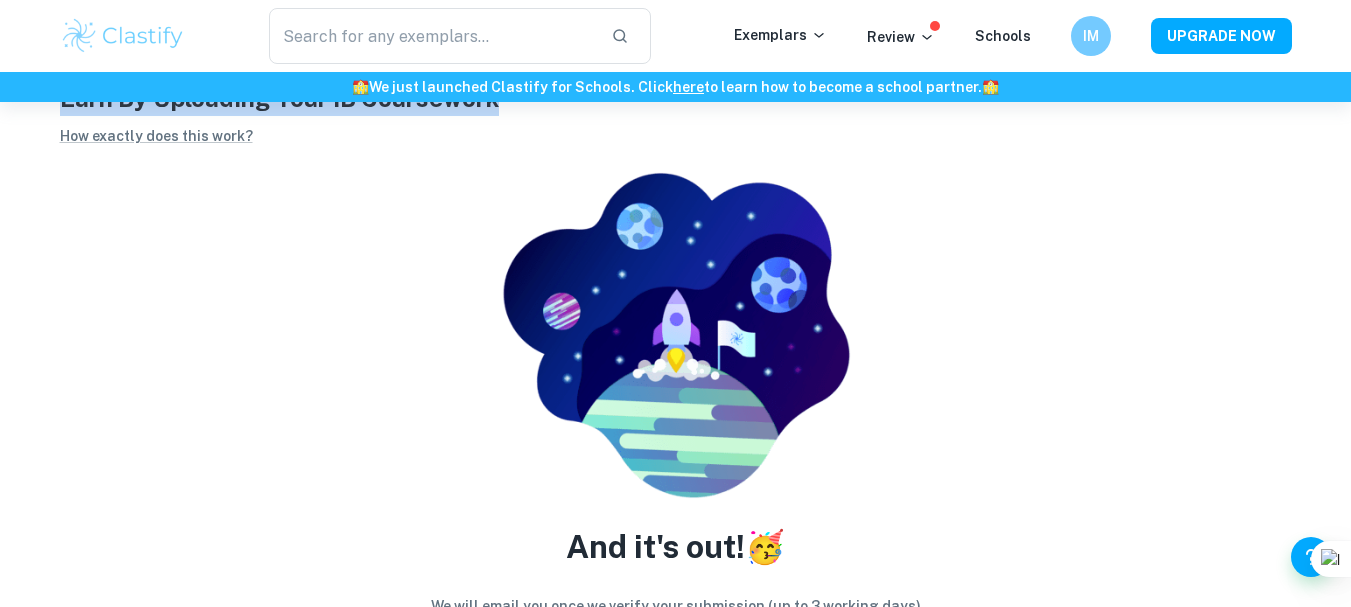 drag, startPoint x: 1277, startPoint y: 85, endPoint x: 1230, endPoint y: -7, distance: 103.31021 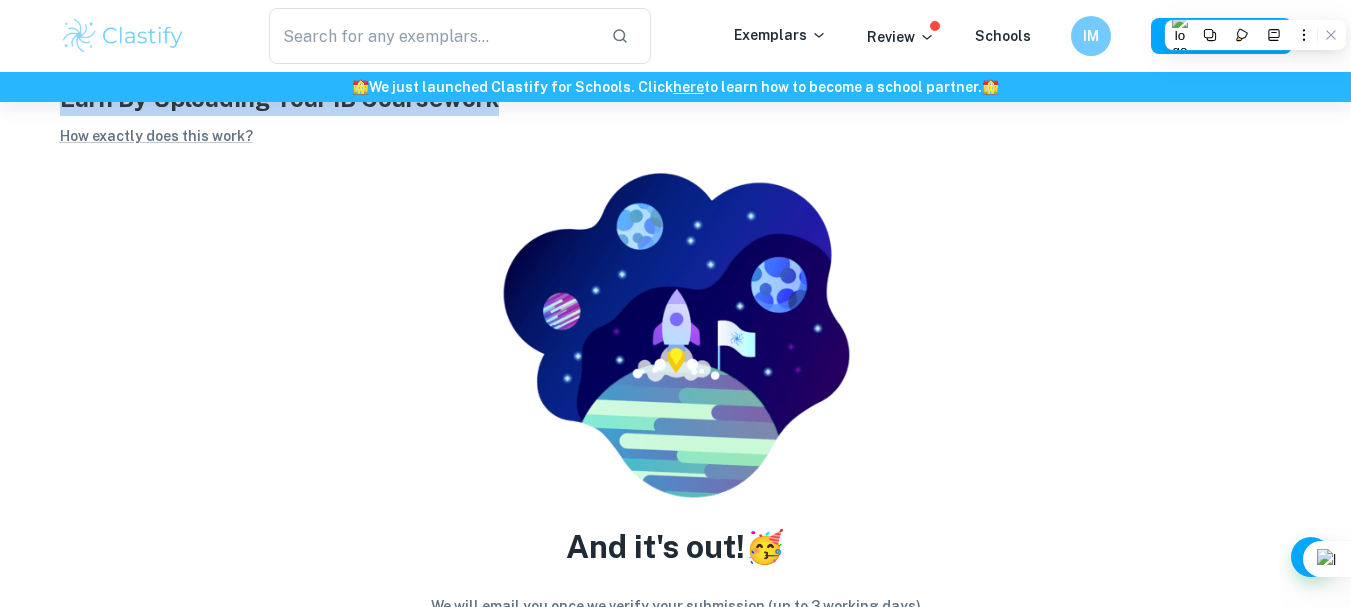 scroll, scrollTop: 0, scrollLeft: 0, axis: both 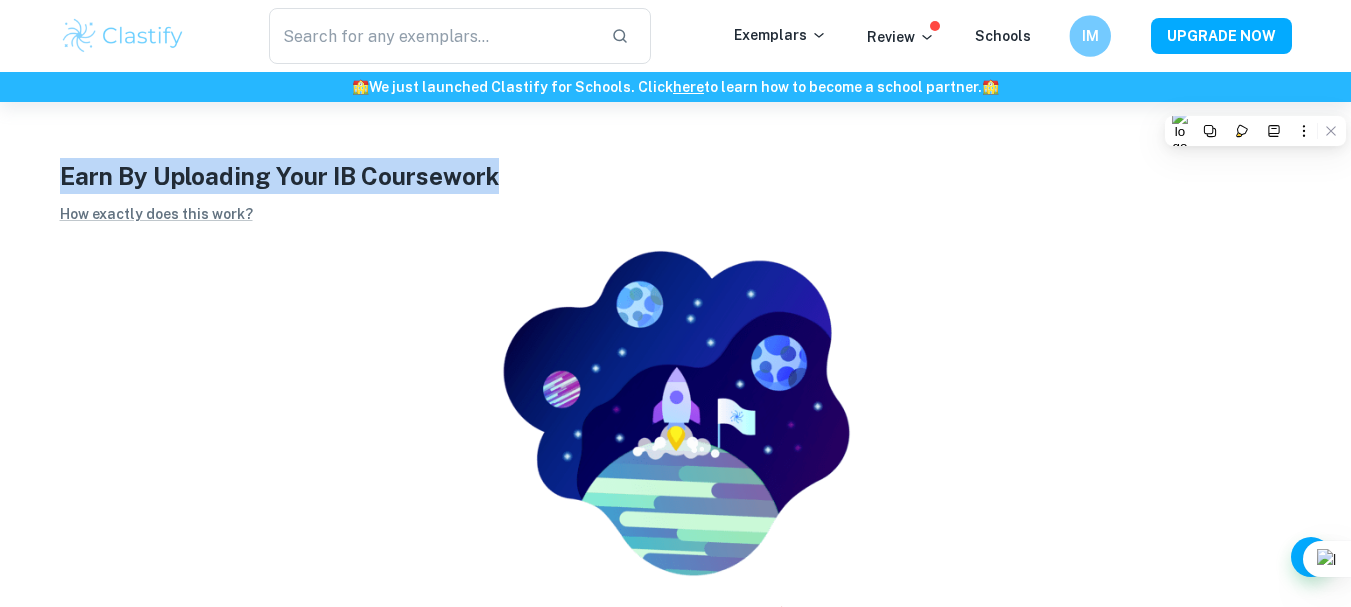 click on "IM" at bounding box center [1090, 36] 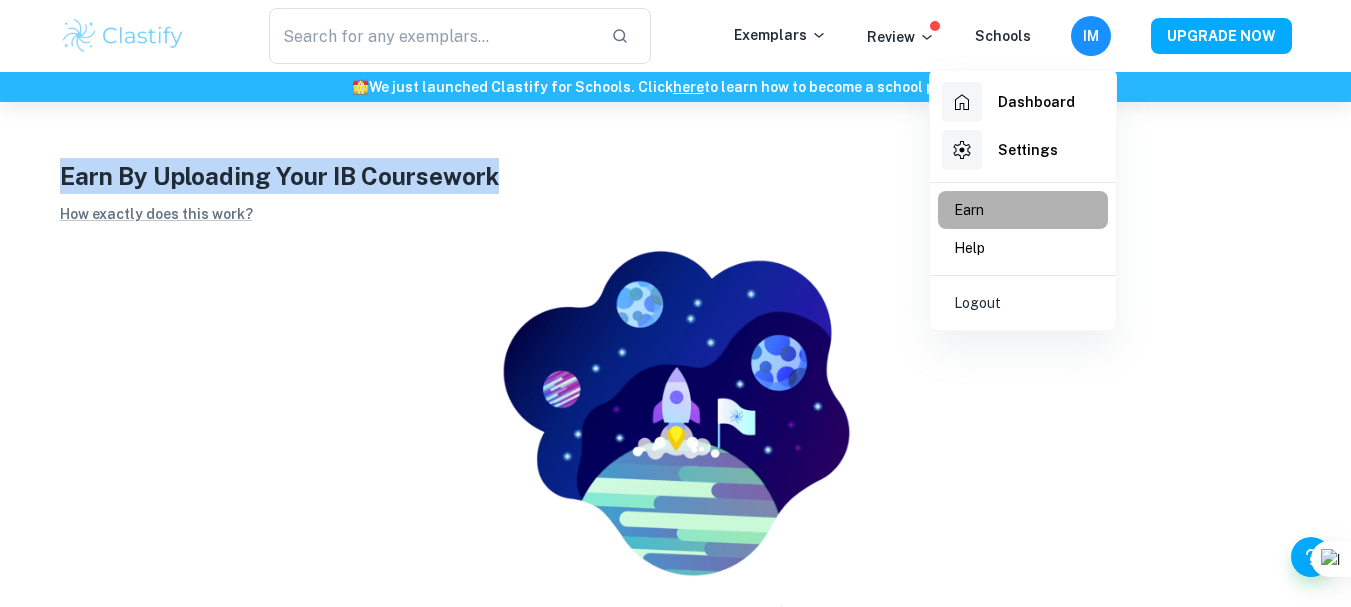 click on "Earn" at bounding box center [969, 210] 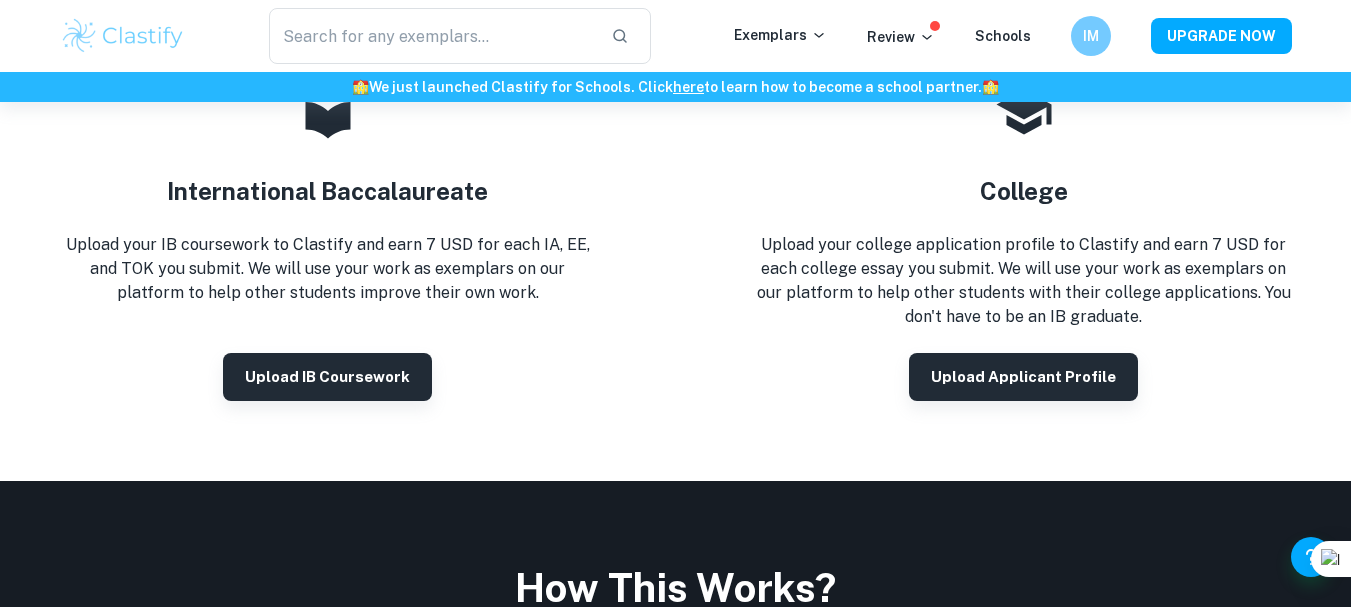 scroll, scrollTop: 336, scrollLeft: 0, axis: vertical 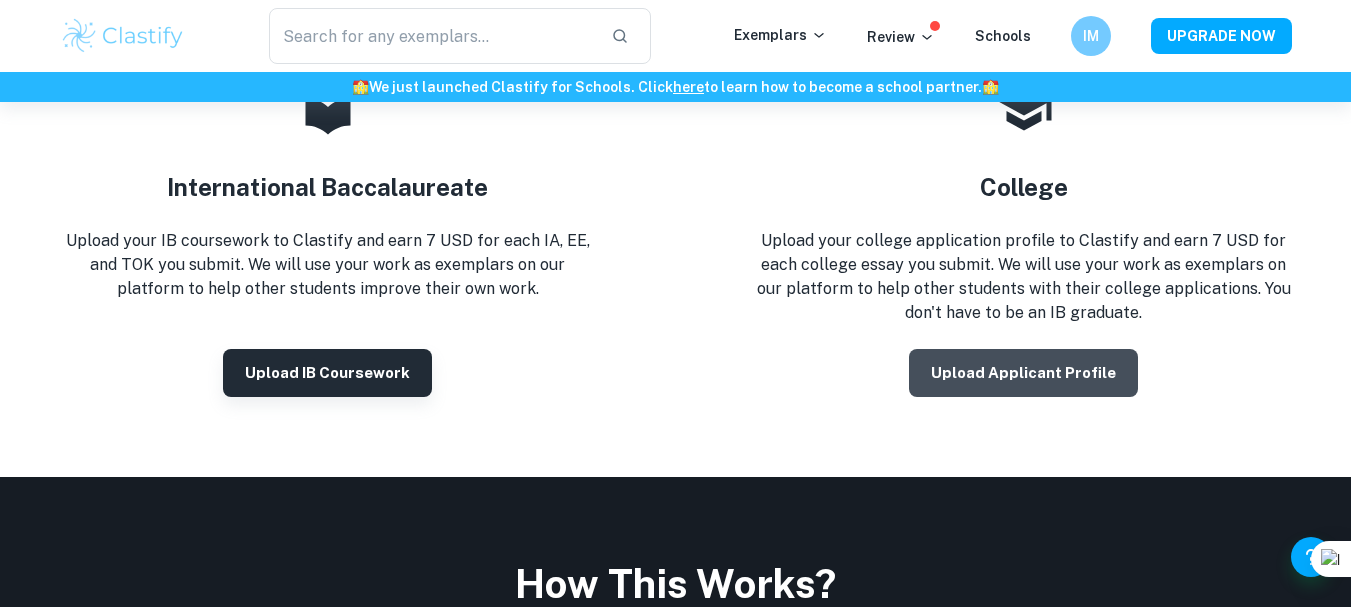 click on "Upload Applicant Profile" at bounding box center [1023, 373] 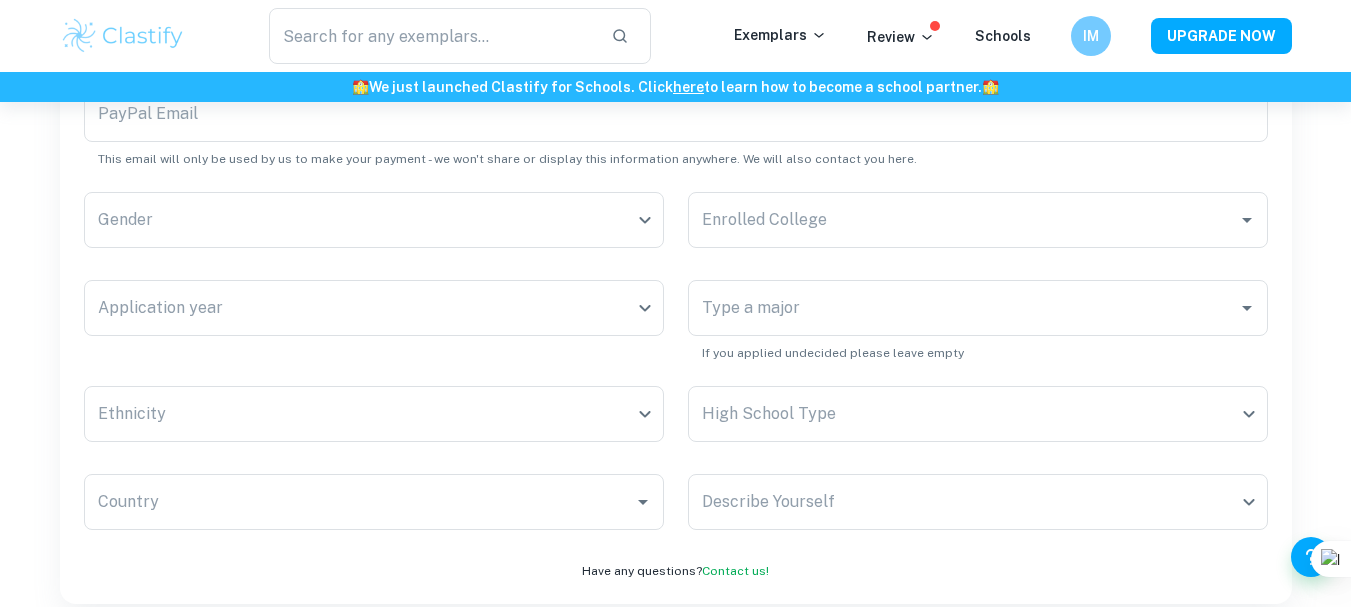 scroll, scrollTop: 0, scrollLeft: 0, axis: both 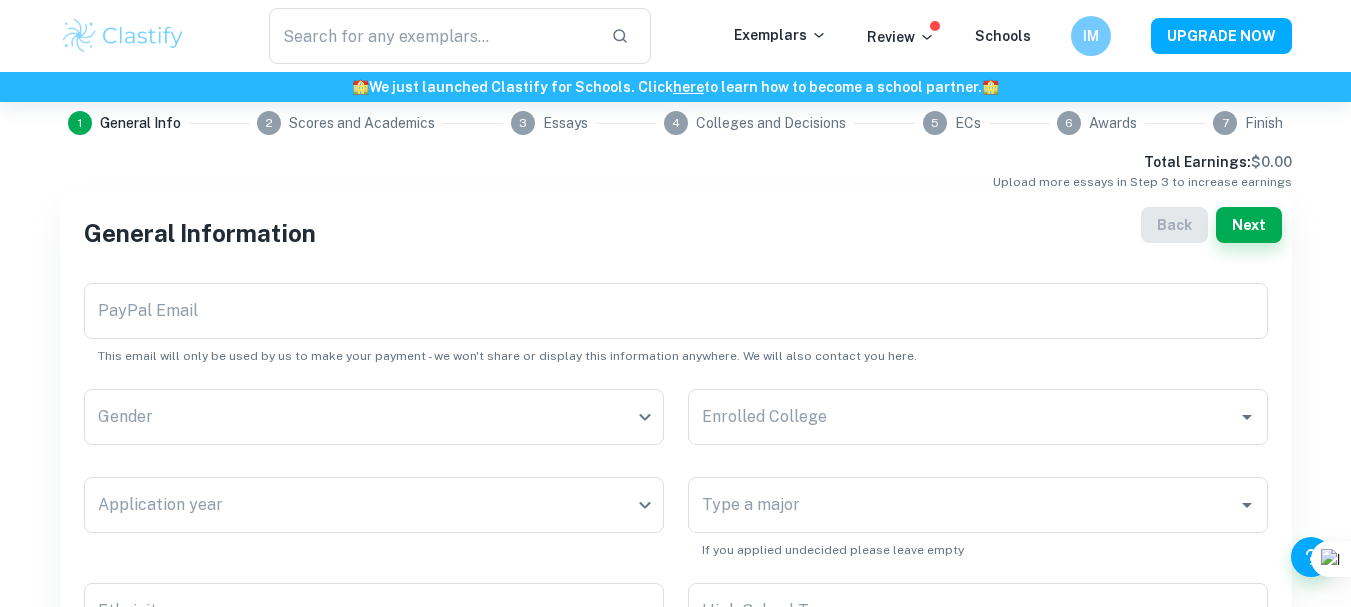click on "This email will only be used by us to make your payment - we won't share or display this information anywhere. We will also contact you here." at bounding box center (676, 356) 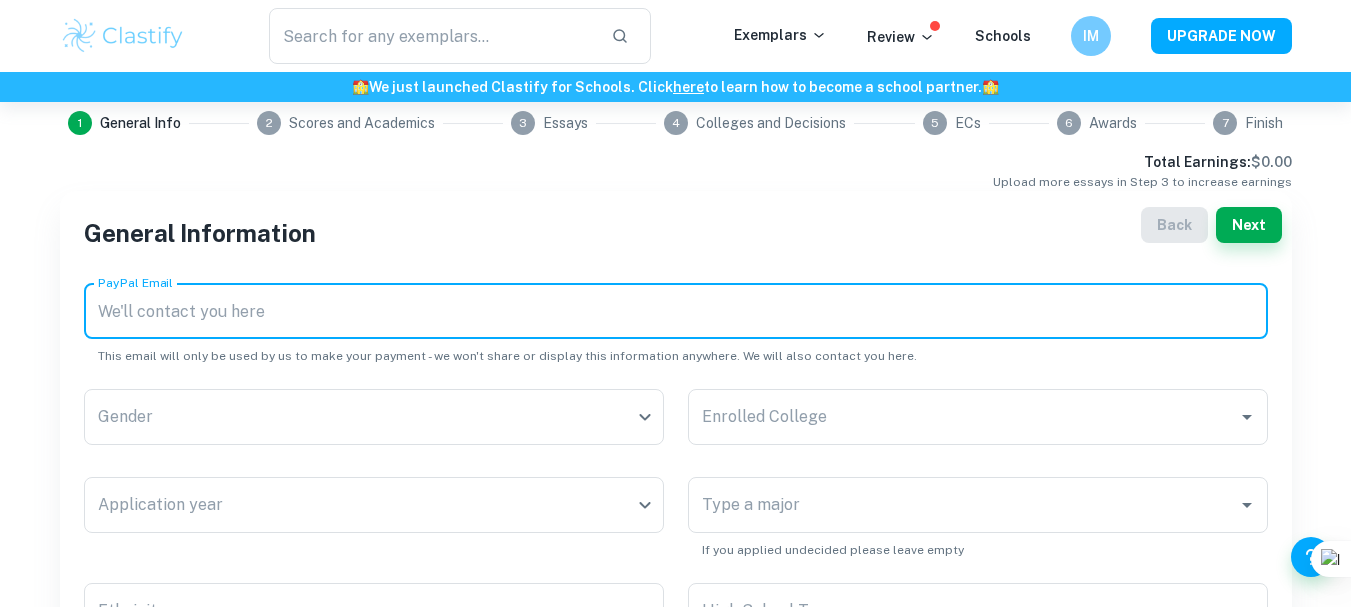 click on "PayPal Email" at bounding box center [676, 311] 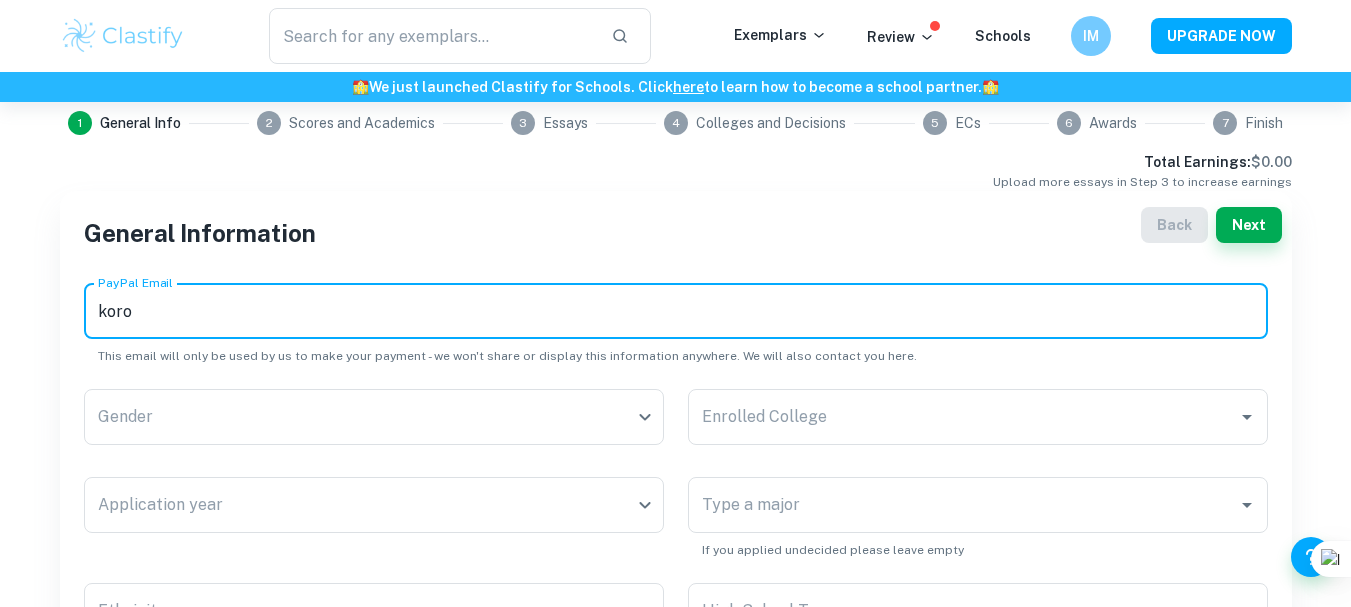 click on "koro" at bounding box center [676, 311] 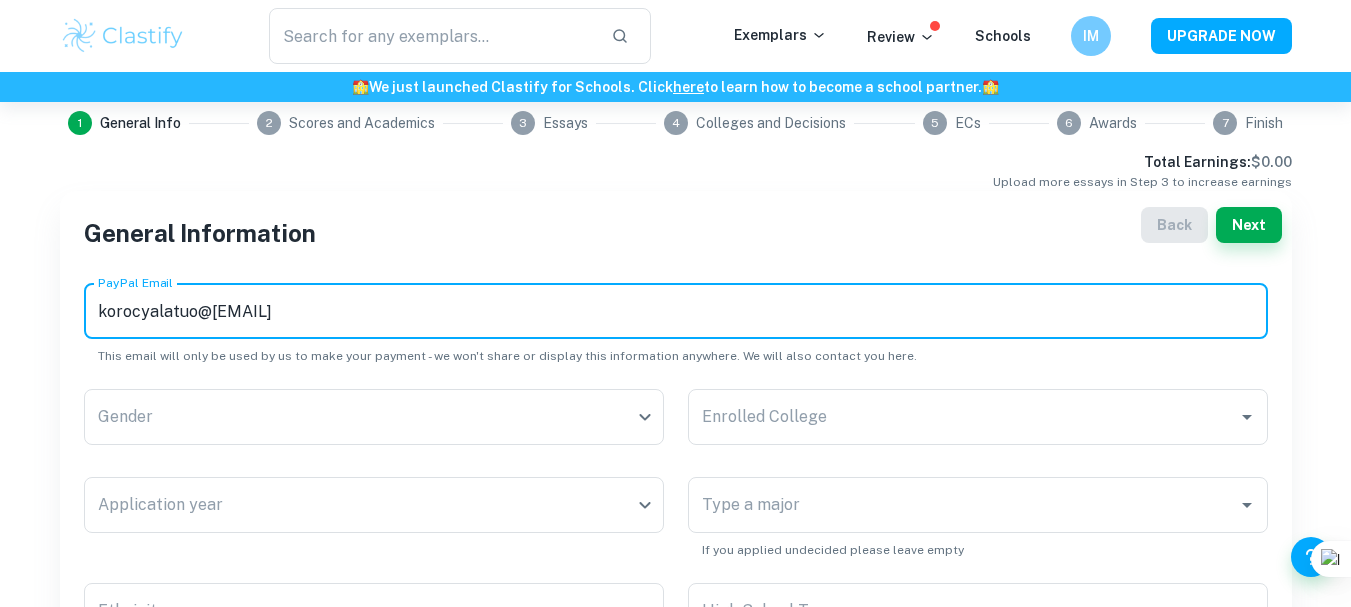 scroll, scrollTop: 153, scrollLeft: 0, axis: vertical 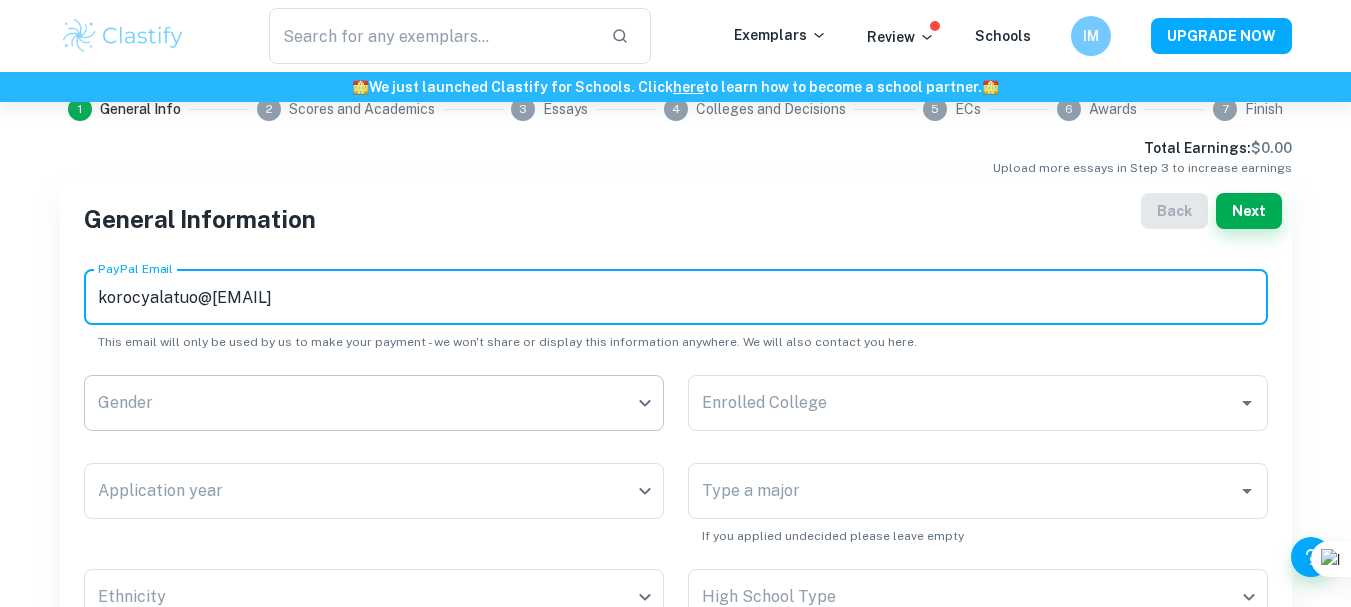 type on "korocyalatuo@[EMAIL]" 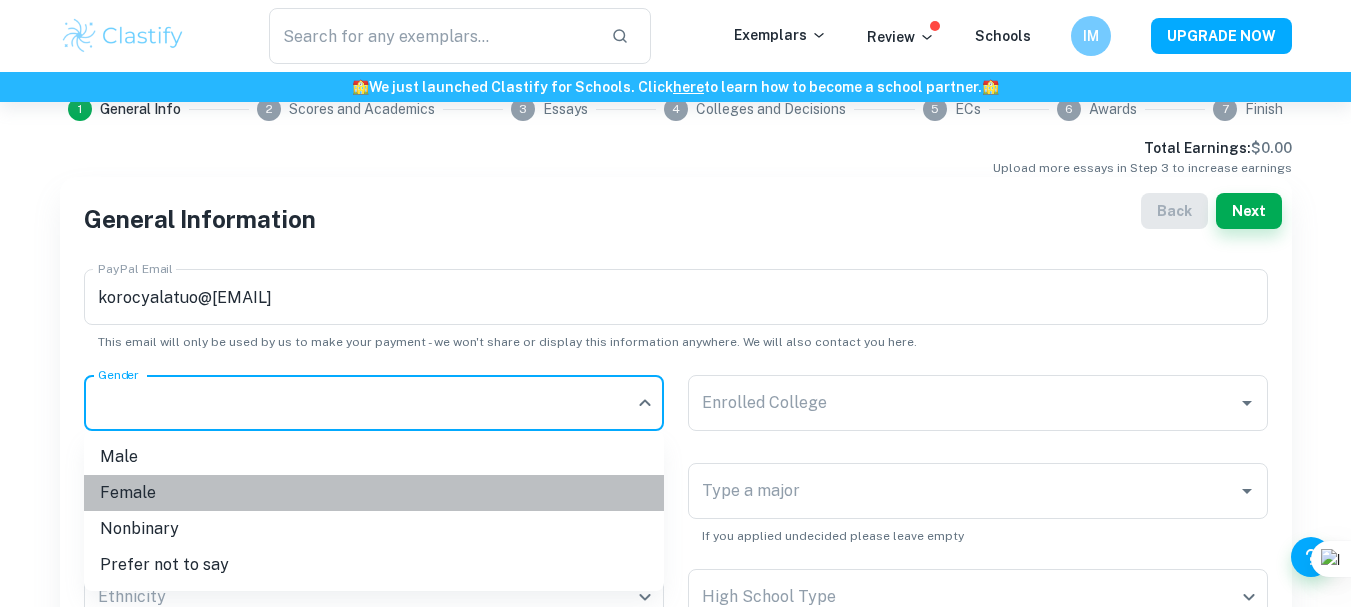 click on "Female" at bounding box center (374, 493) 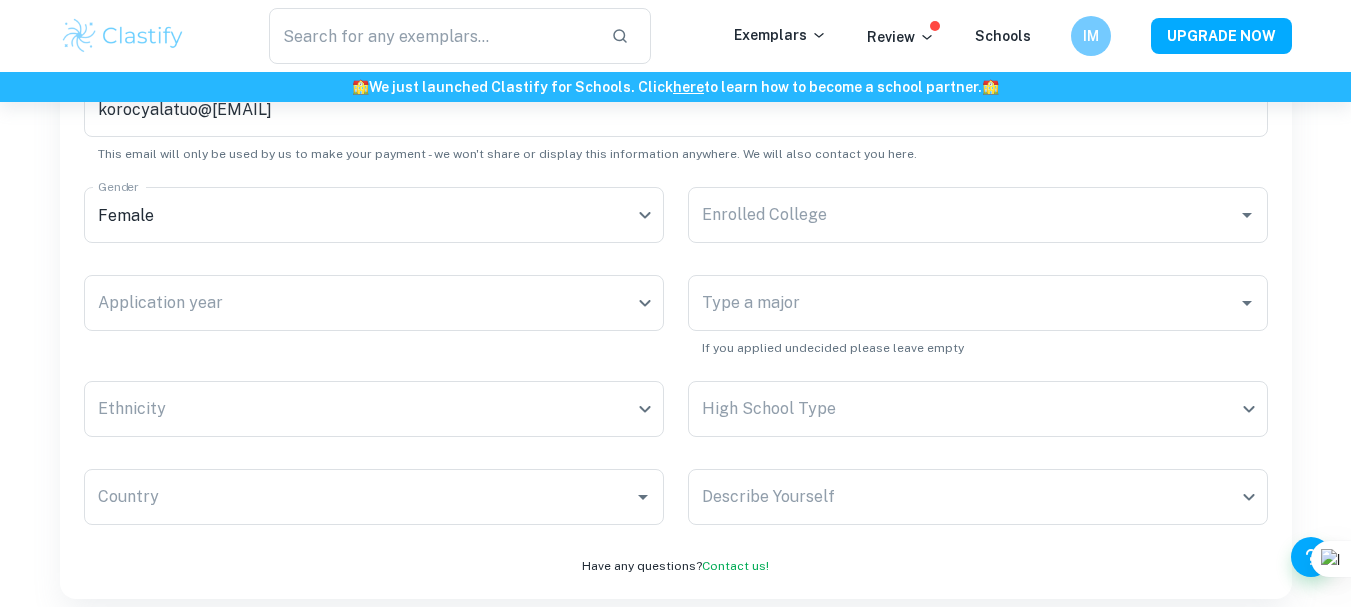 scroll, scrollTop: 353, scrollLeft: 0, axis: vertical 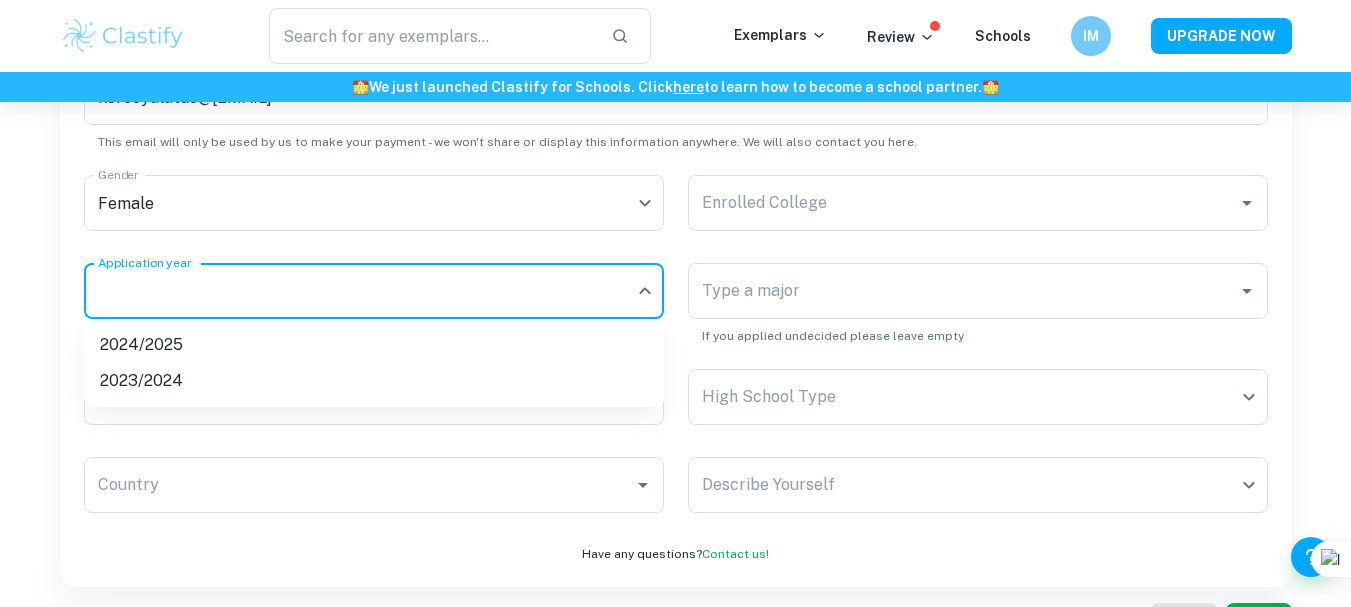 click on "We value your privacy We use cookies to enhance your browsing experience, serve personalised ads or content, and analyse our traffic. By clicking "Accept All", you consent to our use of cookies.   Cookie Policy Customise   Reject All   Accept All   Customise Consent Preferences   We use cookies to help you navigate efficiently and perform certain functions. You will find detailed information about all cookies under each consent category below. The cookies that are categorised as "Necessary" are stored on your browser as they are essential for enabling the basic functionalities of the site. ...  Show more For more information on how Google's third-party cookies operate and handle your data, see:   Google Privacy Policy Necessary Always Active Necessary cookies are required to enable the basic features of this site, such as providing secure log-in or adjusting your consent preferences. These cookies do not store any personally identifiable data. Functional Analytics Performance Advertisement Uncategorised" at bounding box center (675, 52) 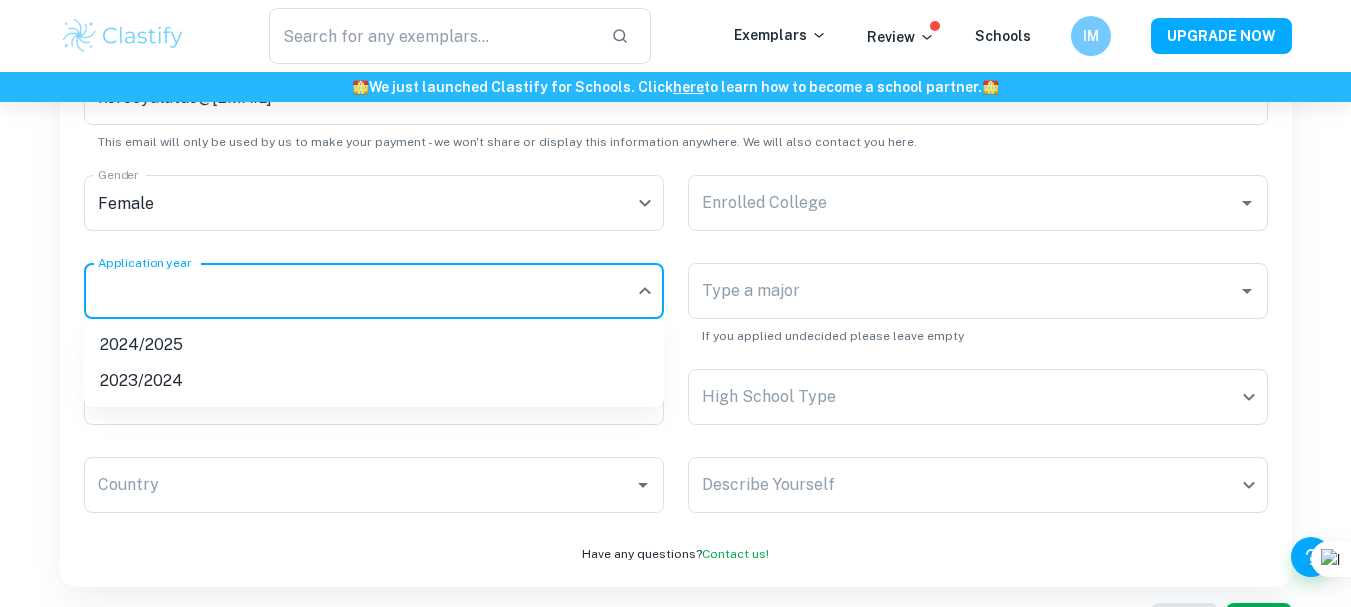 click on "2024/2025" at bounding box center (374, 345) 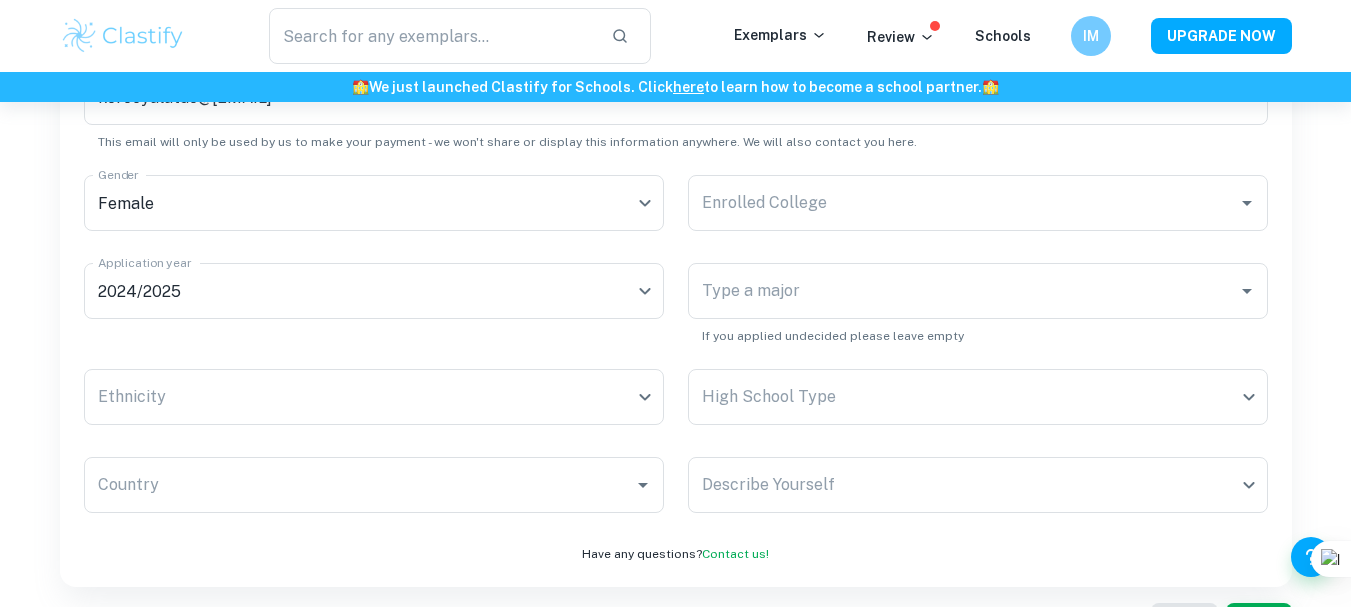 click on "Ethnicity ​ Ethnicity" at bounding box center [362, 389] 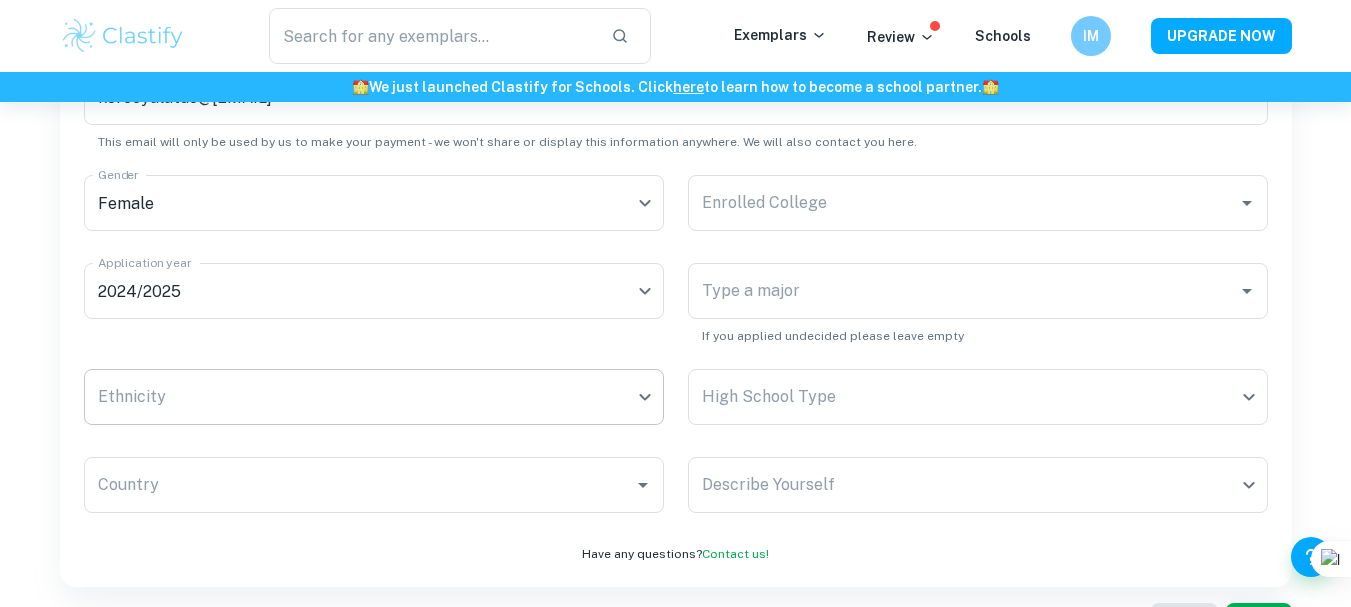 click on "We value your privacy We use cookies to enhance your browsing experience, serve personalised ads or content, and analyse our traffic. By clicking "Accept All", you consent to our use of cookies.   Cookie Policy Customise   Reject All   Accept All   Customise Consent Preferences   We use cookies to help you navigate efficiently and perform certain functions. You will find detailed information about all cookies under each consent category below. The cookies that are categorised as "Necessary" are stored on your browser as they are essential for enabling the basic functionalities of the site. ...  Show more For more information on how Google's third-party cookies operate and handle your data, see:   Google Privacy Policy Necessary Always Active Necessary cookies are required to enable the basic features of this site, such as providing secure log-in or adjusting your consent preferences. These cookies do not store any personally identifiable data. Functional Analytics Performance Advertisement Uncategorised" at bounding box center (675, 52) 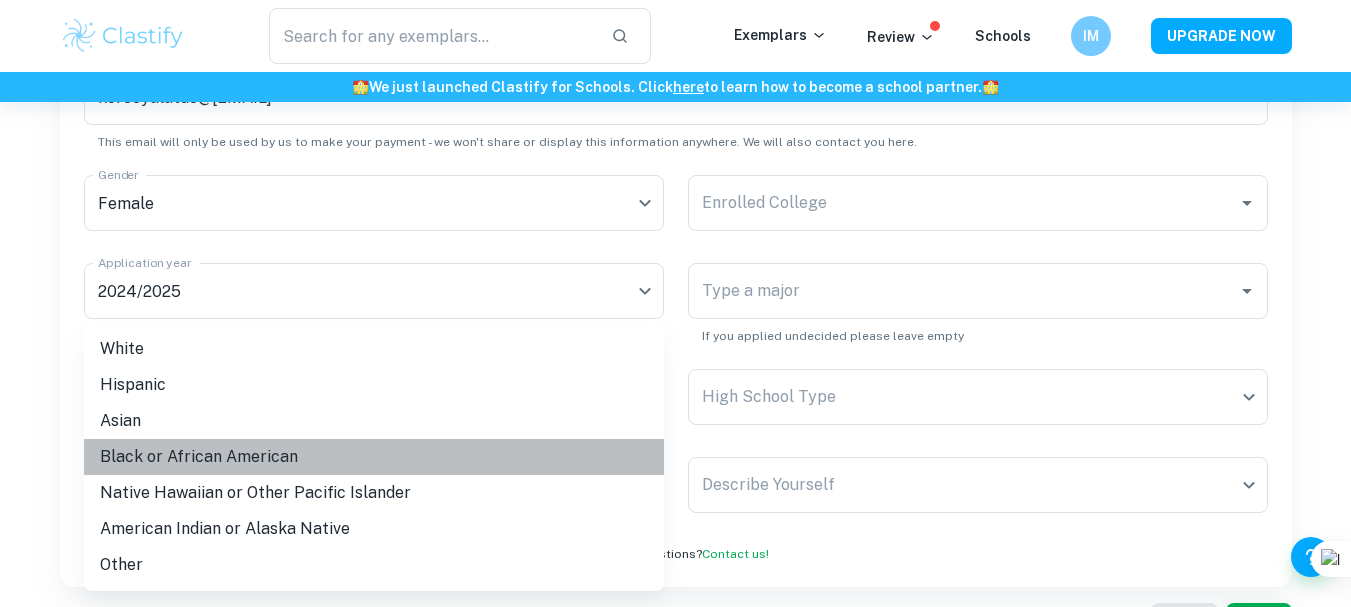 click on "Black or African American" at bounding box center [374, 457] 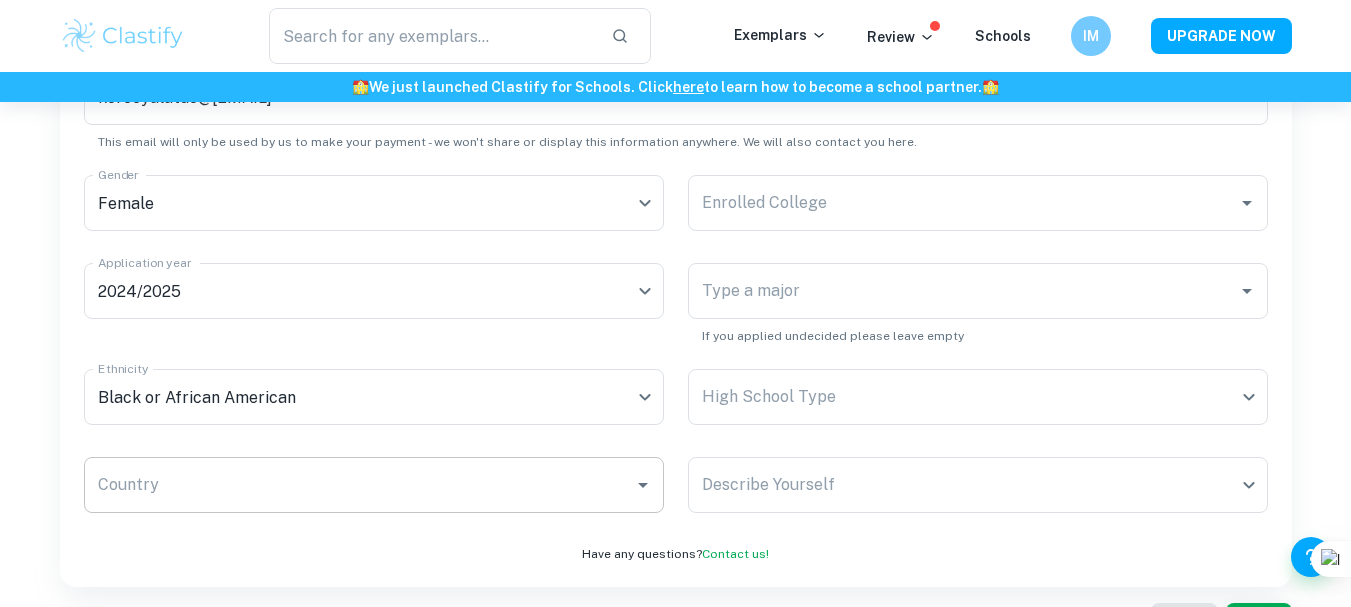 click on "Country" at bounding box center [359, 485] 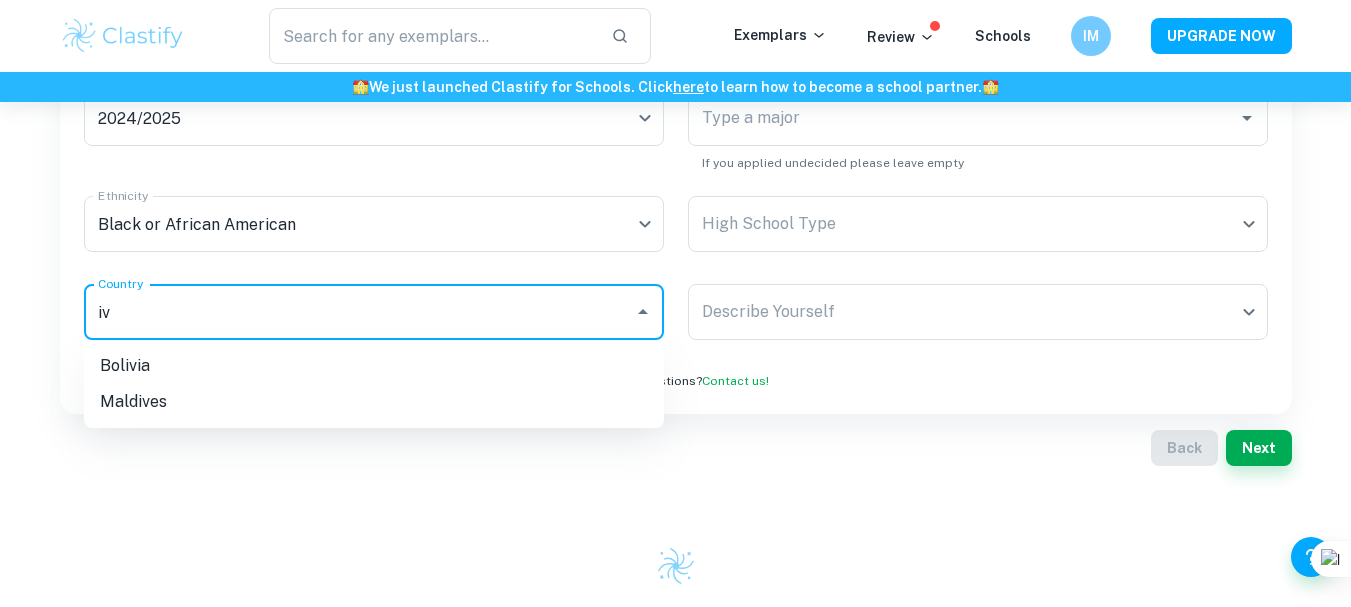 scroll, scrollTop: 530, scrollLeft: 0, axis: vertical 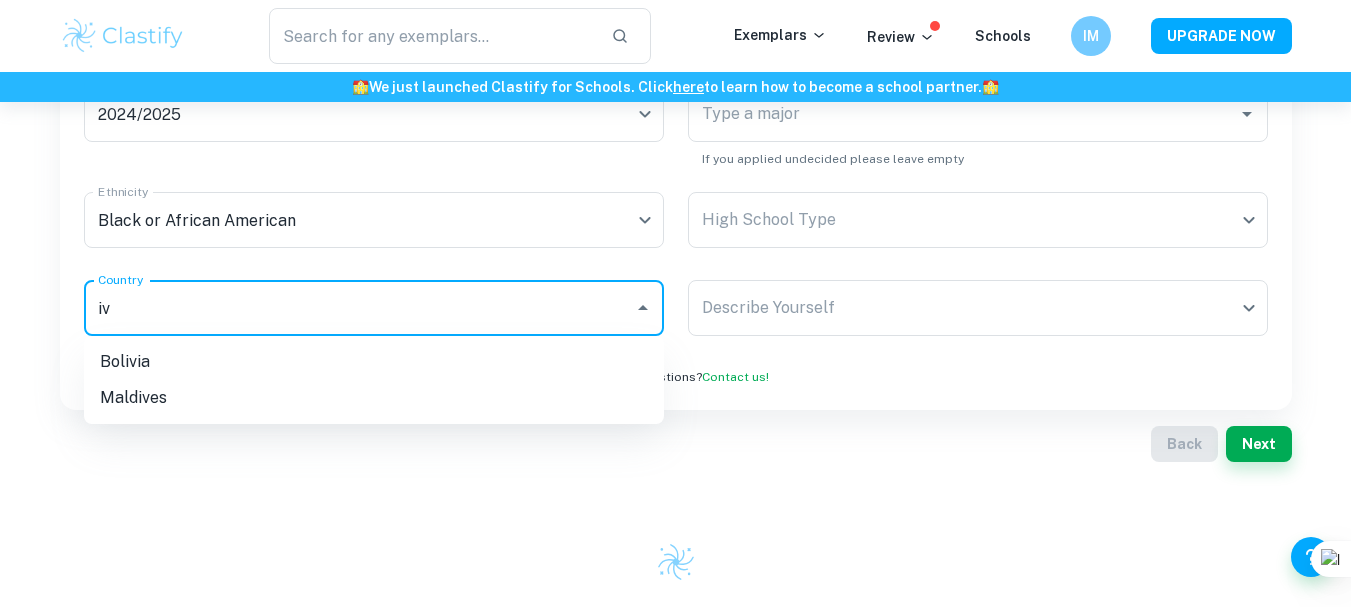 type on "i" 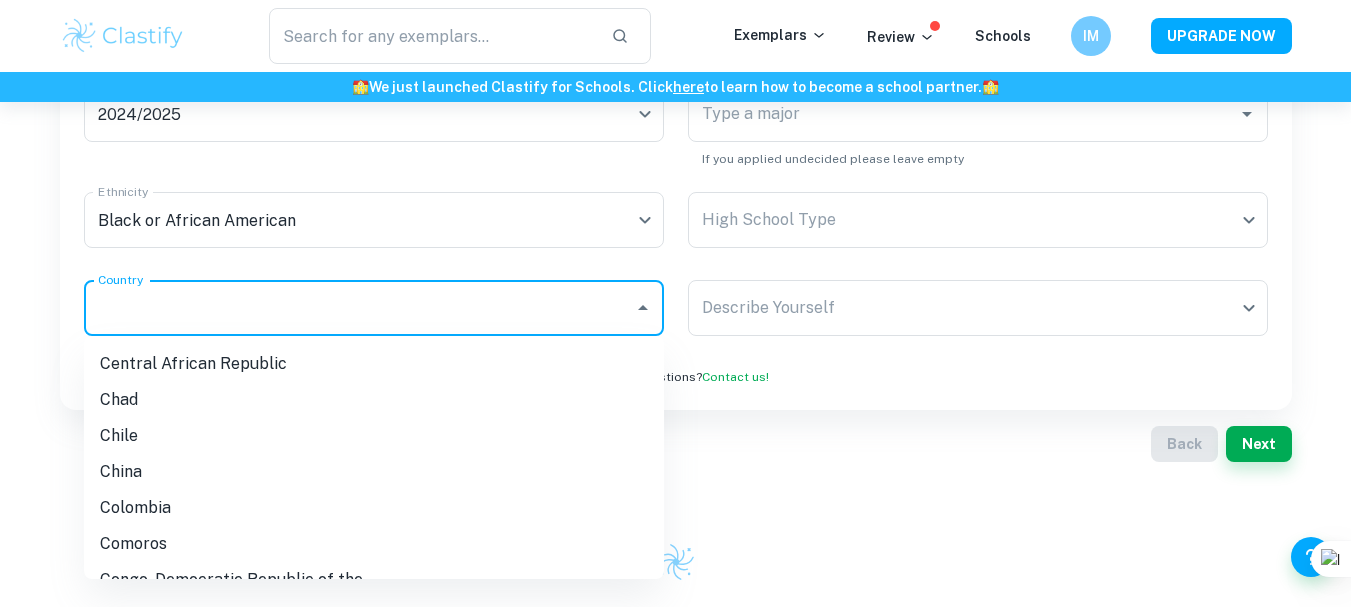 scroll, scrollTop: 1114, scrollLeft: 0, axis: vertical 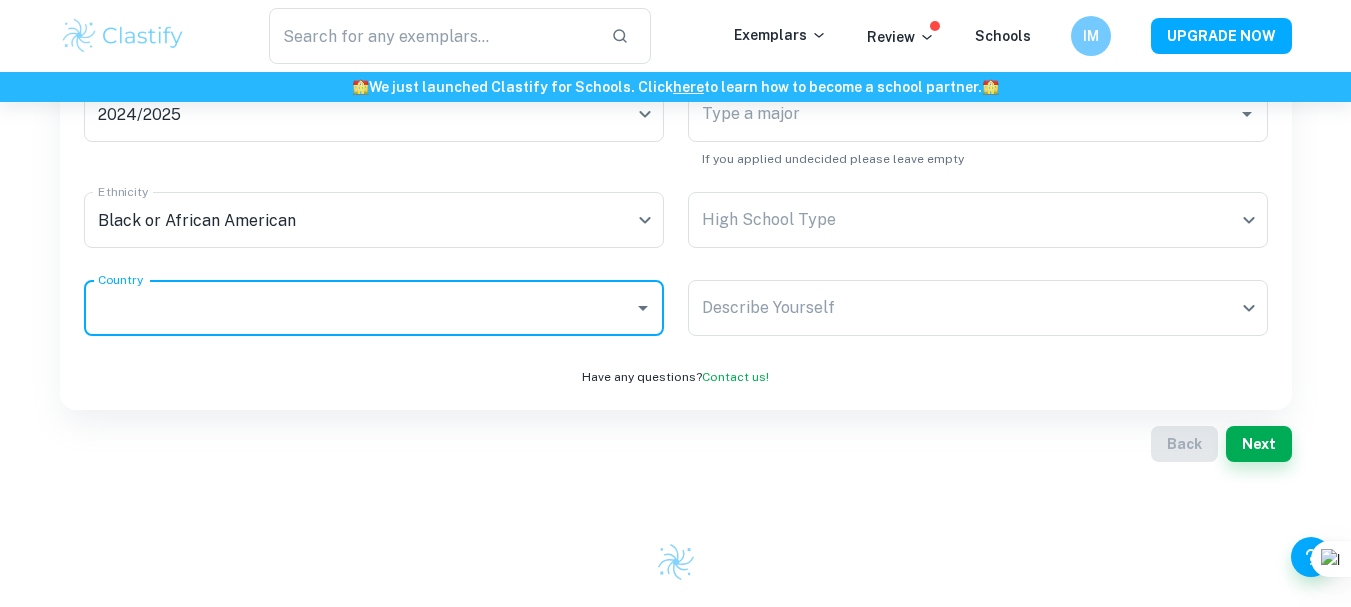 click on "Country" at bounding box center [359, 308] 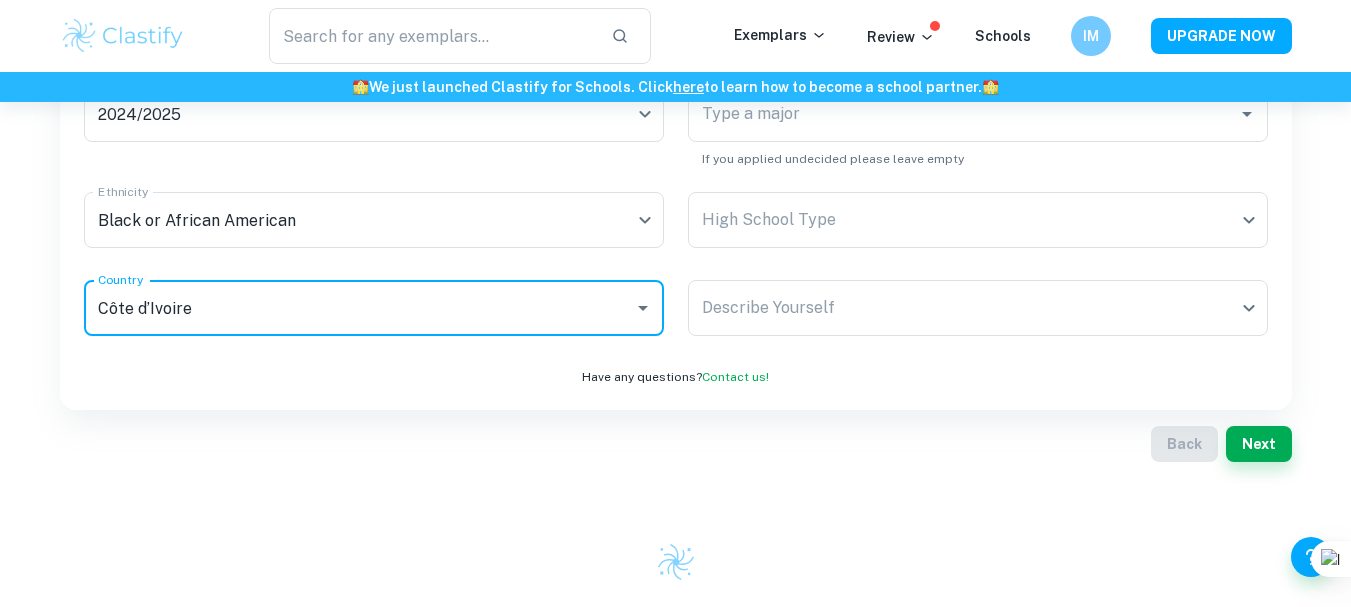 type on "Black or African American" 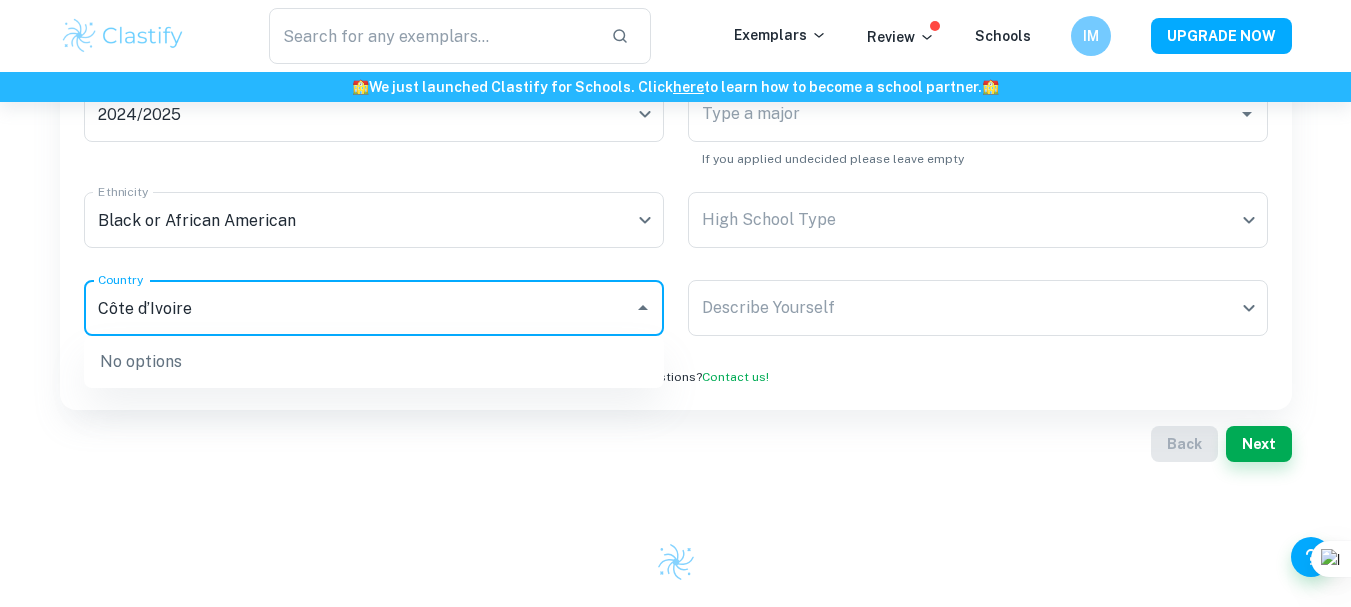click on "Côte d’Ivoire" at bounding box center [359, 308] 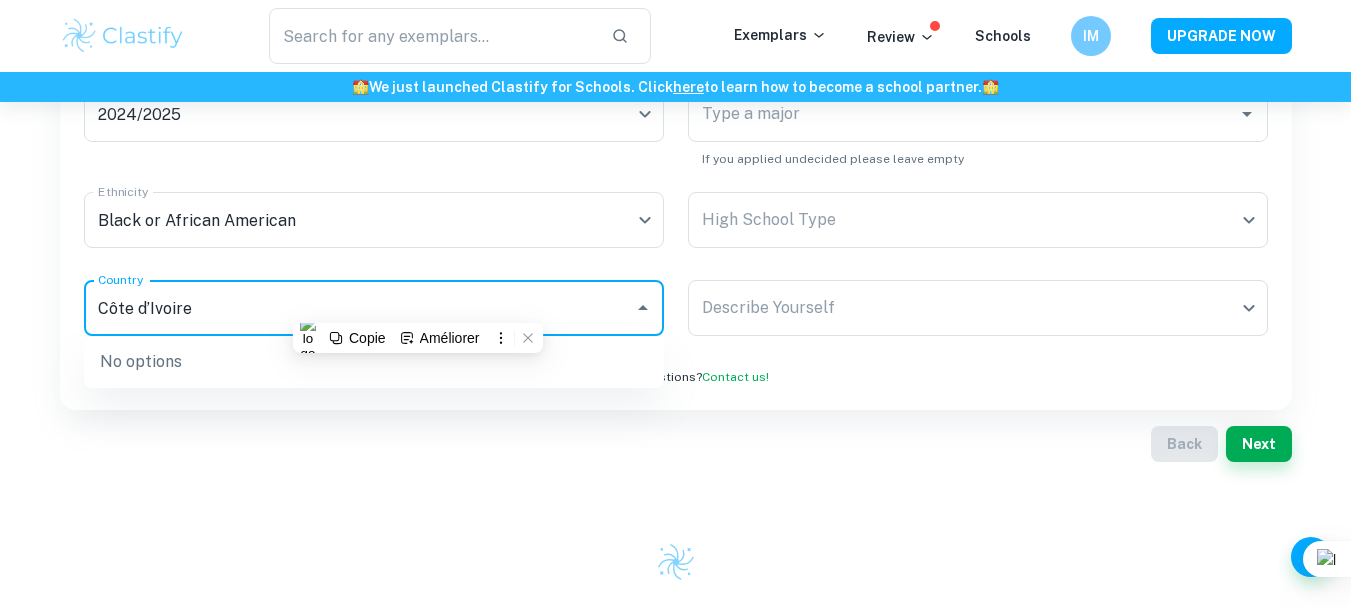 click on "Côte d’Ivoire" at bounding box center [359, 308] 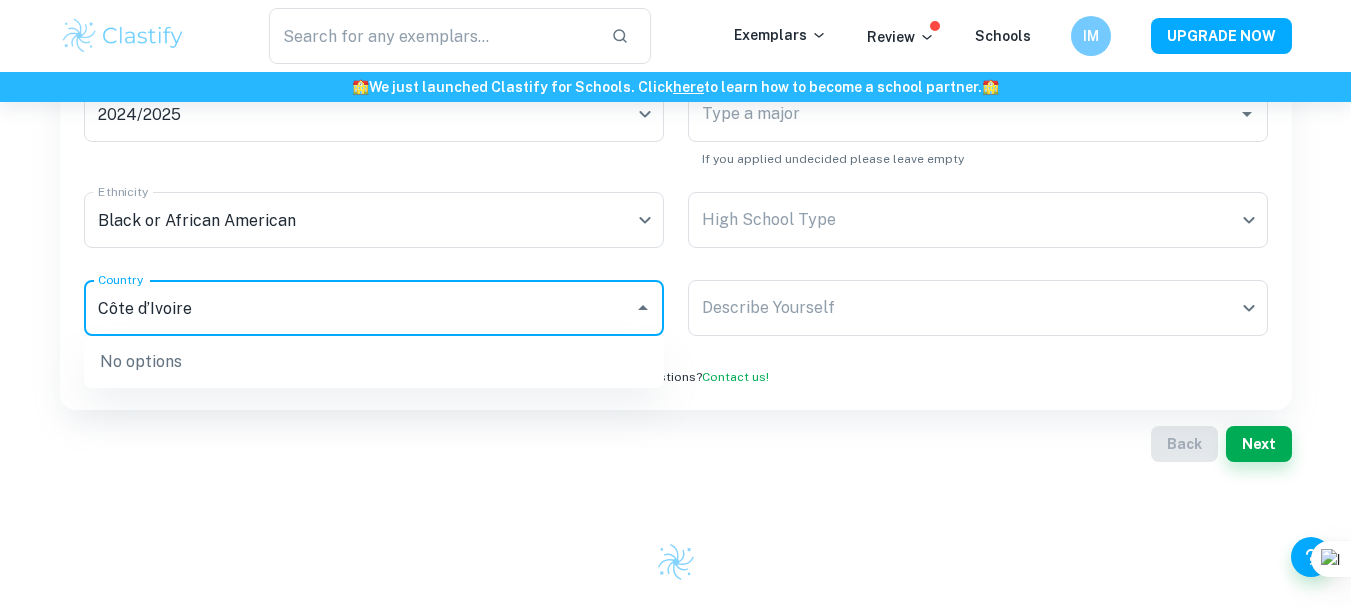 click on "Côte d’Ivoire" at bounding box center (359, 308) 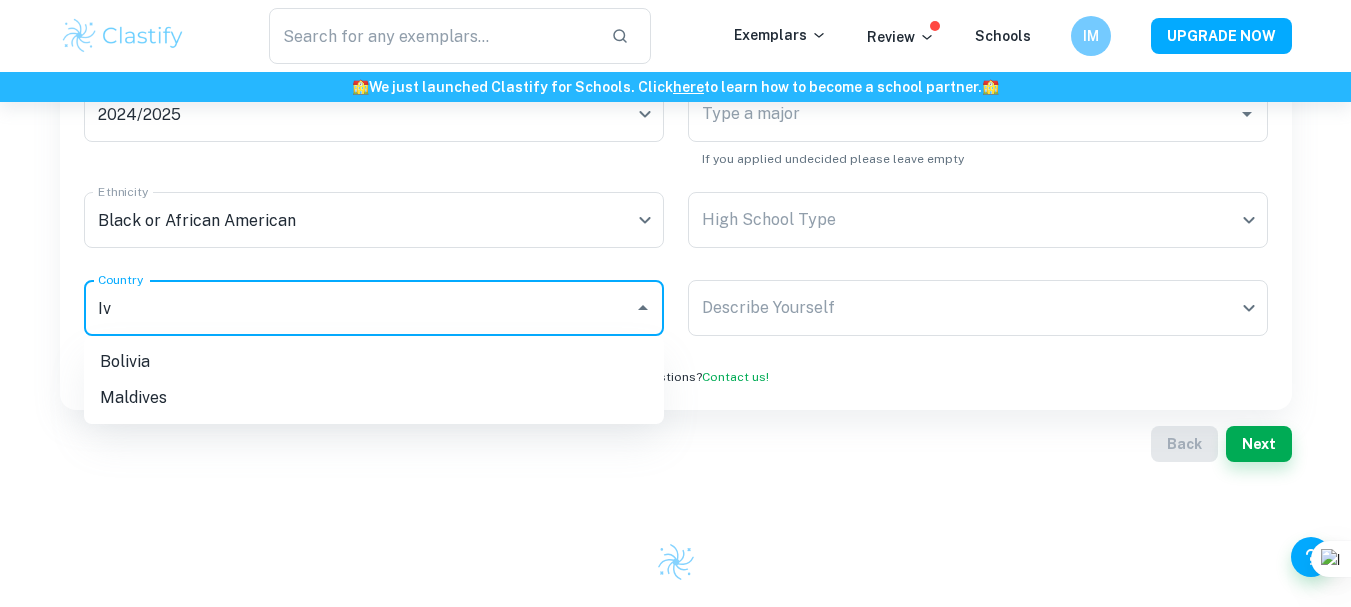 type on "I" 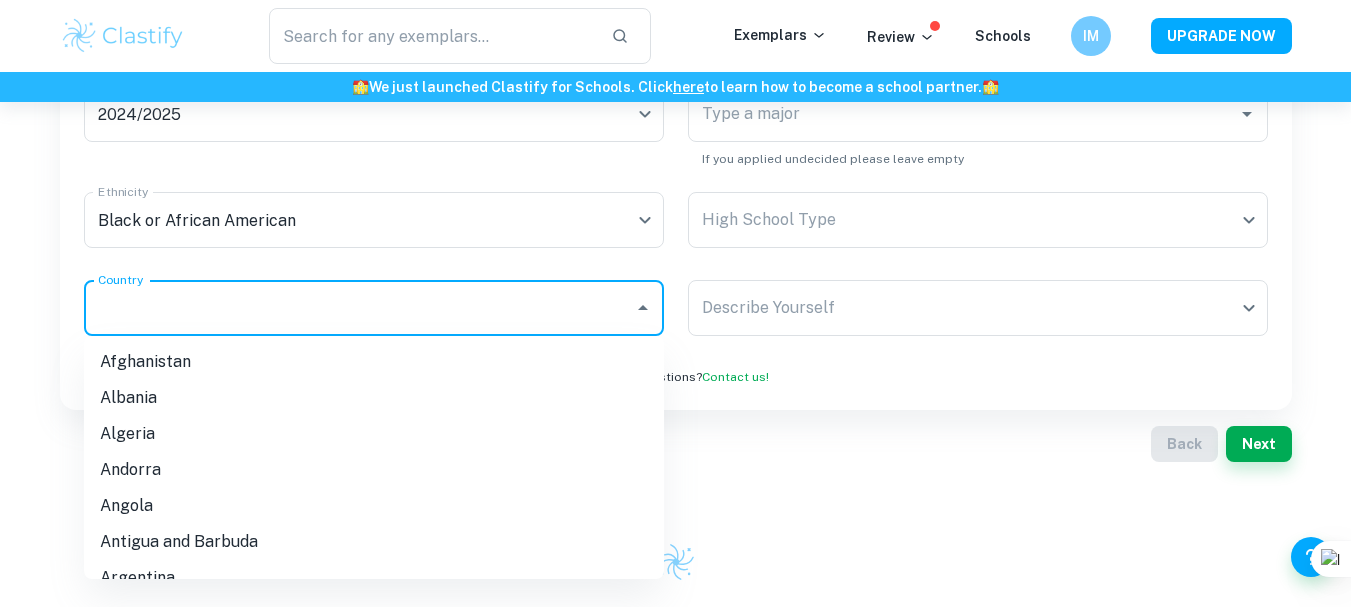 type 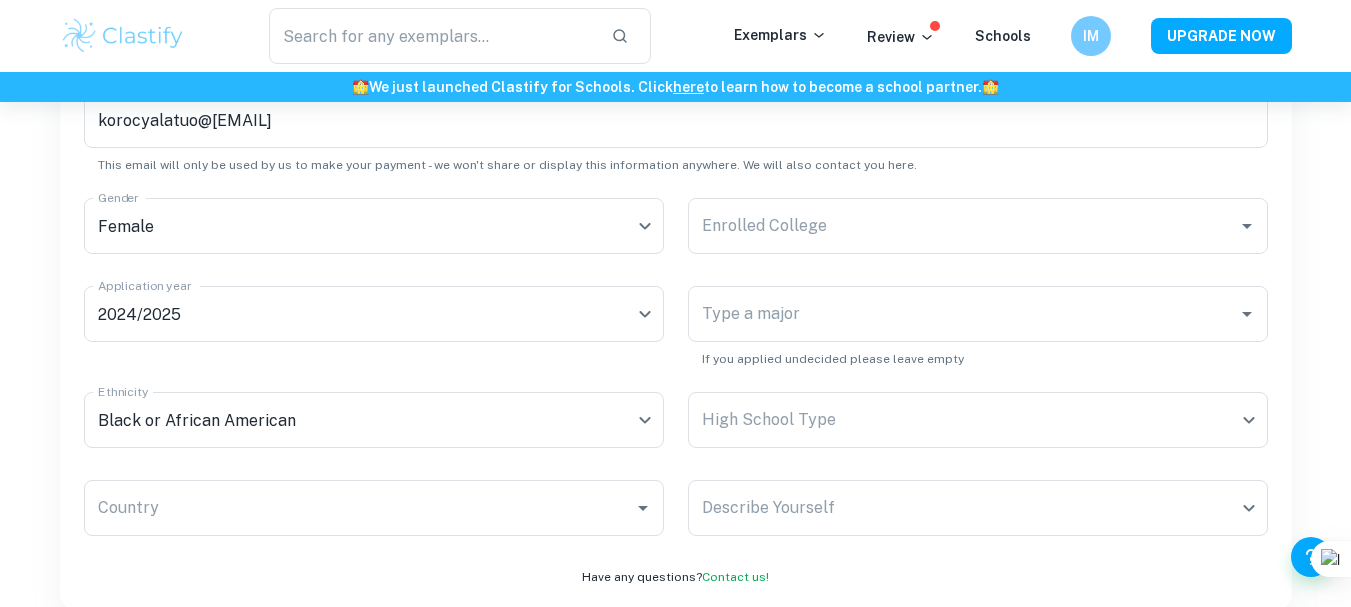 scroll, scrollTop: 322, scrollLeft: 0, axis: vertical 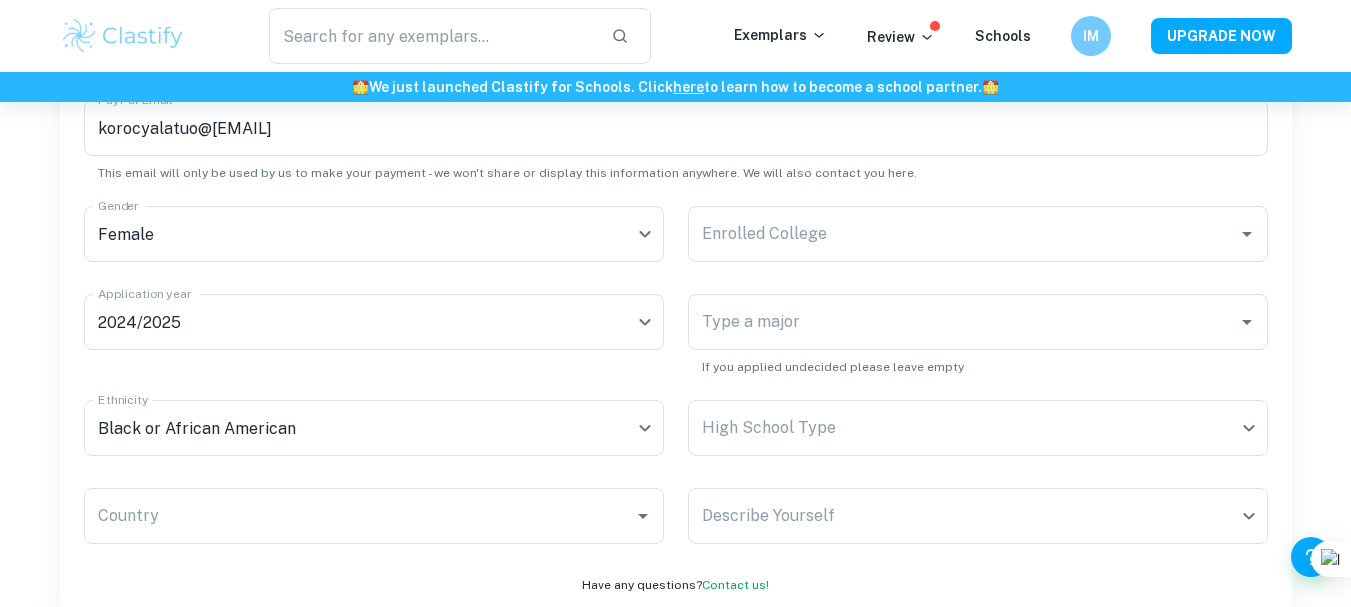 click on "Enrolled College Enrolled College" at bounding box center (978, 238) 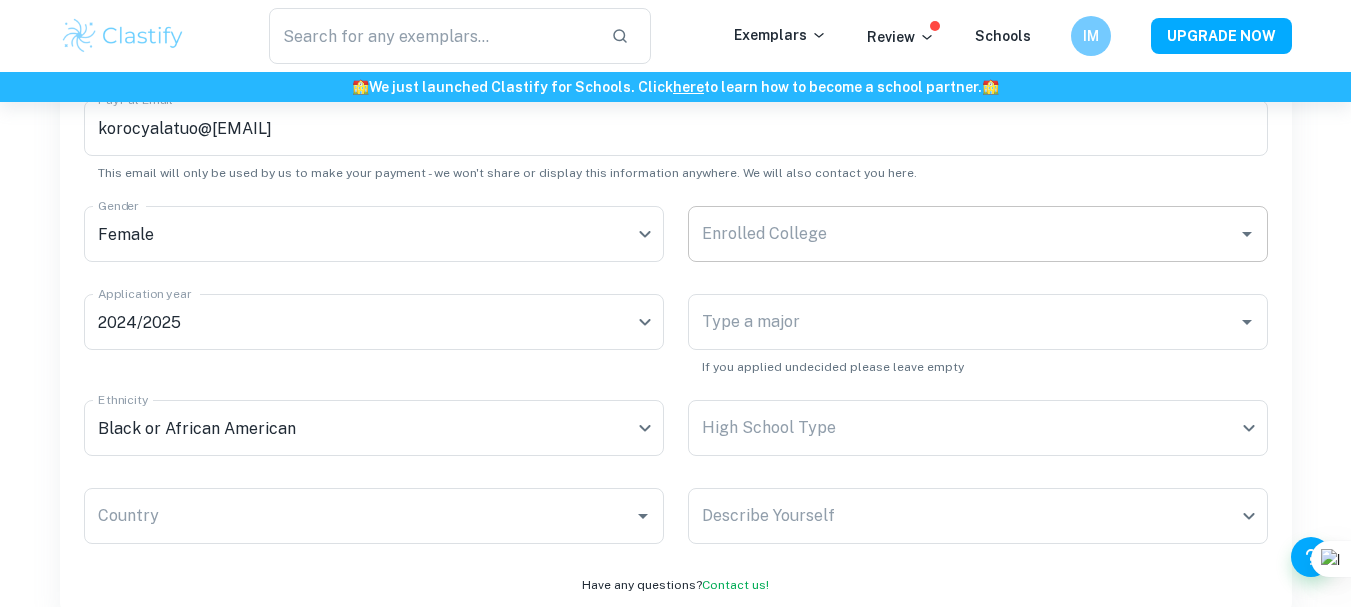 click on "Enrolled College" at bounding box center (963, 234) 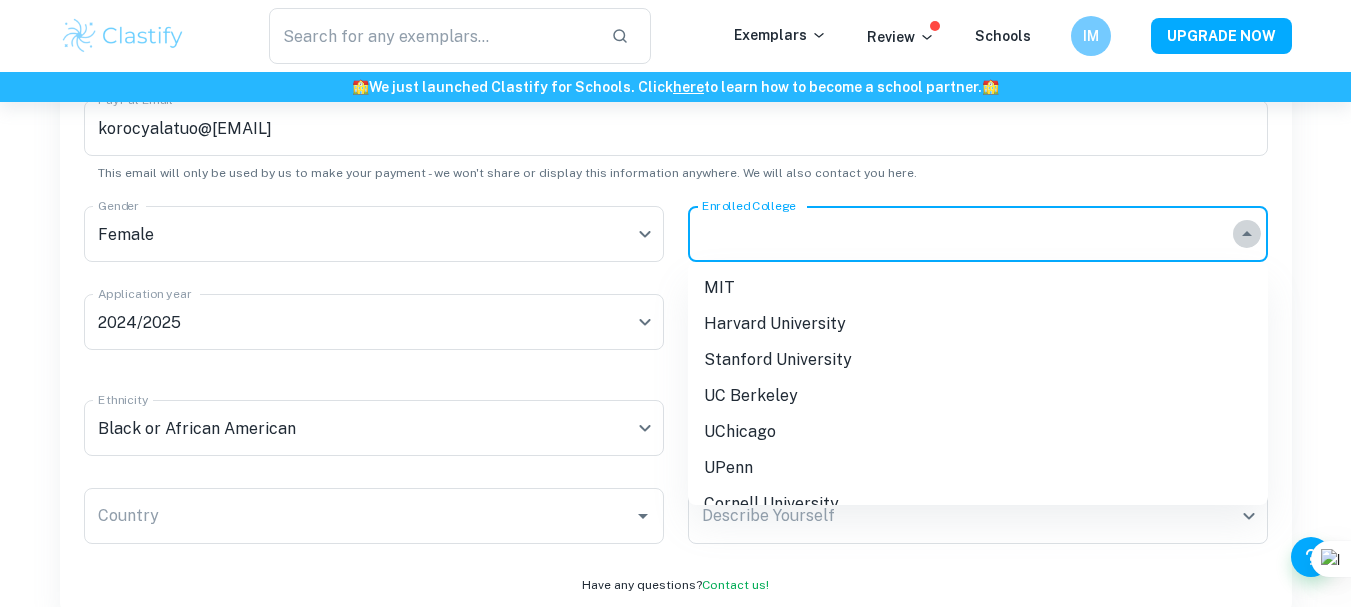 click 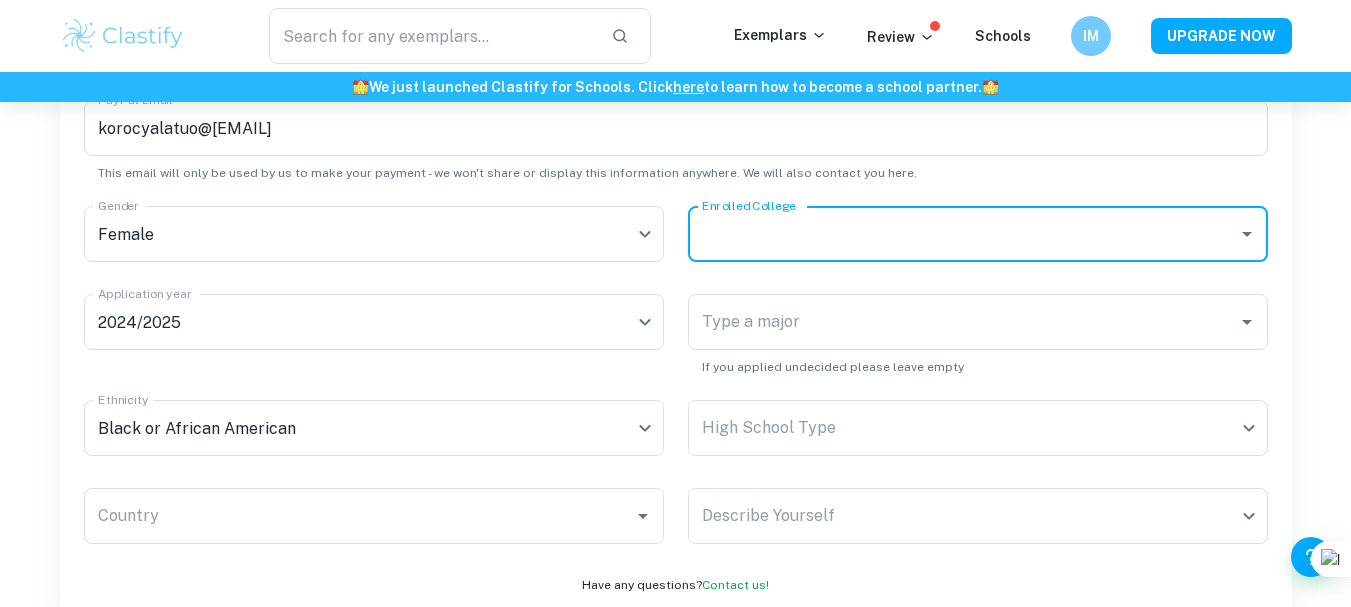 click 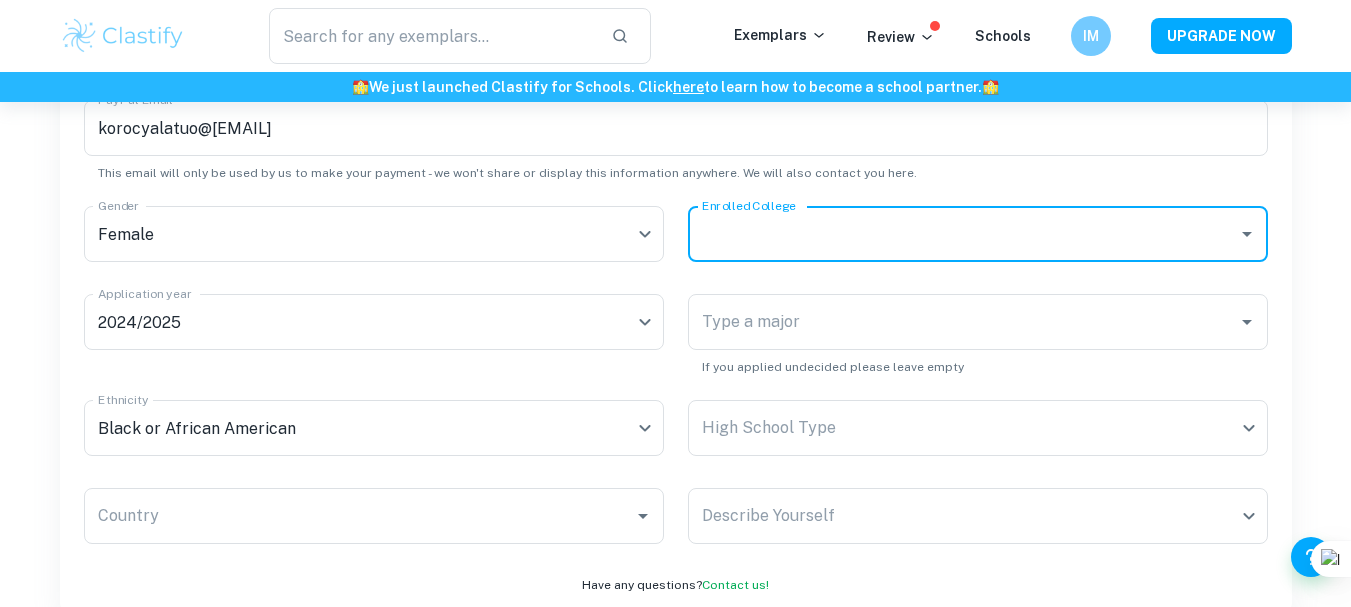 click on "Enrolled College" at bounding box center [963, 234] 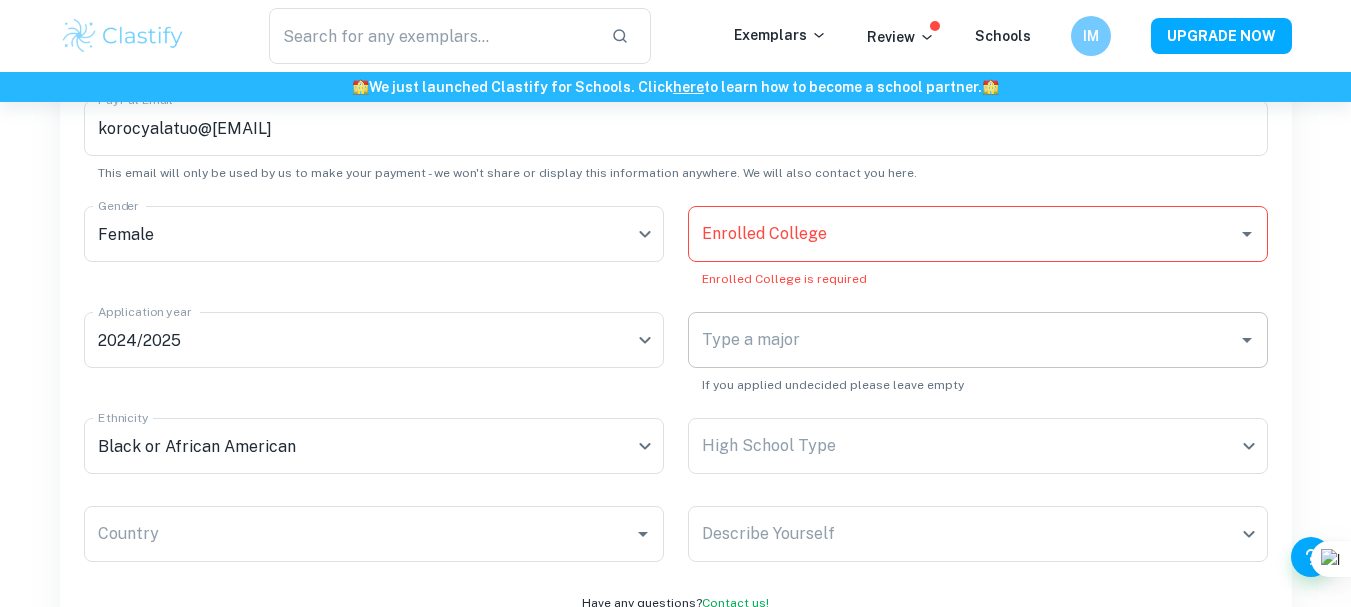click on "Type a major" at bounding box center (963, 340) 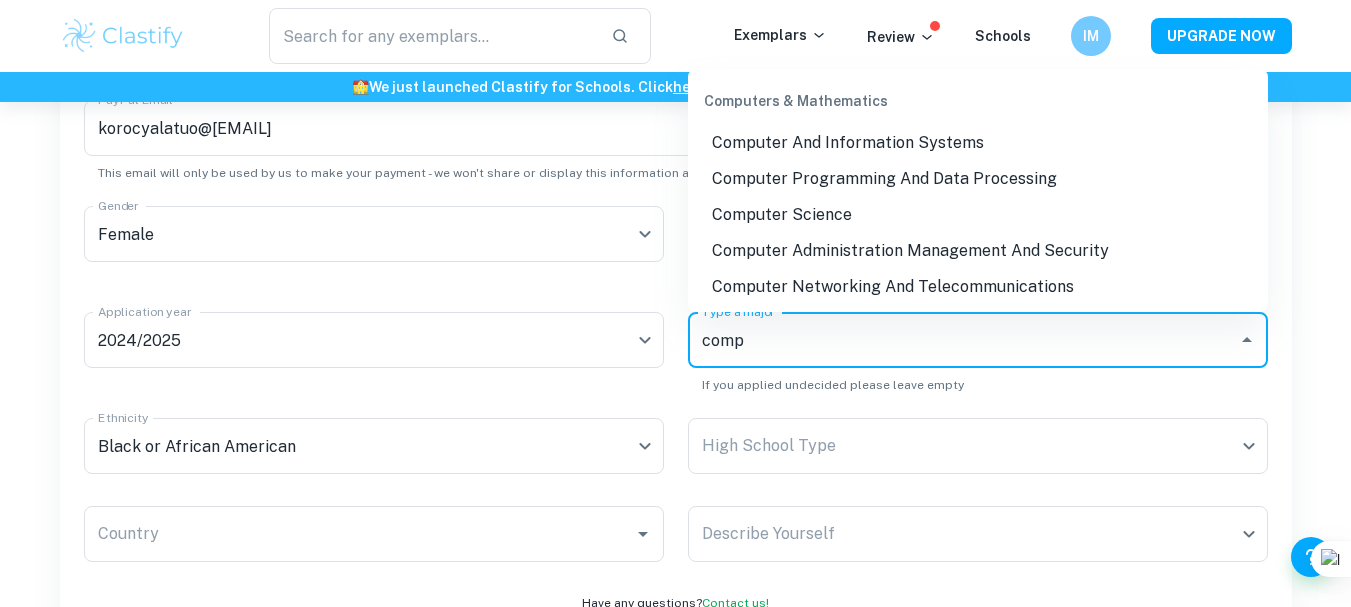 click on "Computer Science" at bounding box center [978, 215] 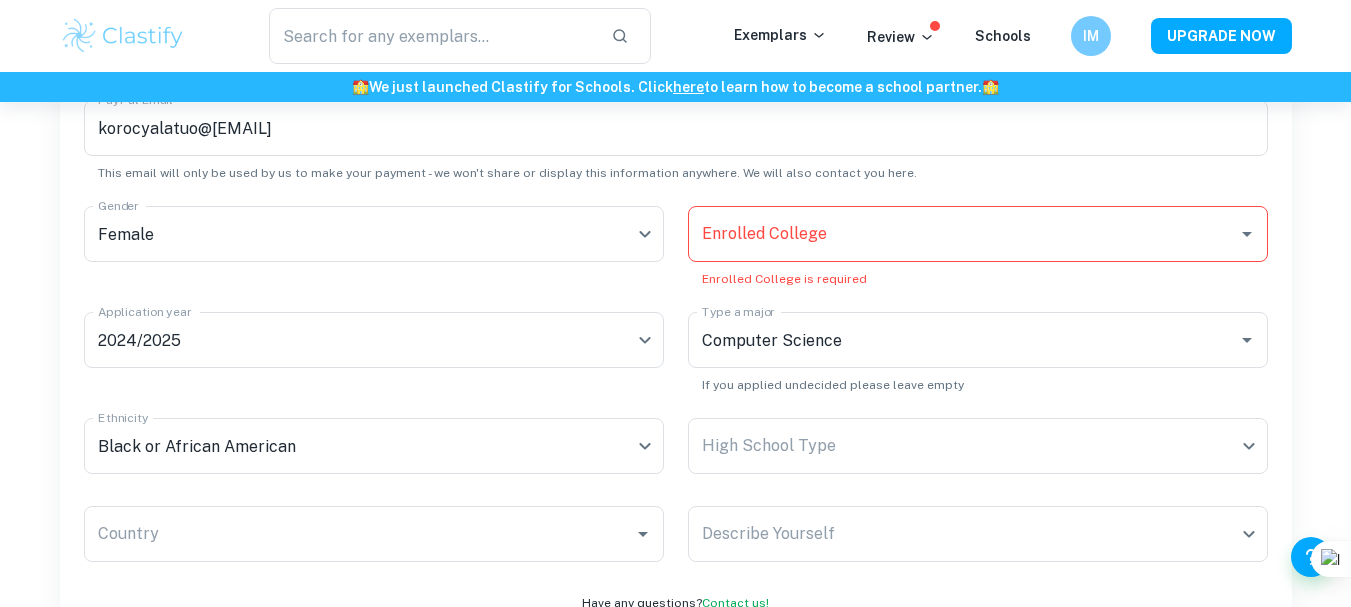 click on "Enrolled College" at bounding box center [963, 234] 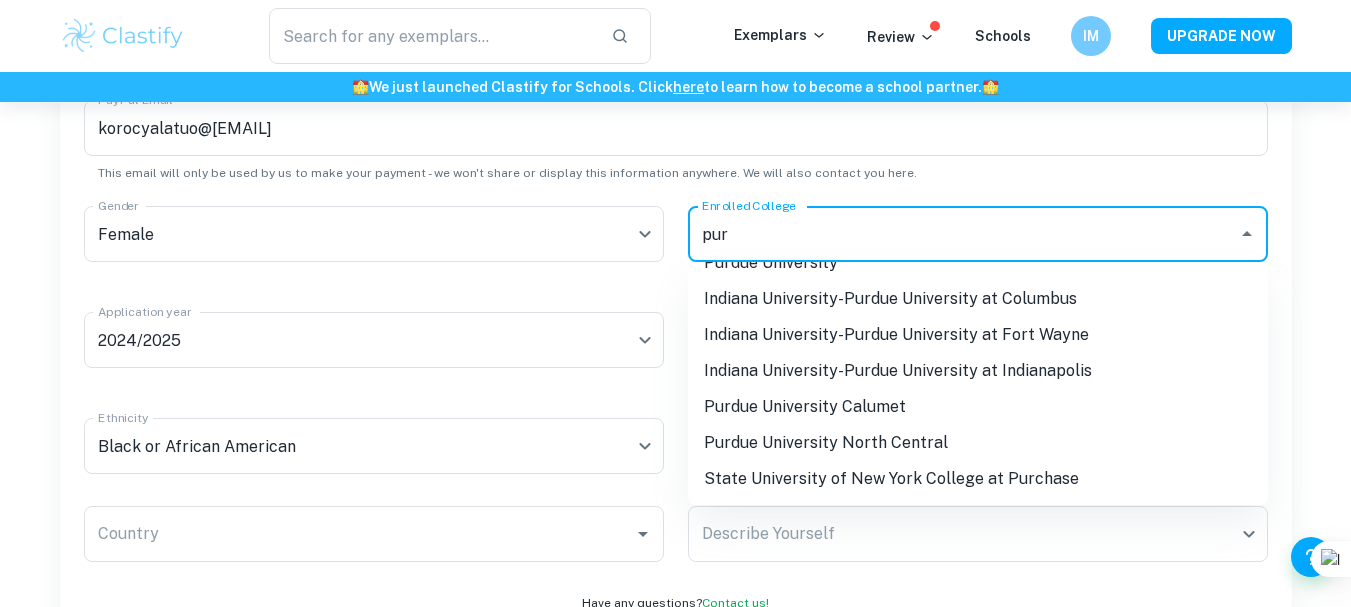 scroll, scrollTop: 0, scrollLeft: 0, axis: both 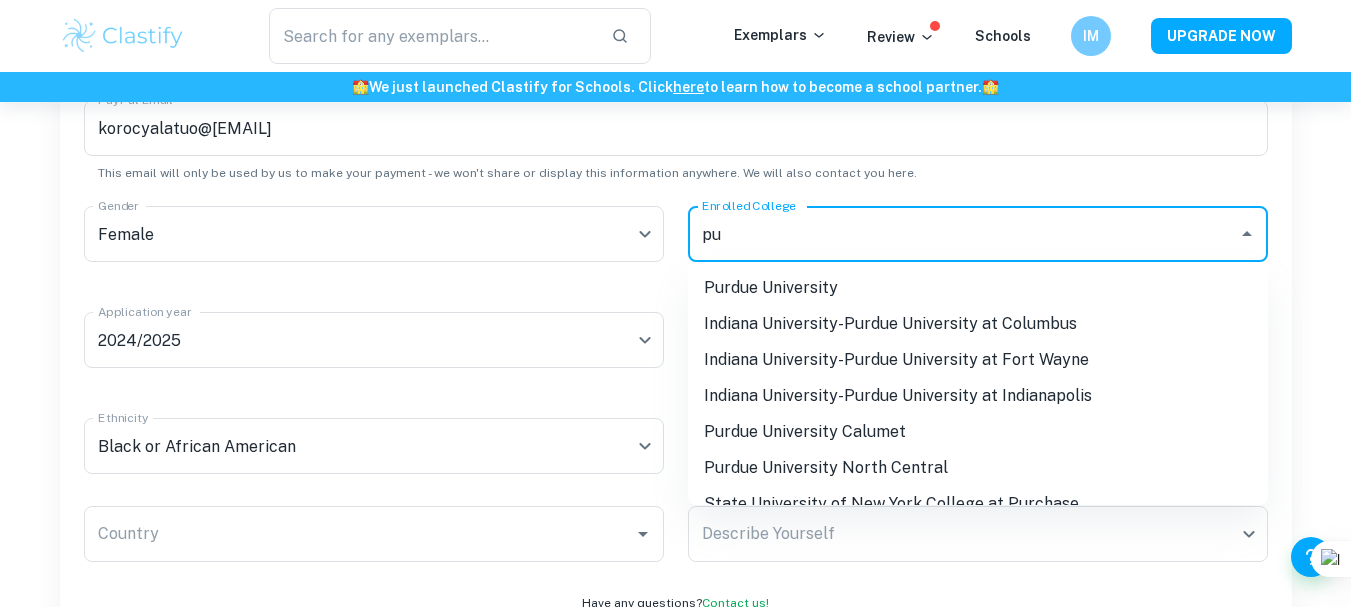 type on "p" 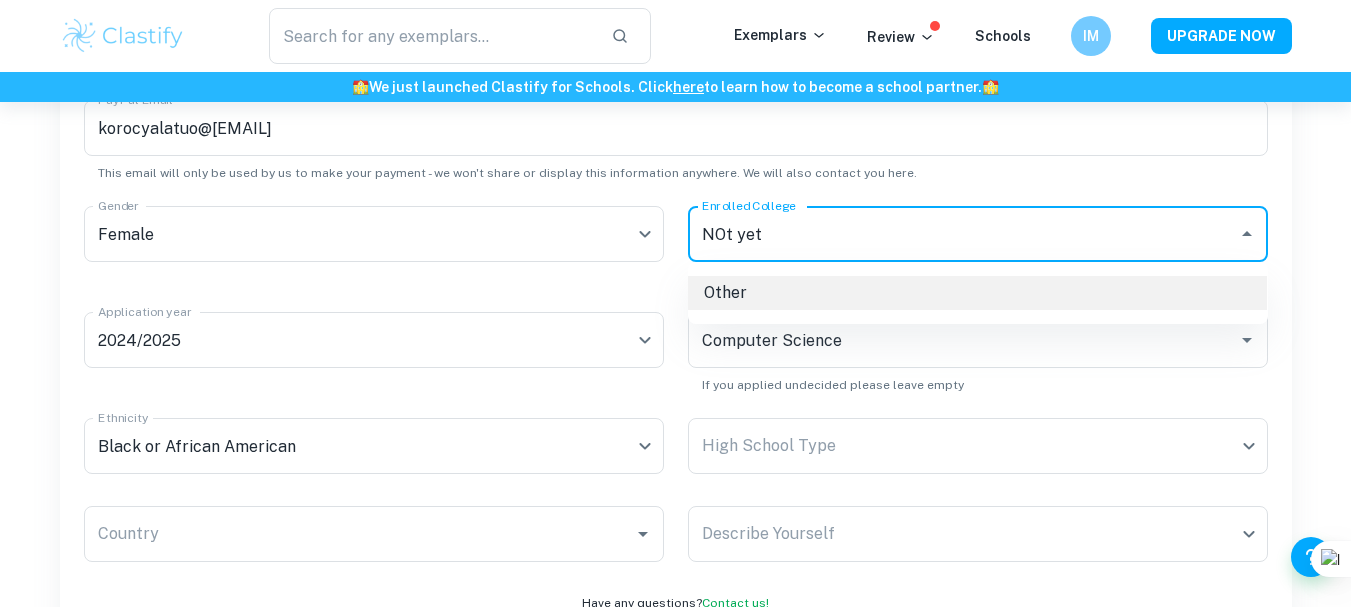drag, startPoint x: 959, startPoint y: 265, endPoint x: 964, endPoint y: 281, distance: 16.763054 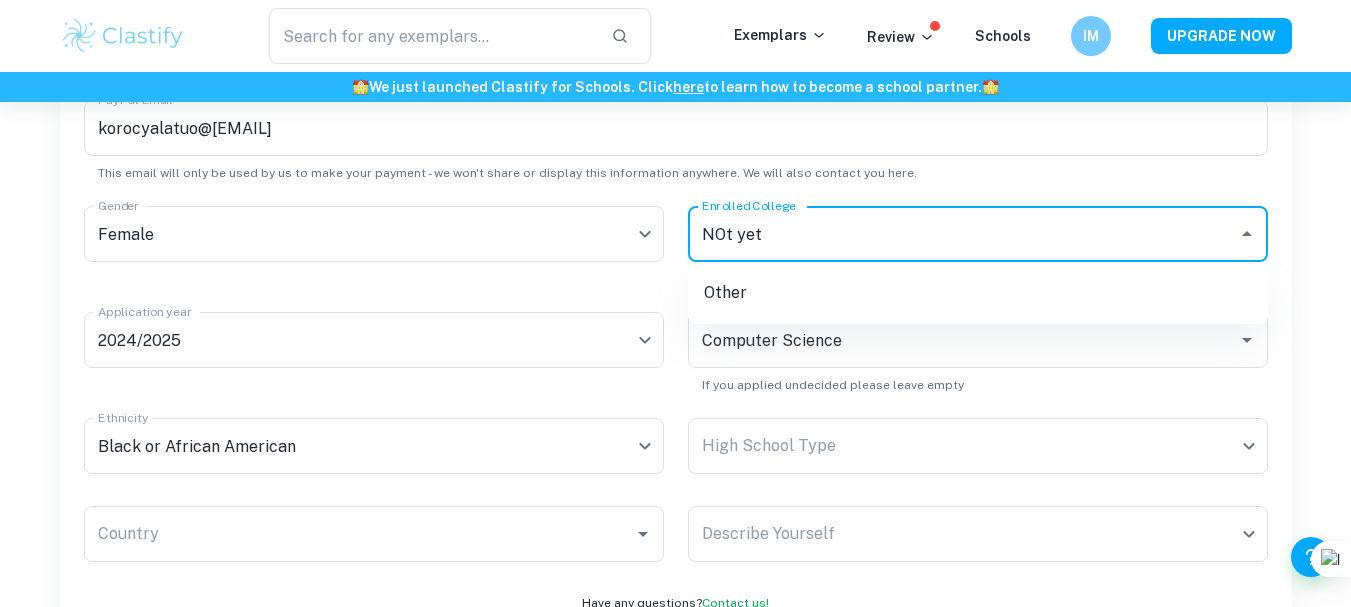 click on "Other" at bounding box center [978, 293] 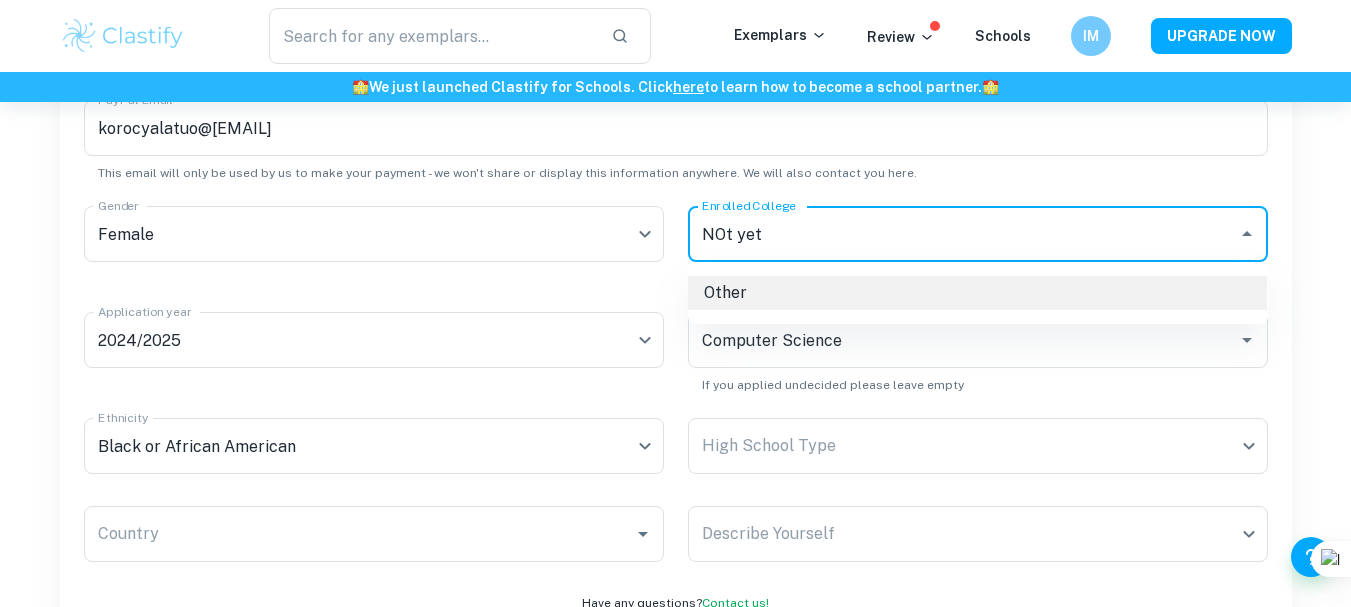 click on "Other" at bounding box center [985, 293] 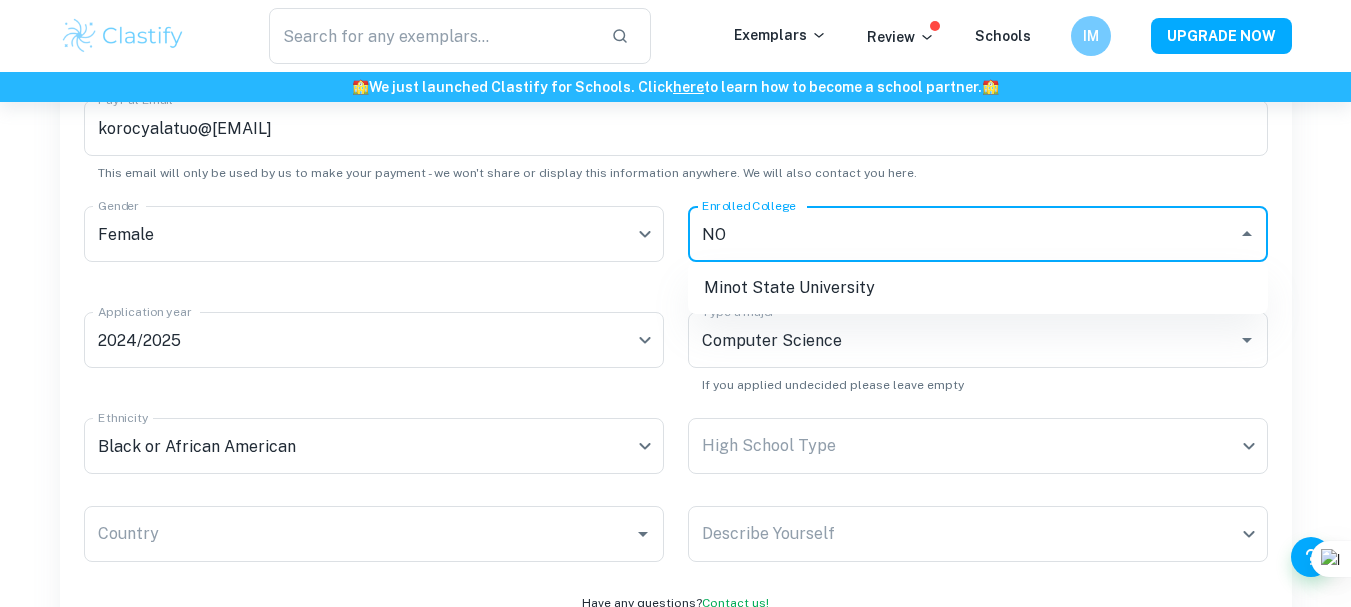 type on "N" 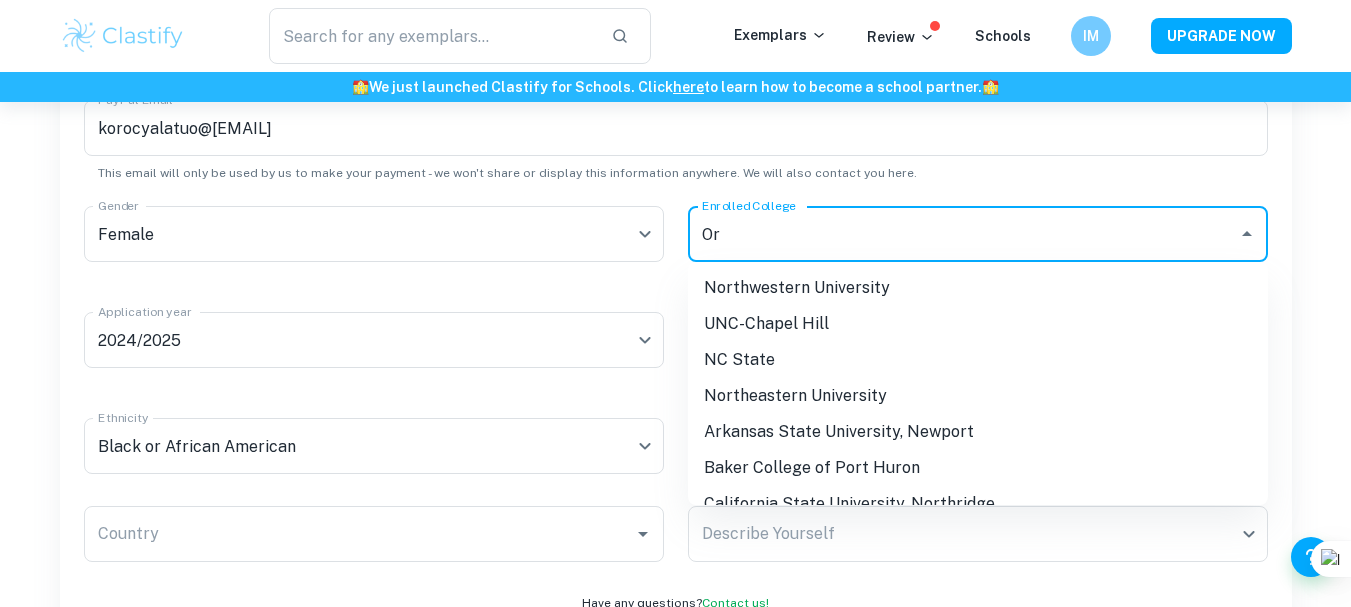 type on "O" 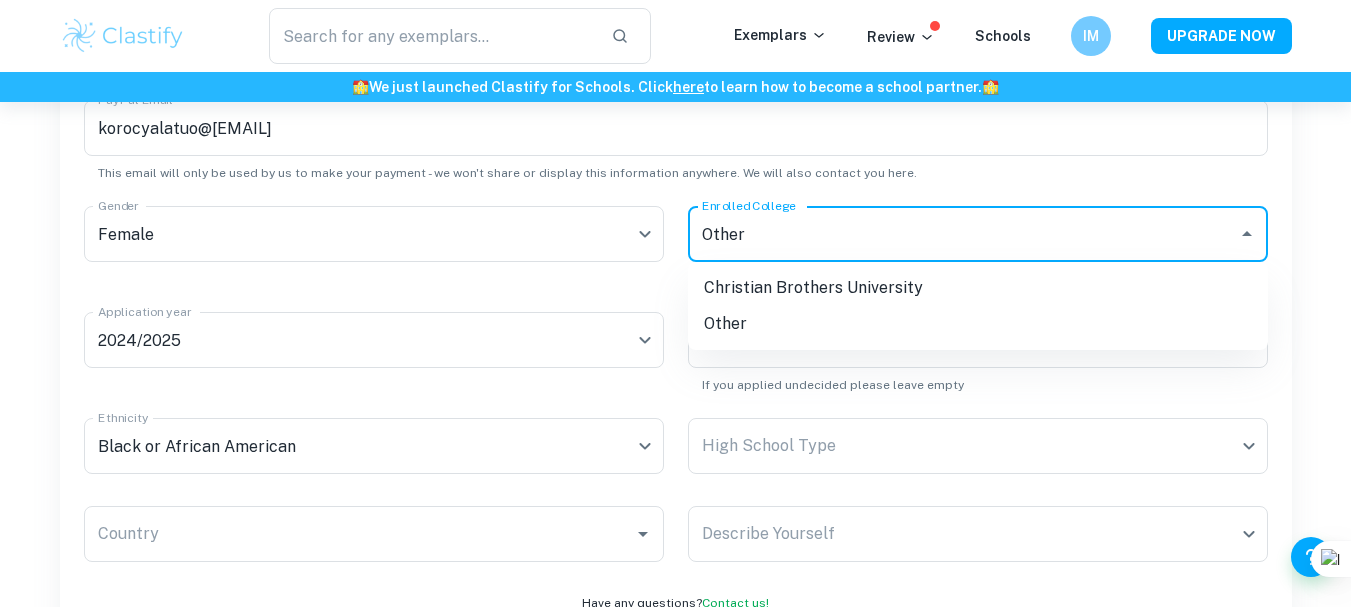 click on "Other" at bounding box center [978, 324] 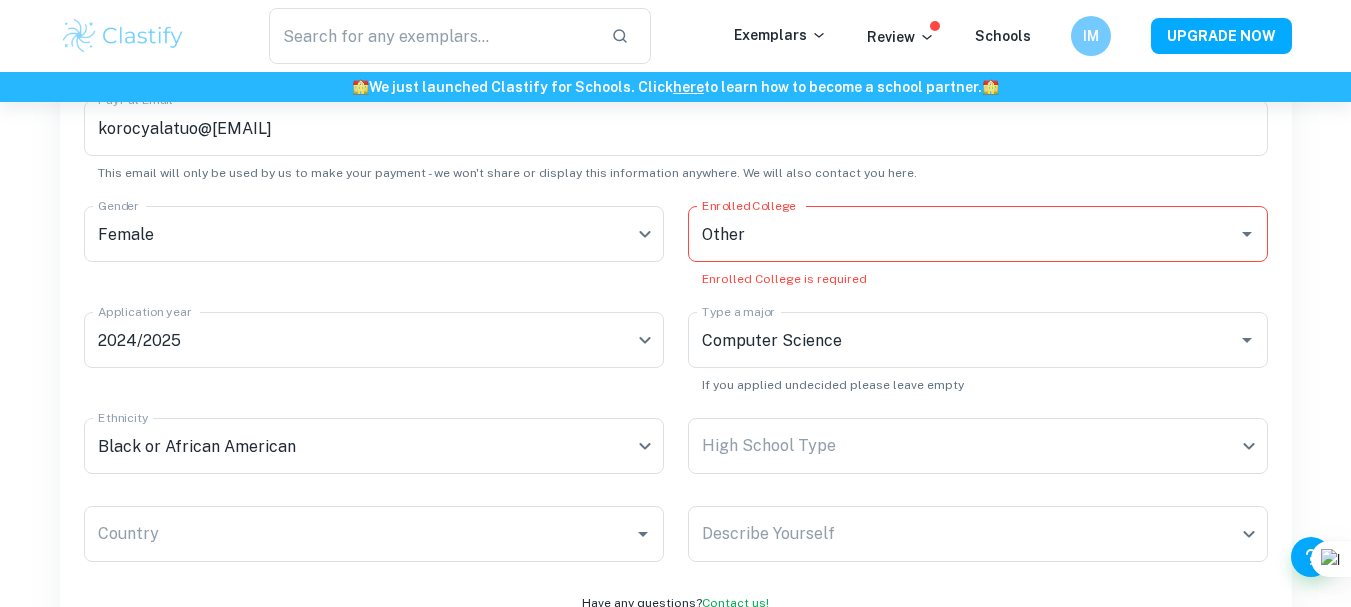 click on "Earn By Uploading Your College Essays How exactly does this work? 1 General Info 2 Scores and Academics 3 Essays 4 Colleges and Decisions 5 ECs 6 Awards 7 Finish Total Earnings:  $ 0 .00 Upload more essays in Step 3 to increase earnings Back Next General Information PayPal Email korocyalatuo@[EMAIL] PayPal Email This email will only be used by us to make your payment - we won't share or display this information anywhere. We will also contact you here. Gender Female Female Gender Enrolled College Other Enrolled College Enrolled College is required Application year 2024/2025 2024/2025 Application year Type a major Computer Science Type a major If you applied undecided please leave empty Ethnicity Black or African American Black or African American Ethnicity High School Type ​ High School Type Country Country Describe Yourself ​ Describe Yourself Have any questions?  Contact us! Back Next" at bounding box center (676, 254) 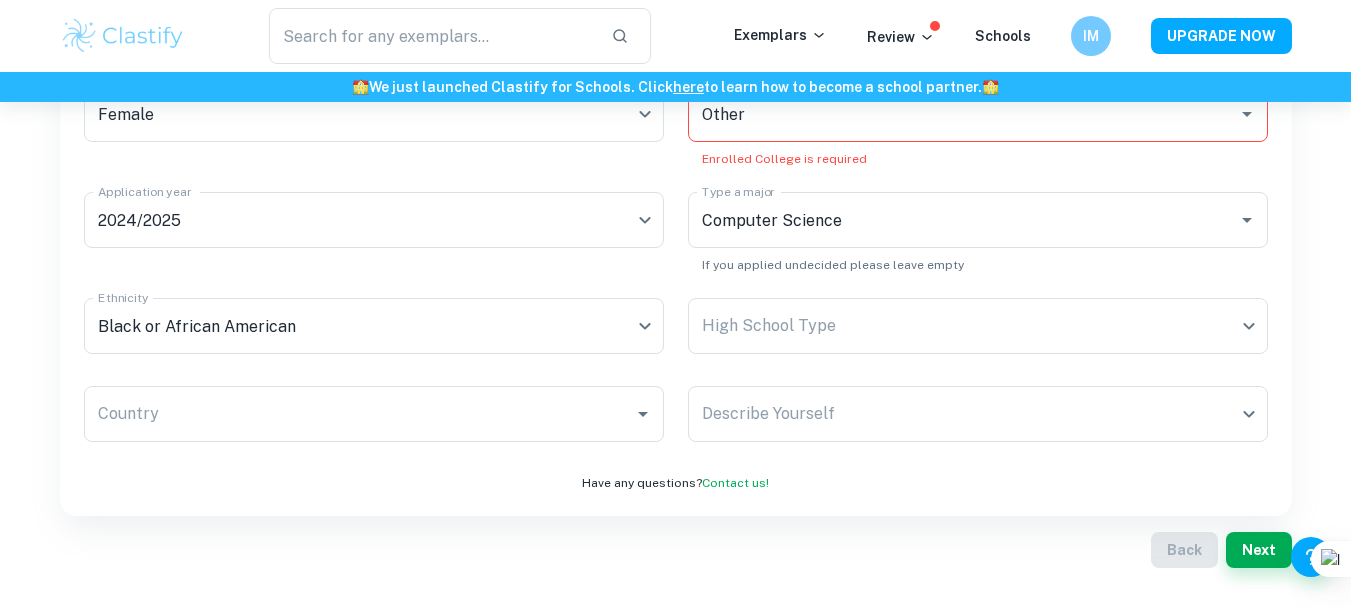 scroll, scrollTop: 456, scrollLeft: 0, axis: vertical 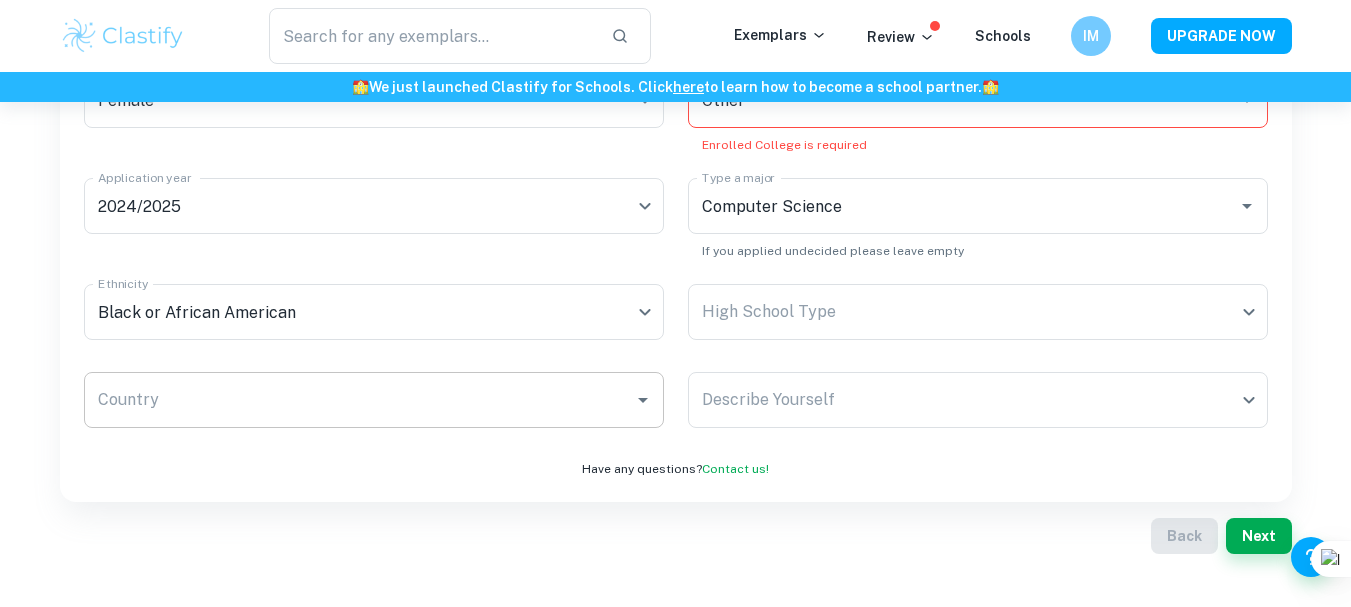 click on "Country" at bounding box center (359, 400) 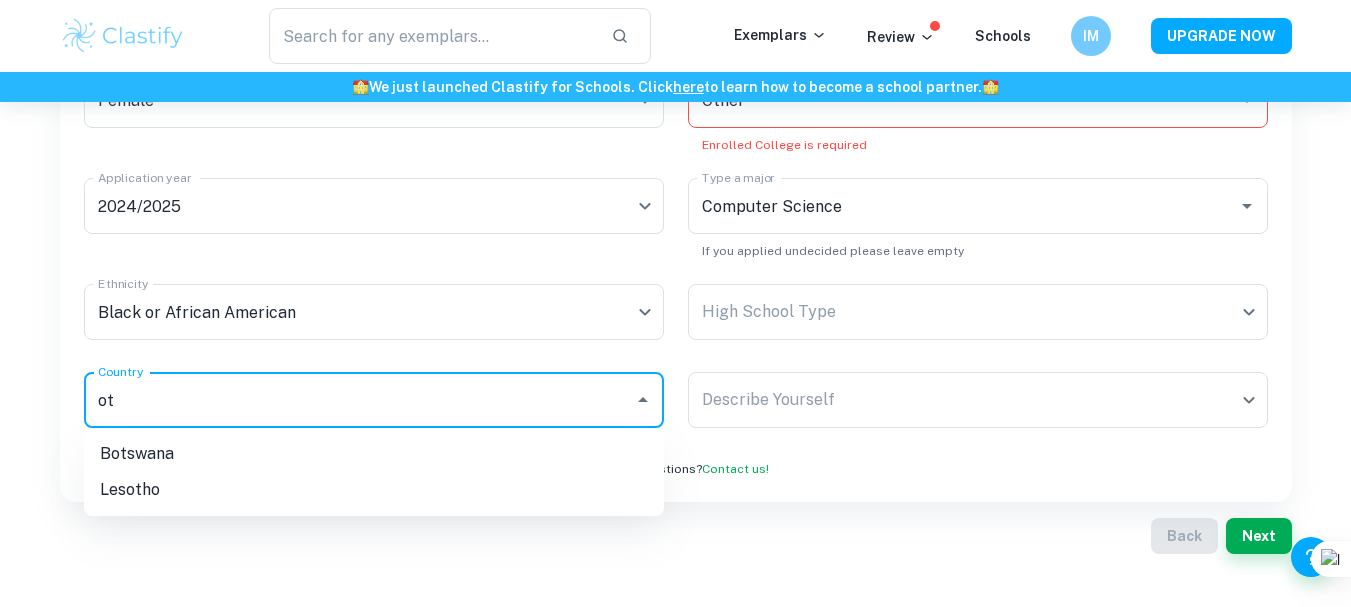 type on "o" 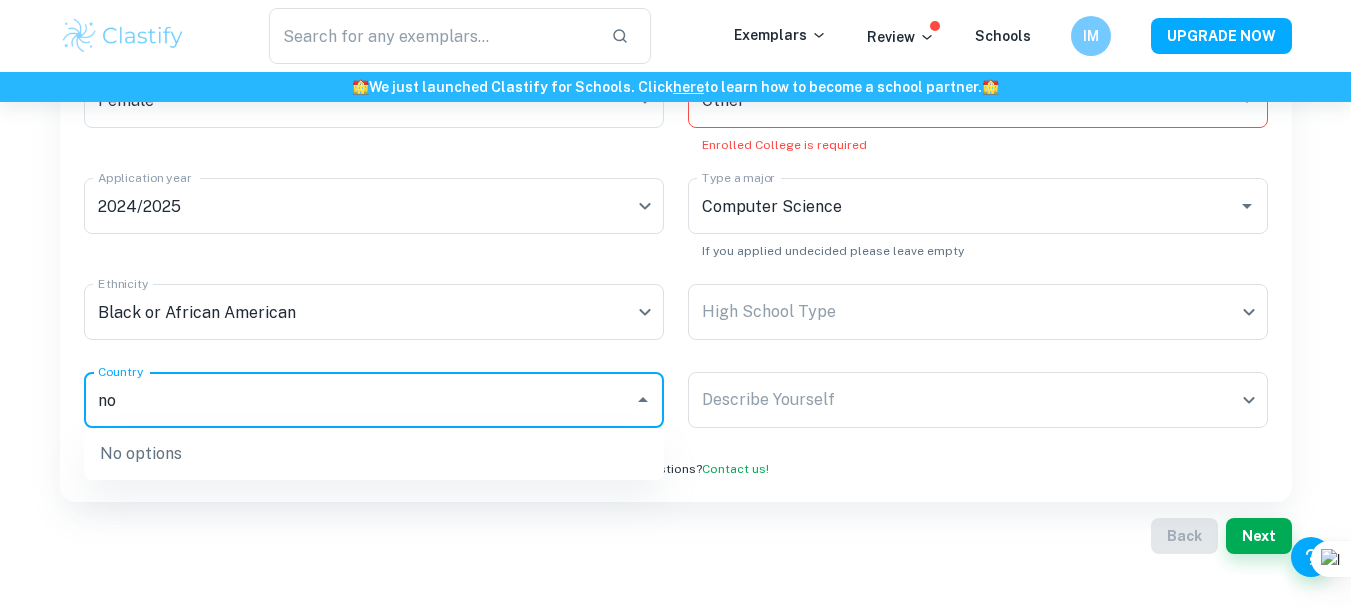 type on "n" 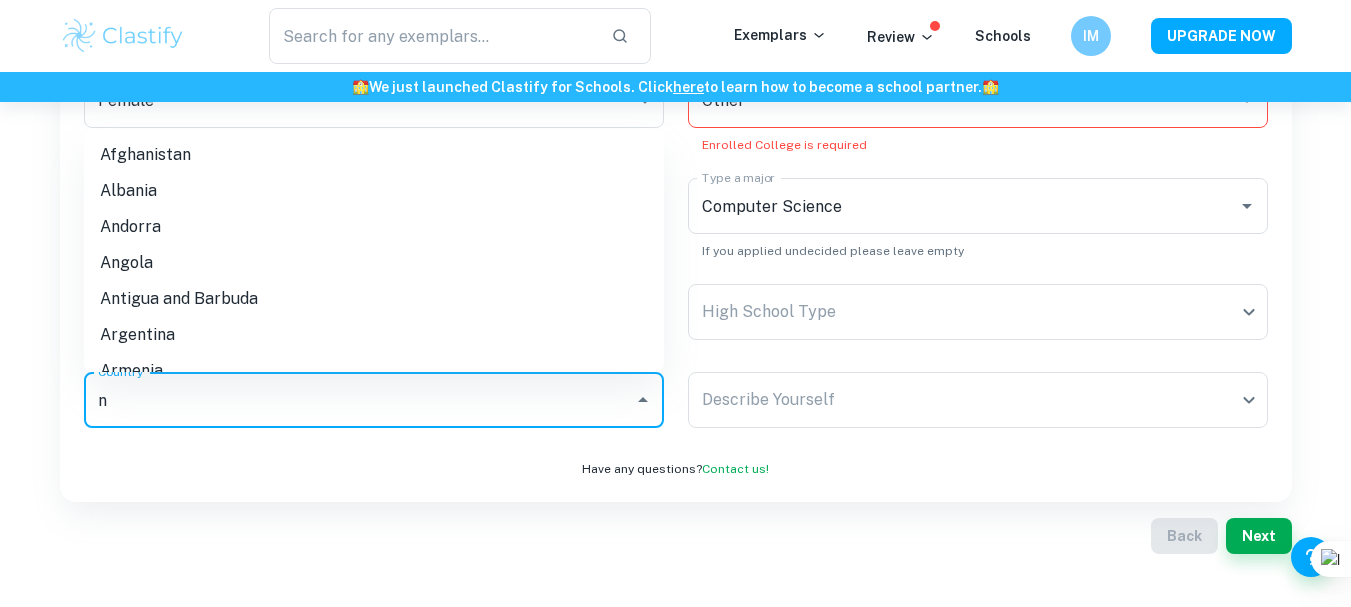 type 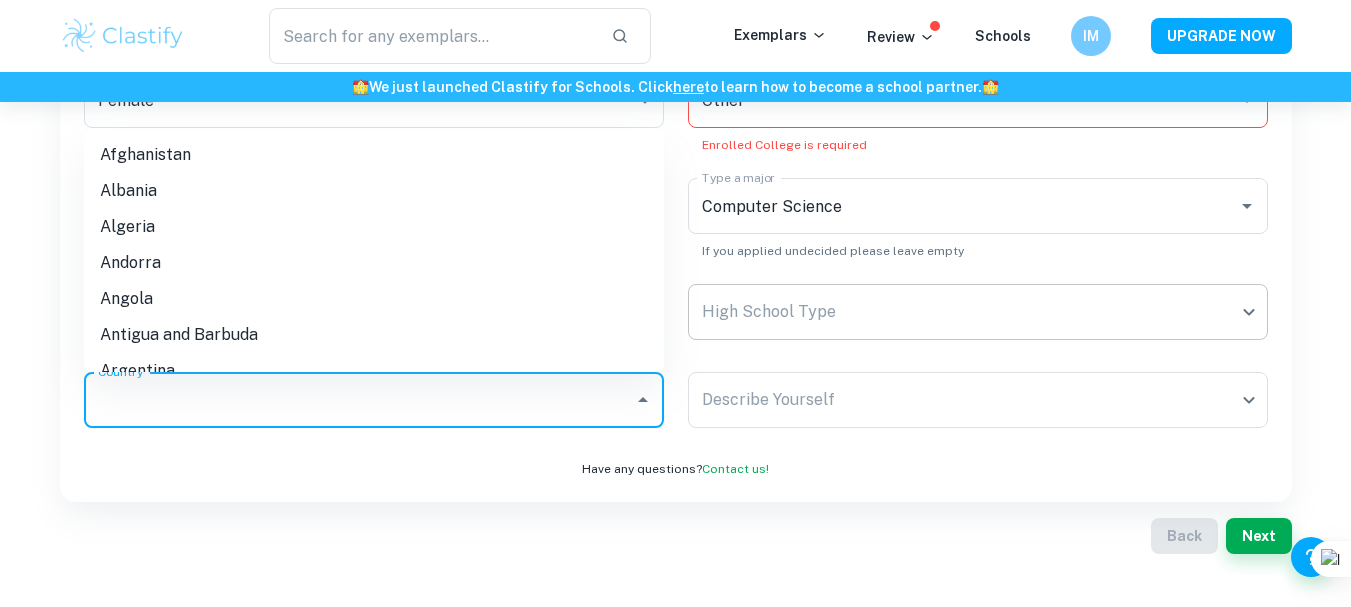 click on "We value your privacy We use cookies to enhance your browsing experience, serve personalised ads or content, and analyse our traffic. By clicking "Accept All", you consent to our use of cookies.   Cookie Policy Customise   Reject All   Accept All   Customise Consent Preferences   We use cookies to help you navigate efficiently and perform certain functions. You will find detailed information about all cookies under each consent category below. The cookies that are categorised as "Necessary" are stored on your browser as they are essential for enabling the basic functionalities of the site. ...  Show more For more information on how Google's third-party cookies operate and handle your data, see:   Google Privacy Policy Necessary Always Active Necessary cookies are required to enable the basic features of this site, such as providing secure log-in or adjusting your consent preferences. These cookies do not store any personally identifiable data. Functional Analytics Performance Advertisement Uncategorised" at bounding box center [675, -51] 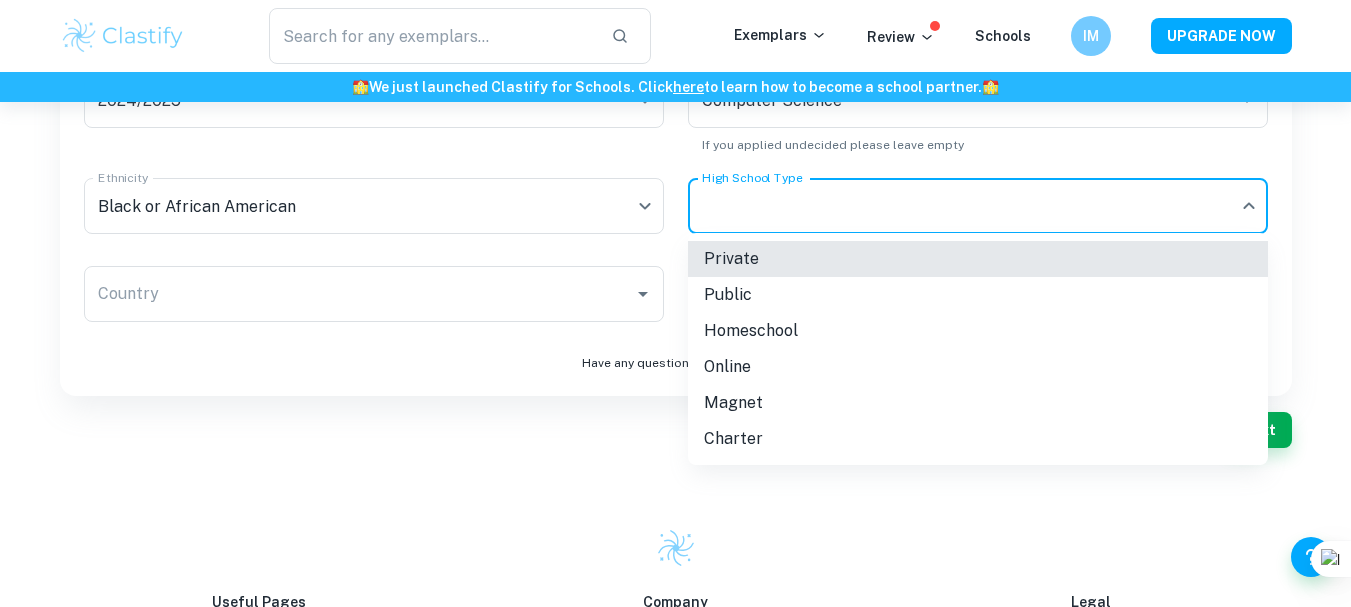 scroll, scrollTop: 545, scrollLeft: 0, axis: vertical 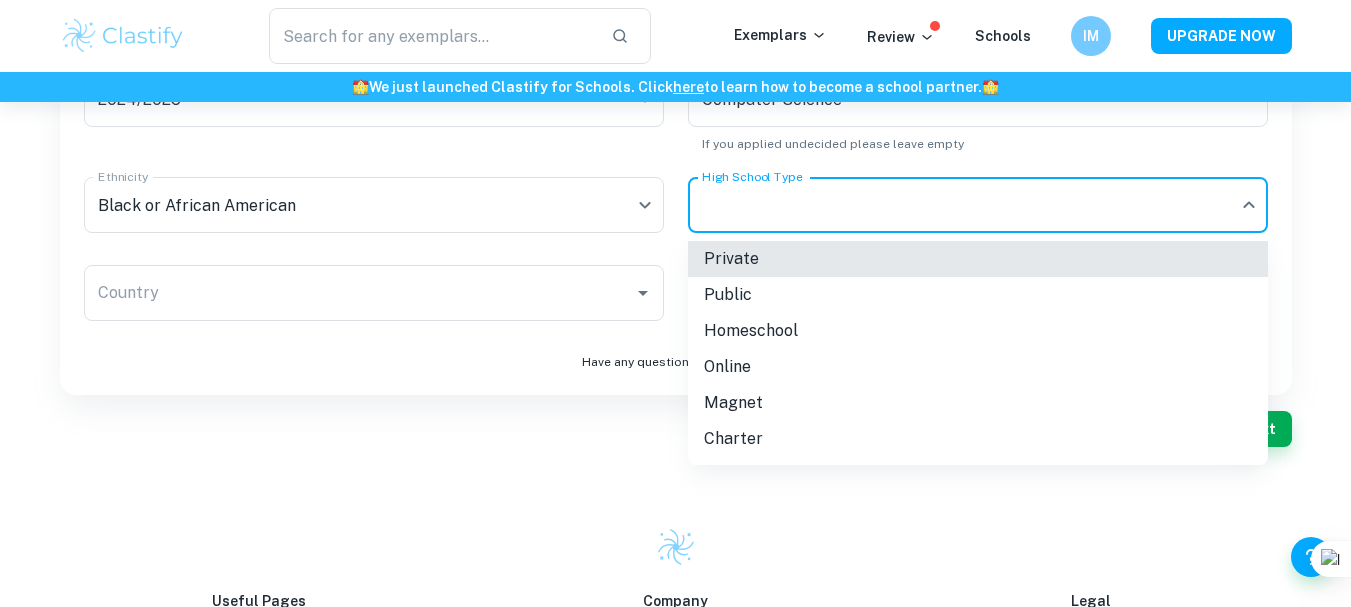 click on "Private" at bounding box center (978, 259) 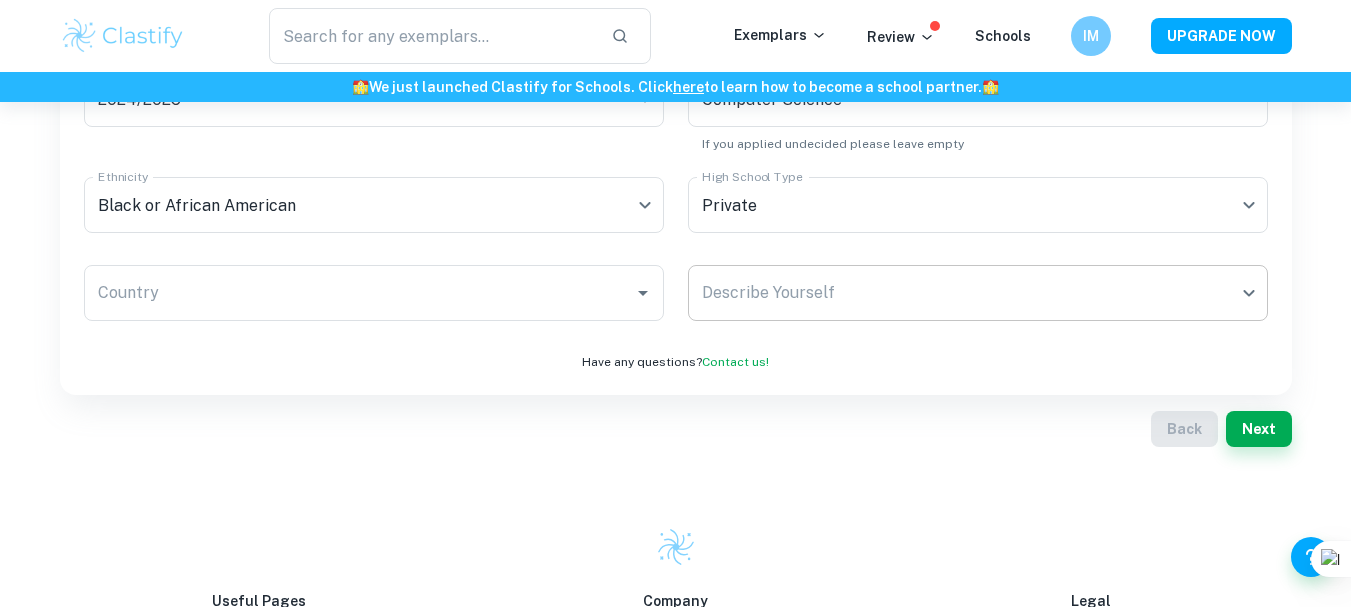 click on "We value your privacy We use cookies to enhance your browsing experience, serve personalised ads or content, and analyse our traffic. By clicking "Accept All", you consent to our use of cookies.   Cookie Policy Customise   Reject All   Accept All   Customise Consent Preferences   We use cookies to help you navigate efficiently and perform certain functions. You will find detailed information about all cookies under each consent category below. The cookies that are categorised as "Necessary" are stored on your browser as they are essential for enabling the basic functionalities of the site. ...  Show more For more information on how Google's third-party cookies operate and handle your data, see:   Google Privacy Policy Necessary Always Active Necessary cookies are required to enable the basic features of this site, such as providing secure log-in or adjusting your consent preferences. These cookies do not store any personally identifiable data. Functional Analytics Performance Advertisement Uncategorised" at bounding box center [675, -140] 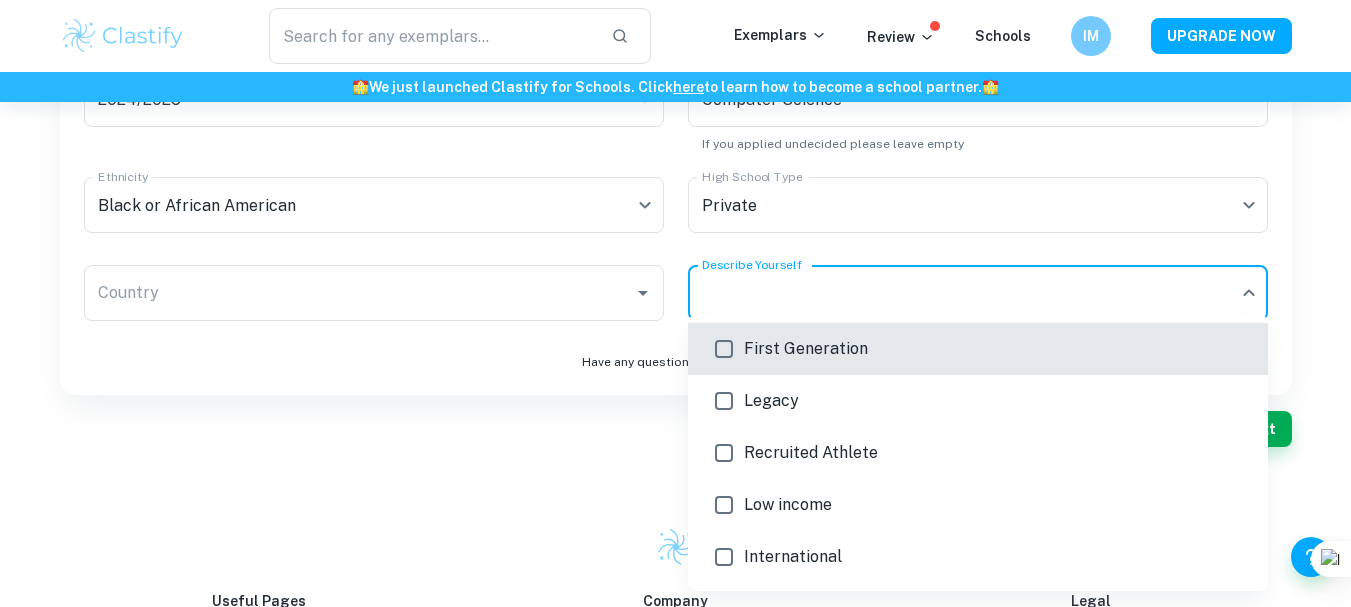 scroll, scrollTop: 650, scrollLeft: 0, axis: vertical 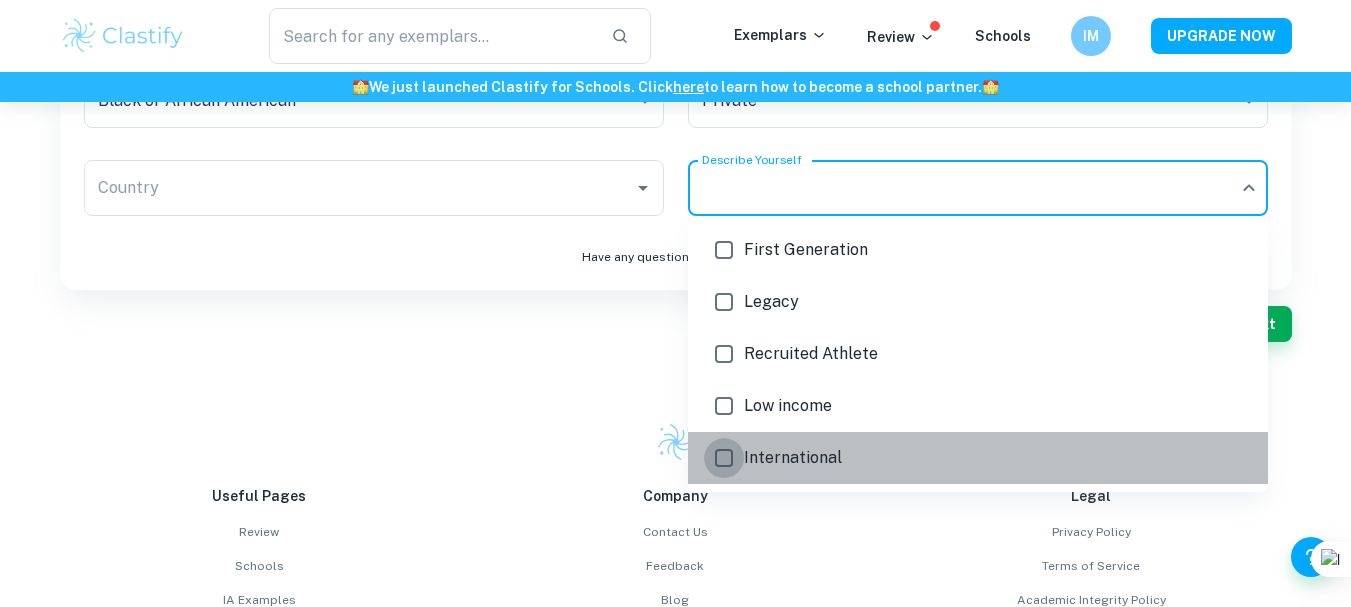 click at bounding box center [724, 458] 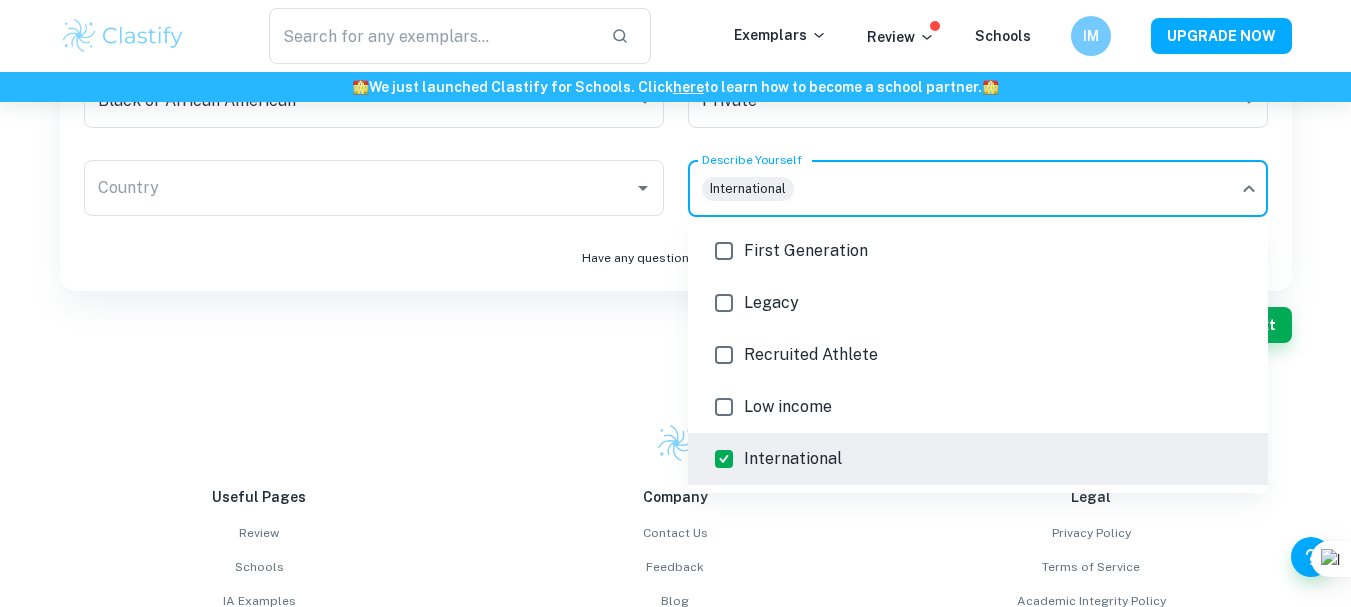 click on "Low income" at bounding box center [978, 407] 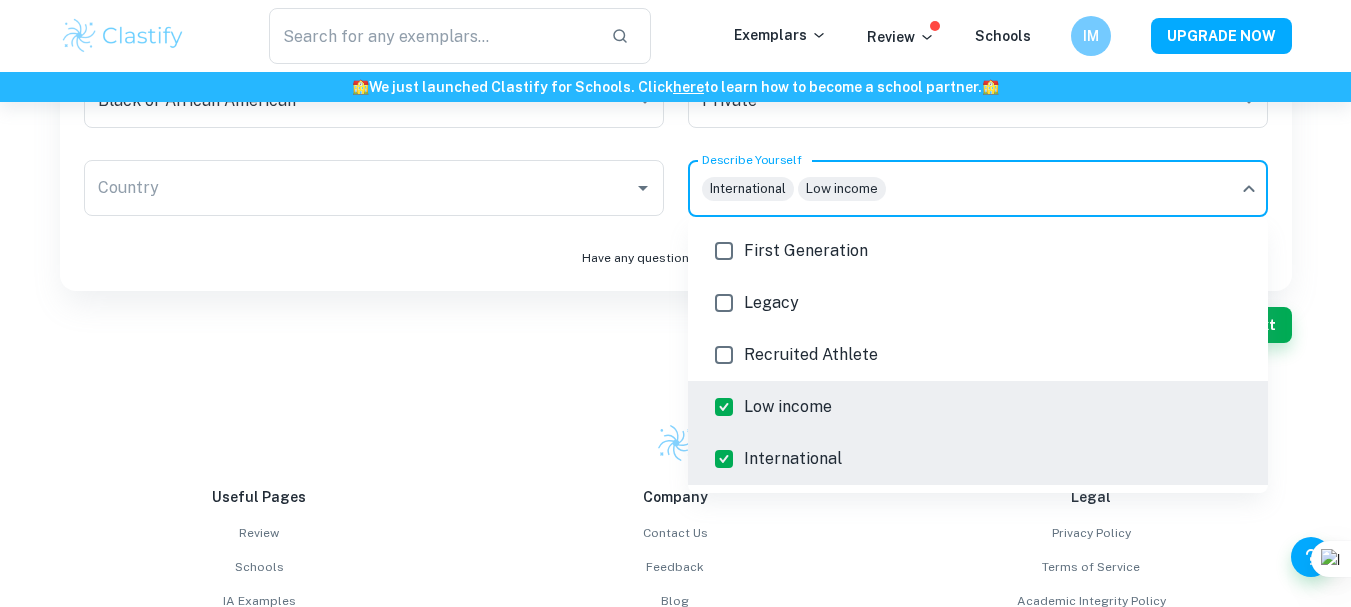 click at bounding box center [675, 303] 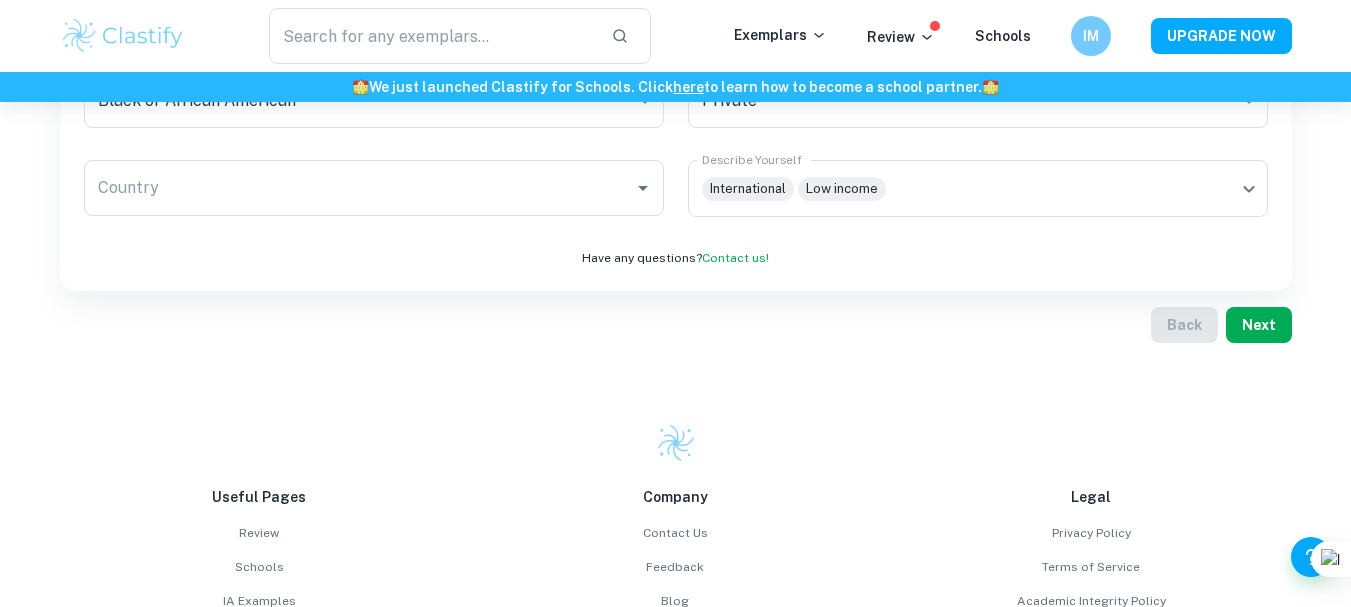 click on "Next" at bounding box center [1259, 325] 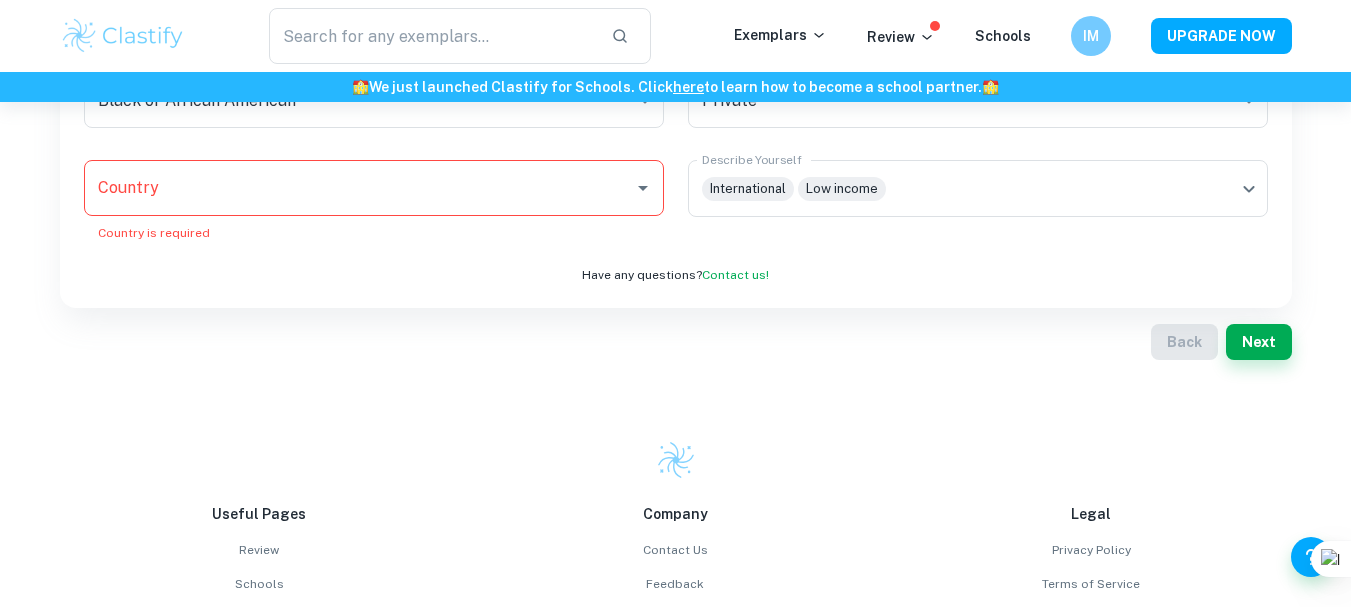 scroll, scrollTop: 534, scrollLeft: 0, axis: vertical 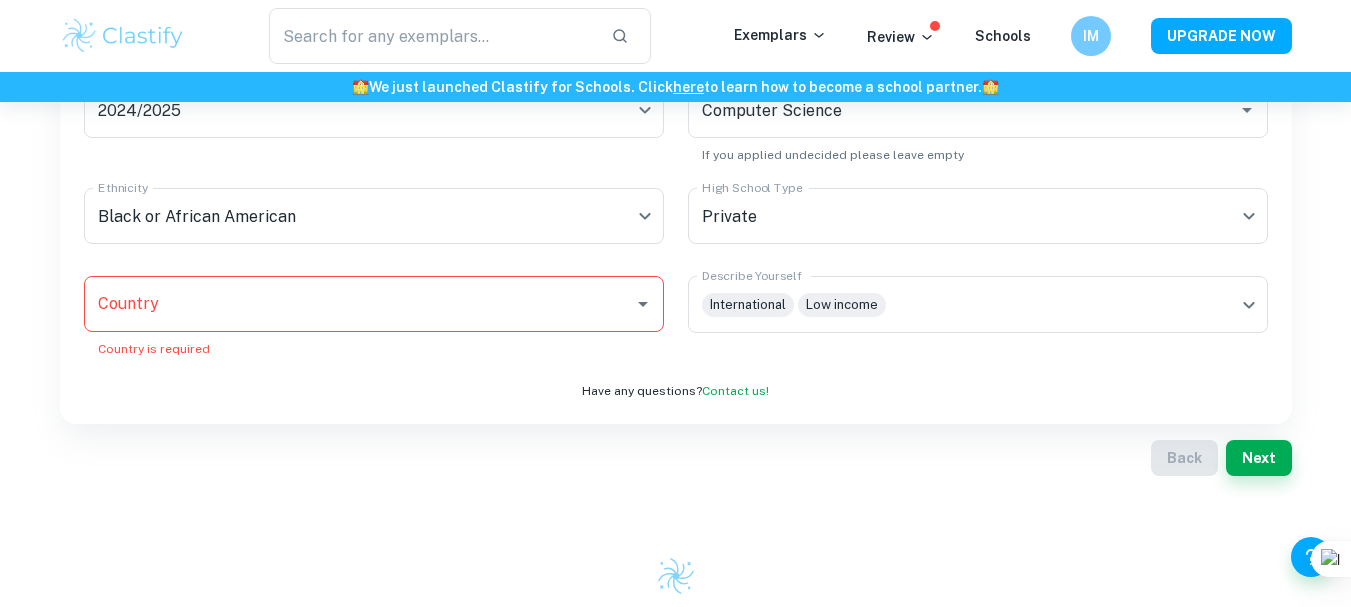 click on "Country" at bounding box center (359, 304) 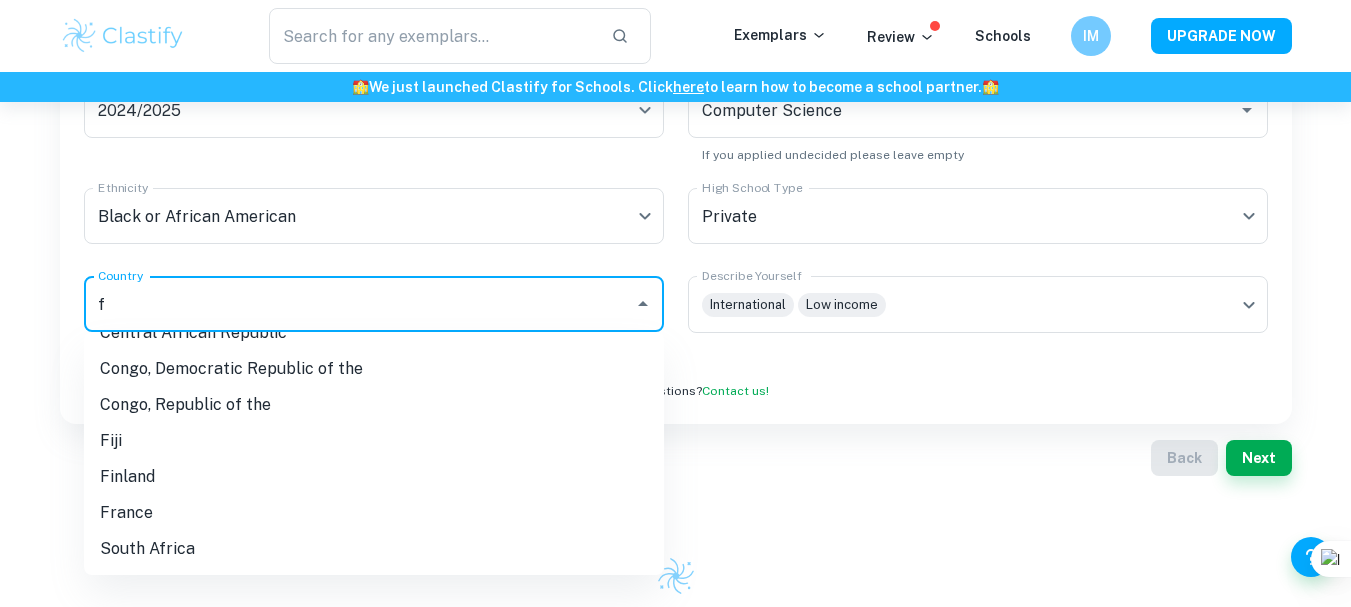 scroll, scrollTop: 0, scrollLeft: 0, axis: both 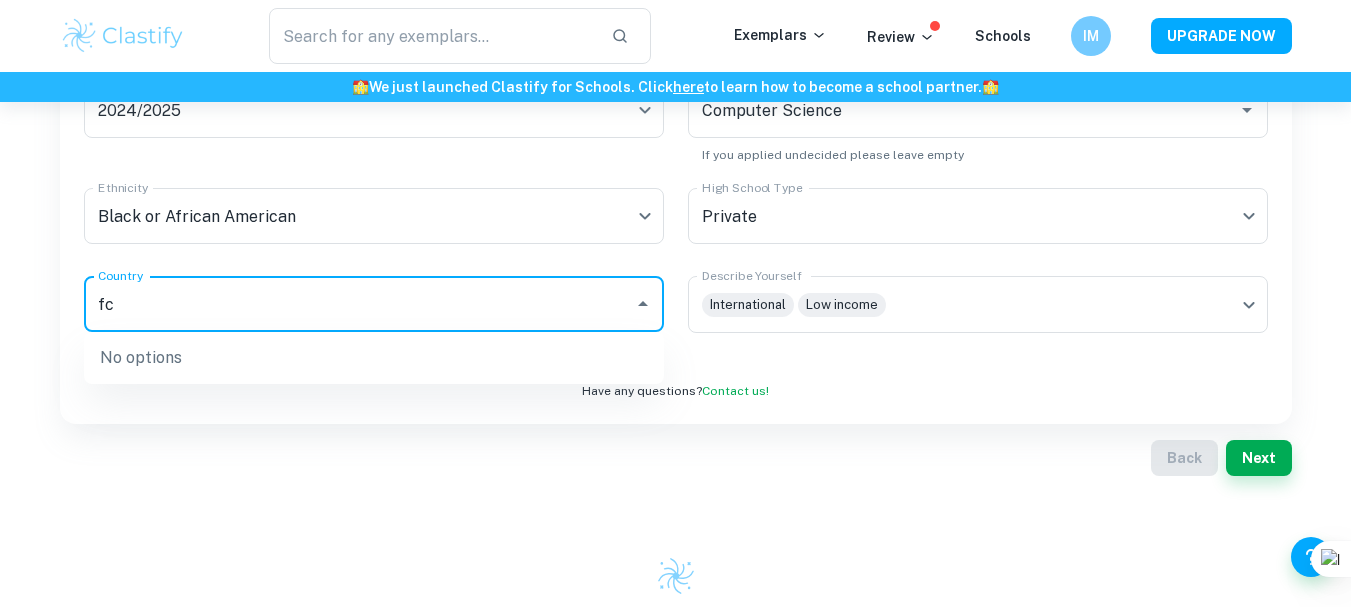 type on "f" 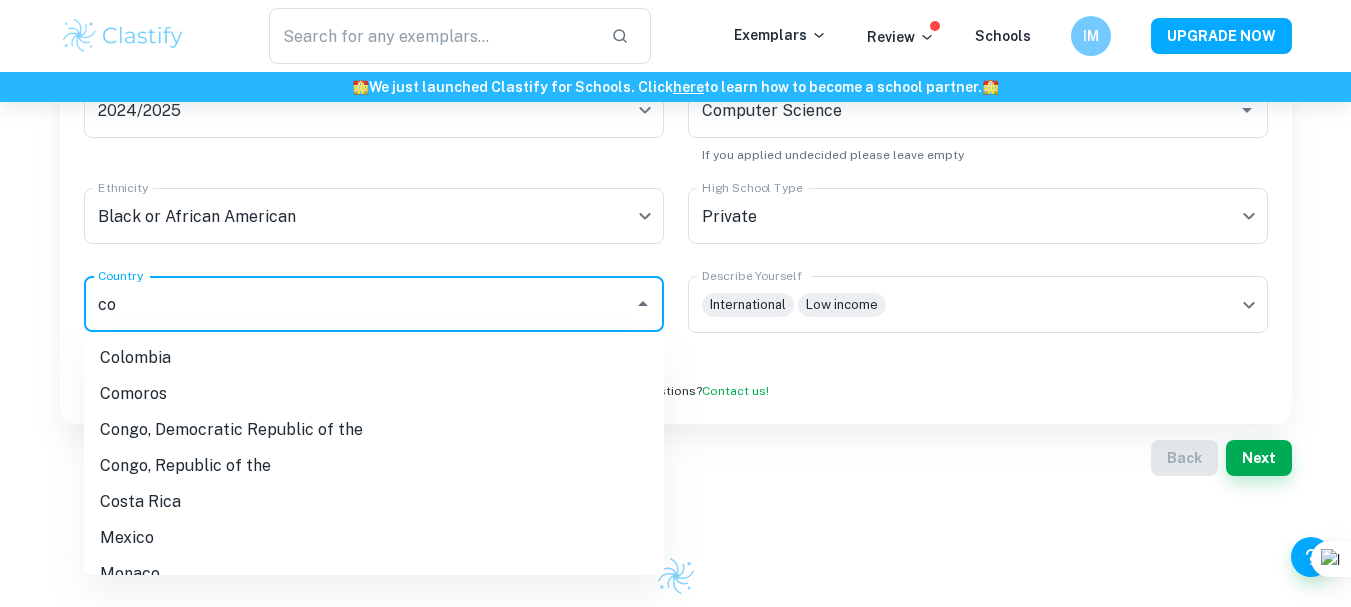type on "c" 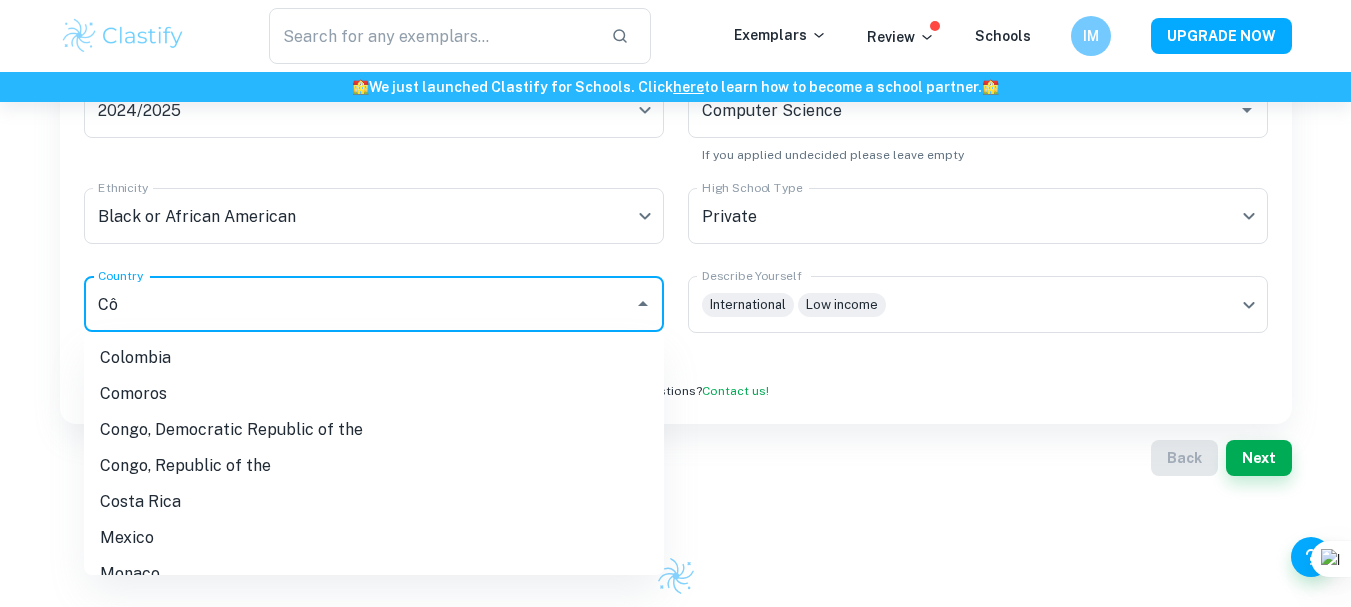 type on "C" 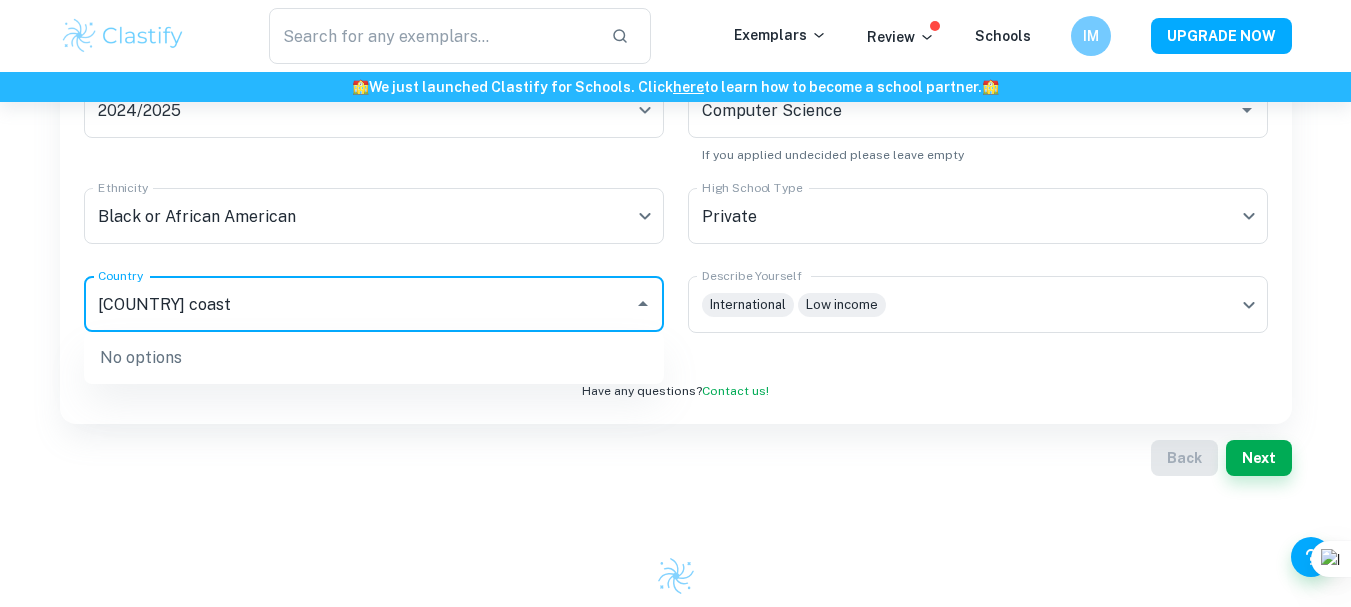 type on "[COUNTRY] coast" 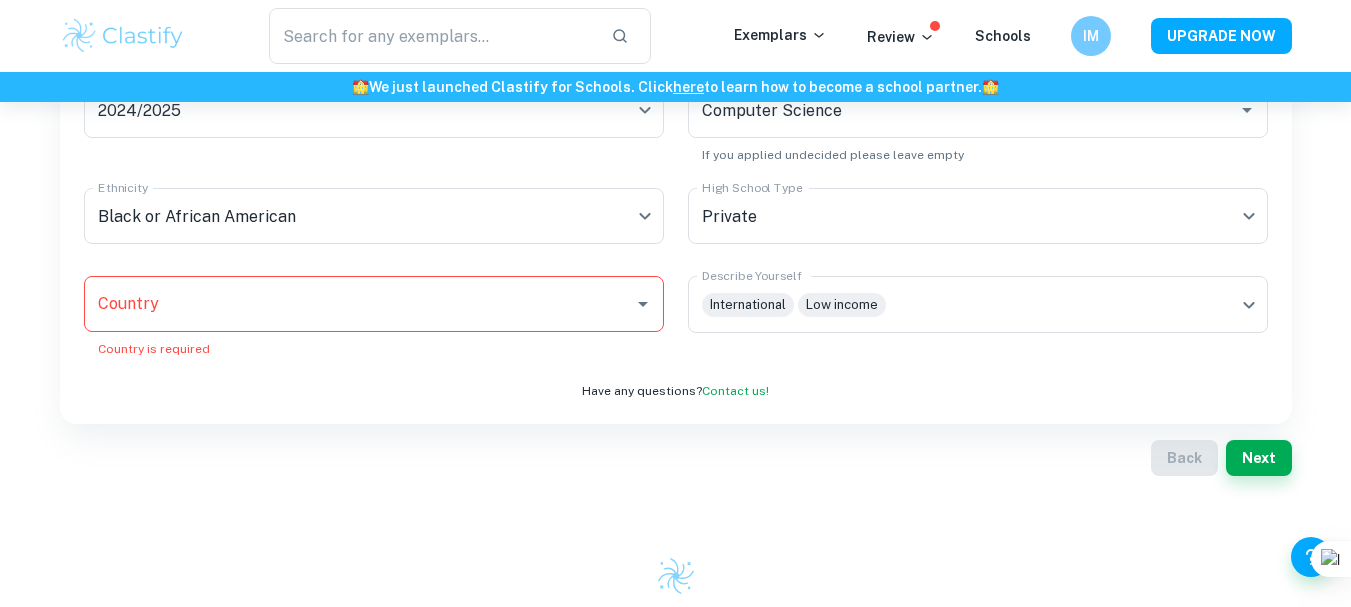 click on "Country" at bounding box center [359, 304] 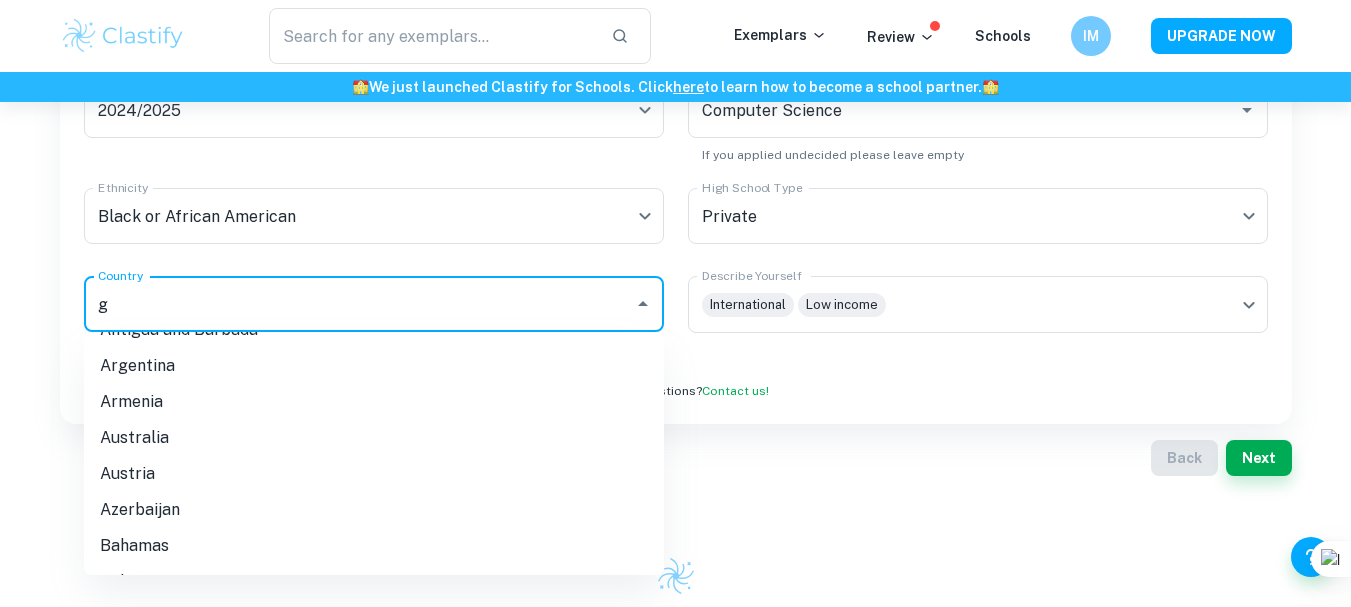 scroll, scrollTop: 0, scrollLeft: 0, axis: both 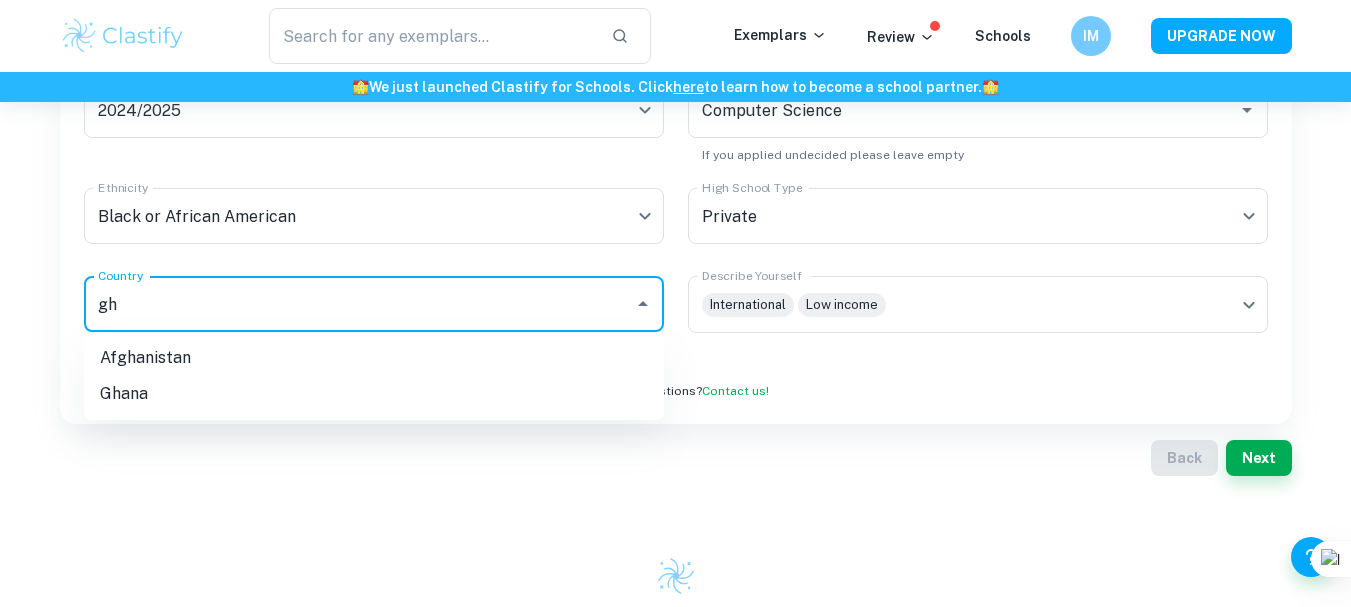type on "g" 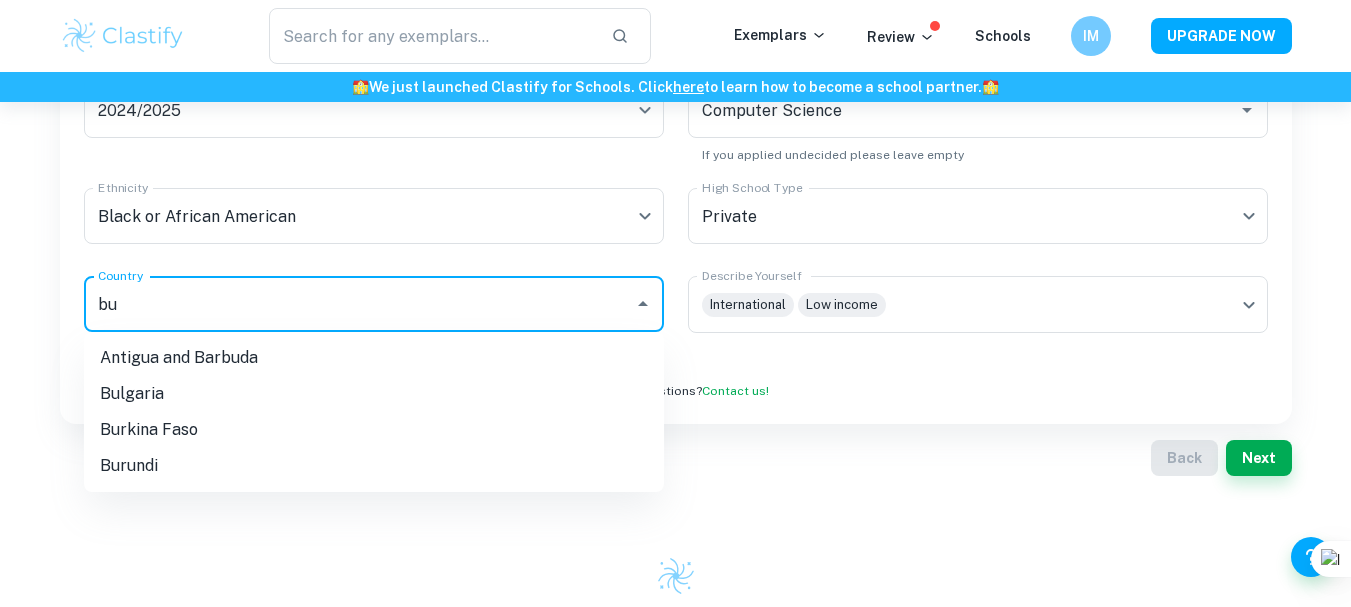 type on "b" 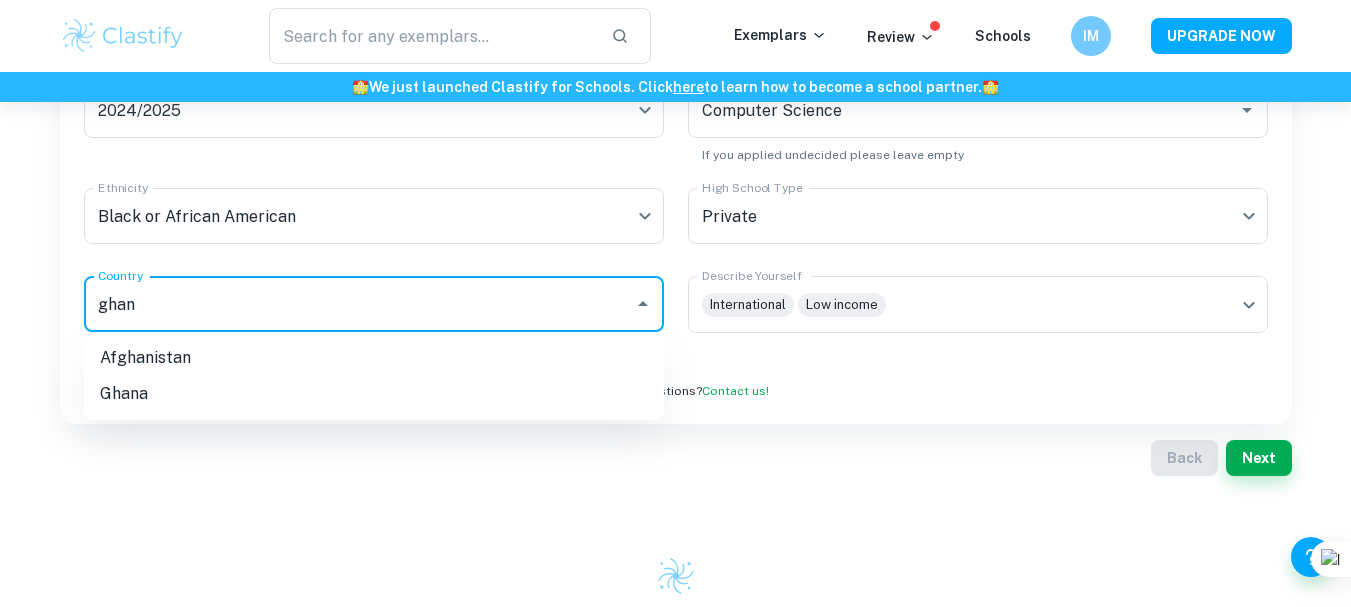 click on "Ghana" at bounding box center [374, 394] 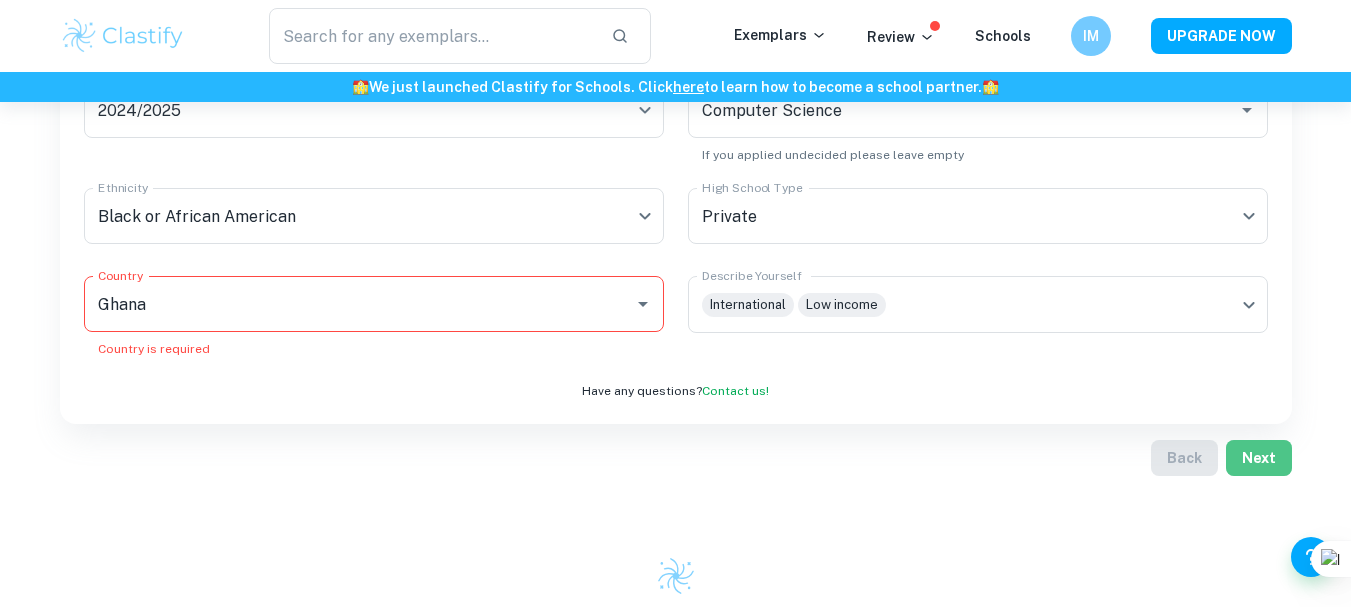 click on "Next" at bounding box center (1259, 458) 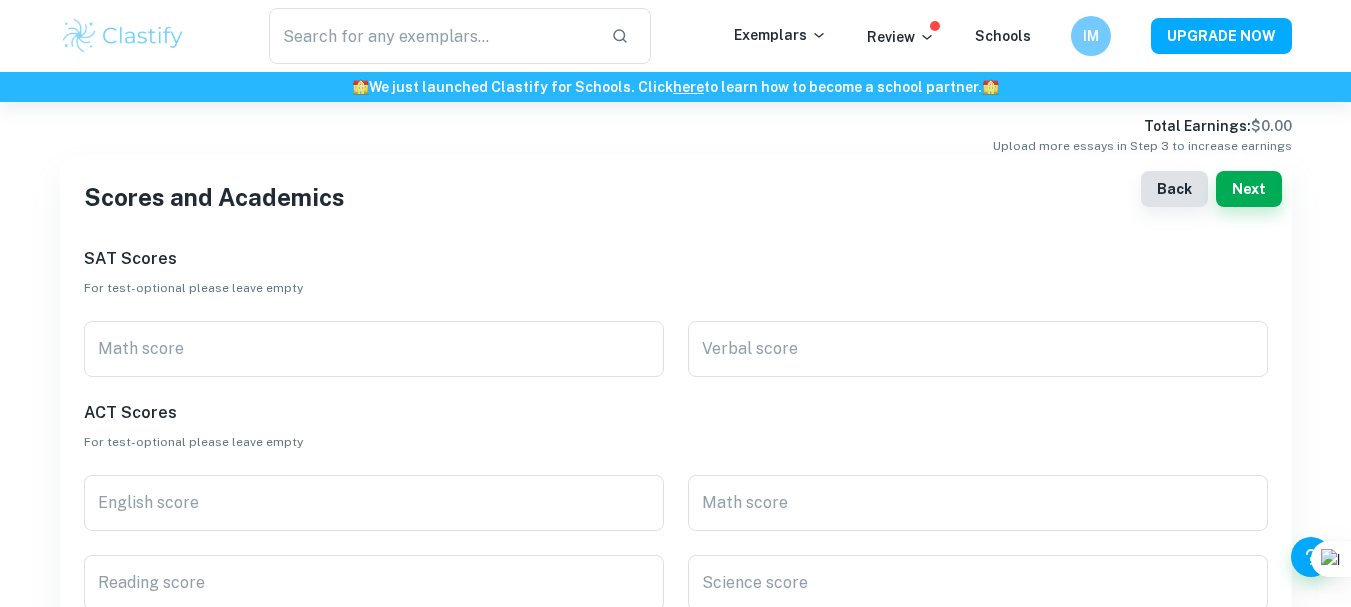 scroll, scrollTop: 0, scrollLeft: 0, axis: both 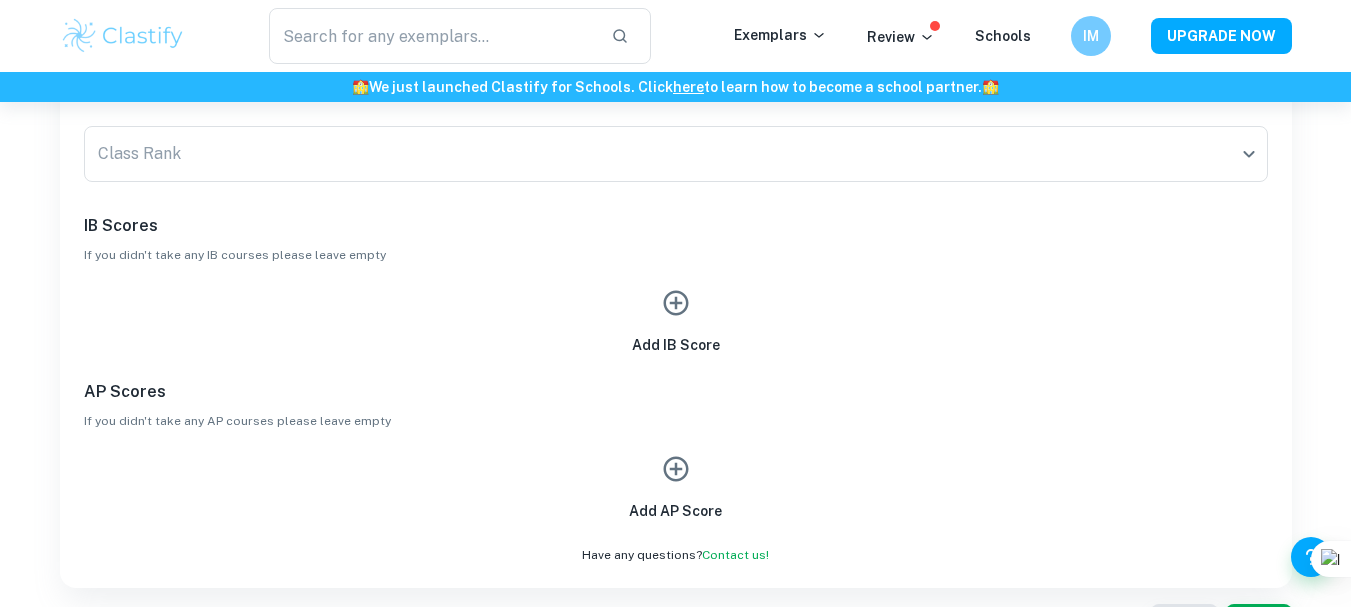 click at bounding box center [676, 303] 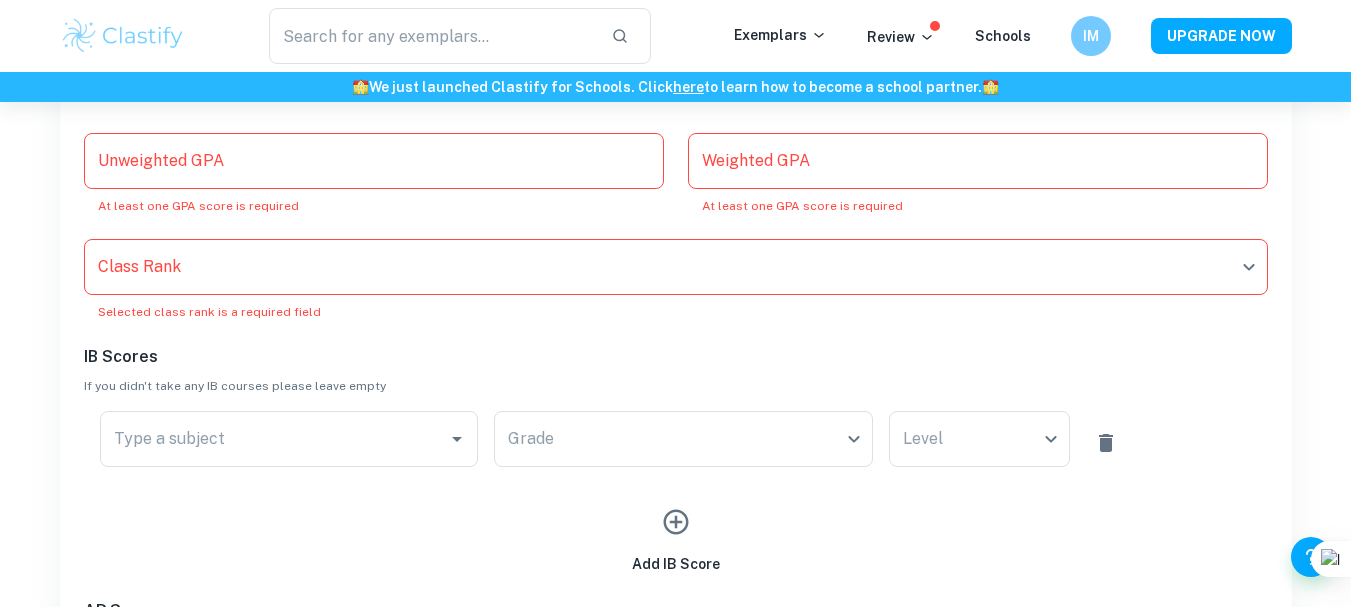 scroll, scrollTop: 756, scrollLeft: 0, axis: vertical 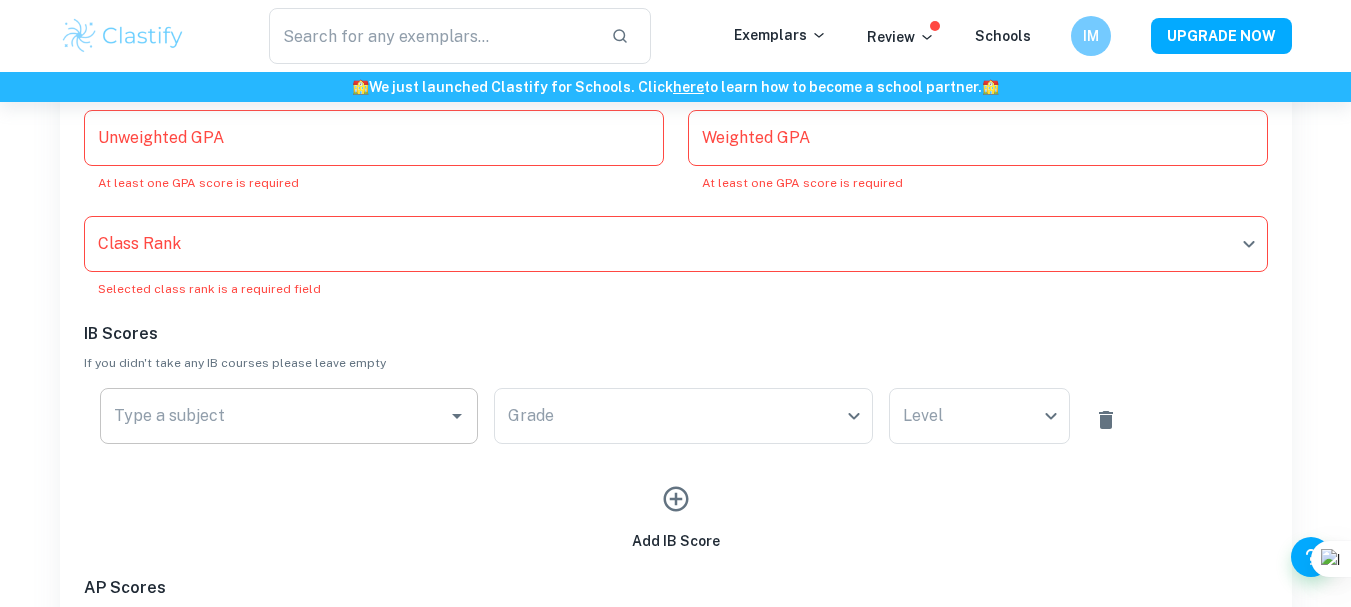 click on "Type a subject" at bounding box center [274, 416] 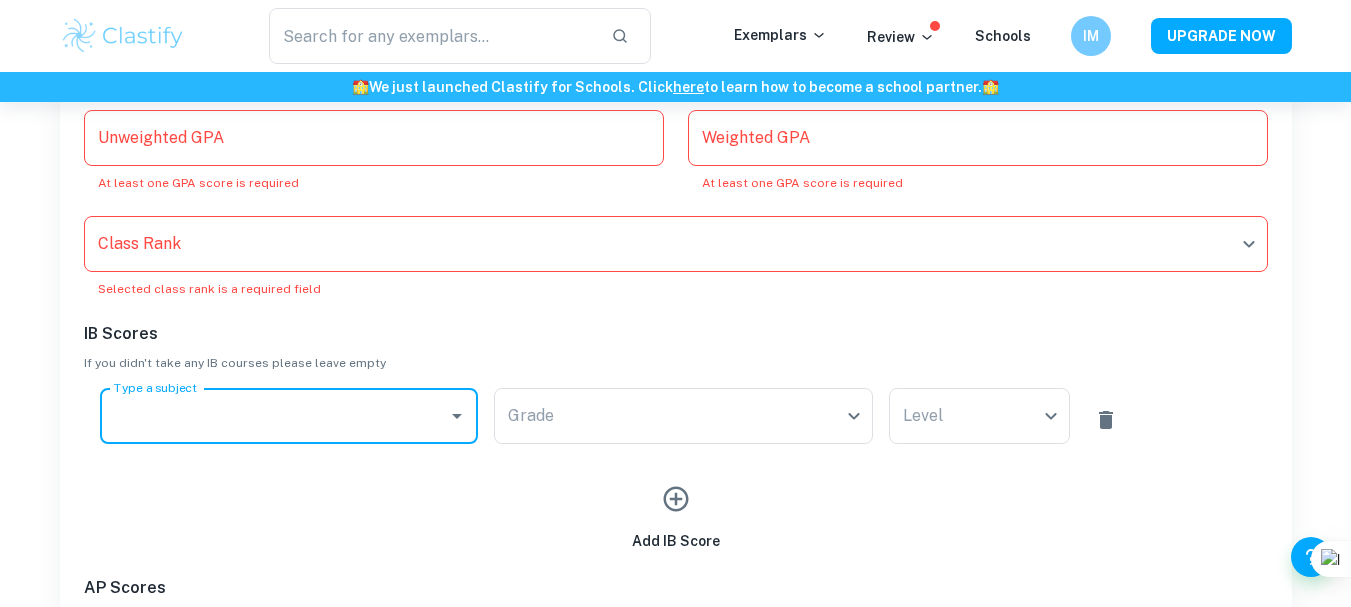 click on "Type a subject" at bounding box center [274, 416] 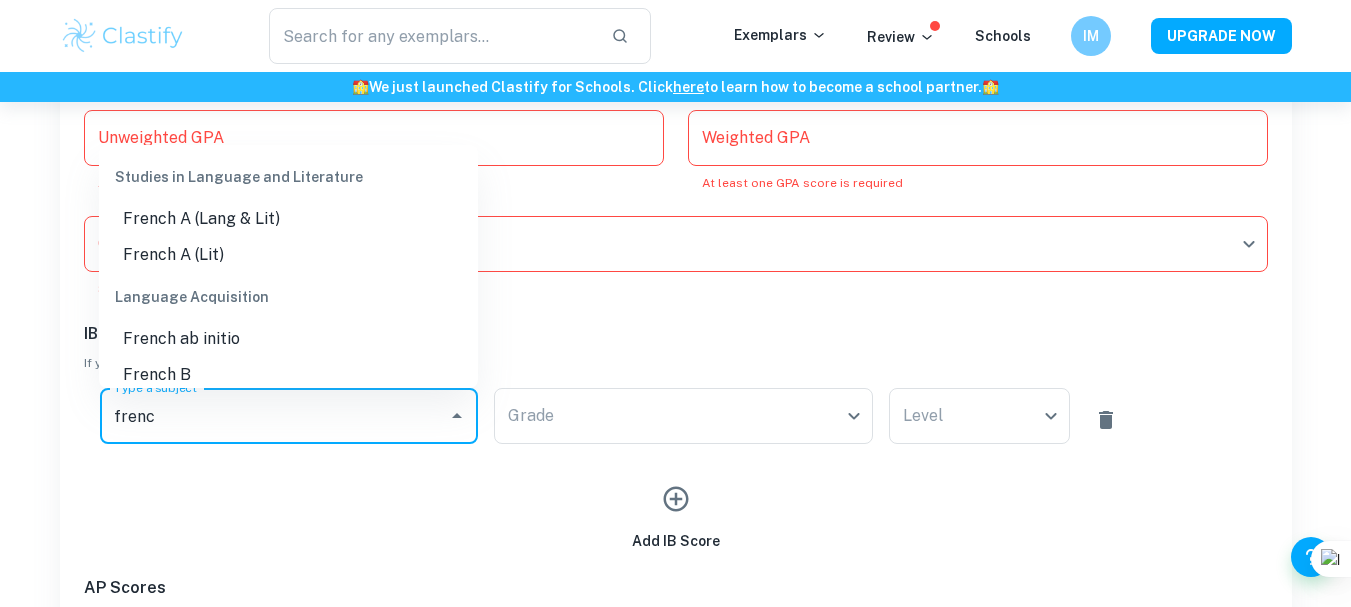 click on "French A (Lit)" at bounding box center (288, 255) 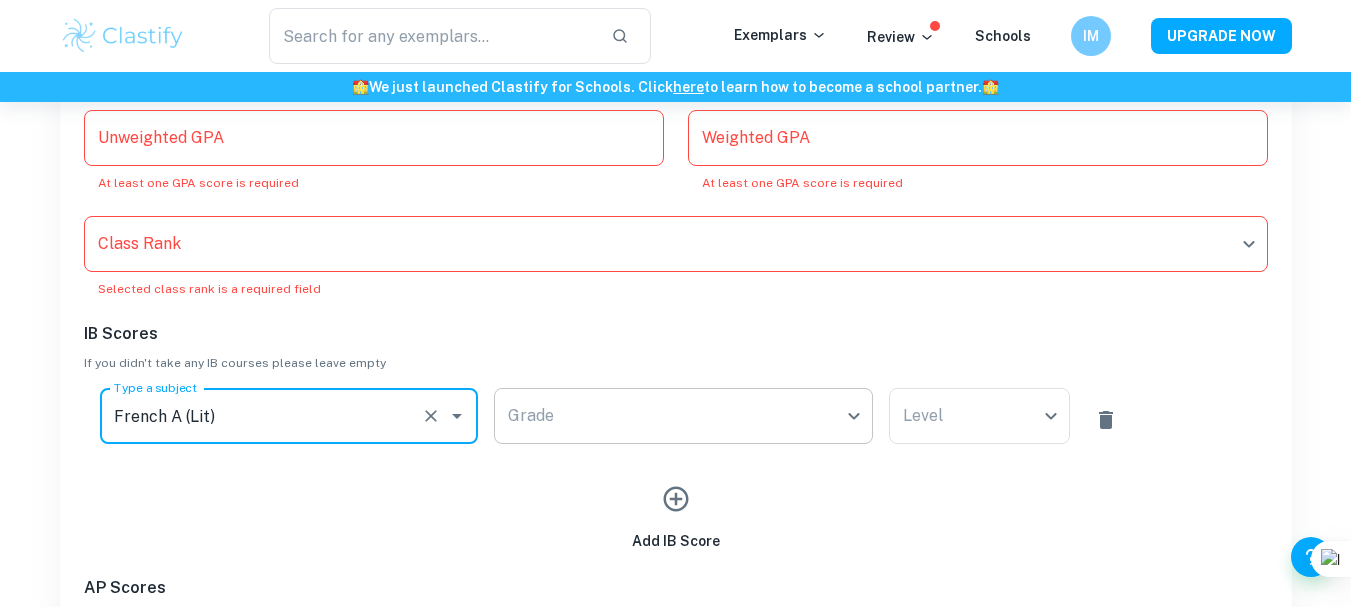 type on "French A (Lit)" 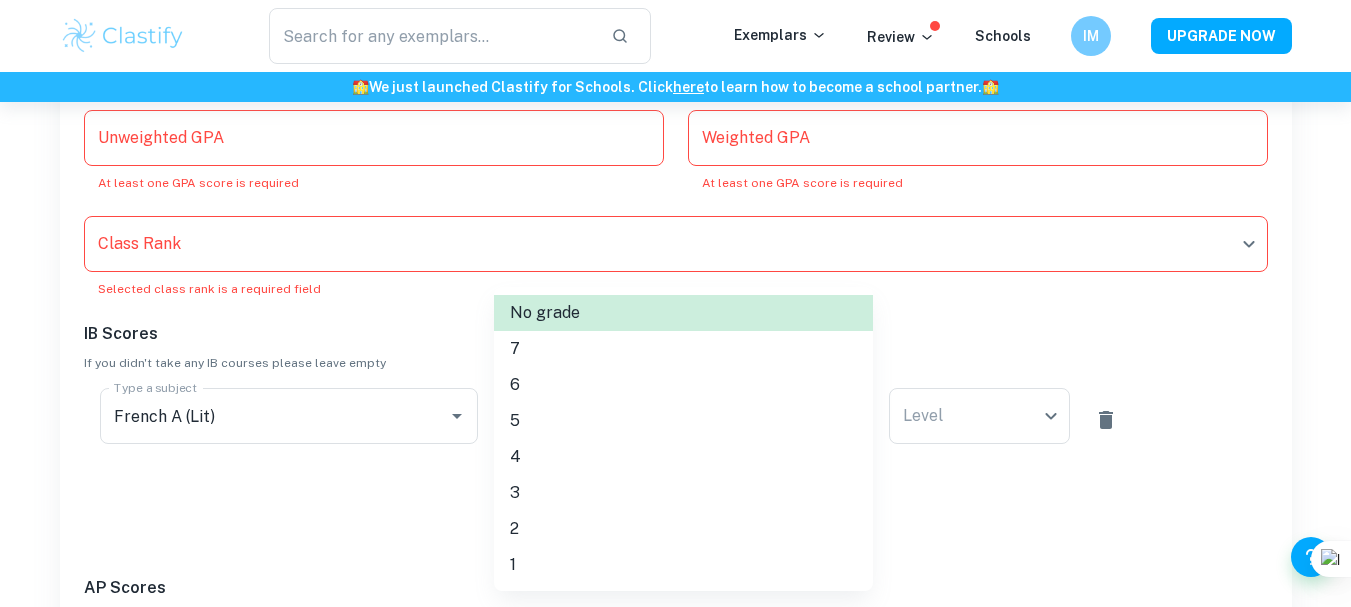 click on "5" at bounding box center (683, 421) 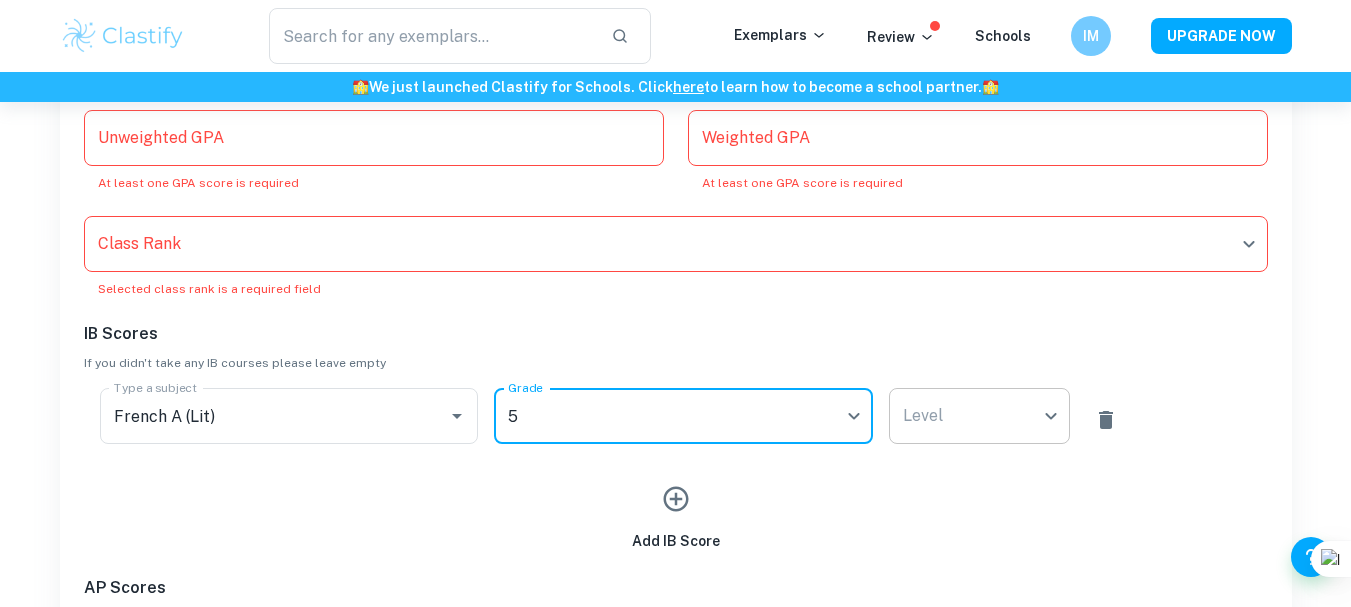 click on "We value your privacy We use cookies to enhance your browsing experience, serve personalised ads or content, and analyse our traffic. By clicking "Accept All", you consent to our use of cookies.   Cookie Policy Customise   Reject All   Accept All   Customise Consent Preferences   We use cookies to help you navigate efficiently and perform certain functions. You will find detailed information about all cookies under each consent category below. The cookies that are categorised as "Necessary" are stored on your browser as they are essential for enabling the basic functionalities of the site. ...  Show more For more information on how Google's third-party cookies operate and handle your data, see:   Google Privacy Policy Necessary Always Active Necessary cookies are required to enable the basic features of this site, such as providing secure log-in or adjusting your consent preferences. These cookies do not store any personally identifiable data. Functional Analytics Performance Advertisement Uncategorised" at bounding box center [675, -351] 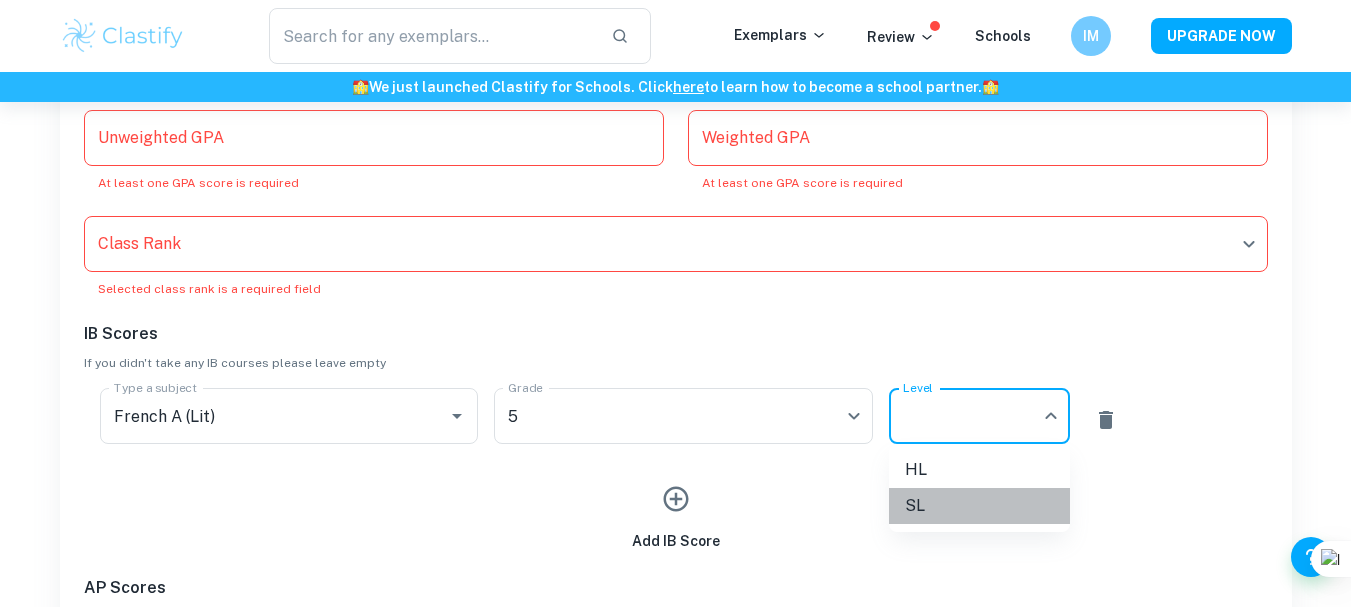 click on "SL" at bounding box center [979, 506] 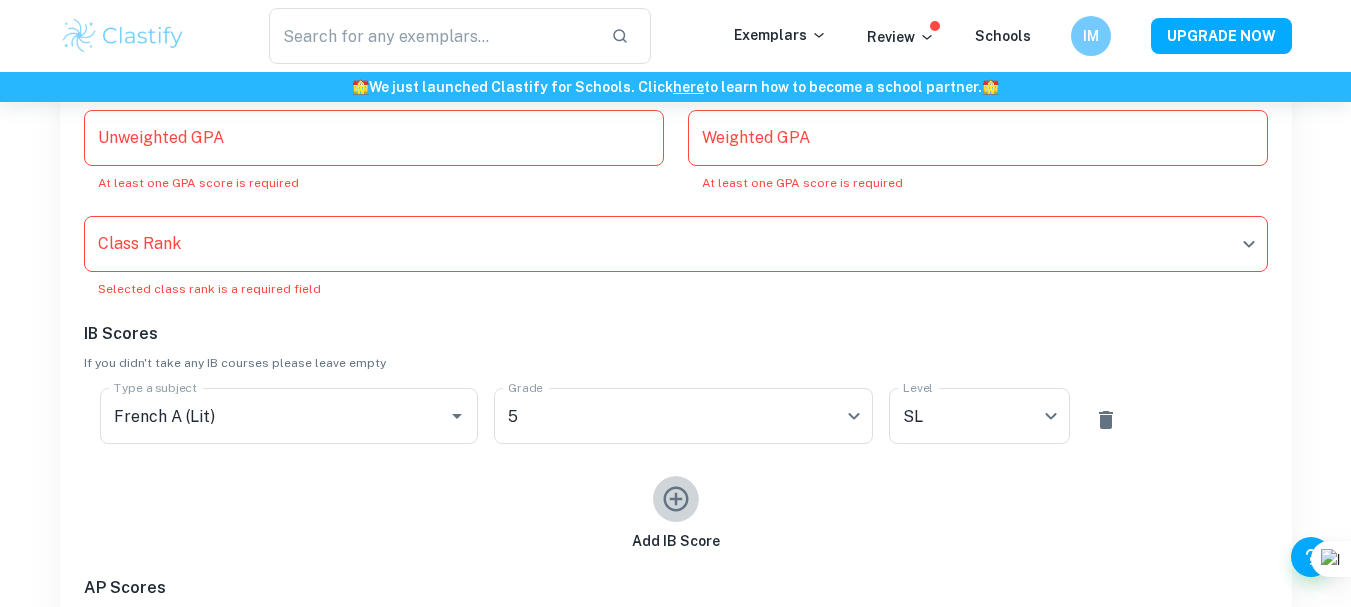 click 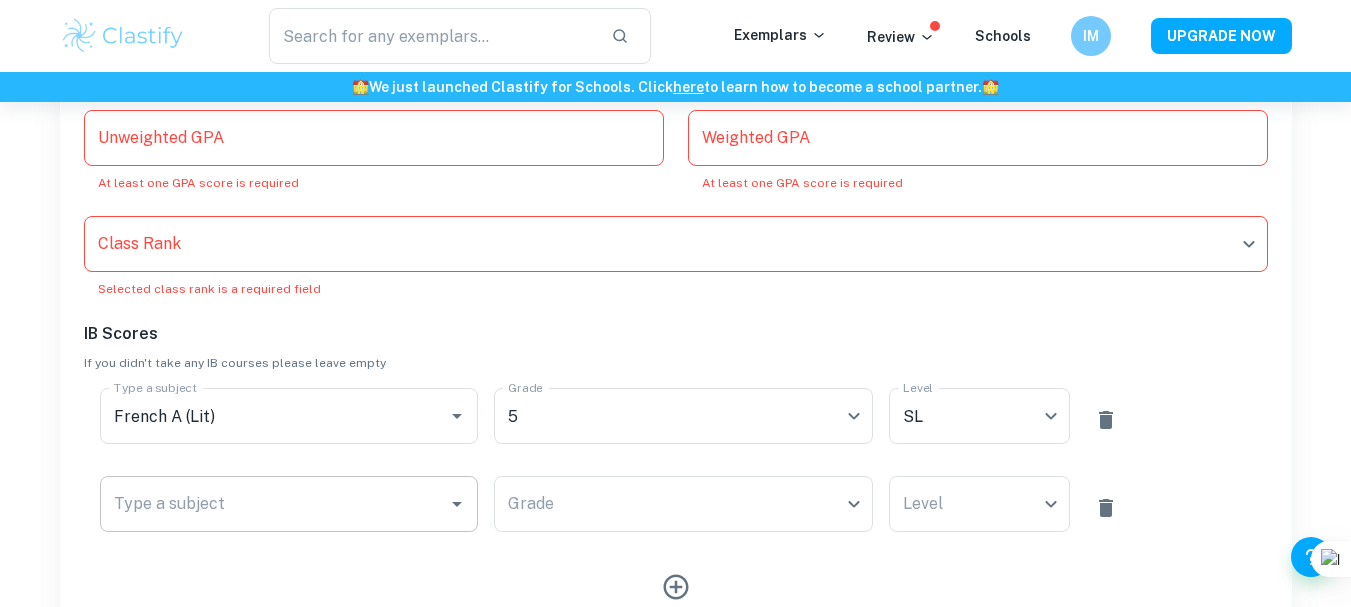 click on "Type a subject" at bounding box center [274, 504] 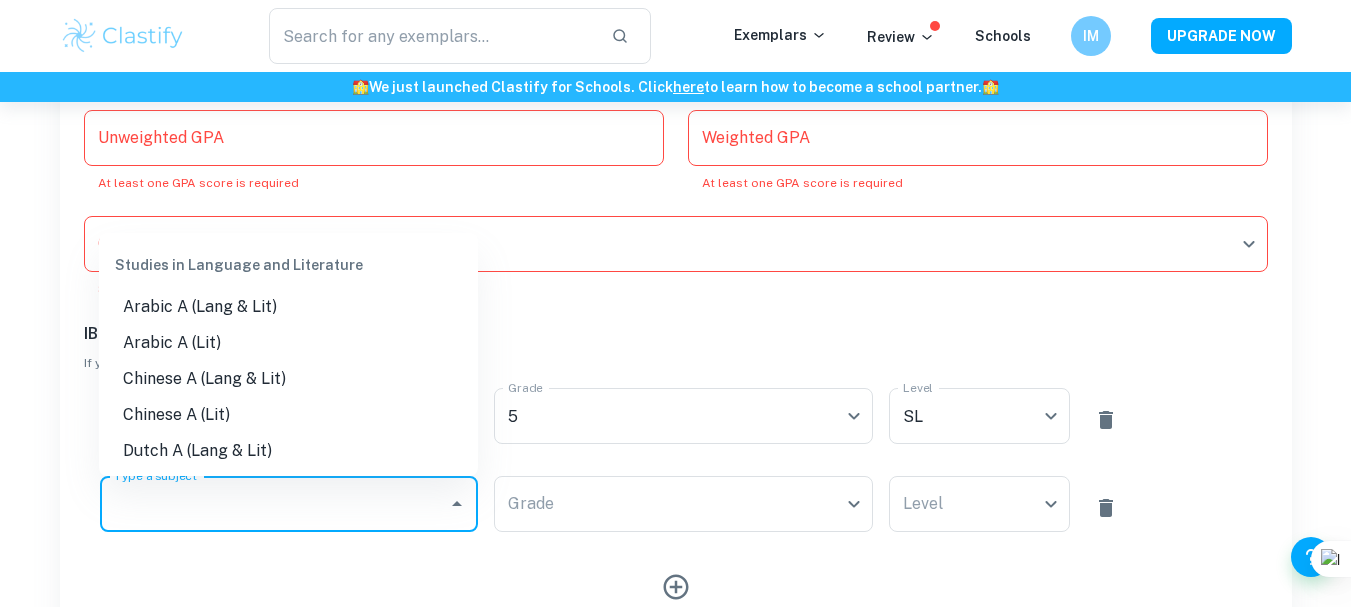 click on "Type a subject" at bounding box center [274, 504] 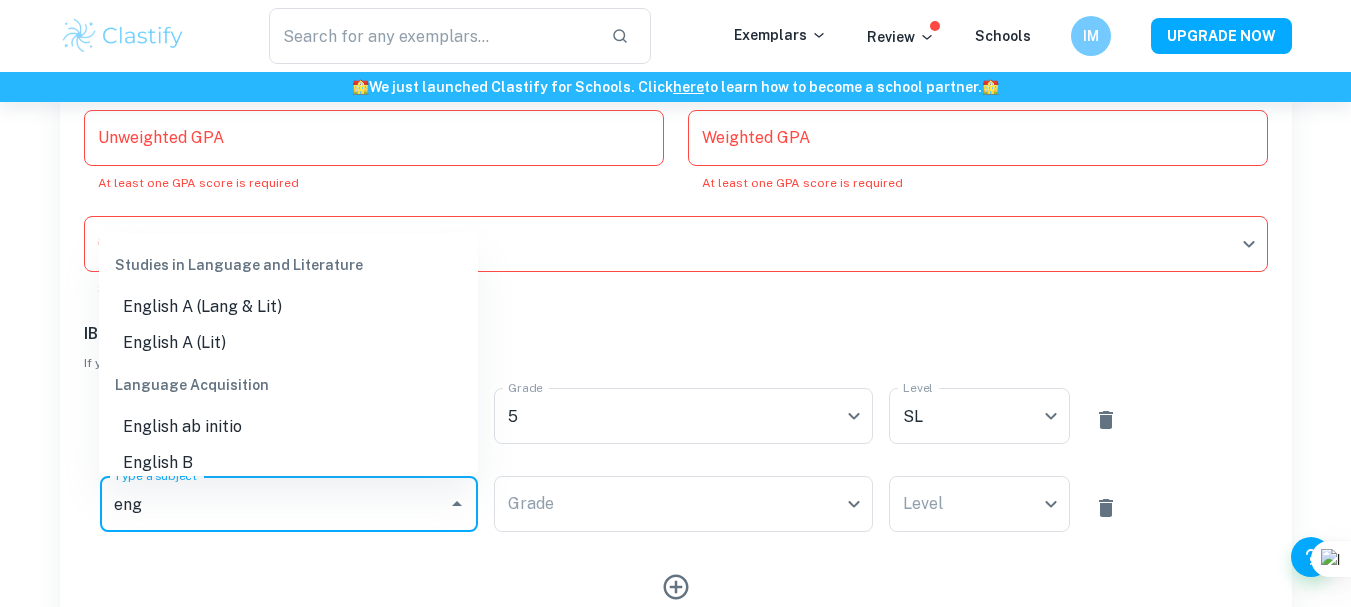 click on "English B" at bounding box center (288, 463) 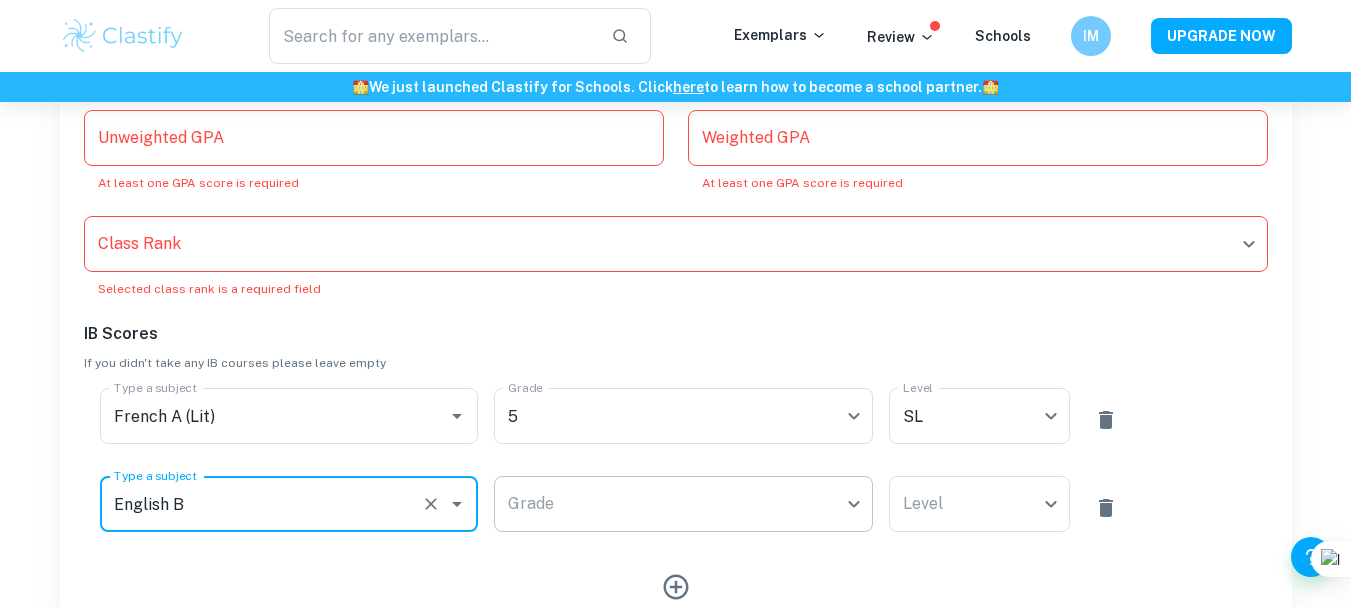 type on "English B" 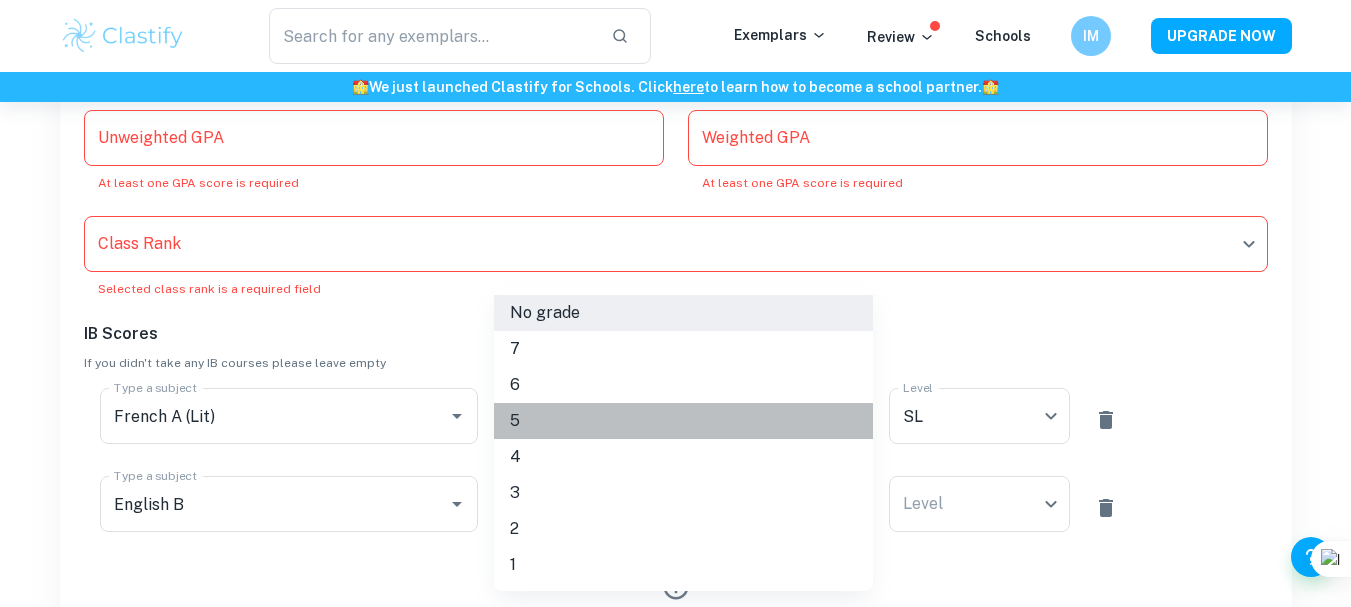 click on "5" at bounding box center (683, 421) 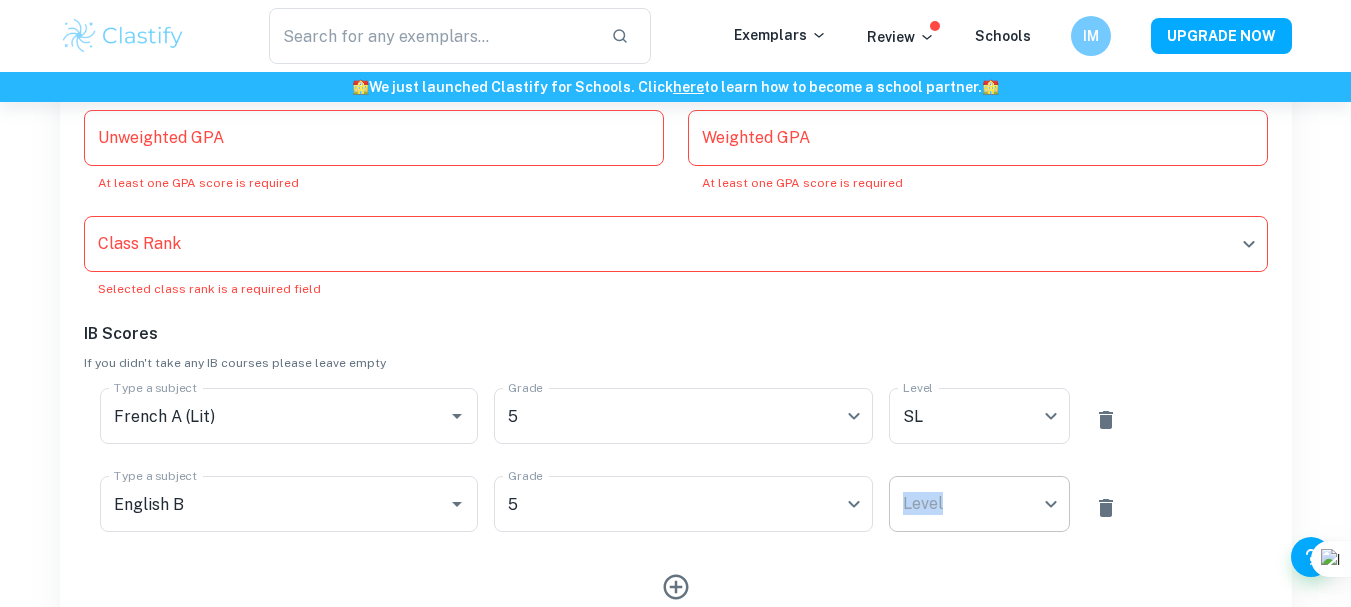 drag, startPoint x: 966, startPoint y: 468, endPoint x: 978, endPoint y: 485, distance: 20.808653 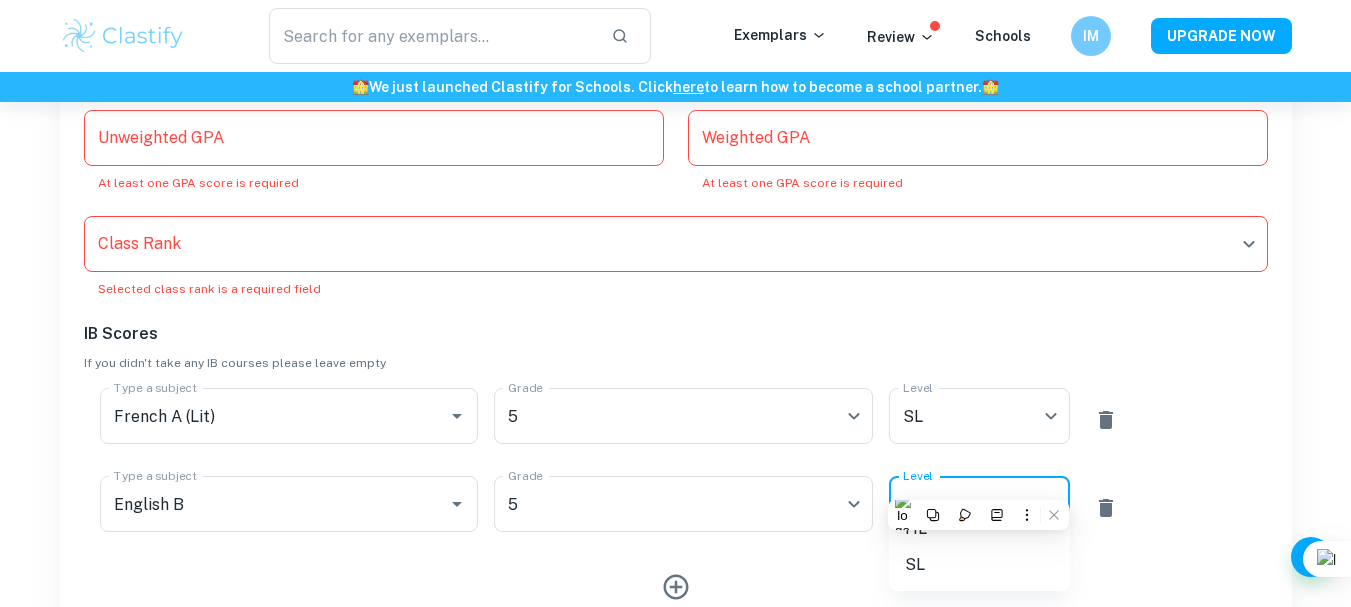 click on "We value your privacy We use cookies to enhance your browsing experience, serve personalised ads or content, and analyse our traffic. By clicking "Accept All", you consent to our use of cookies.   Cookie Policy Customise   Reject All   Accept All   Customise Consent Preferences   We use cookies to help you navigate efficiently and perform certain functions. You will find detailed information about all cookies under each consent category below. The cookies that are categorised as "Necessary" are stored on your browser as they are essential for enabling the basic functionalities of the site. ...  Show more For more information on how Google's third-party cookies operate and handle your data, see:   Google Privacy Policy Necessary Always Active Necessary cookies are required to enable the basic features of this site, such as providing secure log-in or adjusting your consent preferences. These cookies do not store any personally identifiable data. Functional Analytics Performance Advertisement Uncategorised" at bounding box center (675, -351) 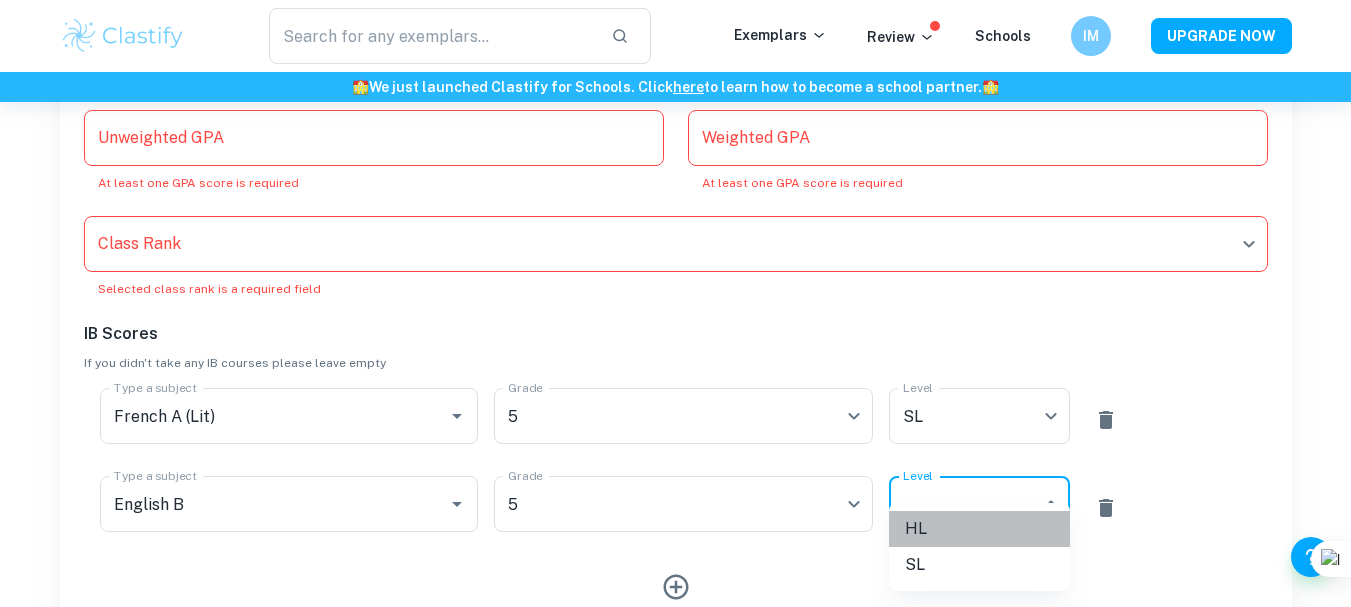 click on "HL" at bounding box center [979, 529] 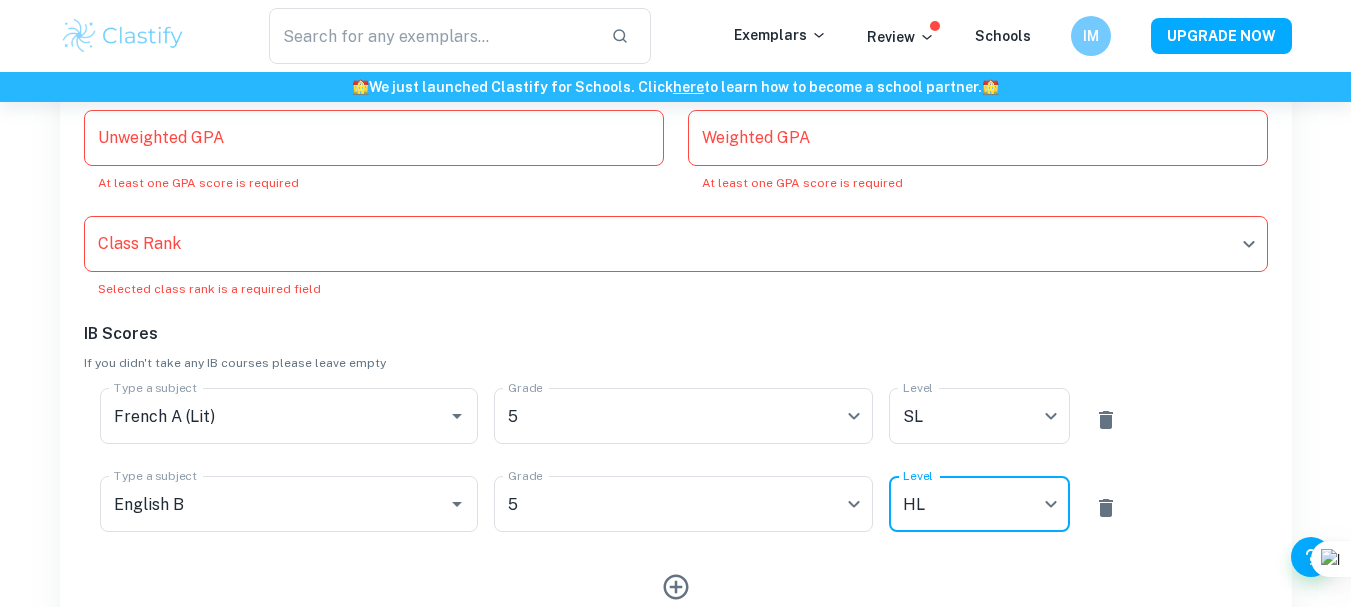click 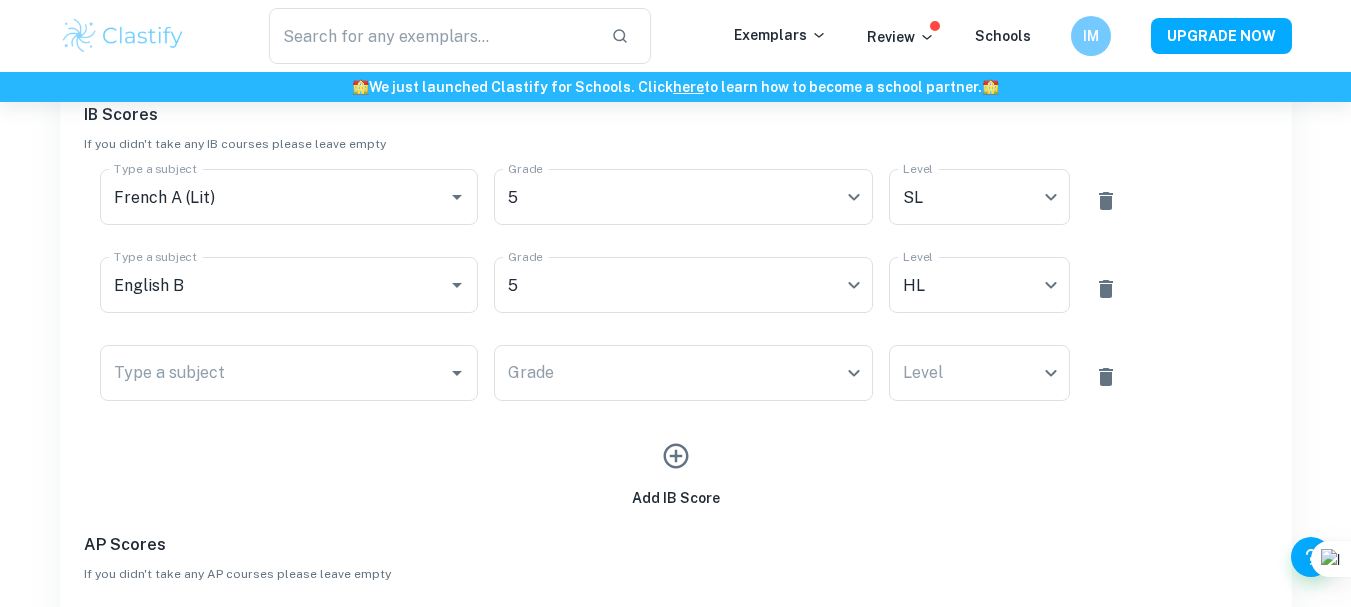 scroll, scrollTop: 1012, scrollLeft: 0, axis: vertical 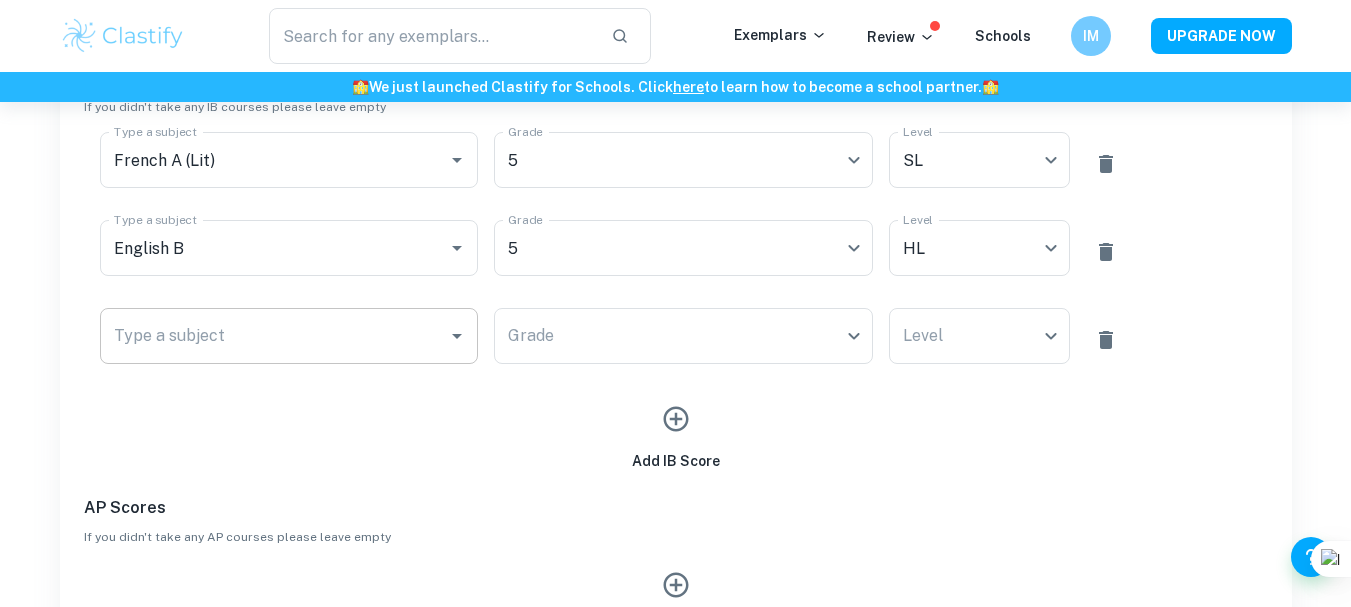 click on "Type a subject" at bounding box center (274, 336) 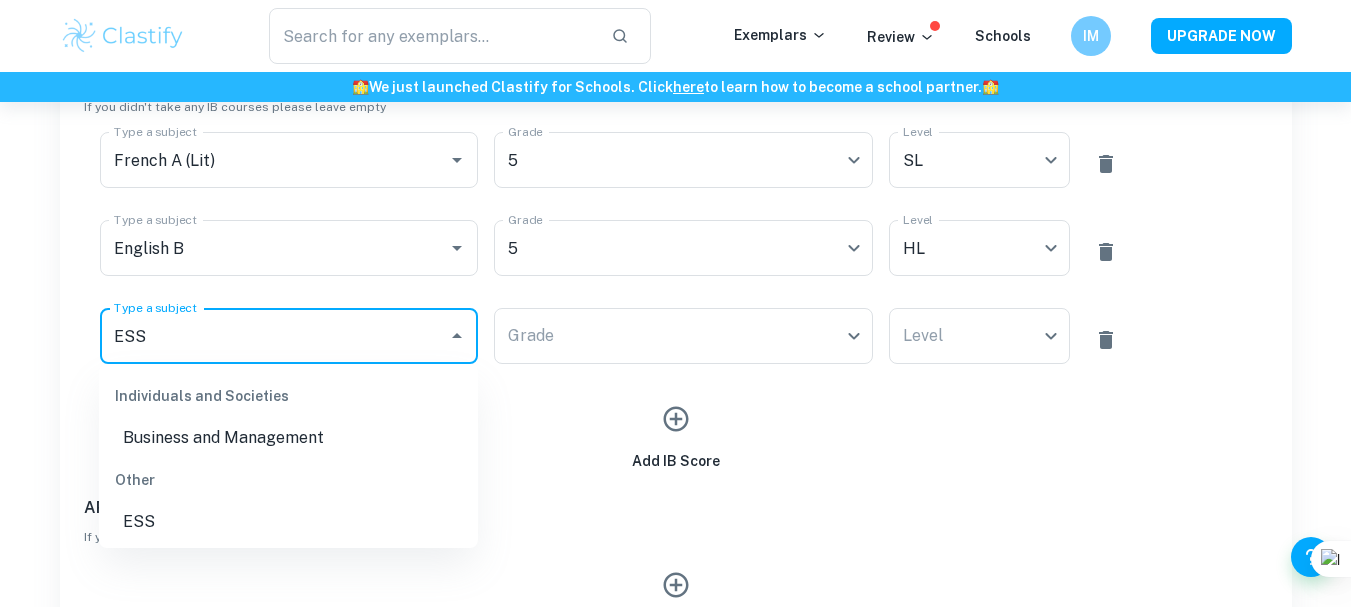 click on "ESS" at bounding box center (288, 522) 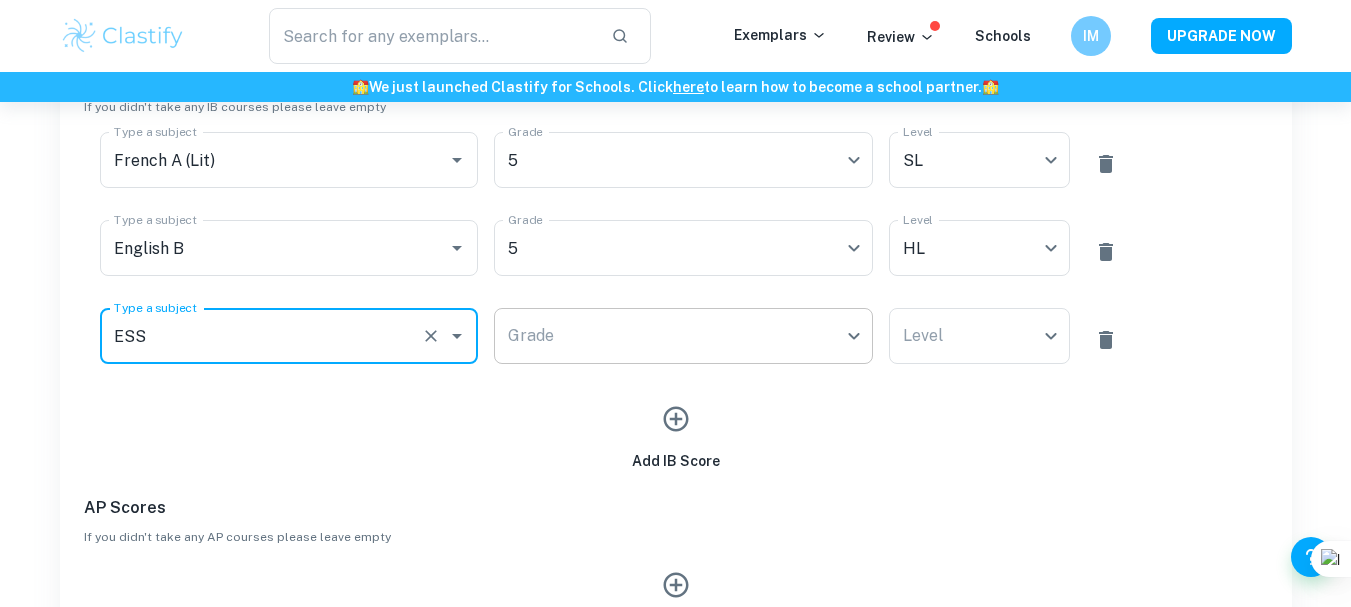 type on "ESS" 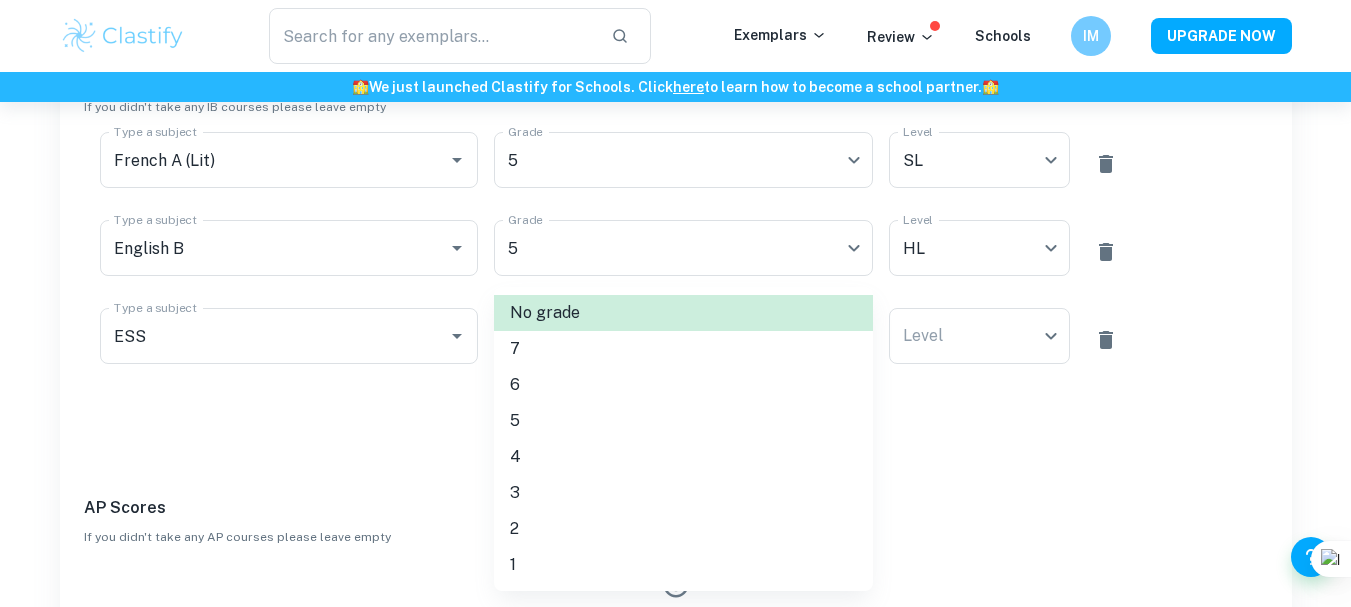 click on "4" at bounding box center (683, 457) 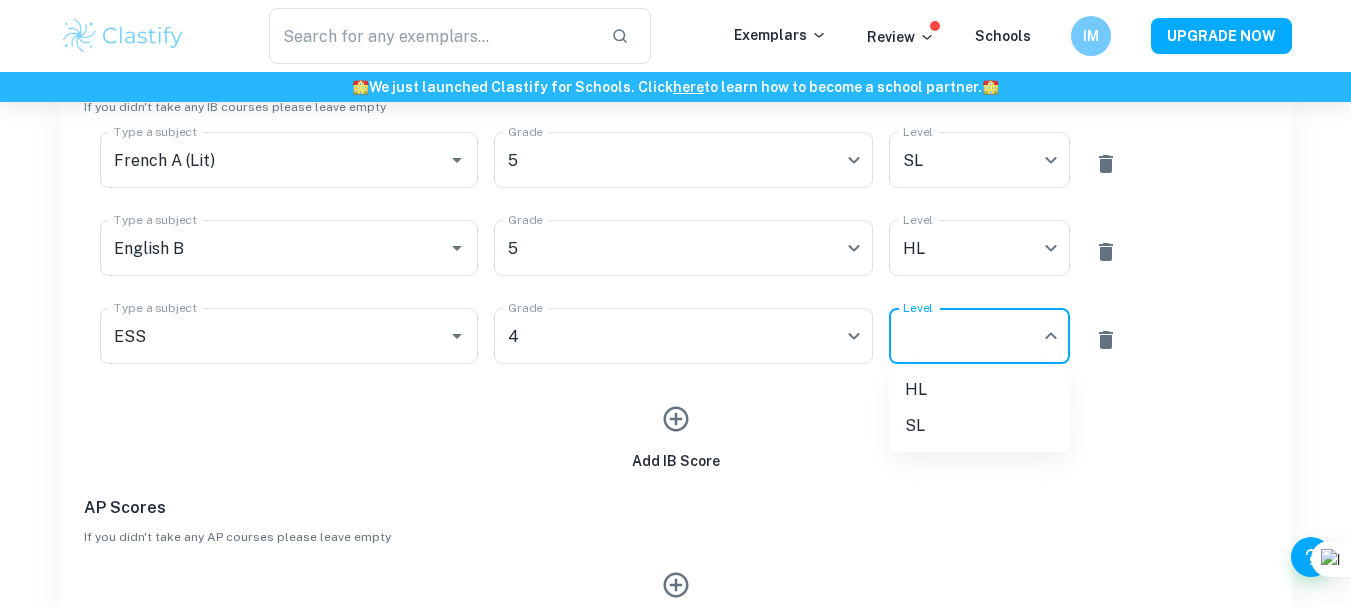 click on "We value your privacy We use cookies to enhance your browsing experience, serve personalised ads or content, and analyse our traffic. By clicking "Accept All", you consent to our use of cookies.   Cookie Policy Customise   Reject All   Accept All   Customise Consent Preferences   We use cookies to help you navigate efficiently and perform certain functions. You will find detailed information about all cookies under each consent category below. The cookies that are categorised as "Necessary" are stored on your browser as they are essential for enabling the basic functionalities of the site. ...  Show more For more information on how Google's third-party cookies operate and handle your data, see:   Google Privacy Policy Necessary Always Active Necessary cookies are required to enable the basic features of this site, such as providing secure log-in or adjusting your consent preferences. These cookies do not store any personally identifiable data. Functional Analytics Performance Advertisement Uncategorised" at bounding box center (675, -607) 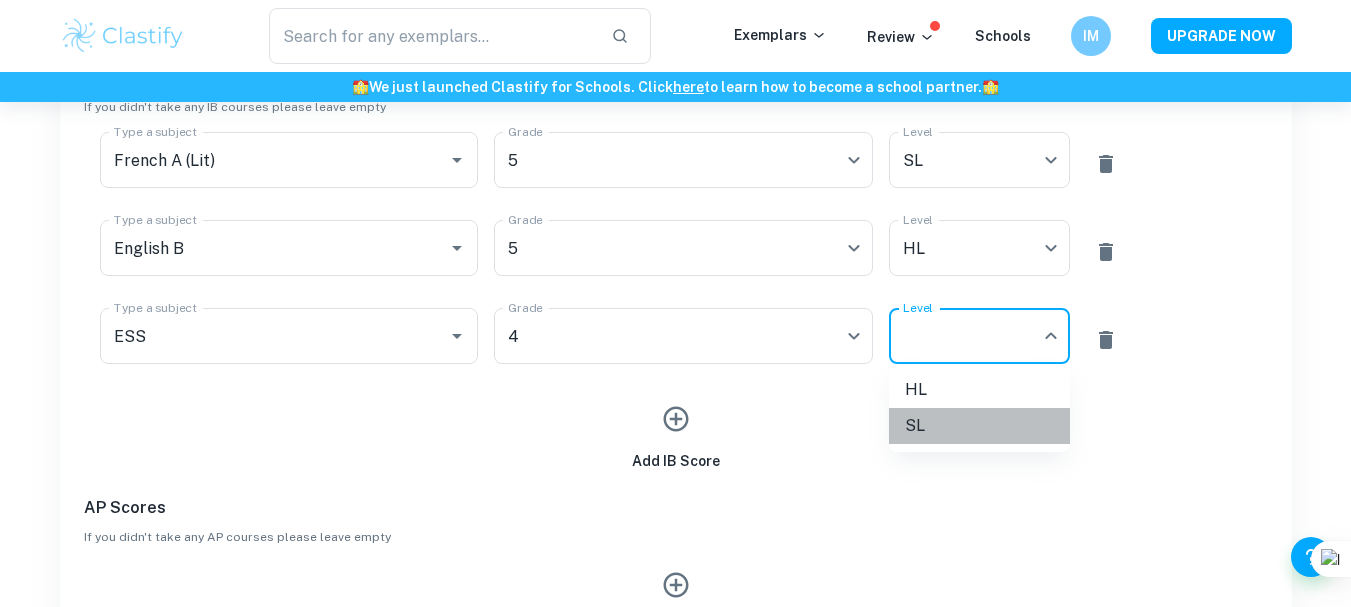 click on "SL" at bounding box center (979, 426) 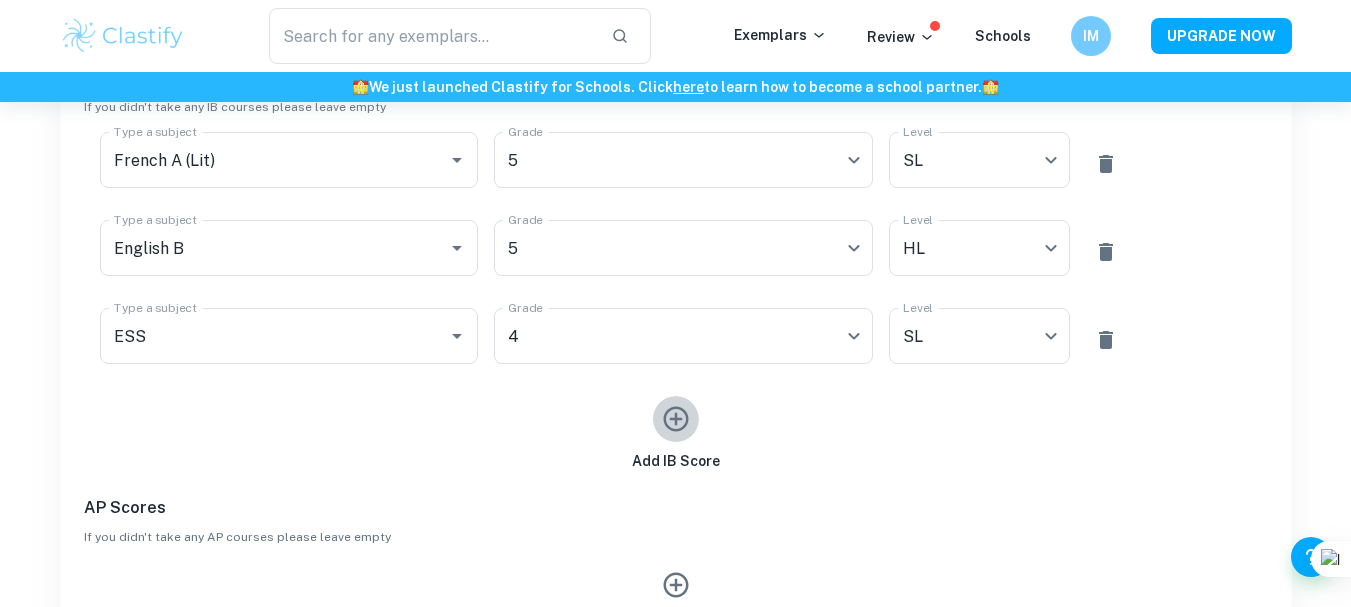 click 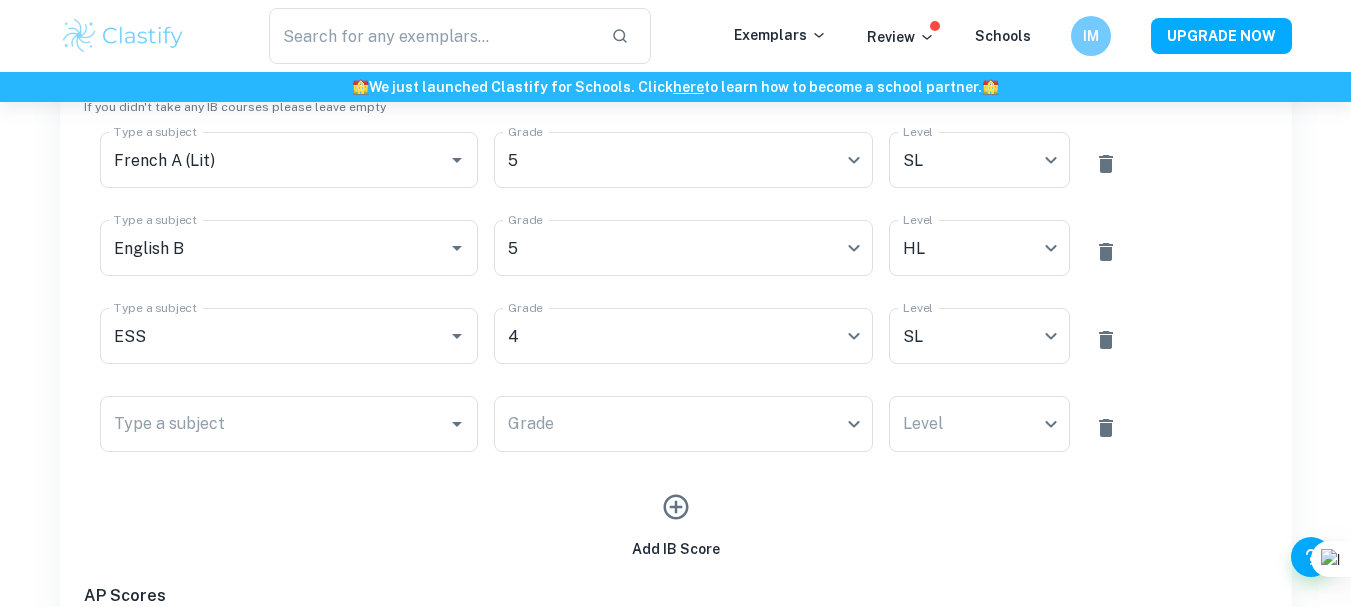 type 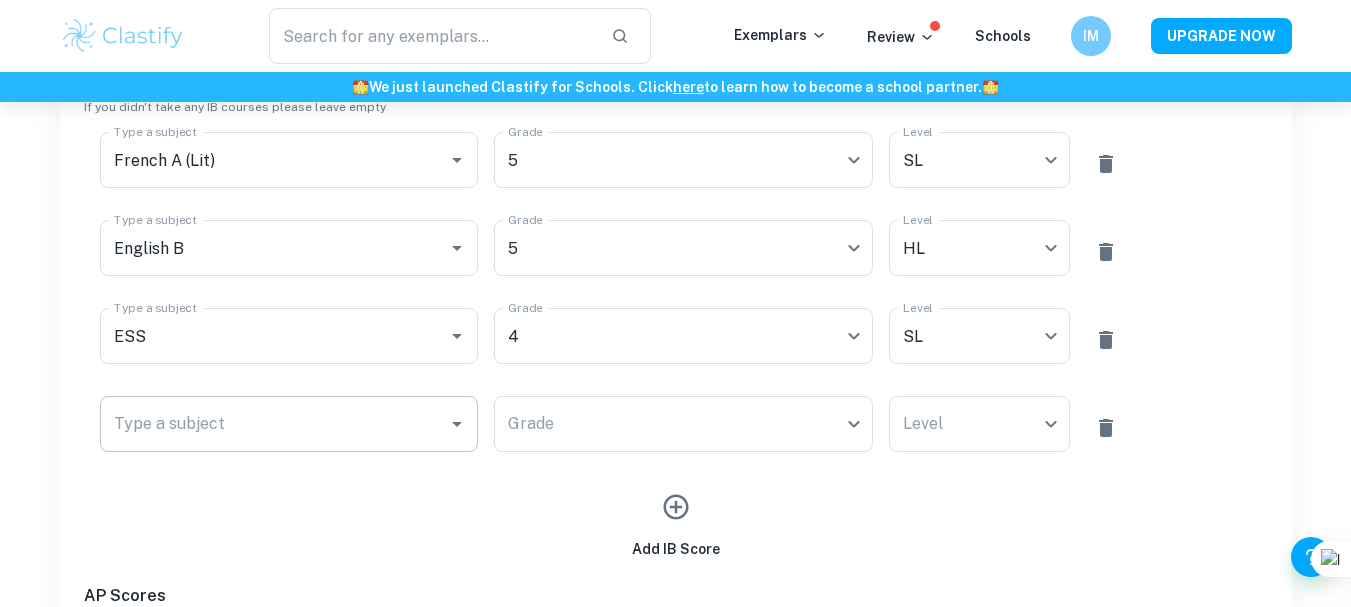 click on "Type a subject" at bounding box center (274, 424) 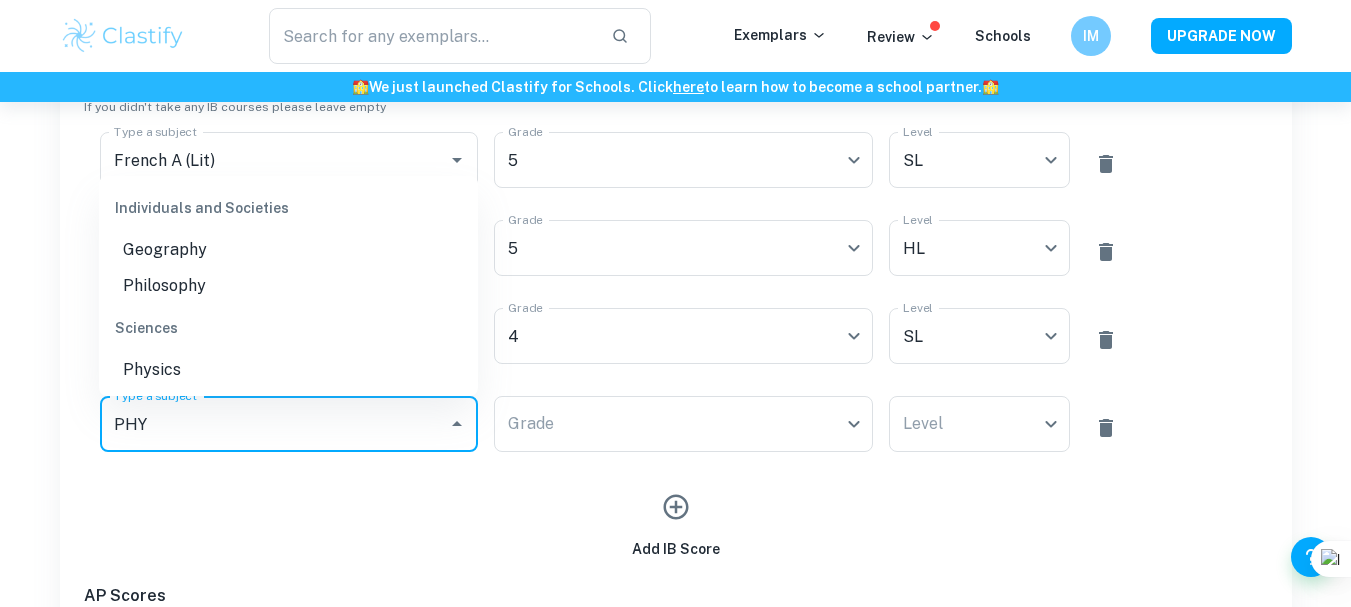 click on "Physics" at bounding box center (288, 370) 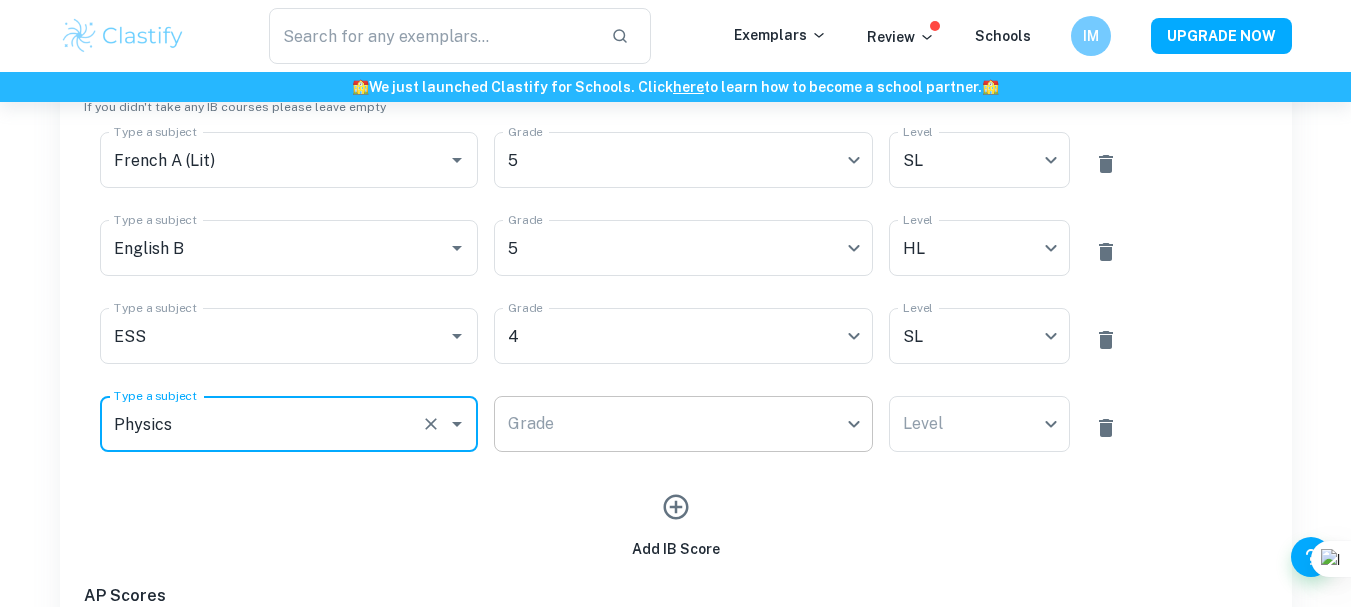 type on "Physics" 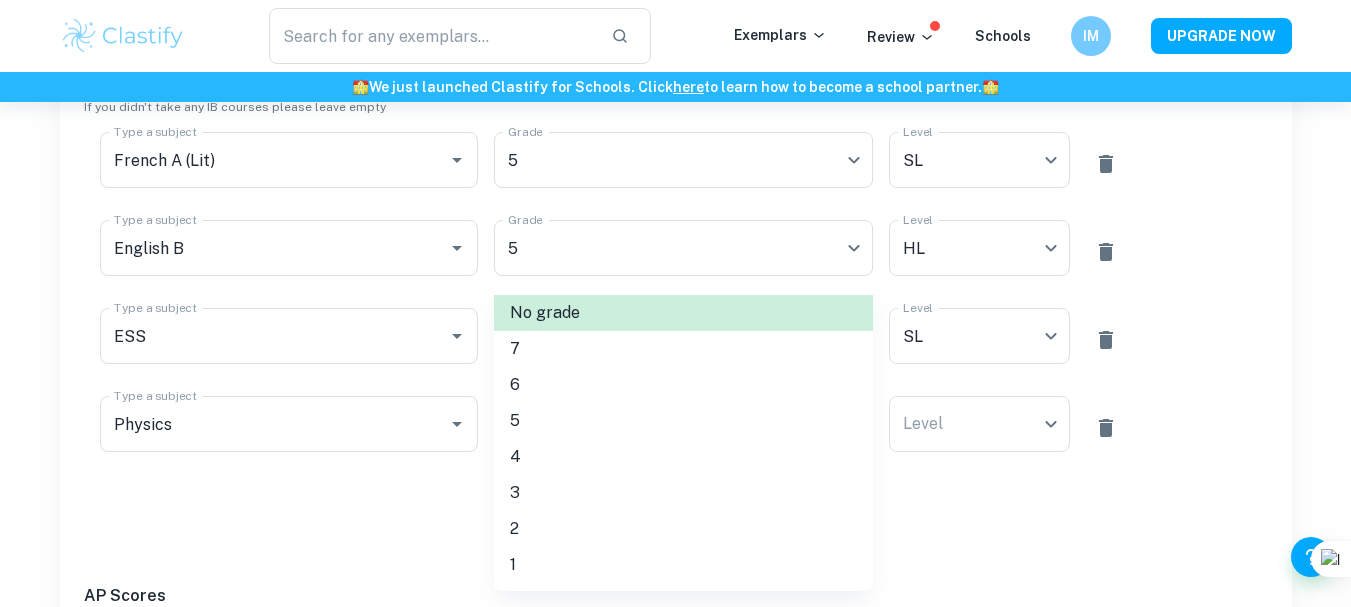 click on "4" at bounding box center [683, 457] 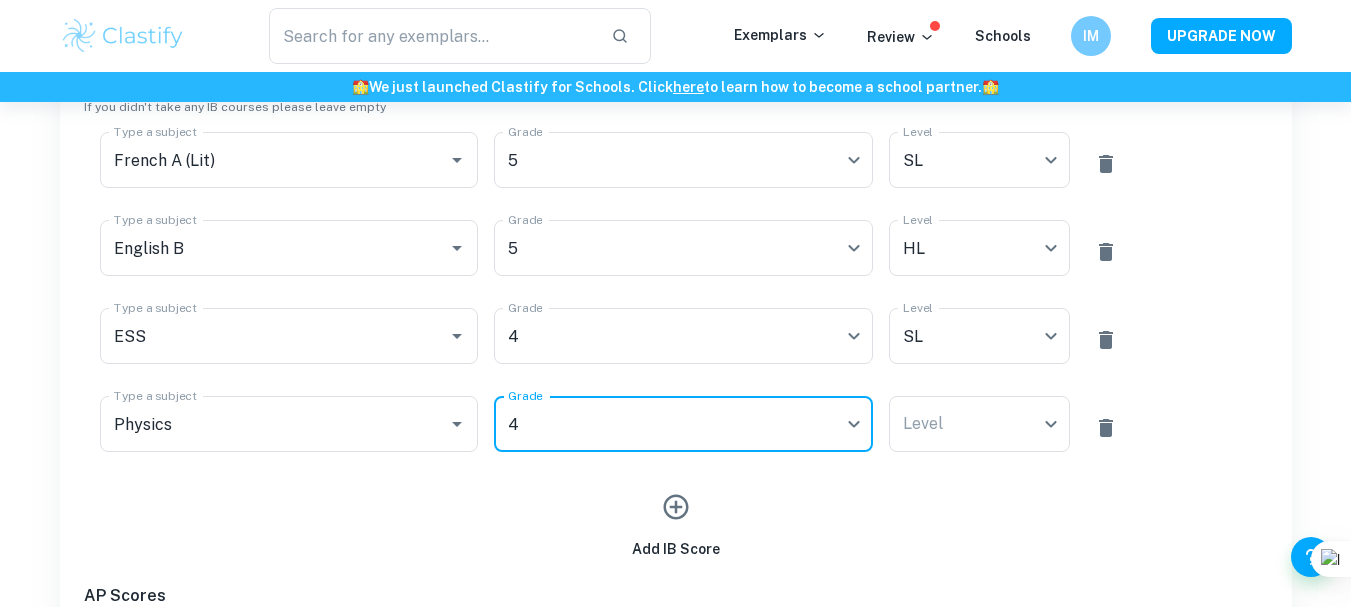 type on "4" 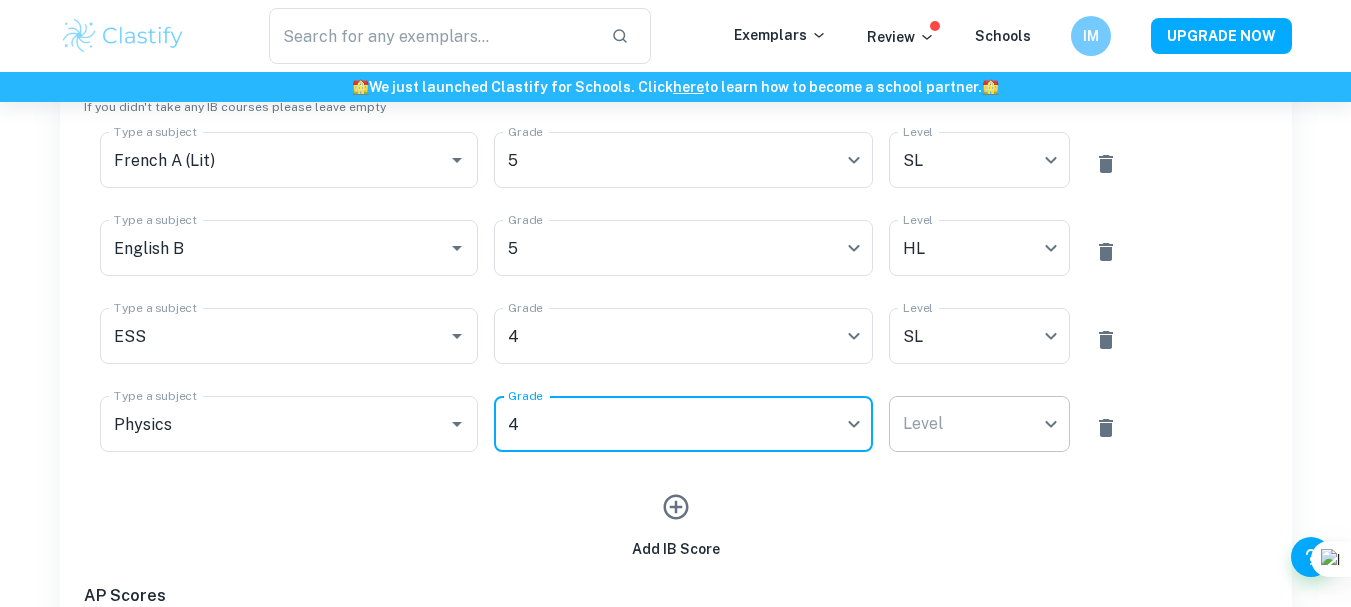 click on "We value your privacy We use cookies to enhance your browsing experience, serve personalised ads or content, and analyse our traffic. By clicking "Accept All", you consent to our use of cookies.   Cookie Policy Customise   Reject All   Accept All   Customise Consent Preferences   We use cookies to help you navigate efficiently and perform certain functions. You will find detailed information about all cookies under each consent category below. The cookies that are categorised as "Necessary" are stored on your browser as they are essential for enabling the basic functionalities of the site. ...  Show more For more information on how Google's third-party cookies operate and handle your data, see:   Google Privacy Policy Necessary Always Active Necessary cookies are required to enable the basic features of this site, such as providing secure log-in or adjusting your consent preferences. These cookies do not store any personally identifiable data. Functional Analytics Performance Advertisement Uncategorised" at bounding box center (675, -607) 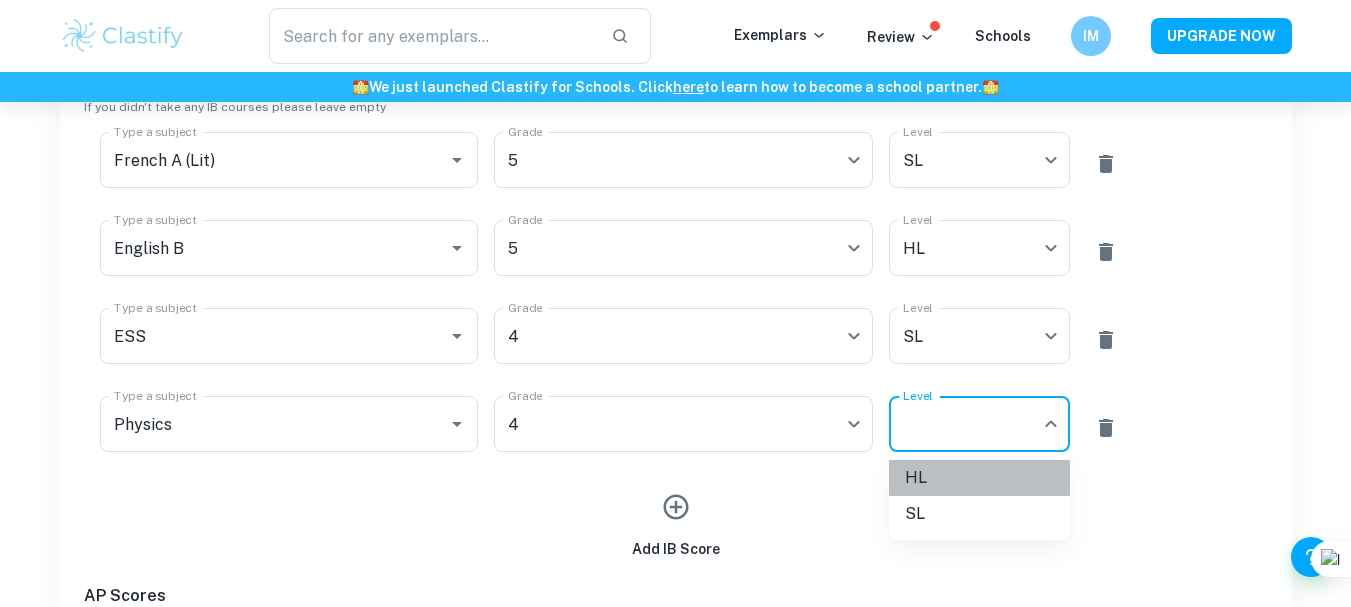 click on "HL" at bounding box center (979, 478) 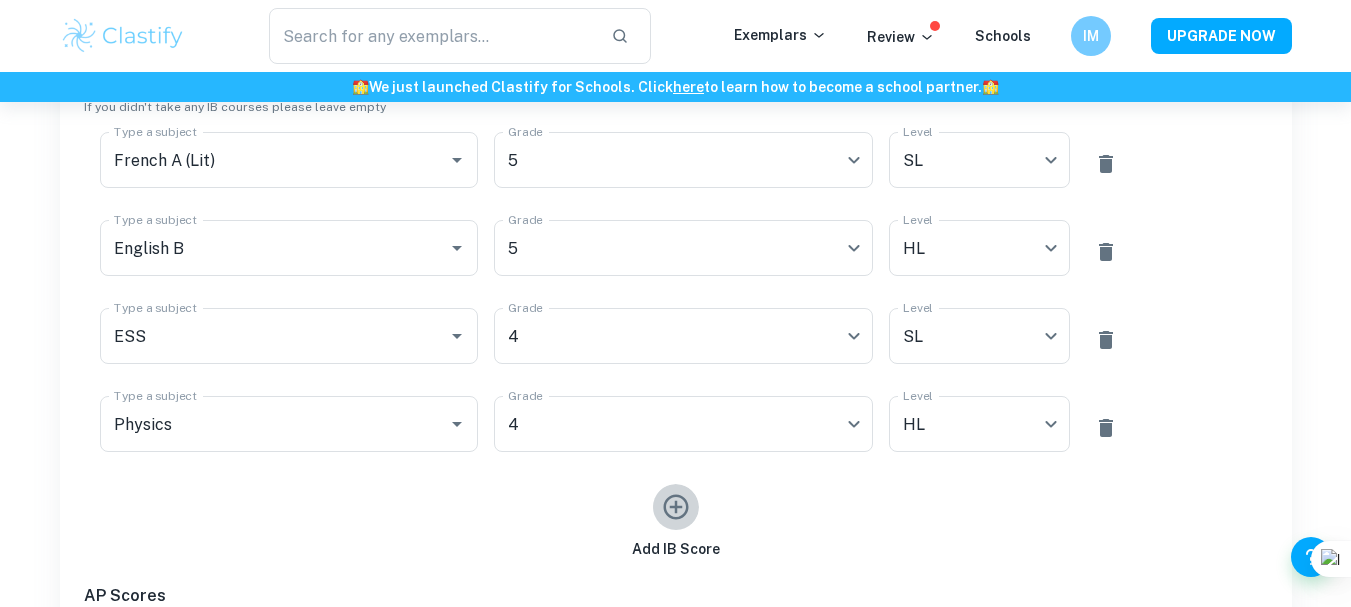 click 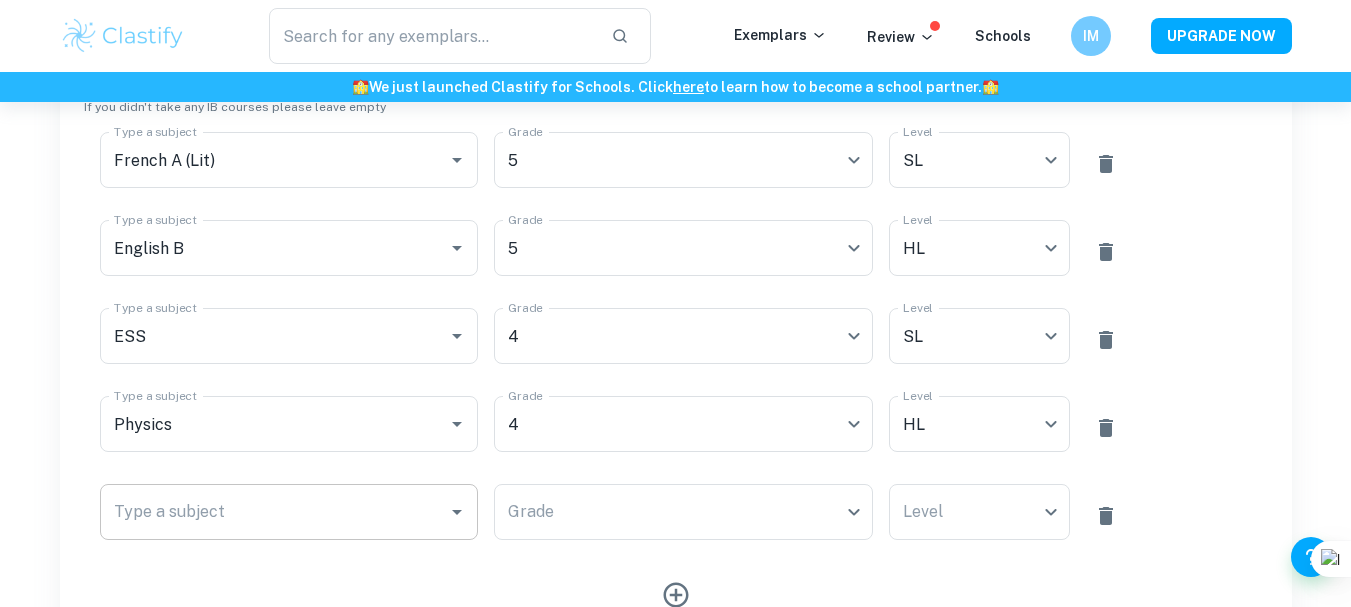 click on "Type a subject" at bounding box center [274, 512] 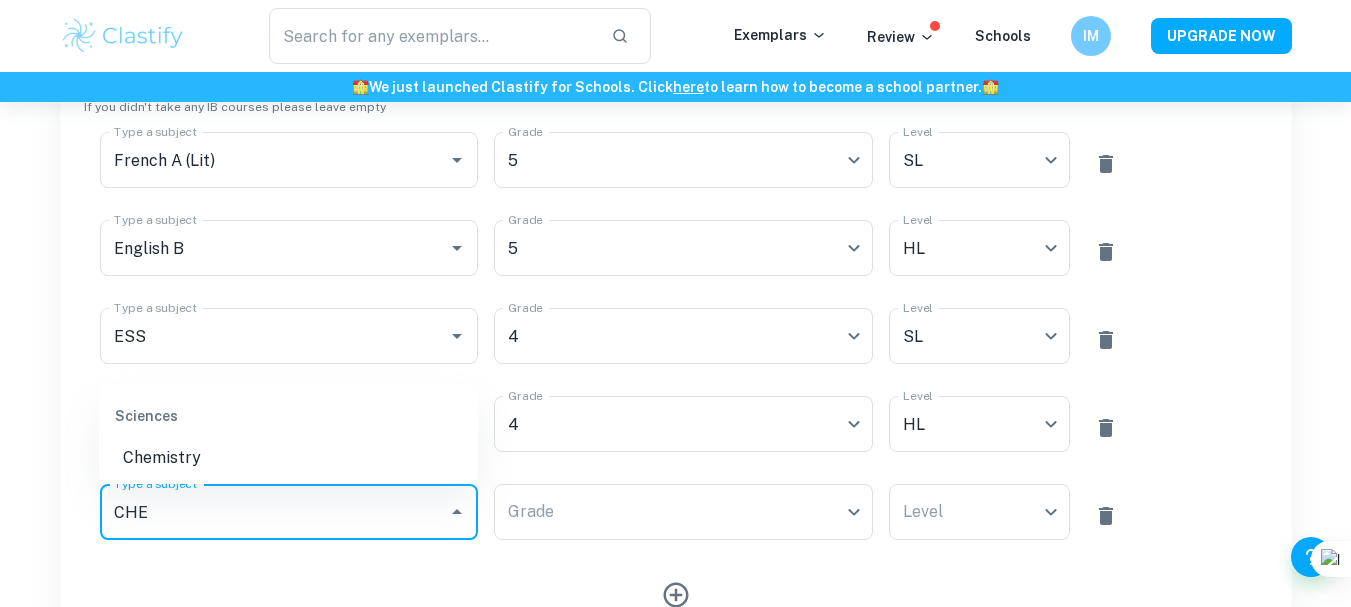 click on "Chemistry" at bounding box center [288, 458] 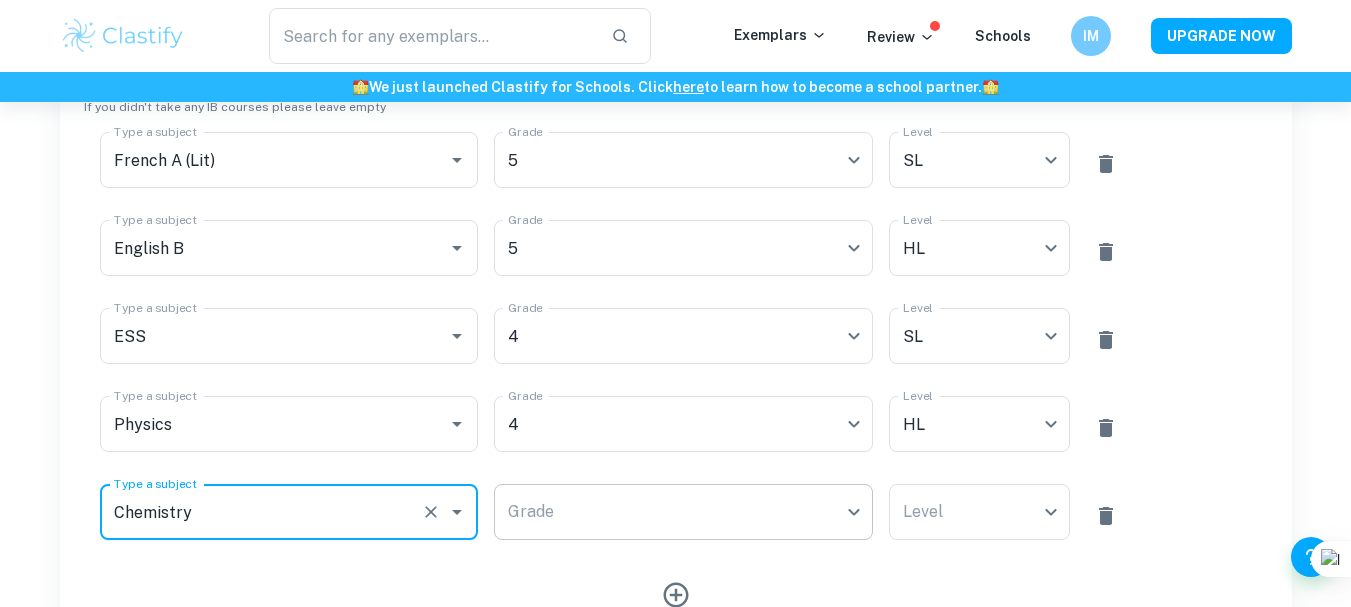 type on "Chemistry" 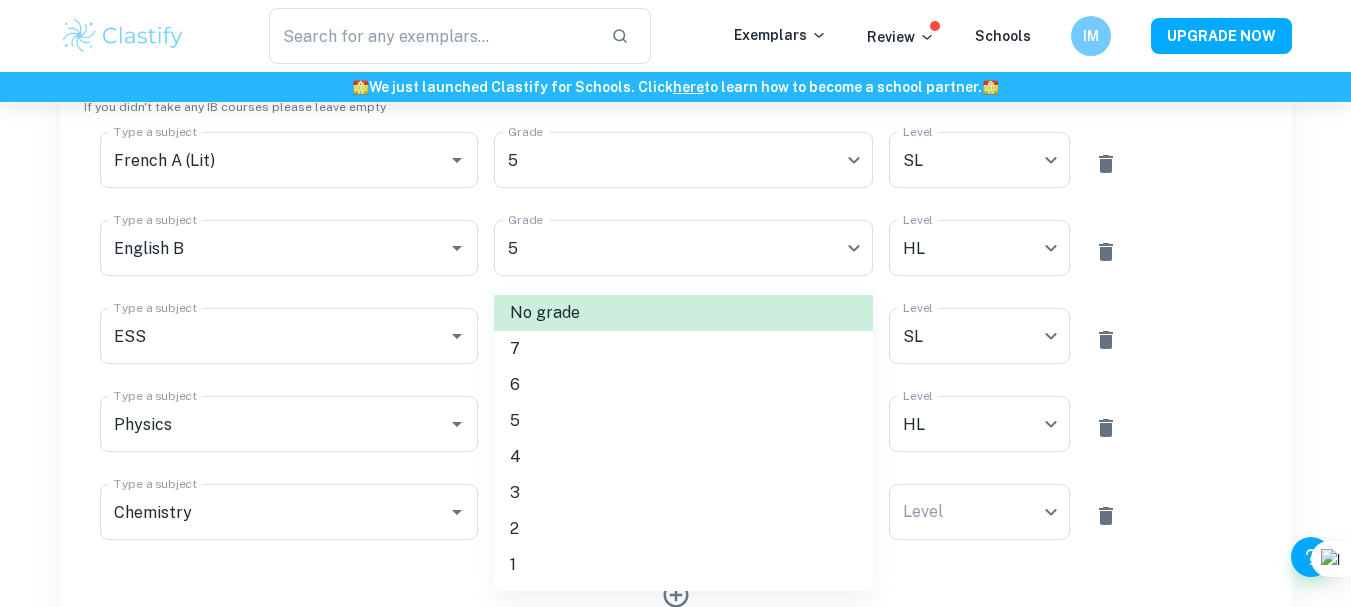 click on "3" at bounding box center (683, 493) 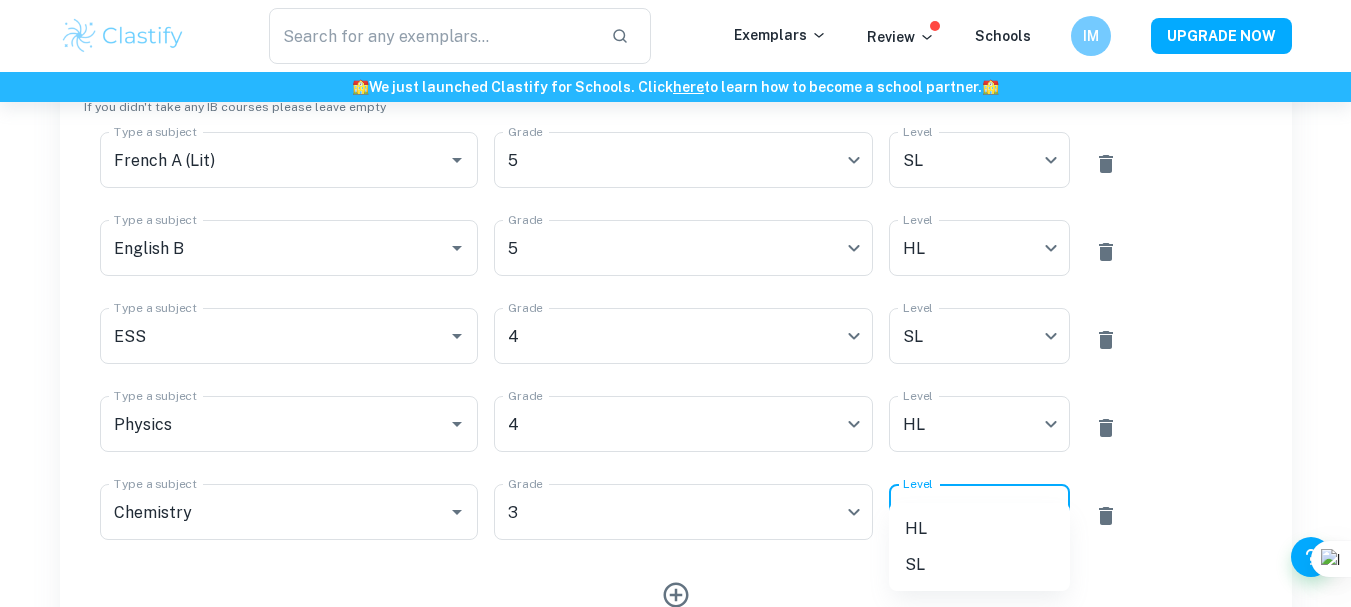 click on "We value your privacy We use cookies to enhance your browsing experience, serve personalised ads or content, and analyse our traffic. By clicking "Accept All", you consent to our use of cookies.   Cookie Policy Customise   Reject All   Accept All   Customise Consent Preferences   We use cookies to help you navigate efficiently and perform certain functions. You will find detailed information about all cookies under each consent category below. The cookies that are categorised as "Necessary" are stored on your browser as they are essential for enabling the basic functionalities of the site. ...  Show more For more information on how Google's third-party cookies operate and handle your data, see:   Google Privacy Policy Necessary Always Active Necessary cookies are required to enable the basic features of this site, such as providing secure log-in or adjusting your consent preferences. These cookies do not store any personally identifiable data. Functional Analytics Performance Advertisement Uncategorised" at bounding box center (675, -607) 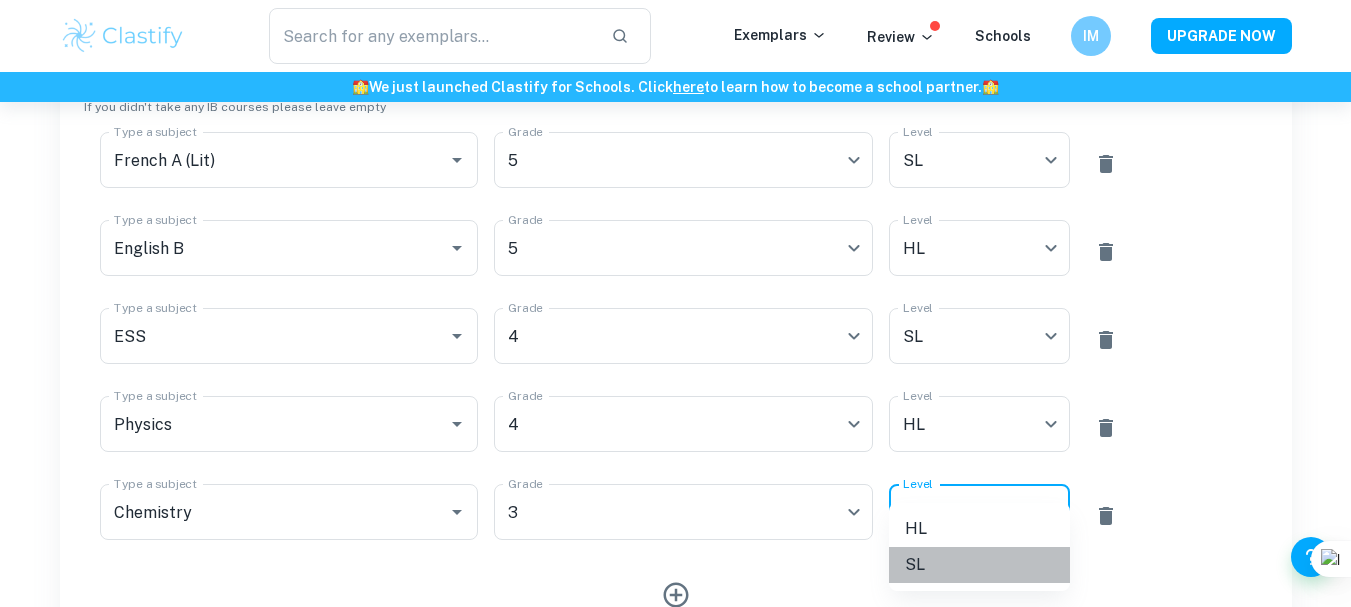click on "SL" at bounding box center (979, 565) 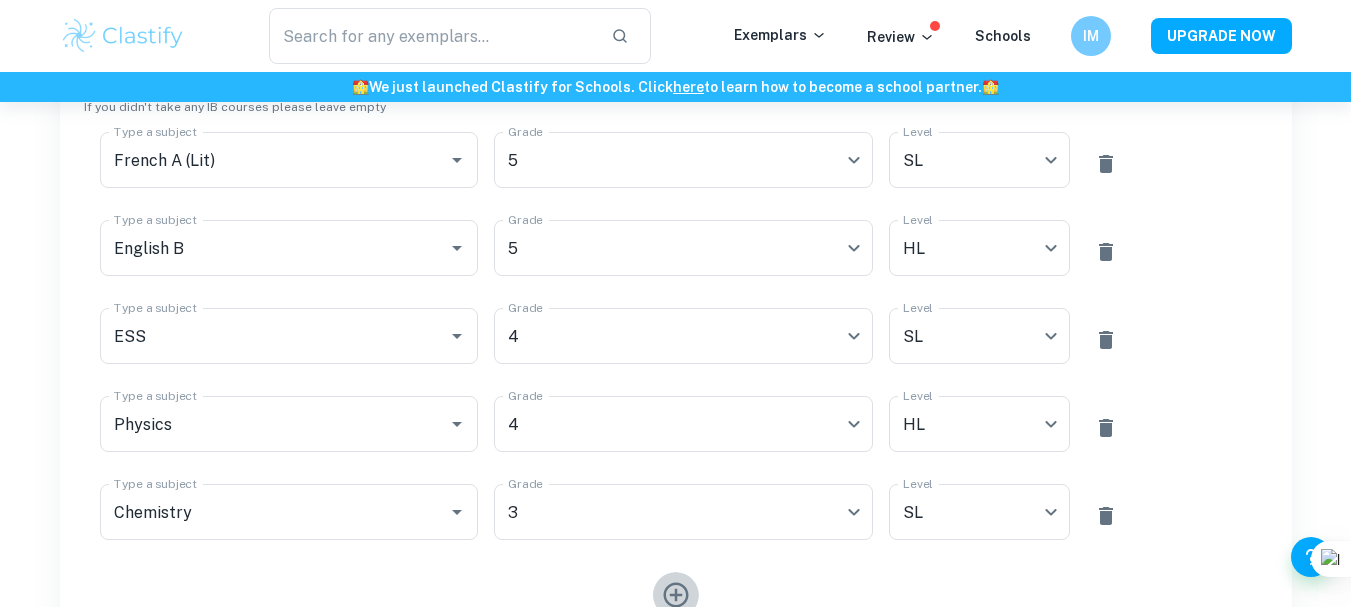 click 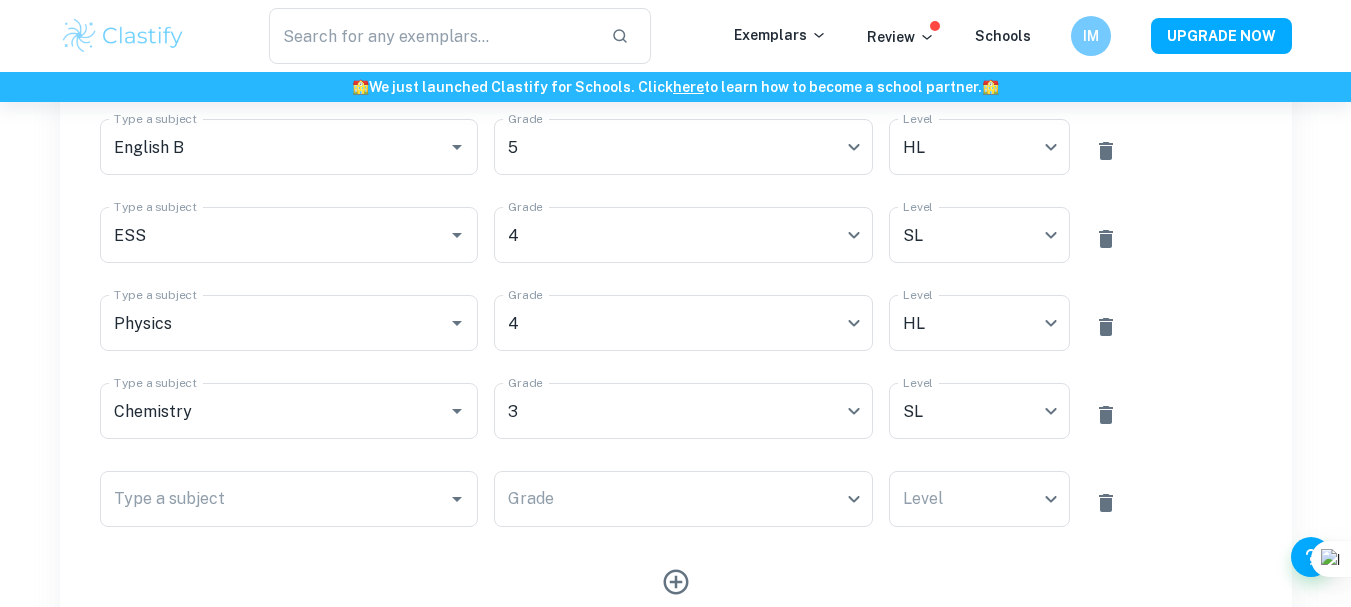 scroll, scrollTop: 1131, scrollLeft: 0, axis: vertical 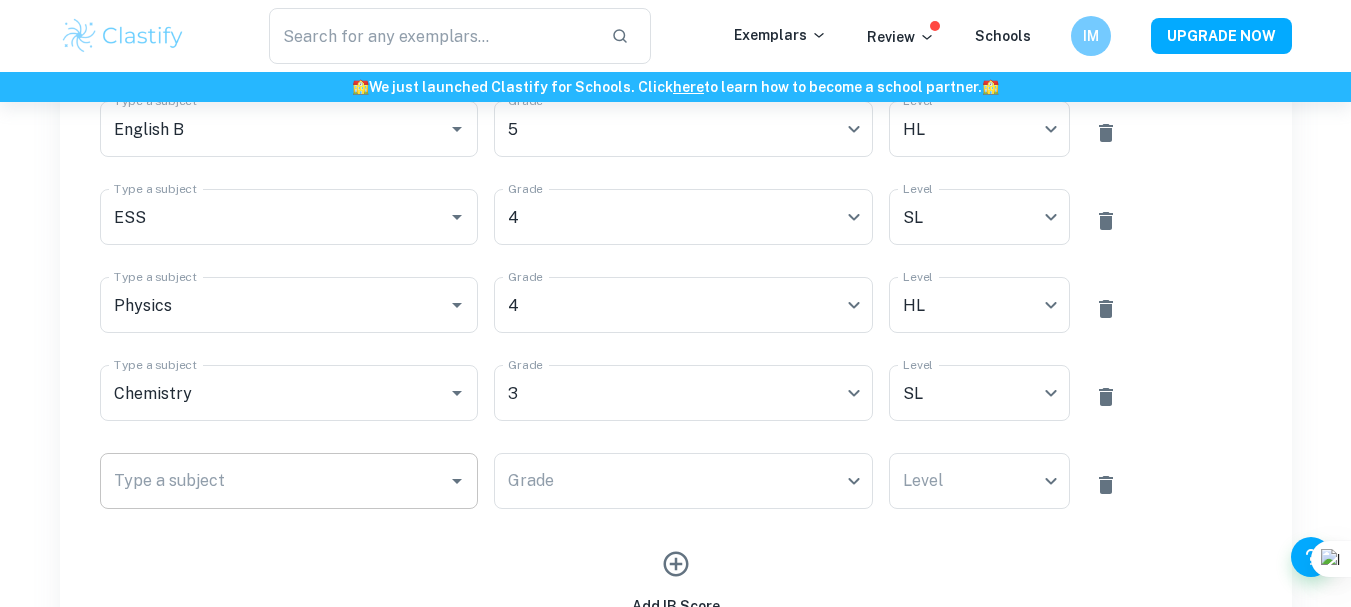 click on "Type a subject" at bounding box center (274, 481) 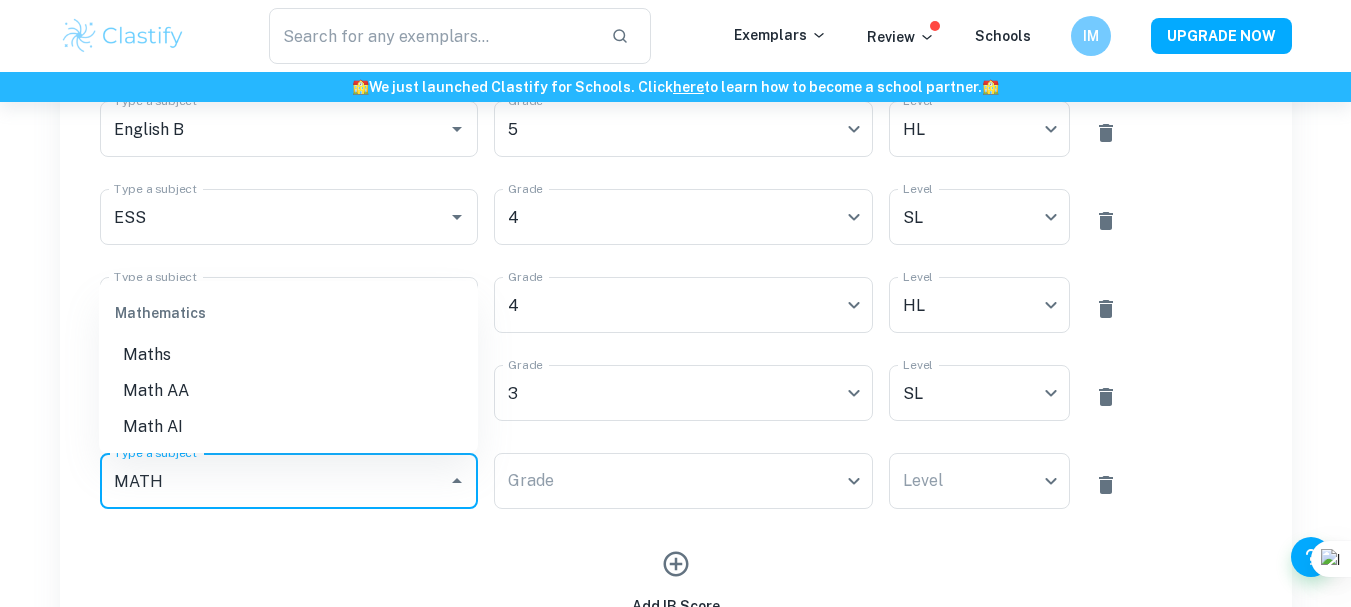 click on "Math AA" at bounding box center [288, 391] 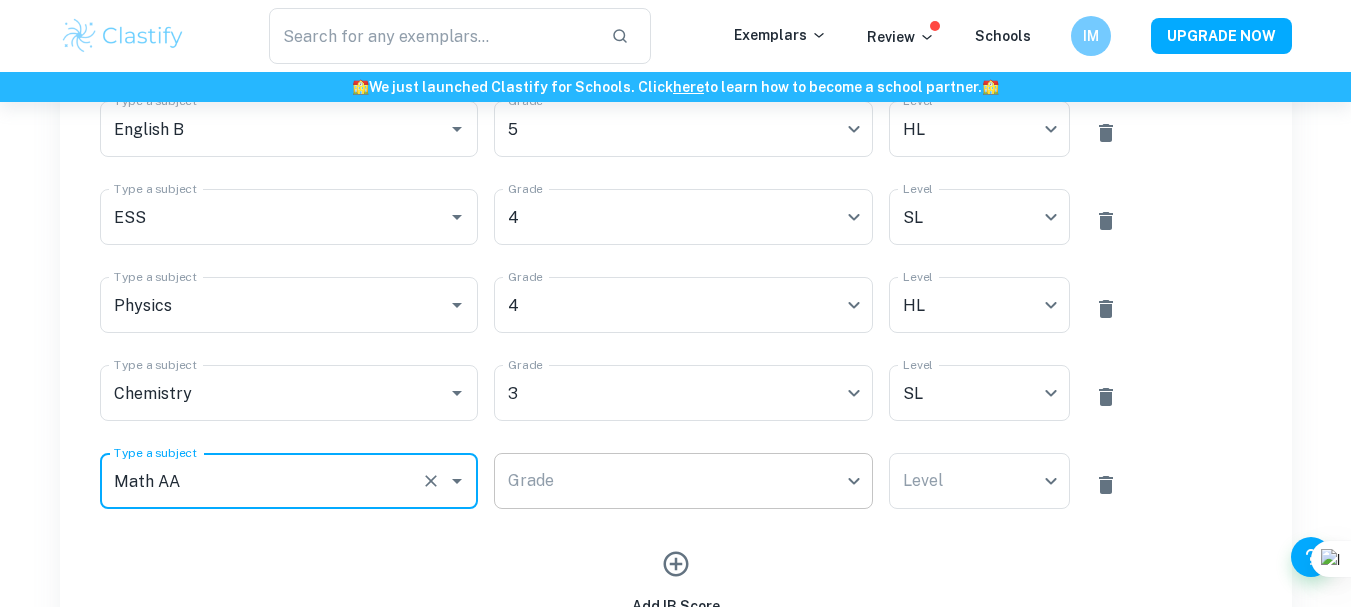 type on "Math AA" 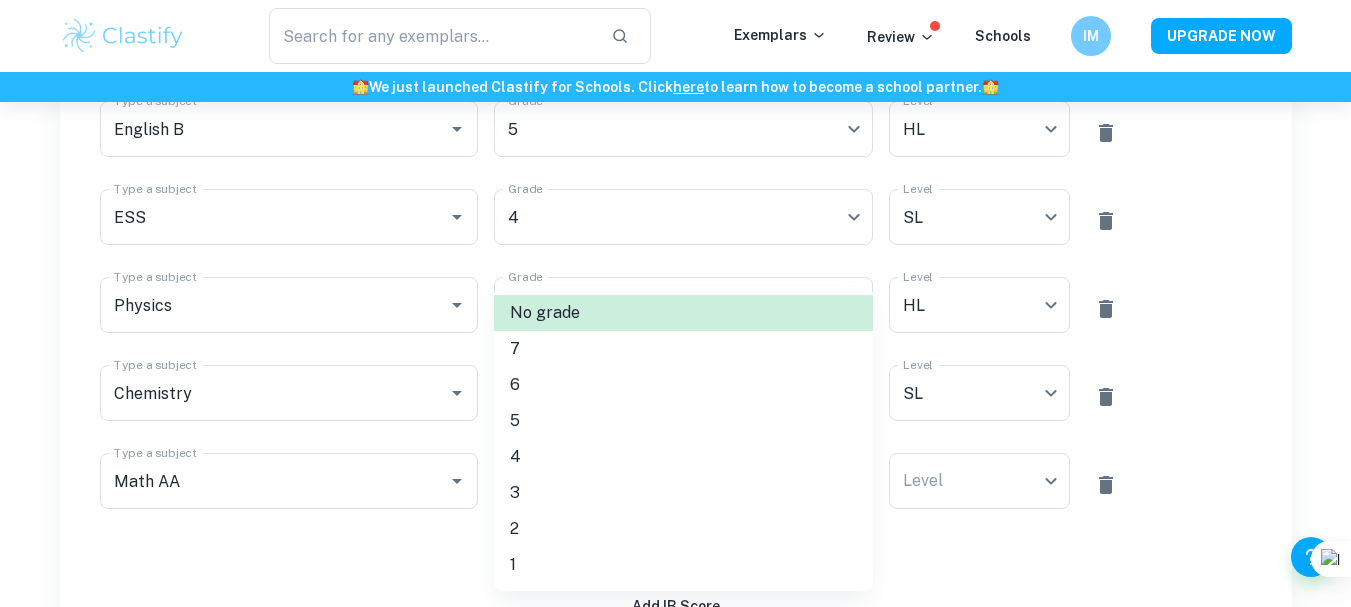 click on "5" at bounding box center [683, 421] 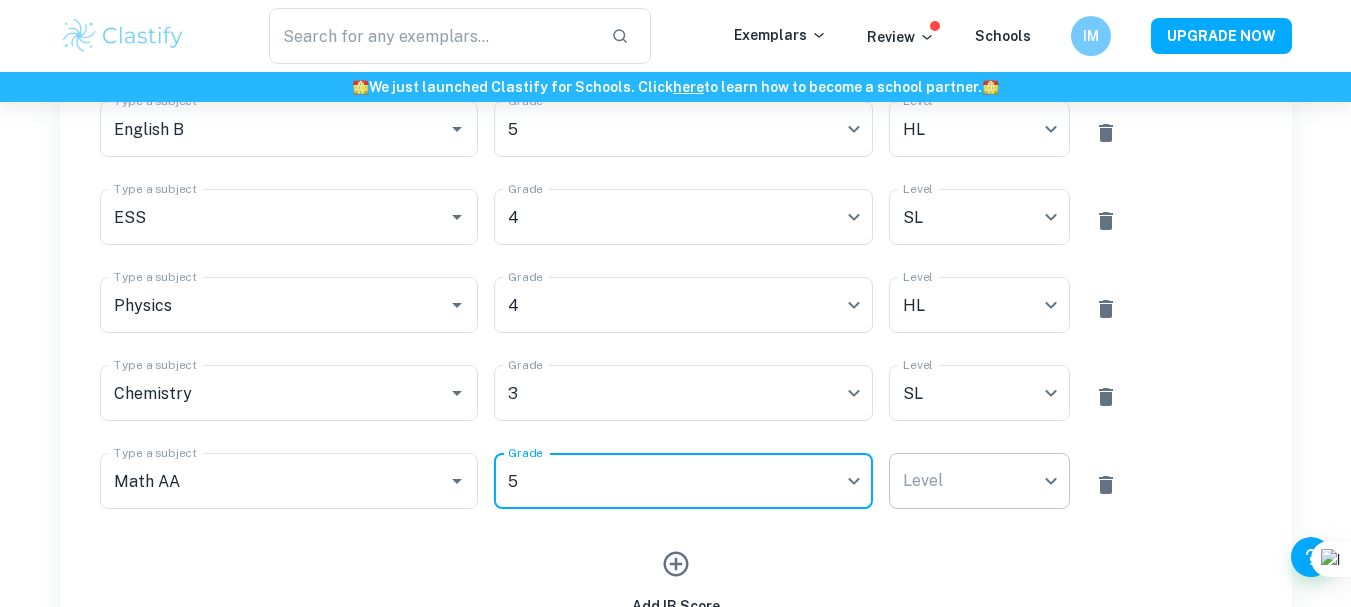 click on "We value your privacy We use cookies to enhance your browsing experience, serve personalised ads or content, and analyse our traffic. By clicking "Accept All", you consent to our use of cookies.   Cookie Policy Customise   Reject All   Accept All   Customise Consent Preferences   We use cookies to help you navigate efficiently and perform certain functions. You will find detailed information about all cookies under each consent category below. The cookies that are categorised as "Necessary" are stored on your browser as they are essential for enabling the basic functionalities of the site. ...  Show more For more information on how Google's third-party cookies operate and handle your data, see:   Google Privacy Policy Necessary Always Active Necessary cookies are required to enable the basic features of this site, such as providing secure log-in or adjusting your consent preferences. These cookies do not store any personally identifiable data. Functional Analytics Performance Advertisement Uncategorised" at bounding box center [675, -726] 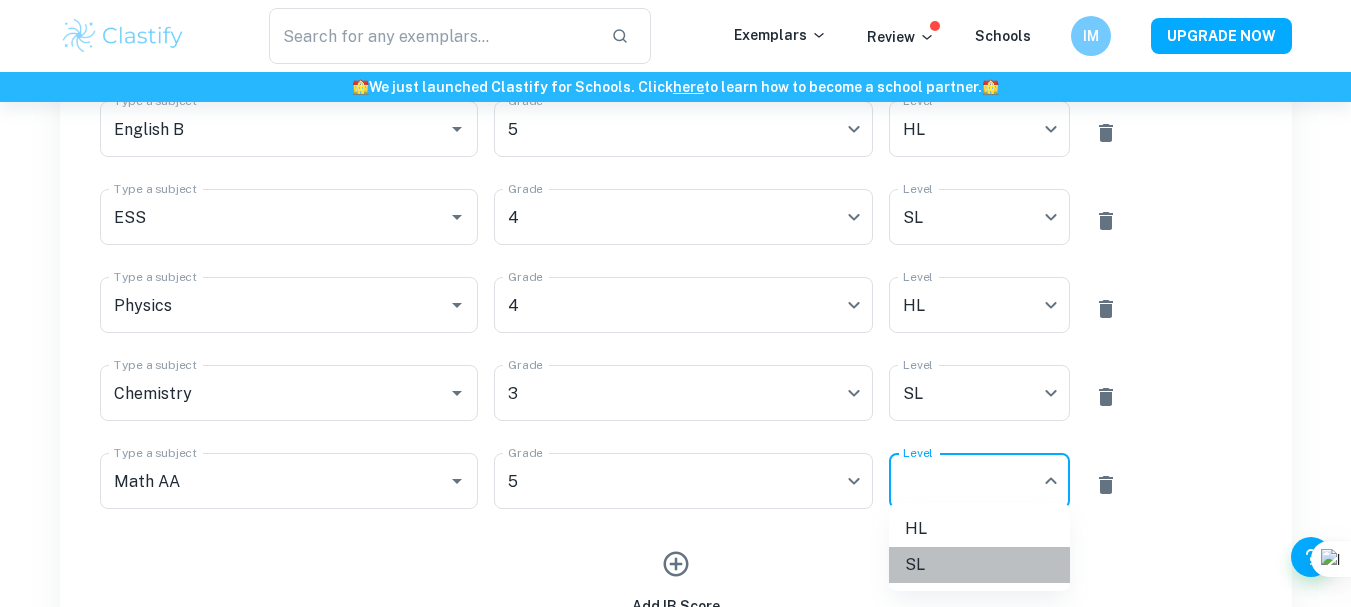 click on "SL" at bounding box center (979, 565) 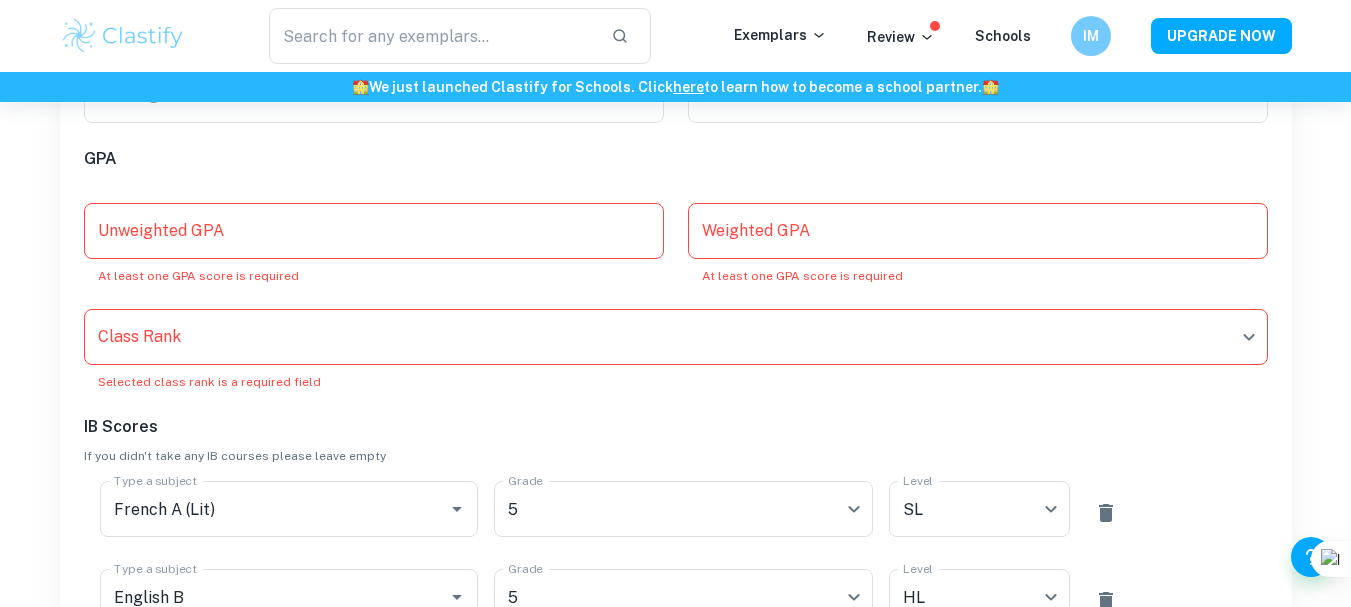 scroll, scrollTop: 635, scrollLeft: 0, axis: vertical 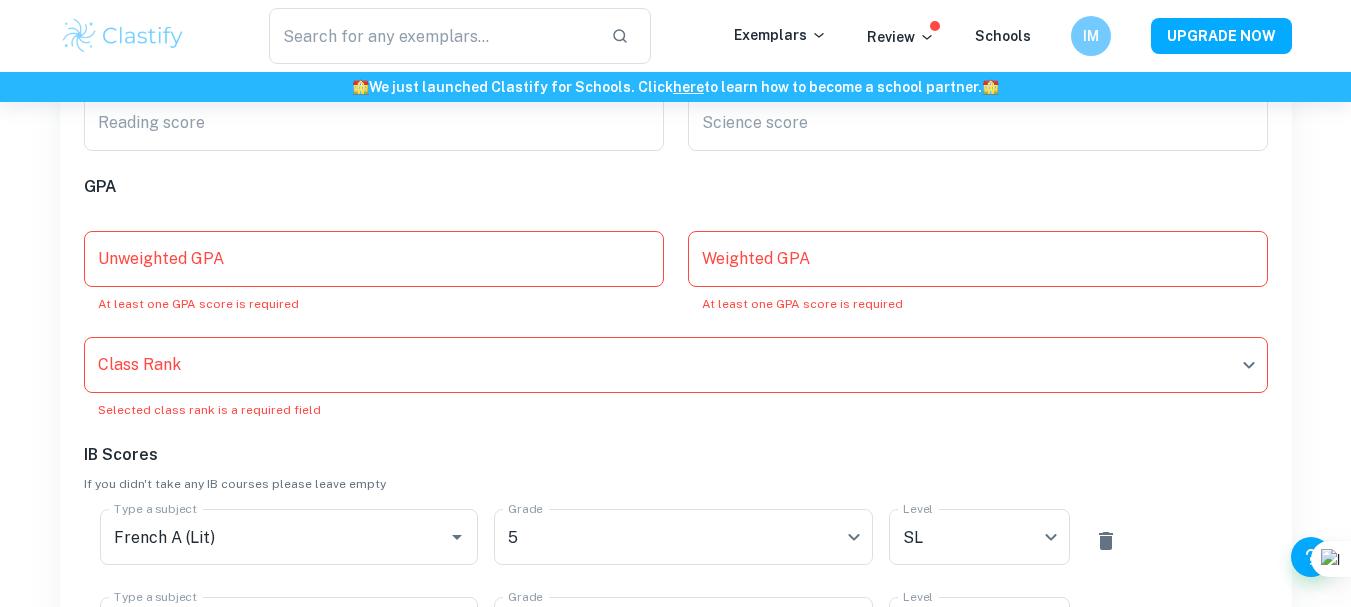 click on "We value your privacy We use cookies to enhance your browsing experience, serve personalised ads or content, and analyse our traffic. By clicking "Accept All", you consent to our use of cookies.   Cookie Policy Customise   Reject All   Accept All   Customise Consent Preferences   We use cookies to help you navigate efficiently and perform certain functions. You will find detailed information about all cookies under each consent category below. The cookies that are categorised as "Necessary" are stored on your browser as they are essential for enabling the basic functionalities of the site. ...  Show more For more information on how Google's third-party cookies operate and handle your data, see:   Google Privacy Policy Necessary Always Active Necessary cookies are required to enable the basic features of this site, such as providing secure log-in or adjusting your consent preferences. These cookies do not store any personally identifiable data. Functional Analytics Performance Advertisement Uncategorised" at bounding box center [675, -230] 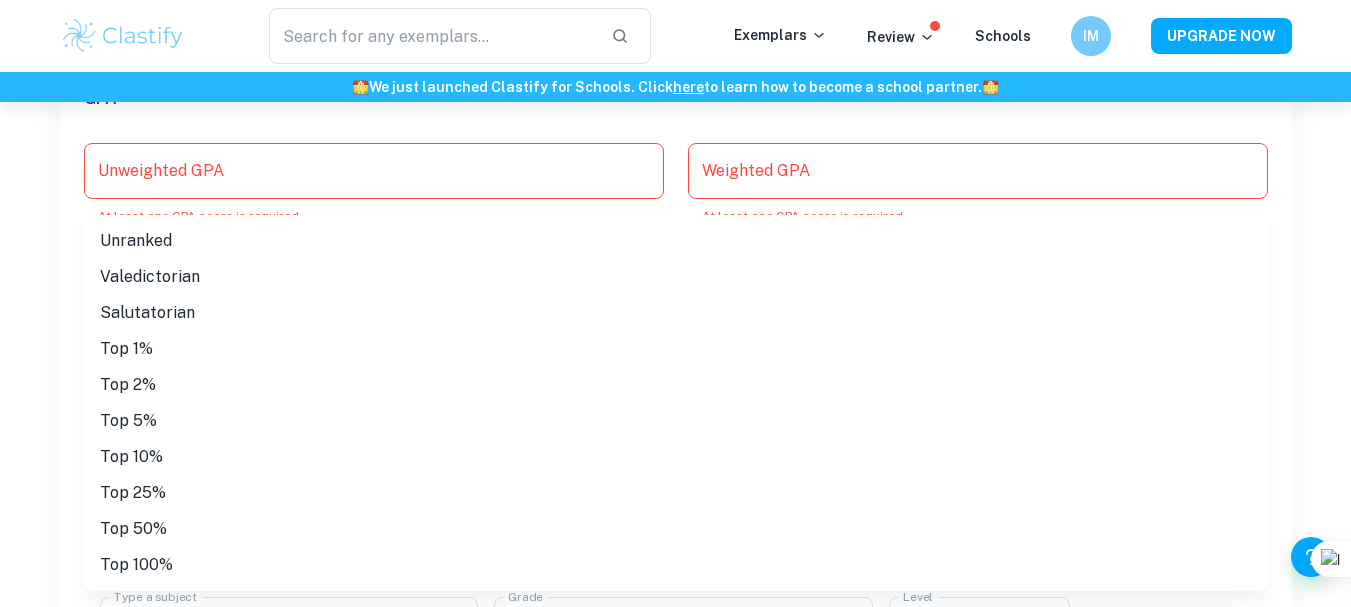 scroll, scrollTop: 708, scrollLeft: 0, axis: vertical 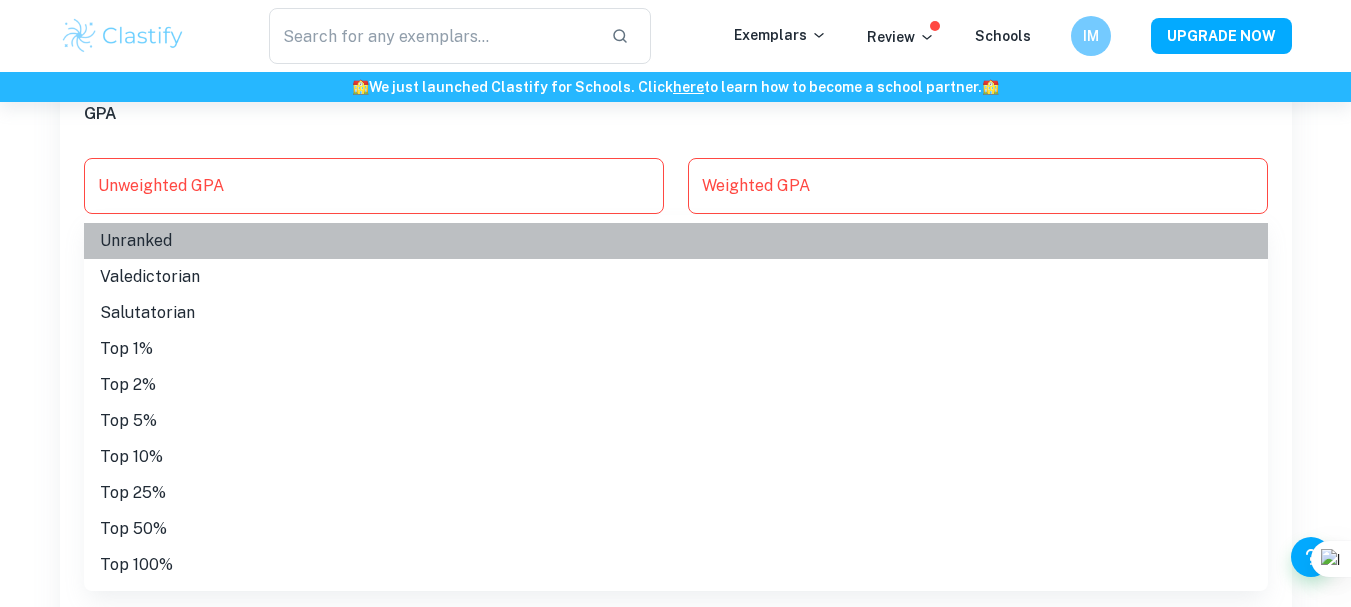 click on "Unranked" at bounding box center (676, 241) 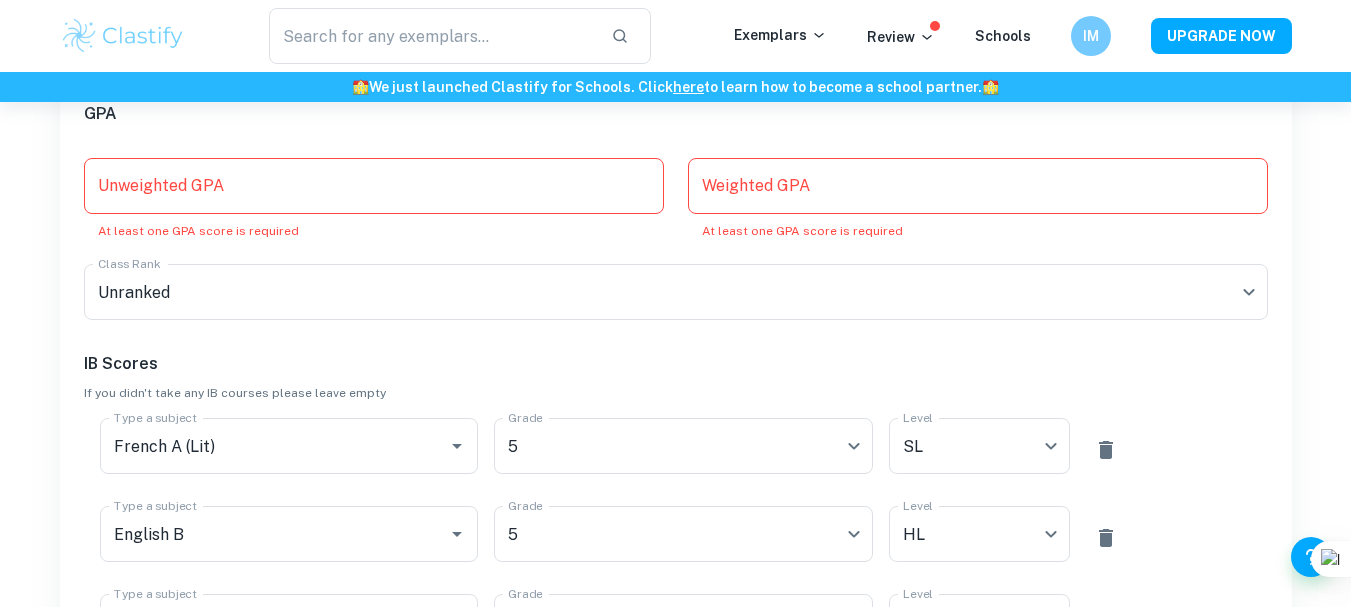 type on "Unranked" 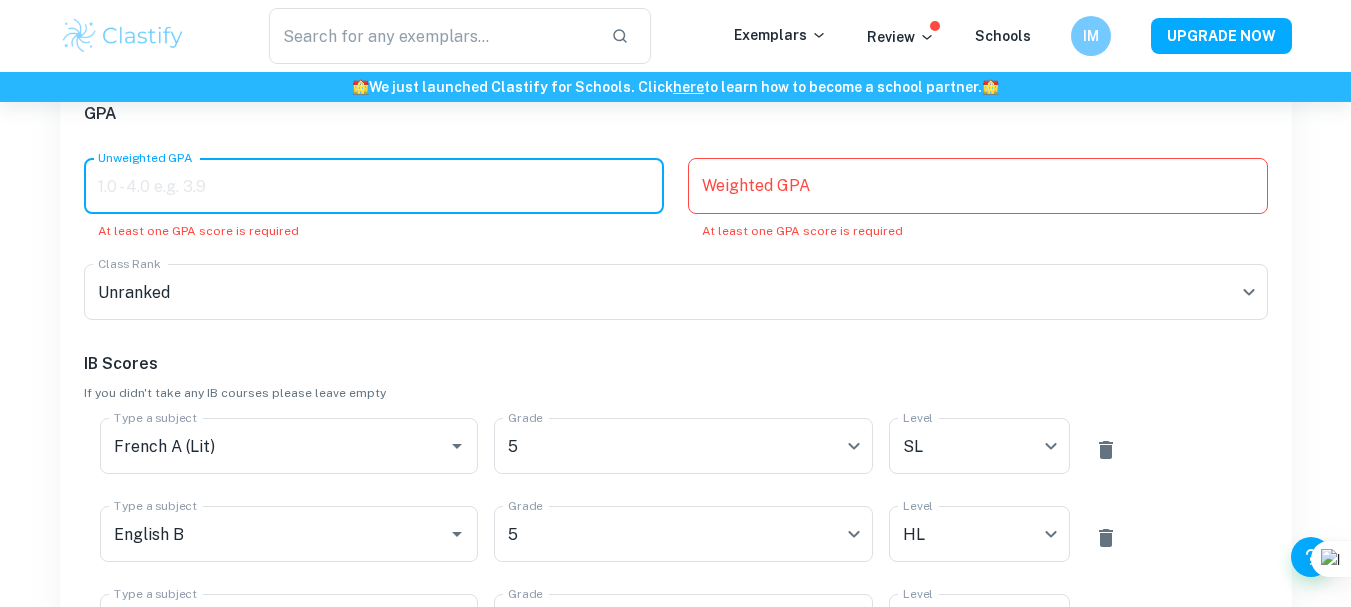 click on "Unweighted GPA" at bounding box center [374, 186] 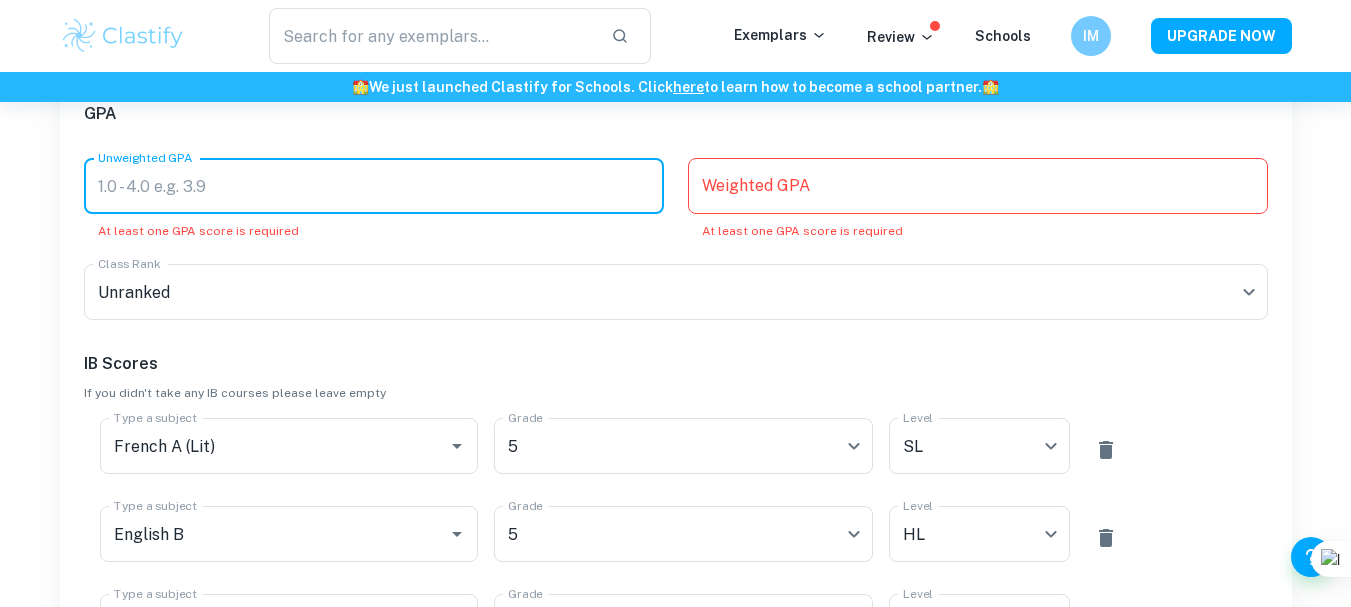 scroll, scrollTop: 689, scrollLeft: 0, axis: vertical 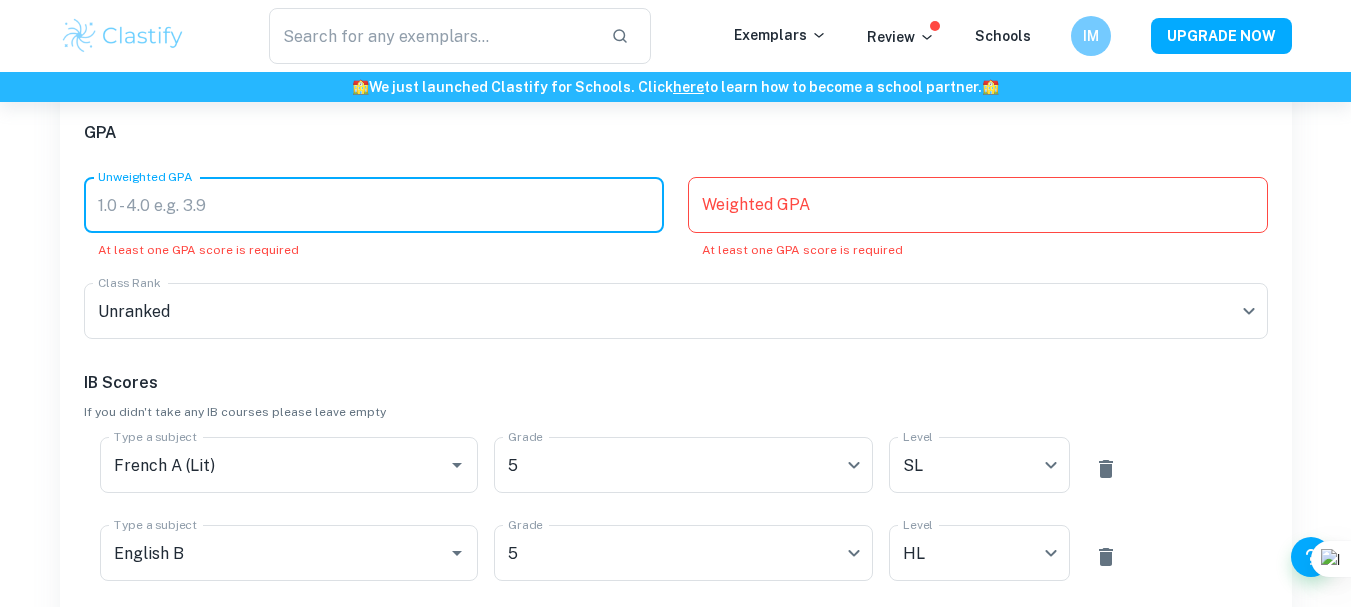click on "Unweighted GPA" at bounding box center (374, 205) 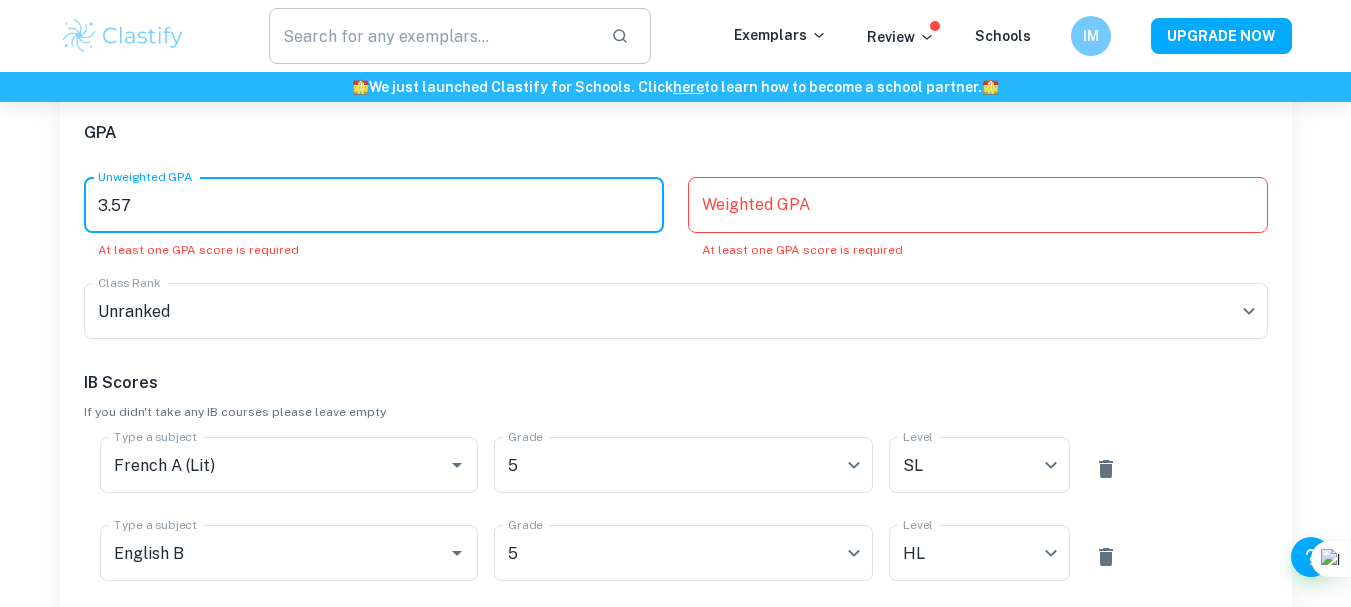 type on "3.57" 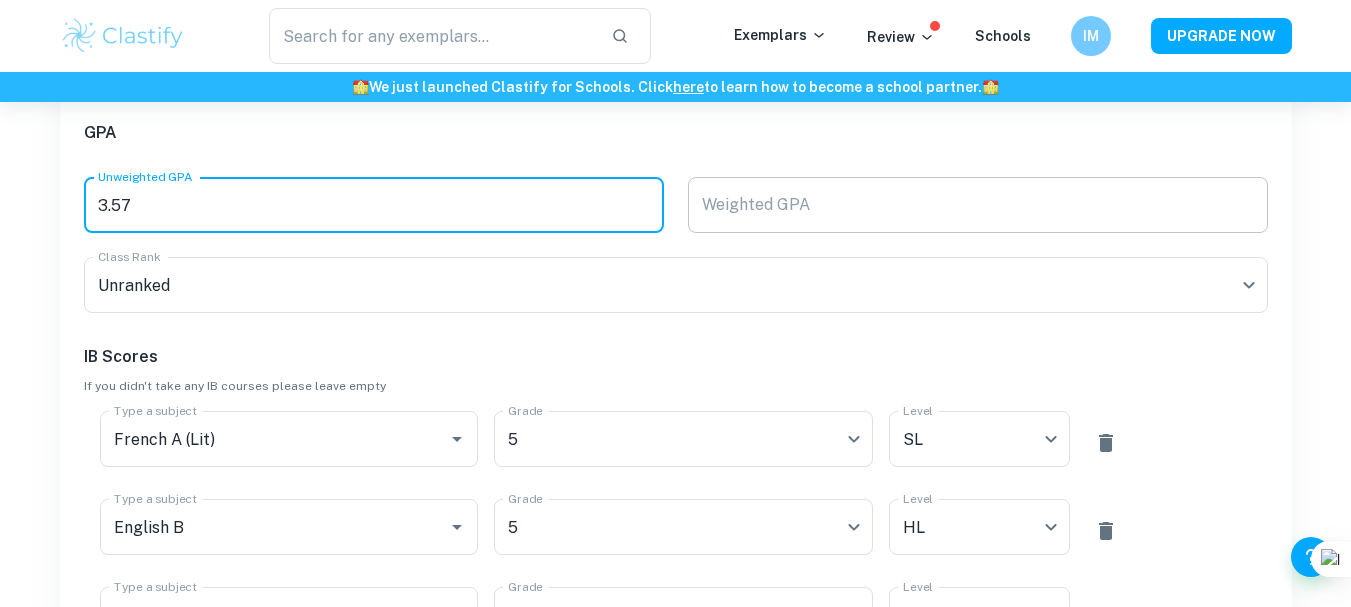 click on "Weighted GPA Weighted GPA" at bounding box center [978, 205] 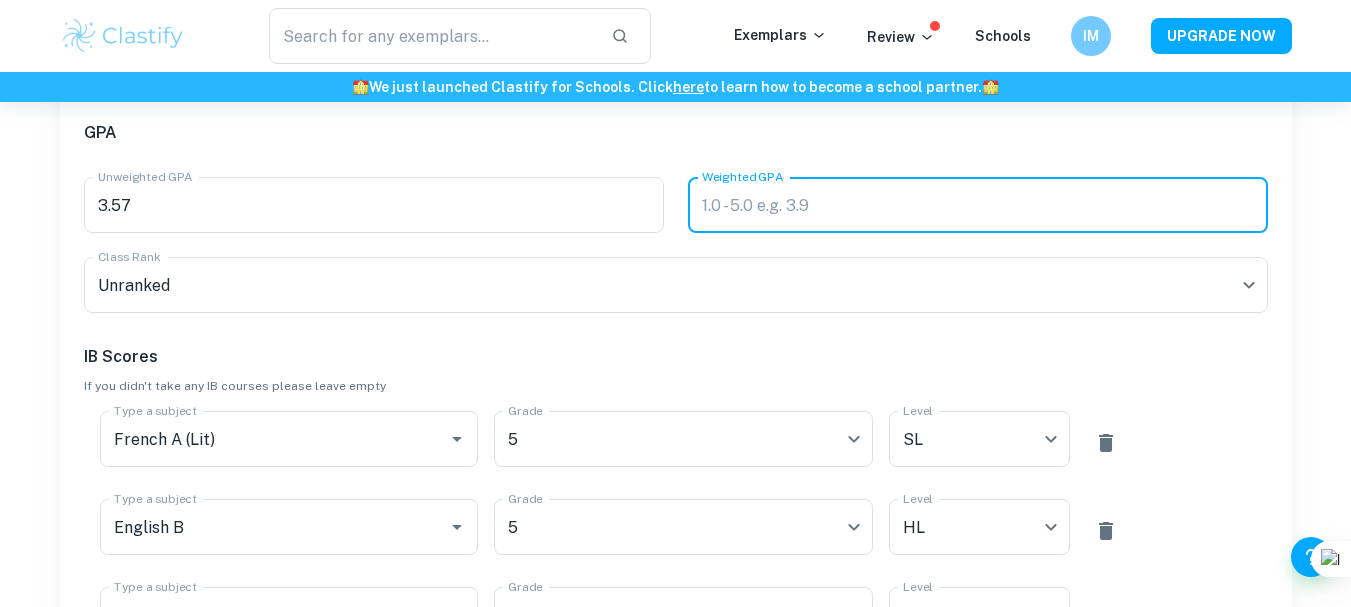 click on "Weighted GPA Weighted GPA" at bounding box center (978, 205) 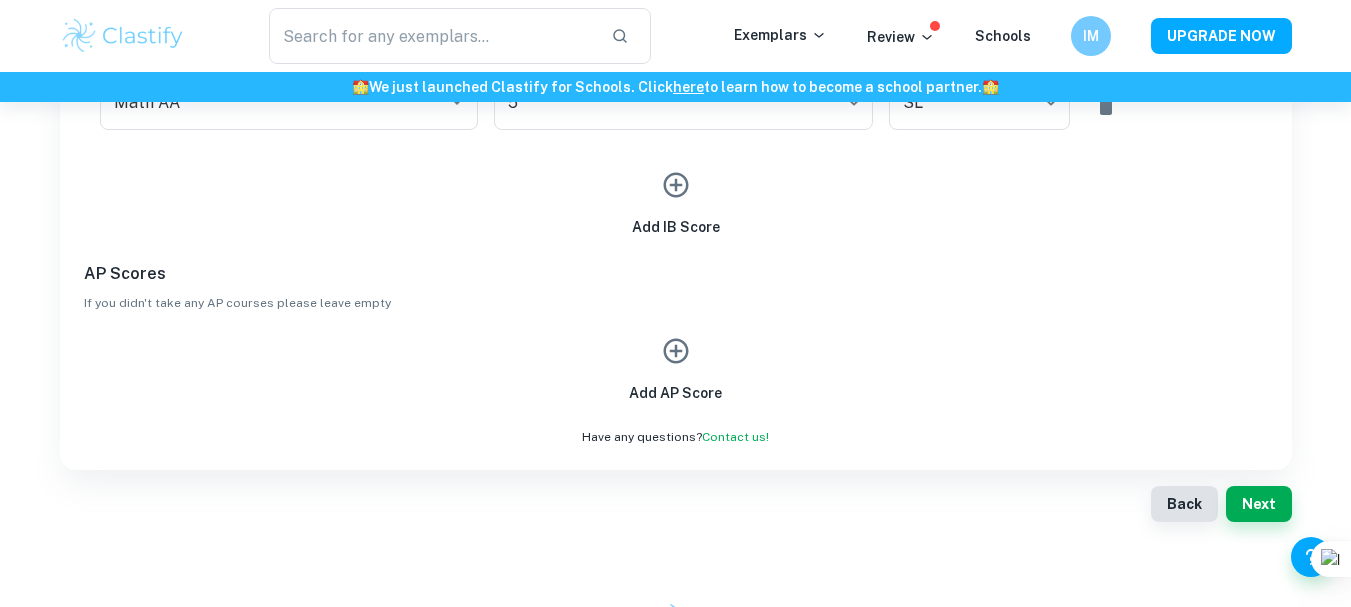 scroll, scrollTop: 1628, scrollLeft: 0, axis: vertical 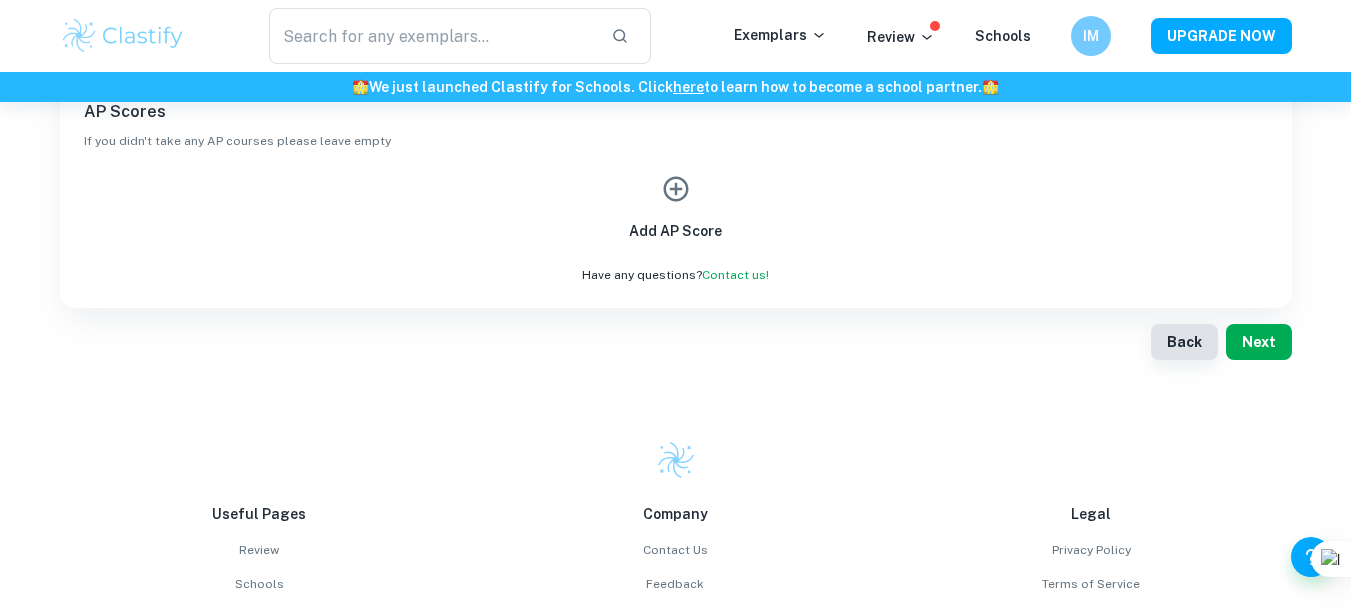 type on "3.67" 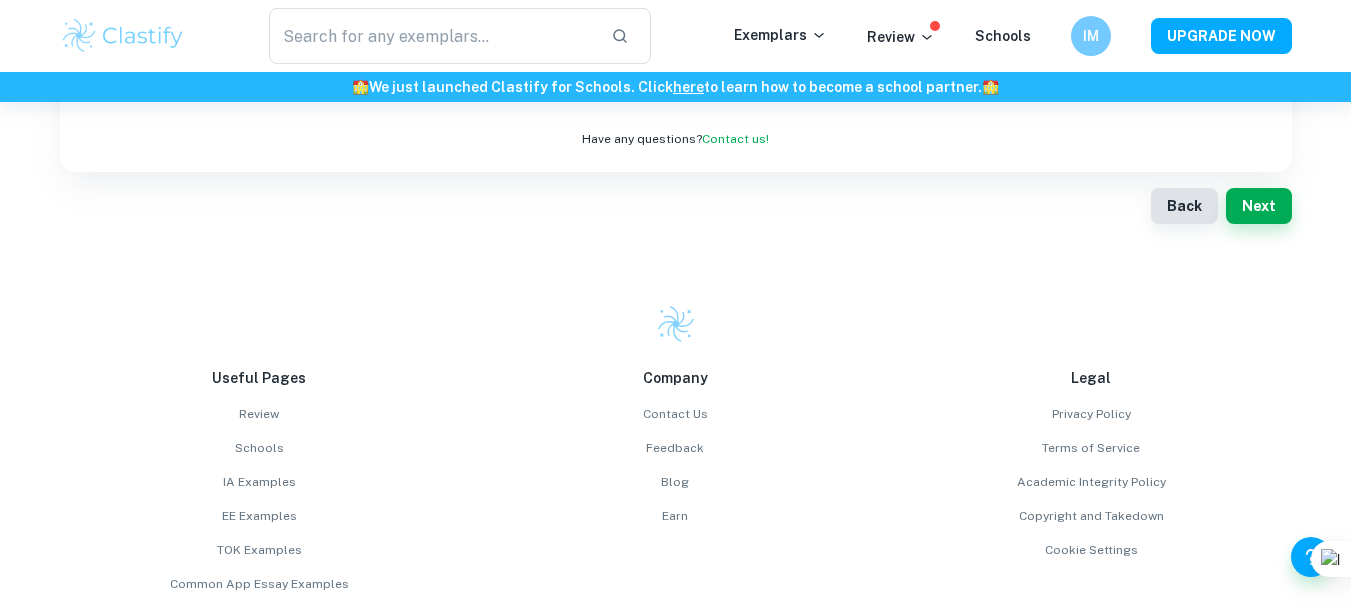 scroll, scrollTop: 1954, scrollLeft: 0, axis: vertical 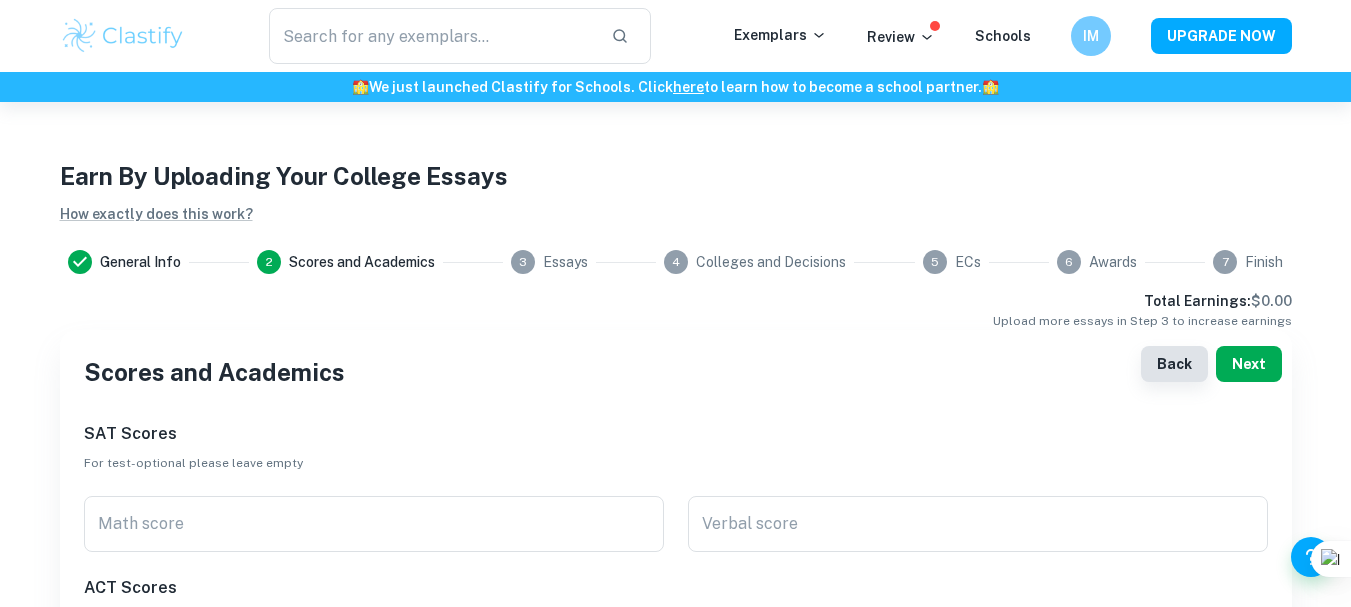 click on "Next" at bounding box center [1249, 364] 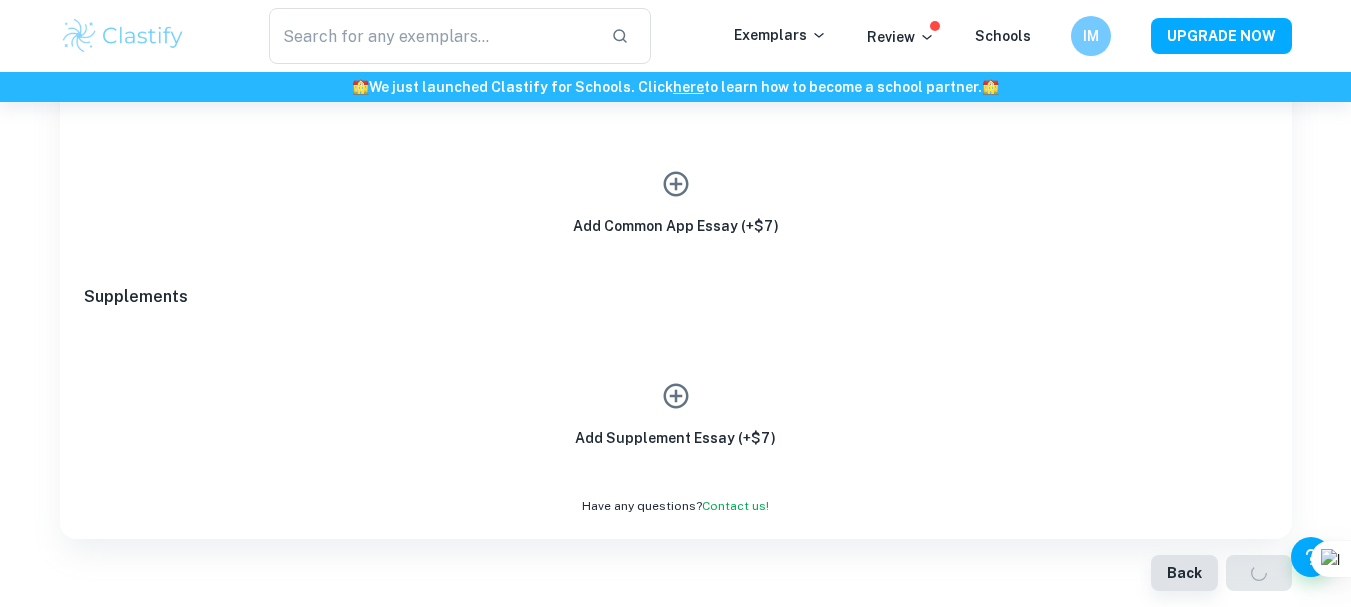 scroll, scrollTop: 91, scrollLeft: 0, axis: vertical 